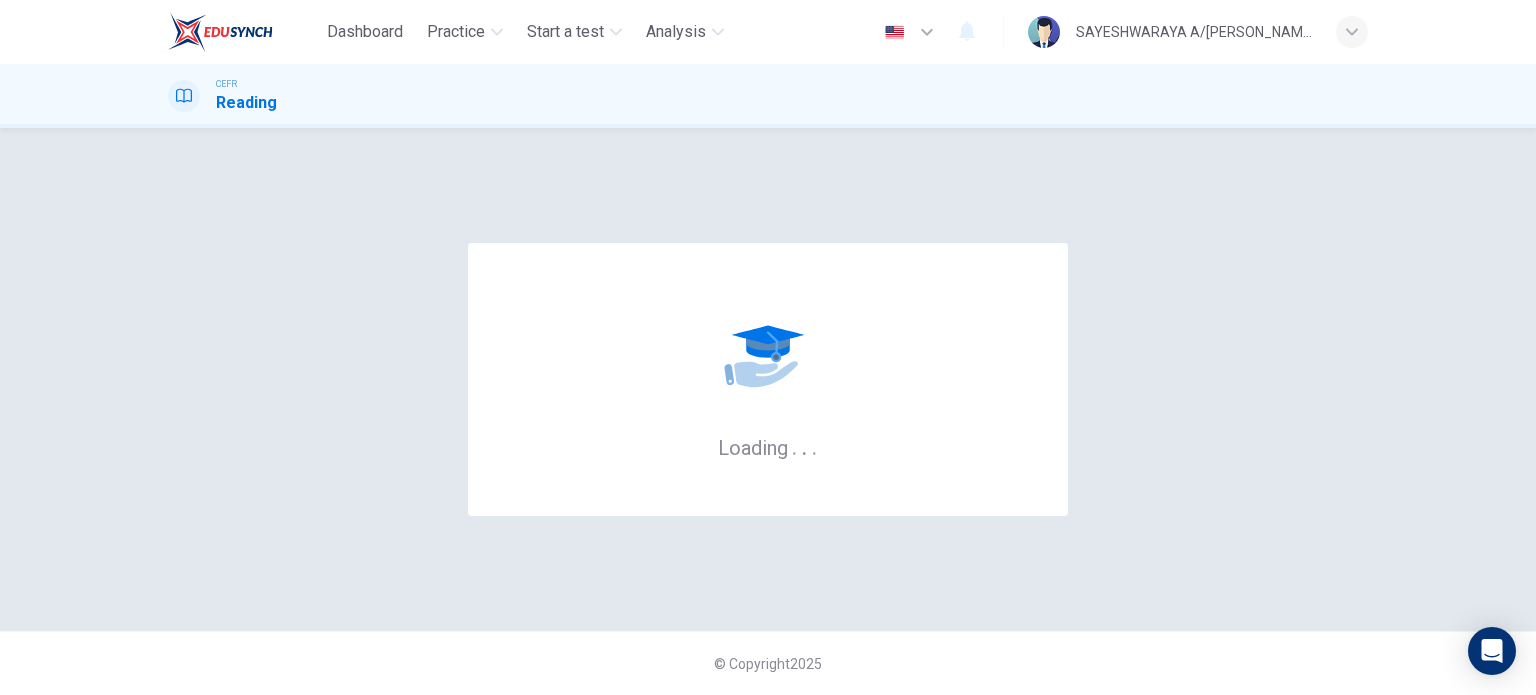 scroll, scrollTop: 0, scrollLeft: 0, axis: both 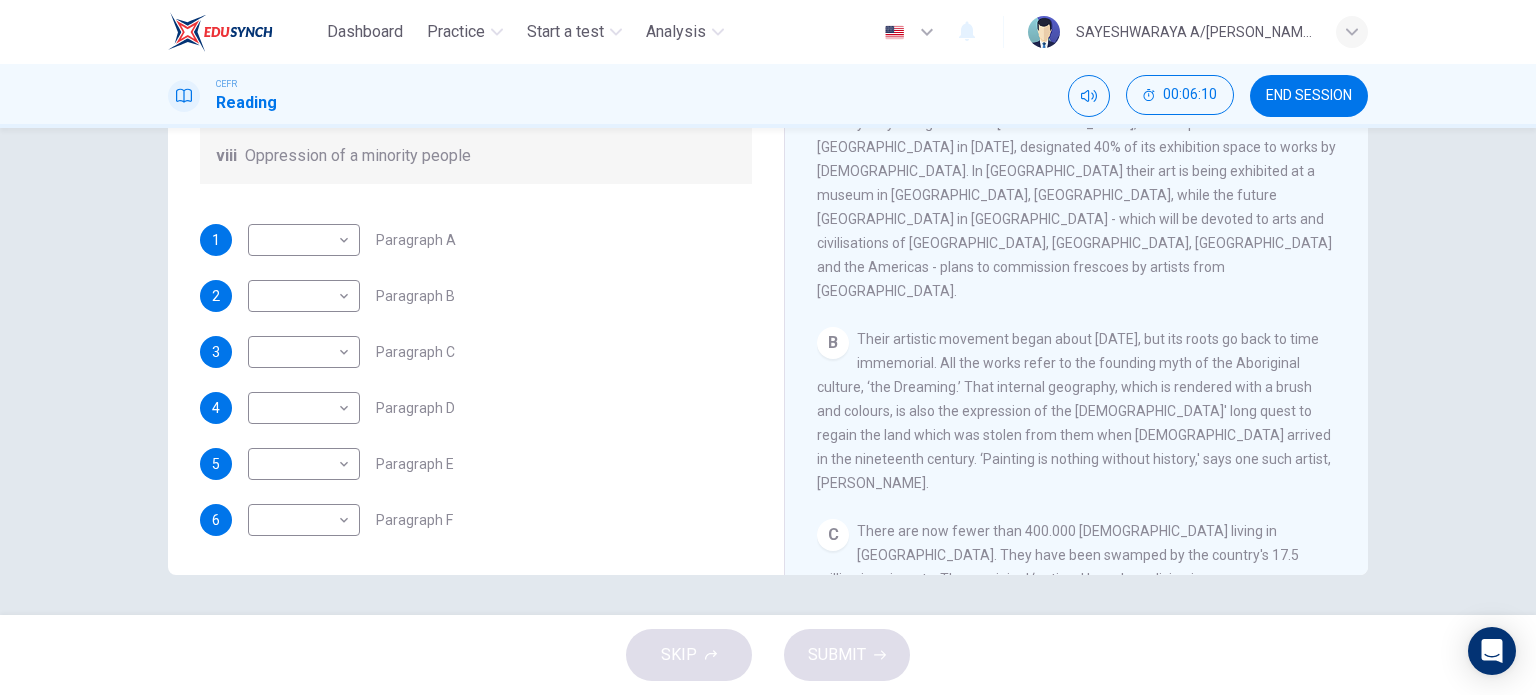 click on "2 ​ ​ Paragraph B" at bounding box center [476, 296] 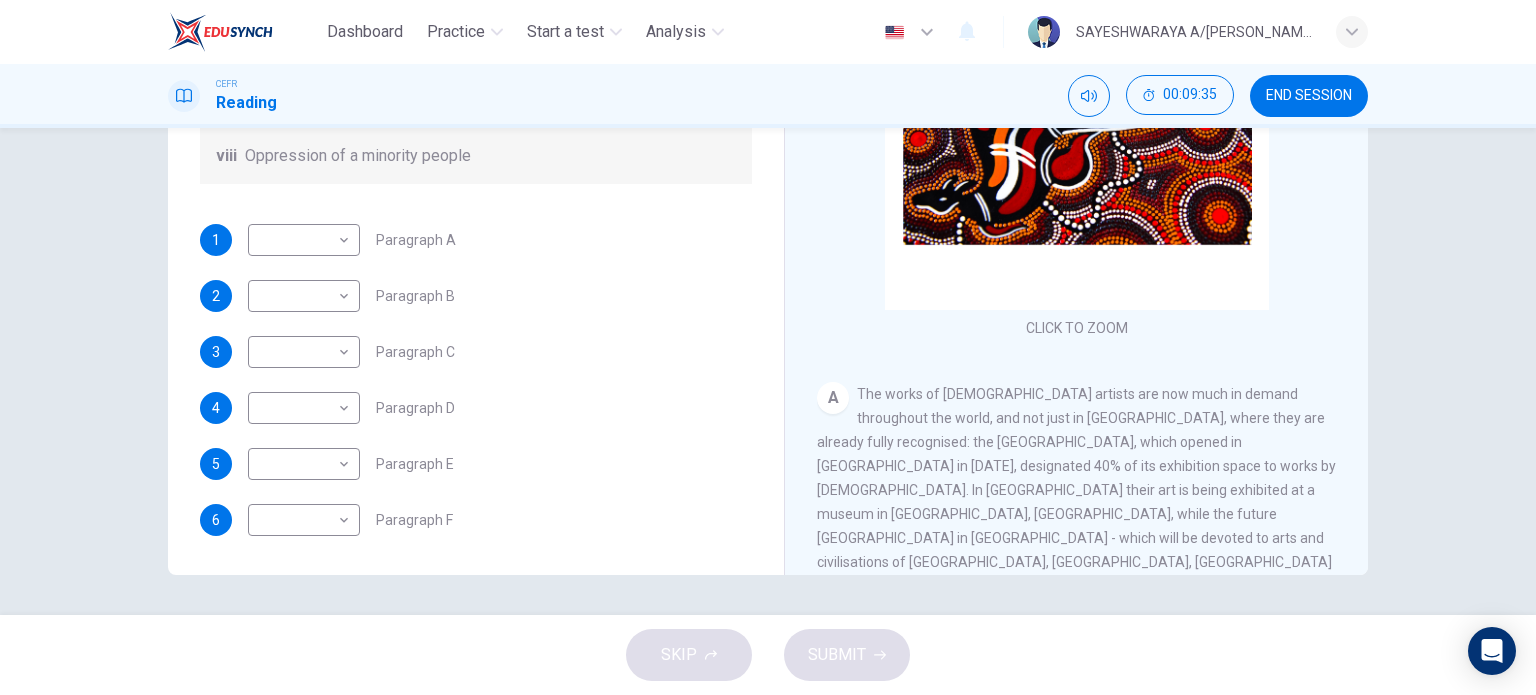 scroll, scrollTop: 0, scrollLeft: 0, axis: both 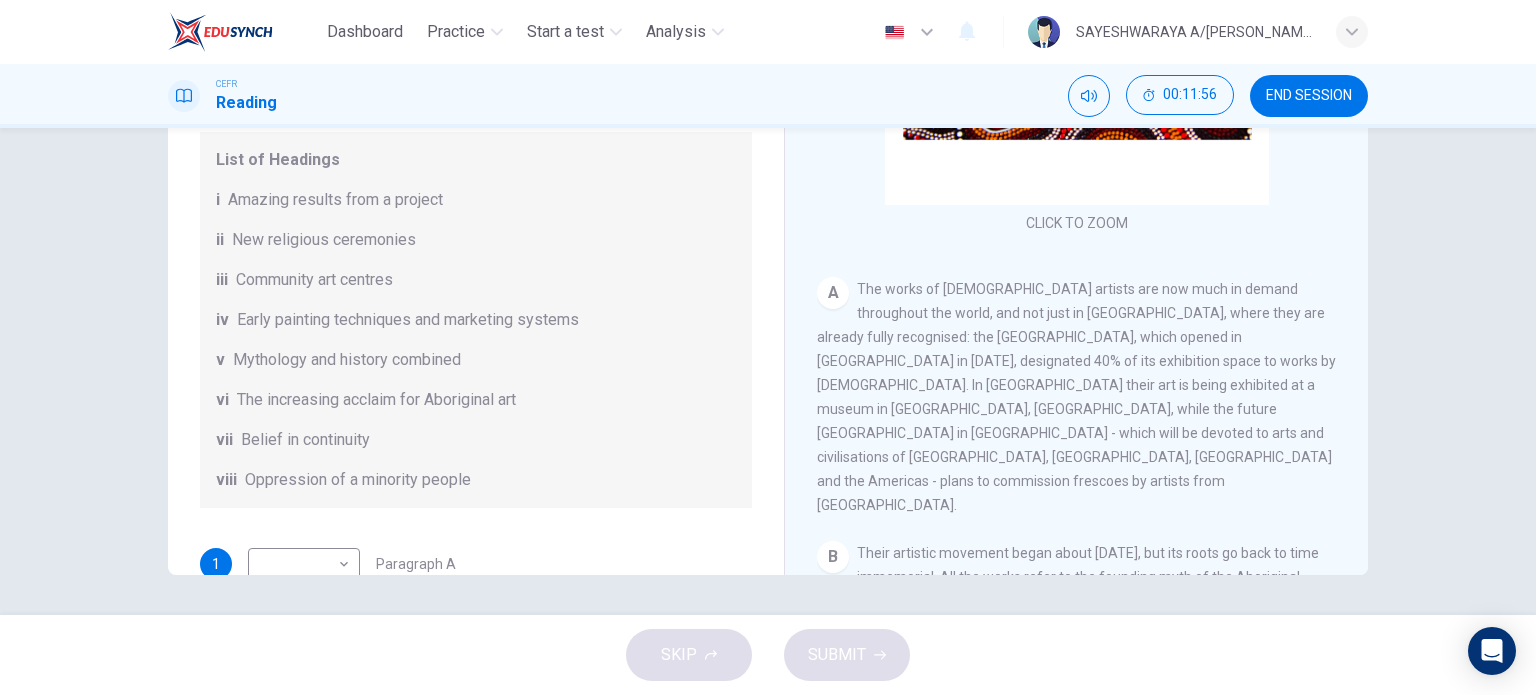 click on "Community art centres" at bounding box center (314, 280) 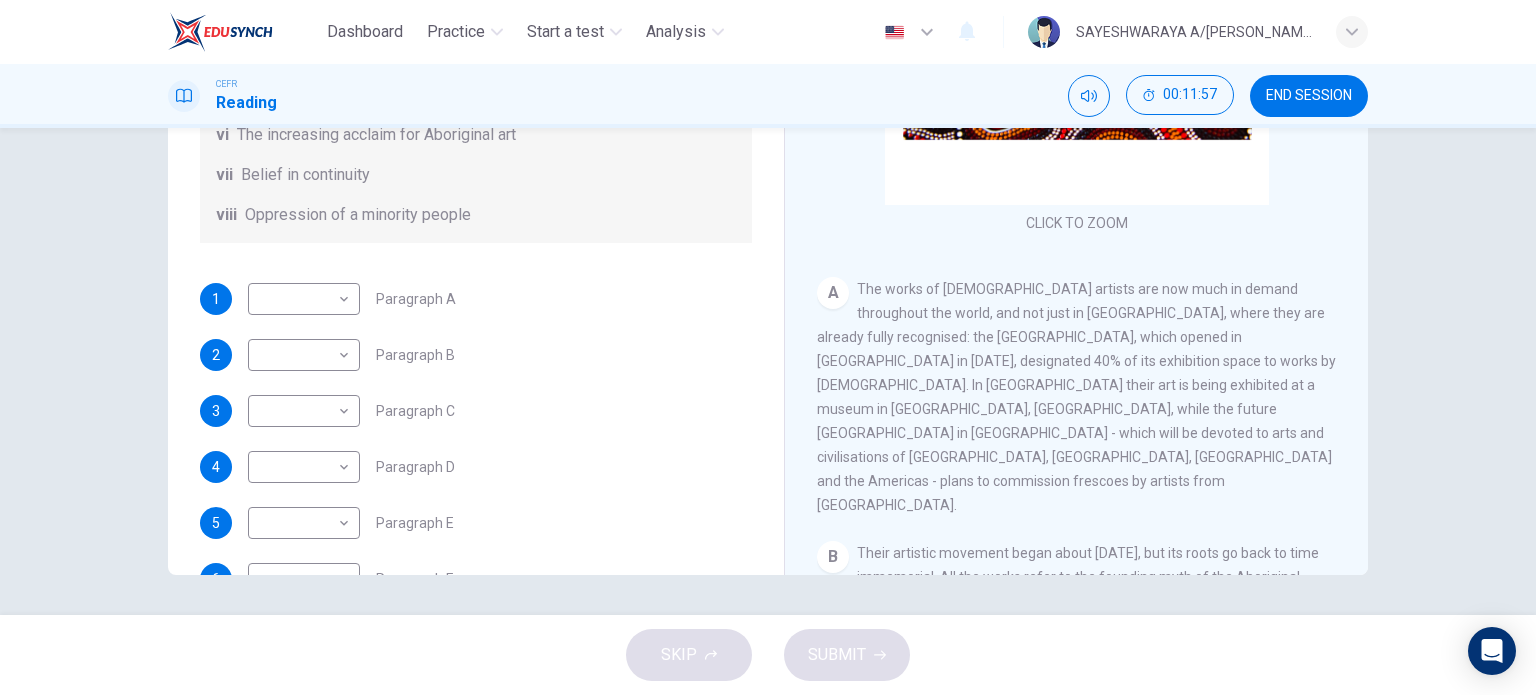 scroll, scrollTop: 336, scrollLeft: 0, axis: vertical 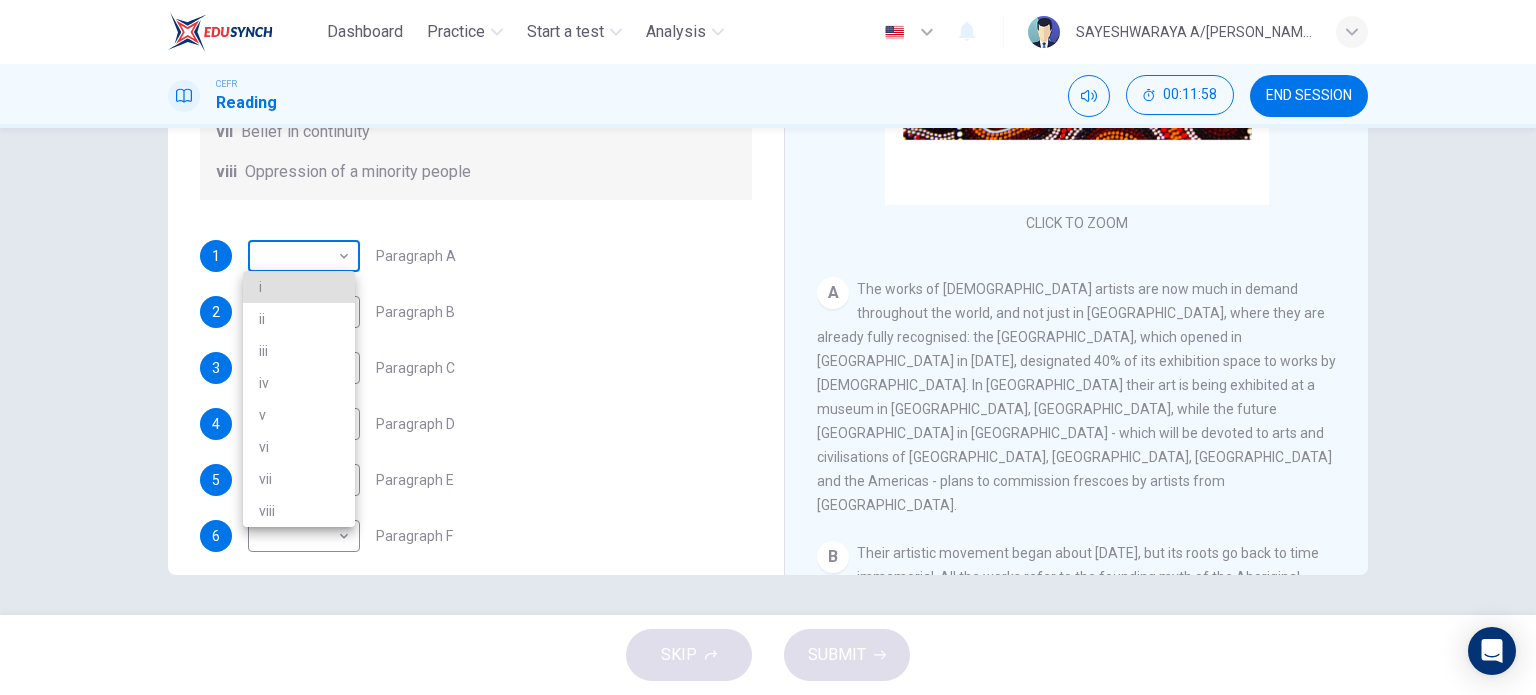 click on "Dashboard Practice Start a test Analysis English en ​ SAYESHWARAYA A/P SUBRAMANIAM CEFR Reading 00:11:58 END SESSION Questions 1 - 6 The Reading Passage has eight paragraphs  A-H .
Choose the most suitable heading for paragraphs  A-F  from the list of headings below.
Write the correct number (i-viii) in the boxes below. List of Headings i Amazing results from a project ii New religious ceremonies iii Community art centres iv Early painting techniques and marketing systems v Mythology and history combined vi The increasing acclaim for Aboriginal art vii Belief in continuity viii Oppression of a minority people 1 ​ ​ Paragraph A 2 ​ ​ Paragraph B 3 ​ ​ Paragraph C 4 ​ ​ Paragraph D 5 ​ ​ Paragraph E 6 ​ ​ Paragraph F Painters of Time CLICK TO ZOOM Click to Zoom A B C D E F G H  Today, Aboriginal painting has become a great success. Some works sell for more than $25,000, and exceptional items may fetch as much as $180,000 in Australia. SKIP SUBMIT
Dashboard Practice Analysis i" at bounding box center [768, 347] 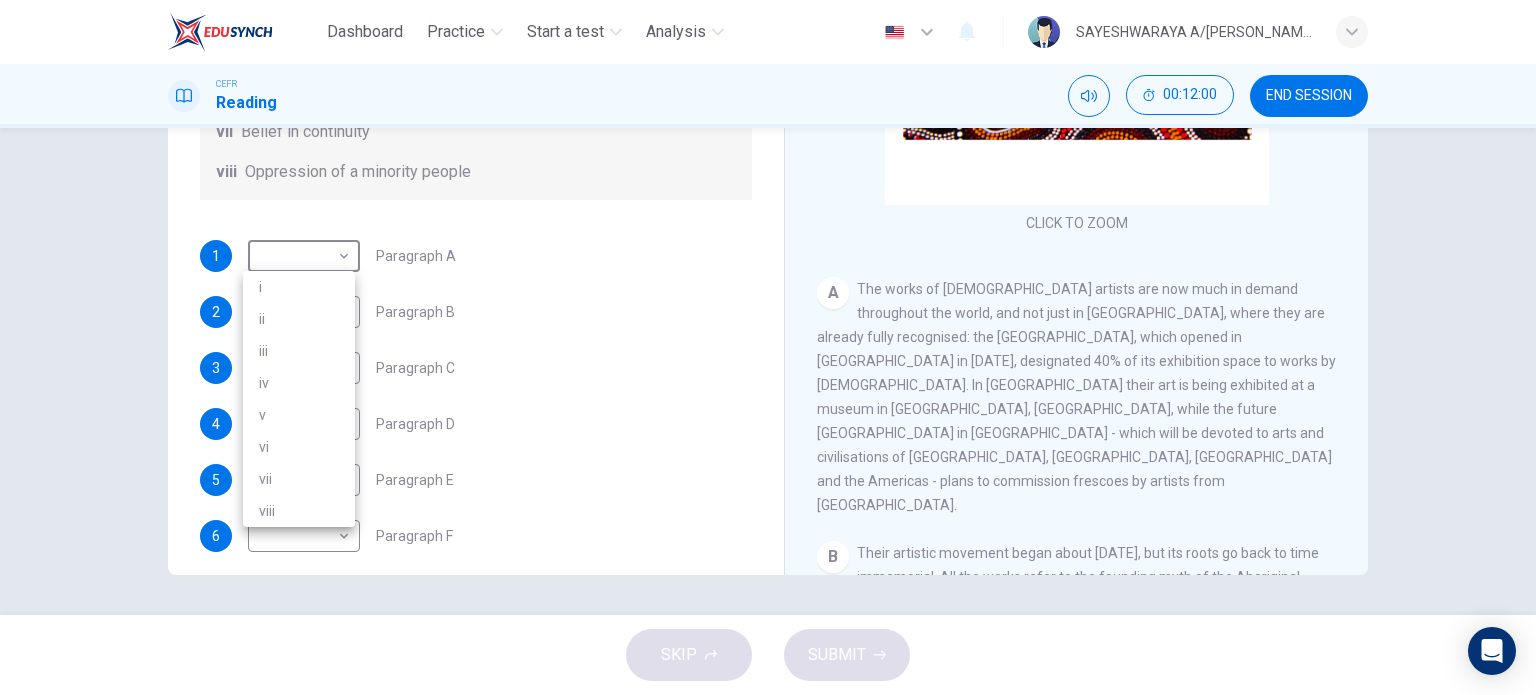 click at bounding box center [768, 347] 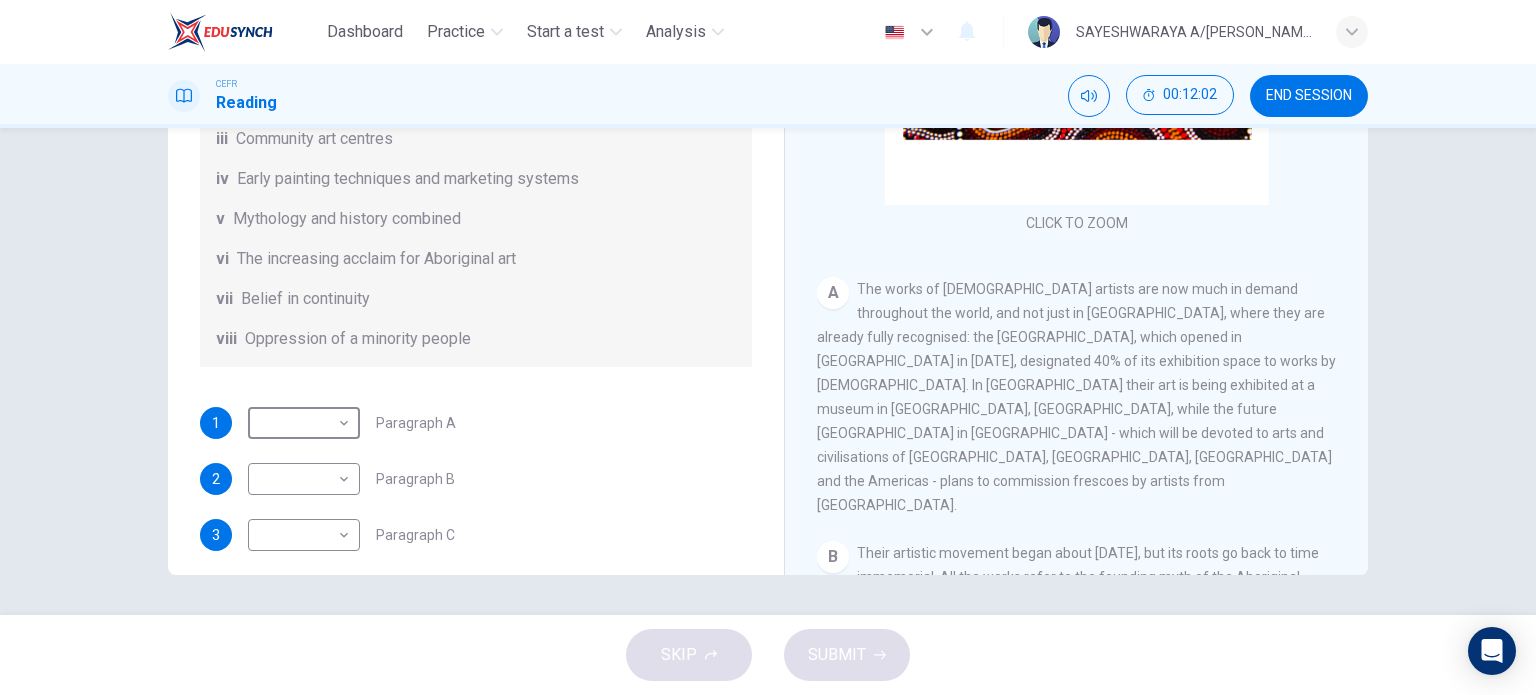 scroll, scrollTop: 169, scrollLeft: 0, axis: vertical 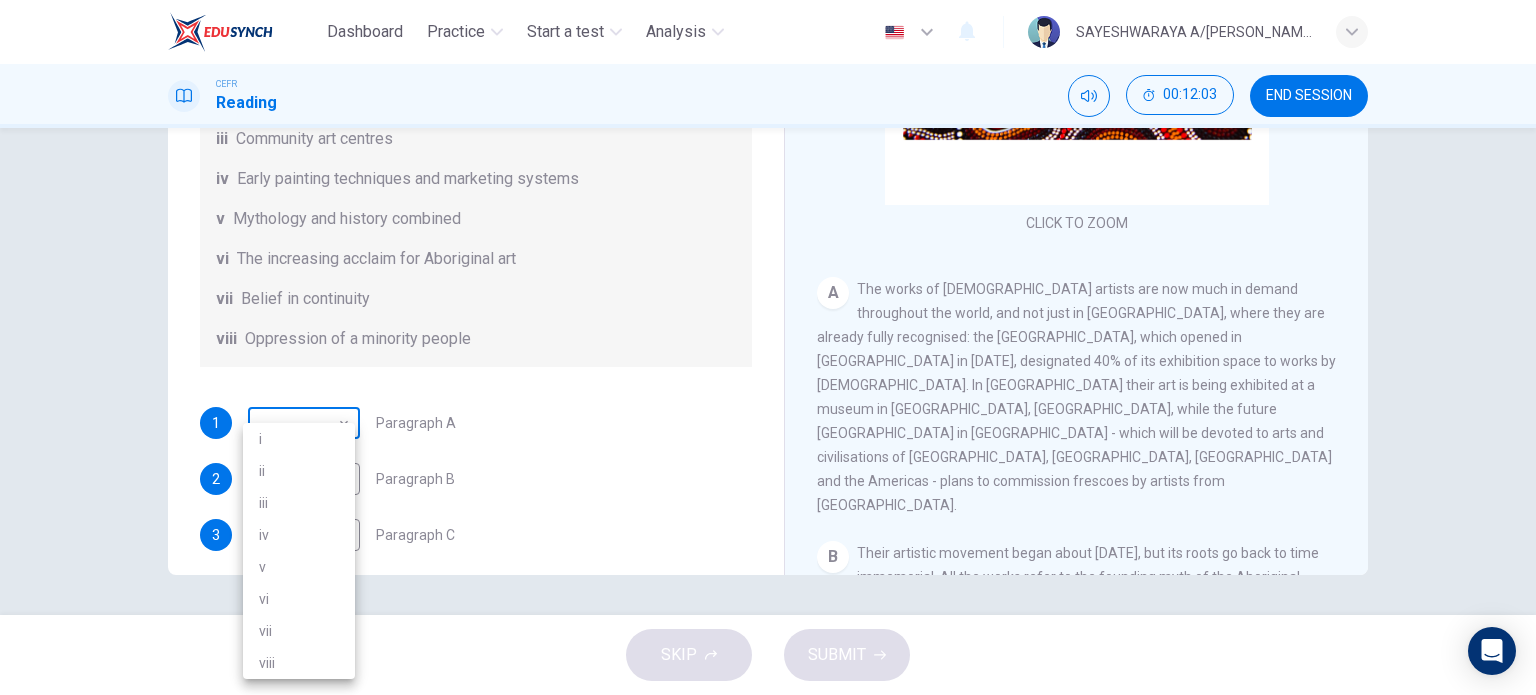 click on "Dashboard Practice Start a test Analysis English en ​ SAYESHWARAYA A/P SUBRAMANIAM CEFR Reading 00:12:03 END SESSION Questions 1 - 6 The Reading Passage has eight paragraphs  A-H .
Choose the most suitable heading for paragraphs  A-F  from the list of headings below.
Write the correct number (i-viii) in the boxes below. List of Headings i Amazing results from a project ii New religious ceremonies iii Community art centres iv Early painting techniques and marketing systems v Mythology and history combined vi The increasing acclaim for Aboriginal art vii Belief in continuity viii Oppression of a minority people 1 ​ ​ Paragraph A 2 ​ ​ Paragraph B 3 ​ ​ Paragraph C 4 ​ ​ Paragraph D 5 ​ ​ Paragraph E 6 ​ ​ Paragraph F Painters of Time CLICK TO ZOOM Click to Zoom A B C D E F G H  Today, Aboriginal painting has become a great success. Some works sell for more than $25,000, and exceptional items may fetch as much as $180,000 in Australia. SKIP SUBMIT
Dashboard Practice Analysis i" at bounding box center (768, 347) 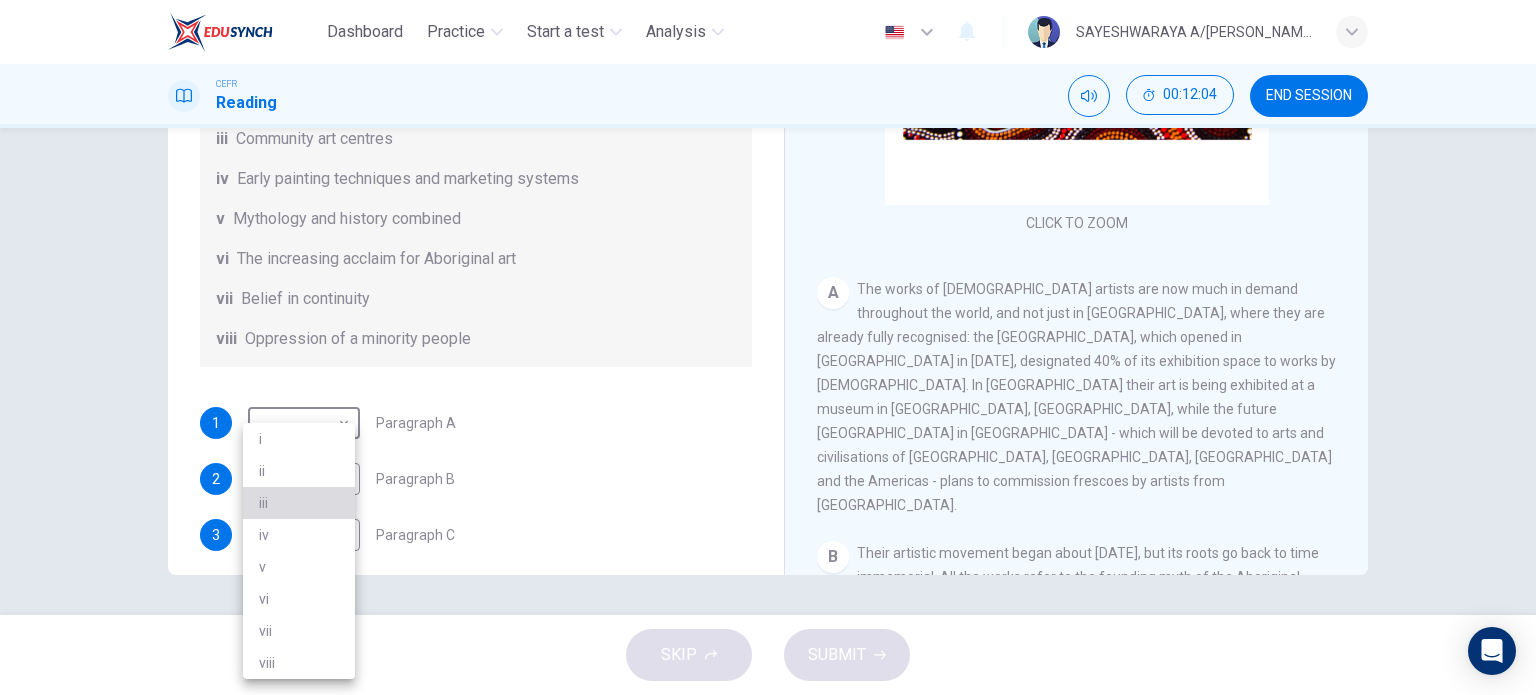 click on "iii" at bounding box center [299, 503] 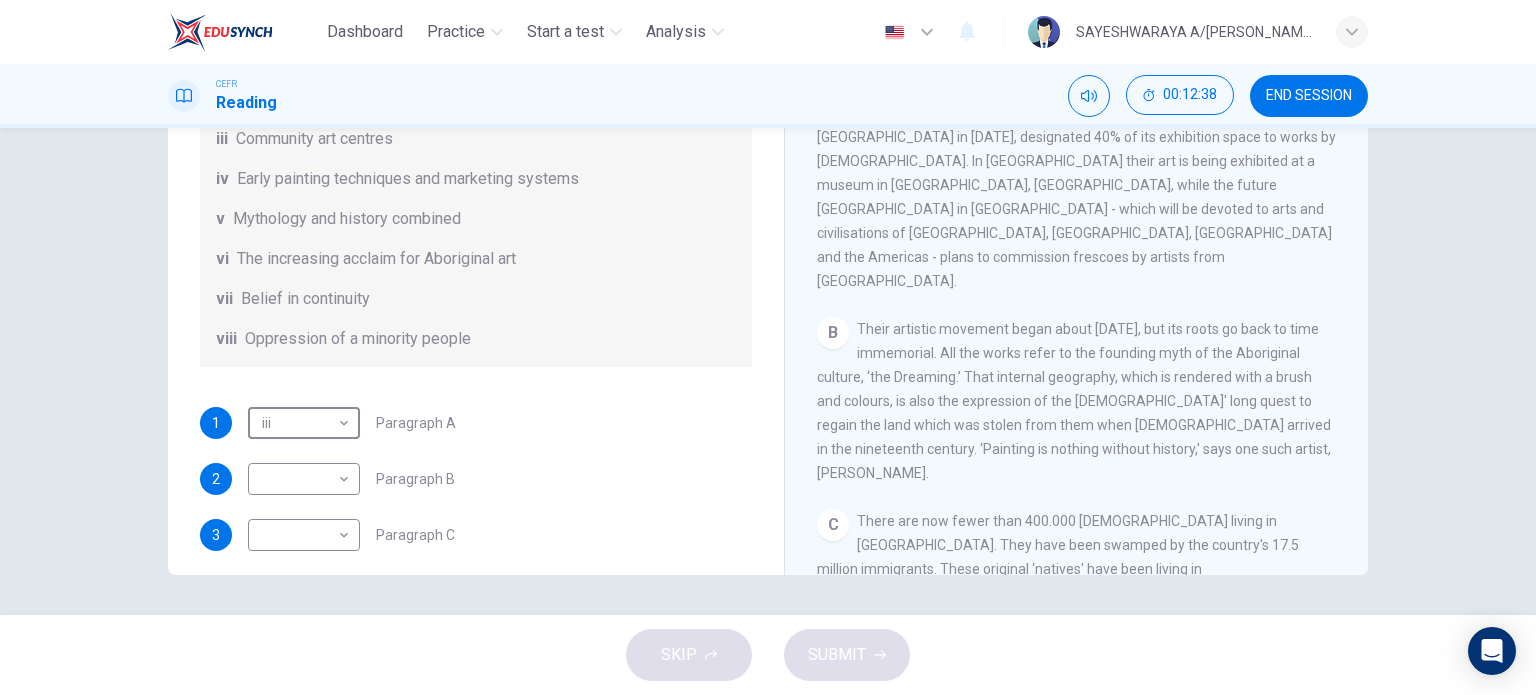 scroll, scrollTop: 338, scrollLeft: 0, axis: vertical 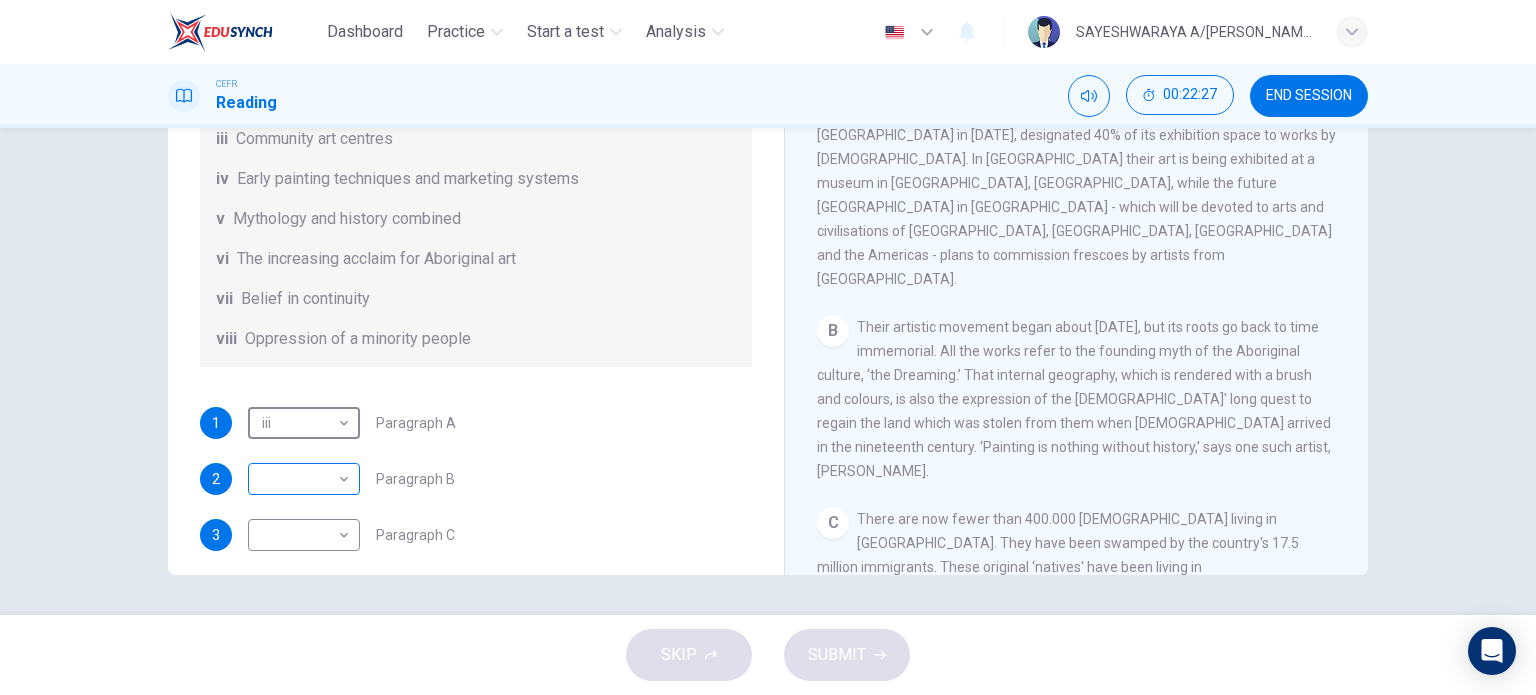 click on "Dashboard Practice Start a test Analysis English en ​ SAYESHWARAYA A/P SUBRAMANIAM CEFR Reading 00:22:27 END SESSION Questions 1 - 6 The Reading Passage has eight paragraphs  A-H .
Choose the most suitable heading for paragraphs  A-F  from the list of headings below.
Write the correct number (i-viii) in the boxes below. List of Headings i Amazing results from a project ii New religious ceremonies iii Community art centres iv Early painting techniques and marketing systems v Mythology and history combined vi The increasing acclaim for Aboriginal art vii Belief in continuity viii Oppression of a minority people 1 iii iii ​ Paragraph A 2 ​ ​ Paragraph B 3 ​ ​ Paragraph C 4 ​ ​ Paragraph D 5 ​ ​ Paragraph E 6 ​ ​ Paragraph F Painters of Time CLICK TO ZOOM Click to Zoom A B C D E F G H  Today, Aboriginal painting has become a great success. Some works sell for more than $25,000, and exceptional items may fetch as much as $180,000 in Australia. SKIP SUBMIT
Dashboard Practice 2025" at bounding box center (768, 347) 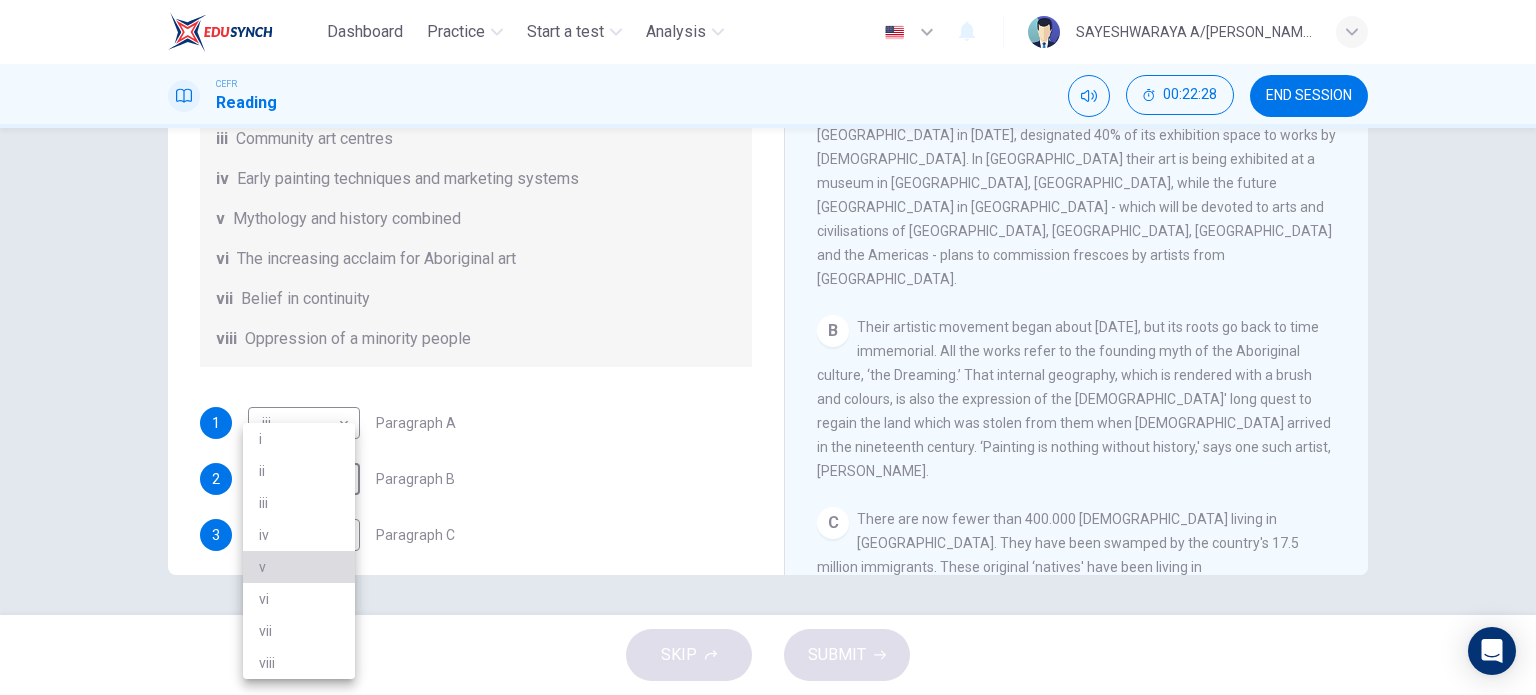 click on "v" at bounding box center [299, 567] 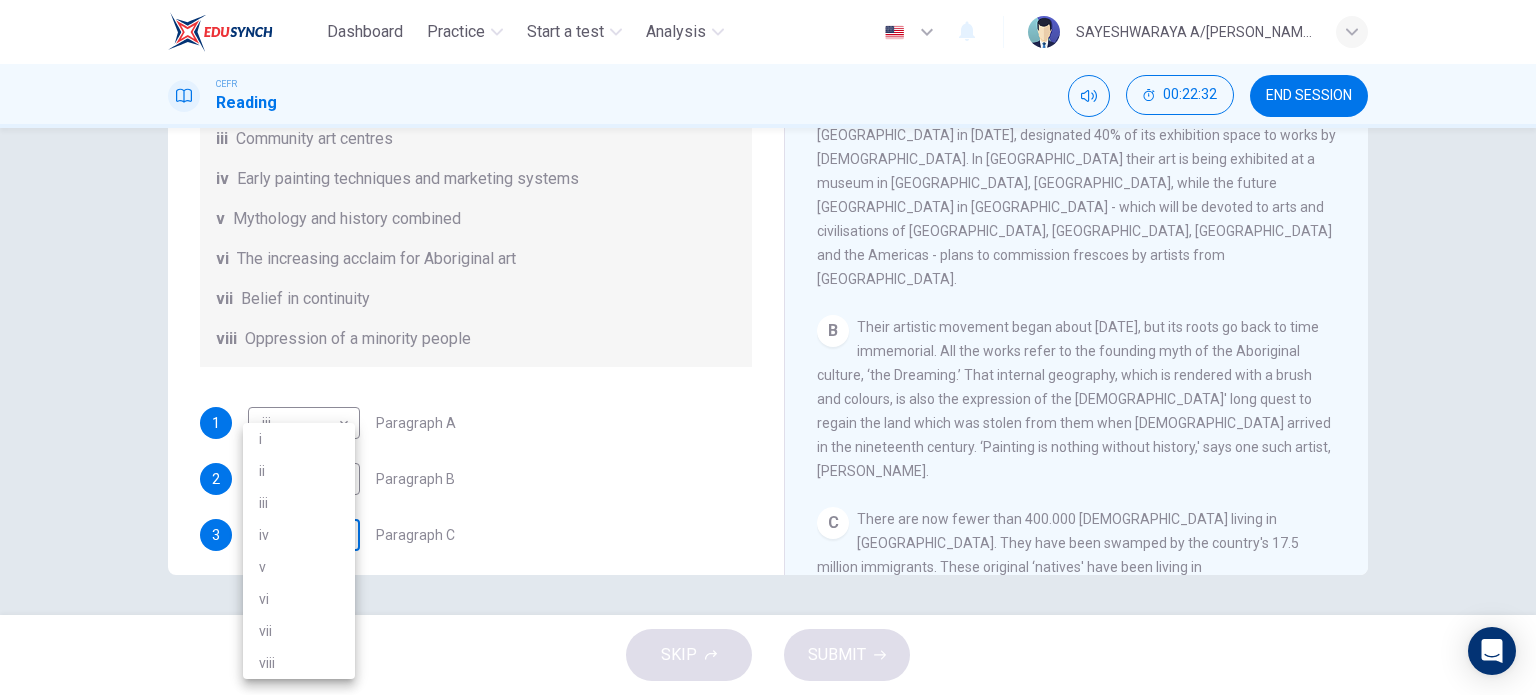 click on "Dashboard Practice Start a test Analysis English en ​ SAYESHWARAYA A/P SUBRAMANIAM CEFR Reading 00:22:32 END SESSION Questions 1 - 6 The Reading Passage has eight paragraphs  A-H .
Choose the most suitable heading for paragraphs  A-F  from the list of headings below.
Write the correct number (i-viii) in the boxes below. List of Headings i Amazing results from a project ii New religious ceremonies iii Community art centres iv Early painting techniques and marketing systems v Mythology and history combined vi The increasing acclaim for Aboriginal art vii Belief in continuity viii Oppression of a minority people 1 iii iii ​ Paragraph A 2 v v ​ Paragraph B 3 ​ ​ Paragraph C 4 ​ ​ Paragraph D 5 ​ ​ Paragraph E 6 ​ ​ Paragraph F Painters of Time CLICK TO ZOOM Click to Zoom A B C D E F G H  Today, Aboriginal painting has become a great success. Some works sell for more than $25,000, and exceptional items may fetch as much as $180,000 in Australia. SKIP SUBMIT
Dashboard Practice 2025 i" at bounding box center (768, 347) 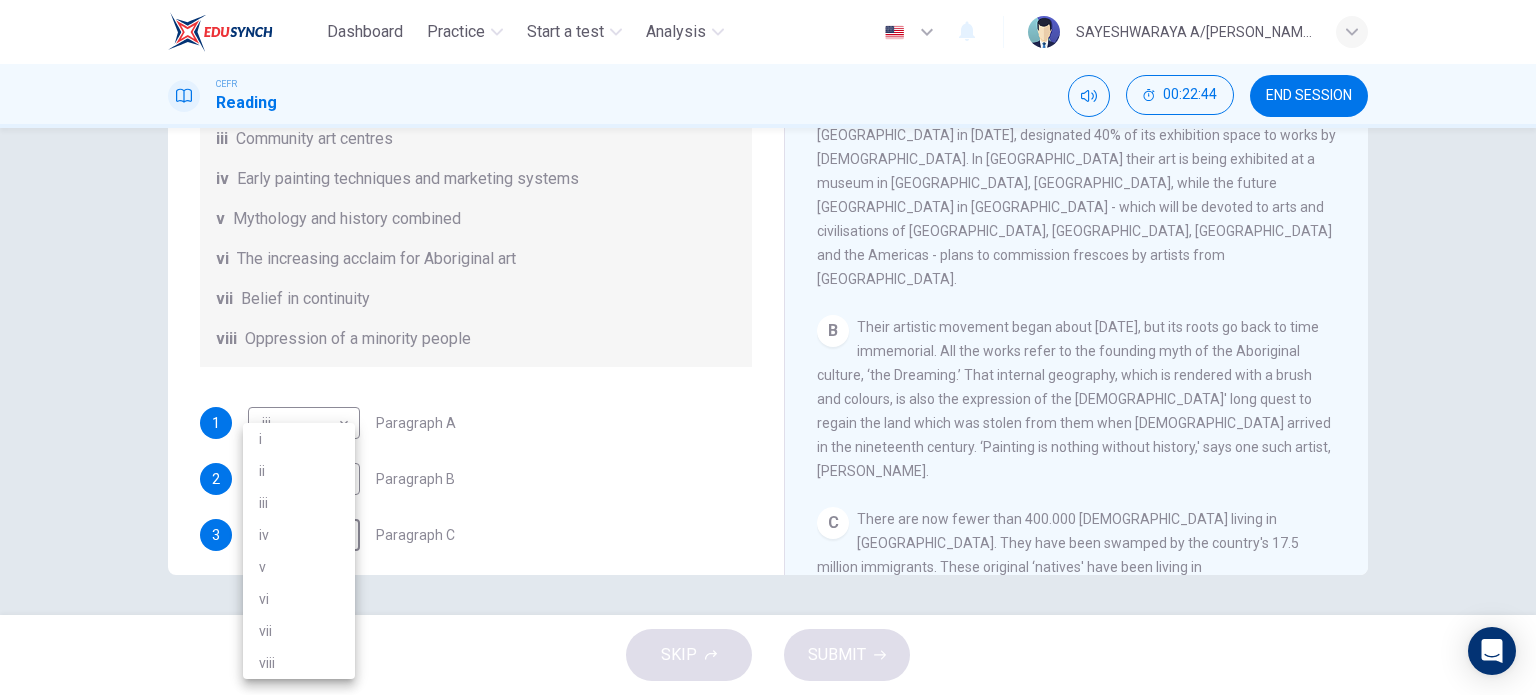click at bounding box center (768, 347) 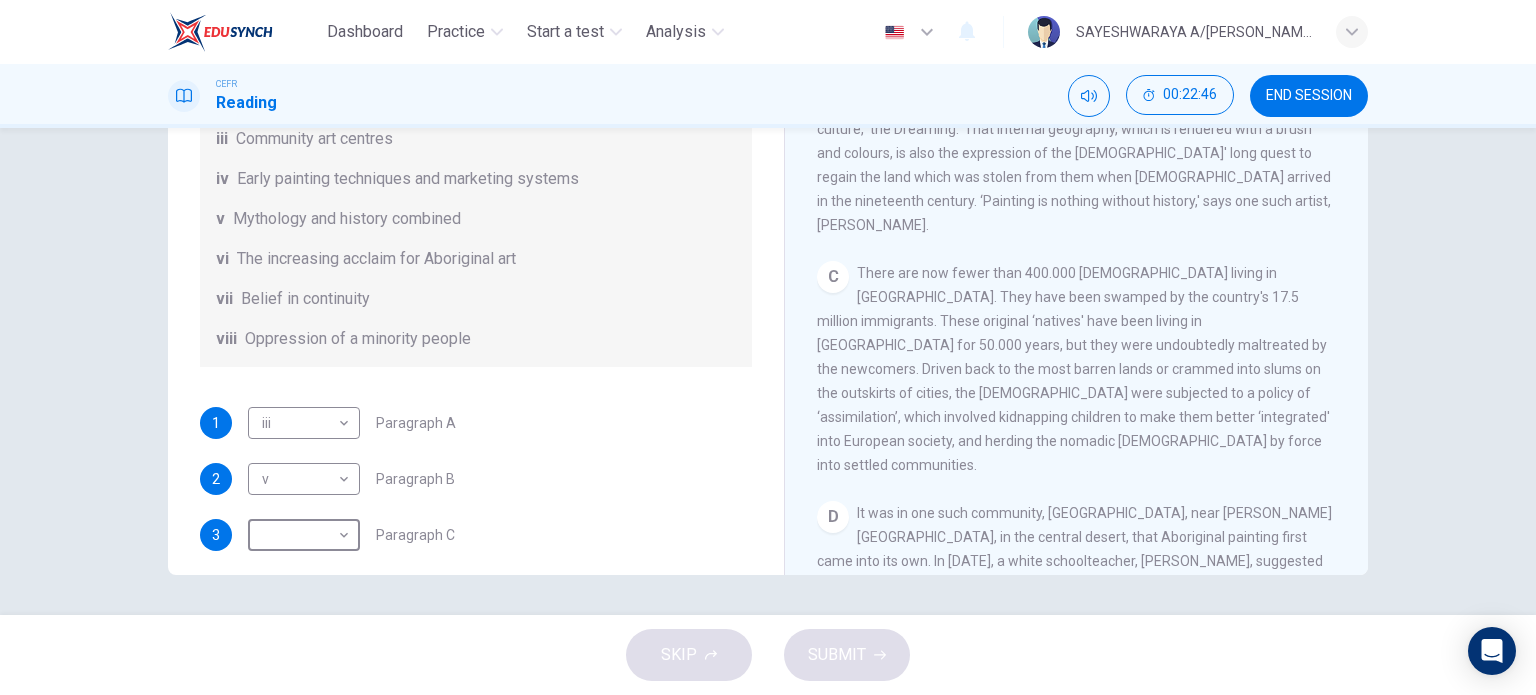 scroll, scrollTop: 586, scrollLeft: 0, axis: vertical 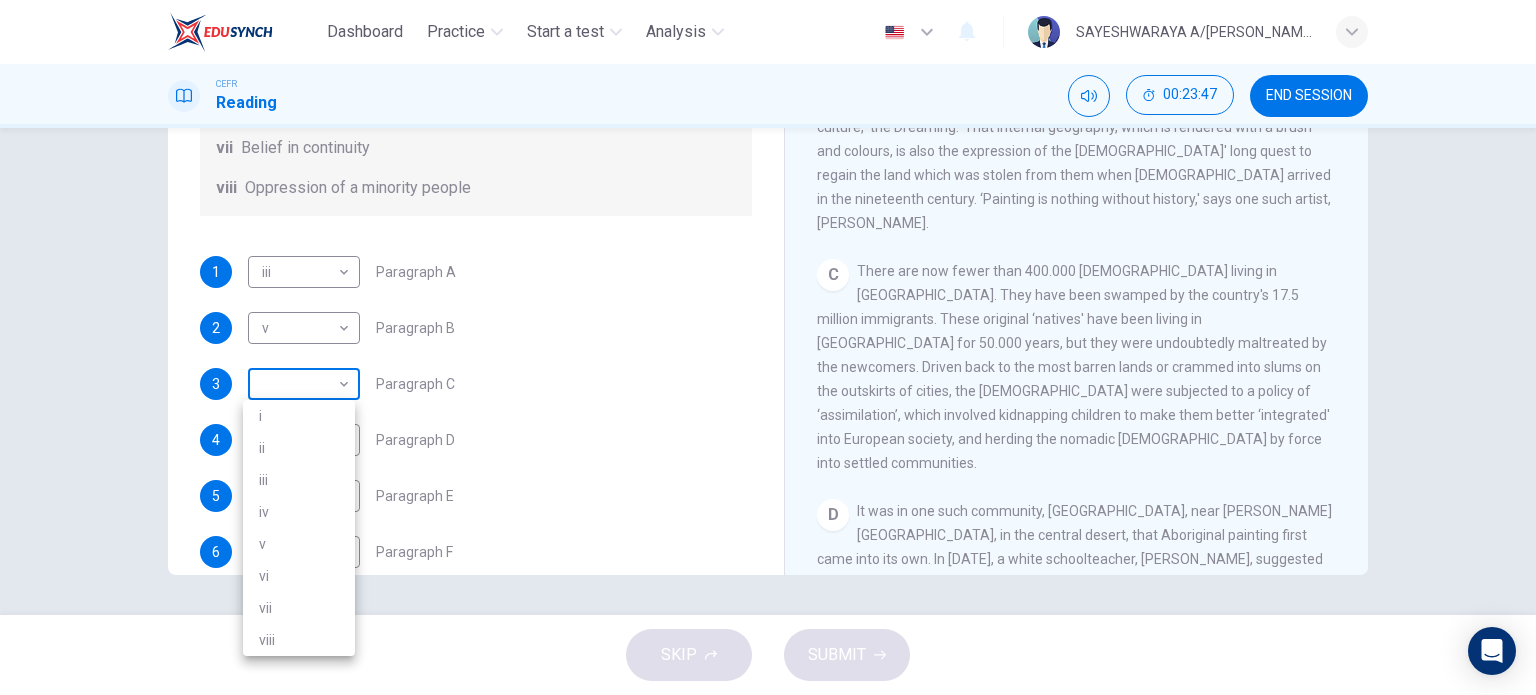 click on "Dashboard Practice Start a test Analysis English en ​ SAYESHWARAYA A/P SUBRAMANIAM CEFR Reading 00:23:47 END SESSION Questions 1 - 6 The Reading Passage has eight paragraphs  A-H .
Choose the most suitable heading for paragraphs  A-F  from the list of headings below.
Write the correct number (i-viii) in the boxes below. List of Headings i Amazing results from a project ii New religious ceremonies iii Community art centres iv Early painting techniques and marketing systems v Mythology and history combined vi The increasing acclaim for Aboriginal art vii Belief in continuity viii Oppression of a minority people 1 iii iii ​ Paragraph A 2 v v ​ Paragraph B 3 ​ ​ Paragraph C 4 ​ ​ Paragraph D 5 ​ ​ Paragraph E 6 ​ ​ Paragraph F Painters of Time CLICK TO ZOOM Click to Zoom A B C D E F G H  Today, Aboriginal painting has become a great success. Some works sell for more than $25,000, and exceptional items may fetch as much as $180,000 in Australia. SKIP SUBMIT
Dashboard Practice 2025 i" at bounding box center (768, 347) 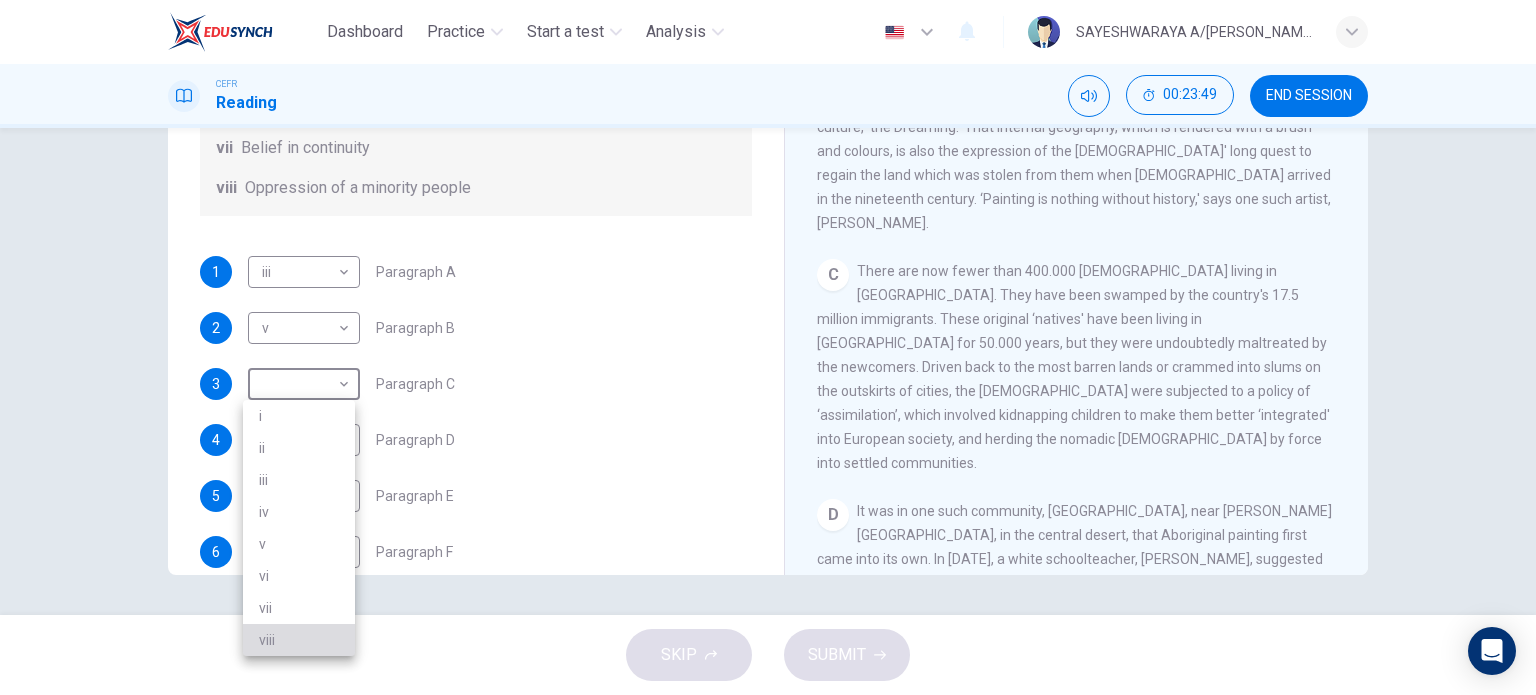 click on "viii" at bounding box center [299, 640] 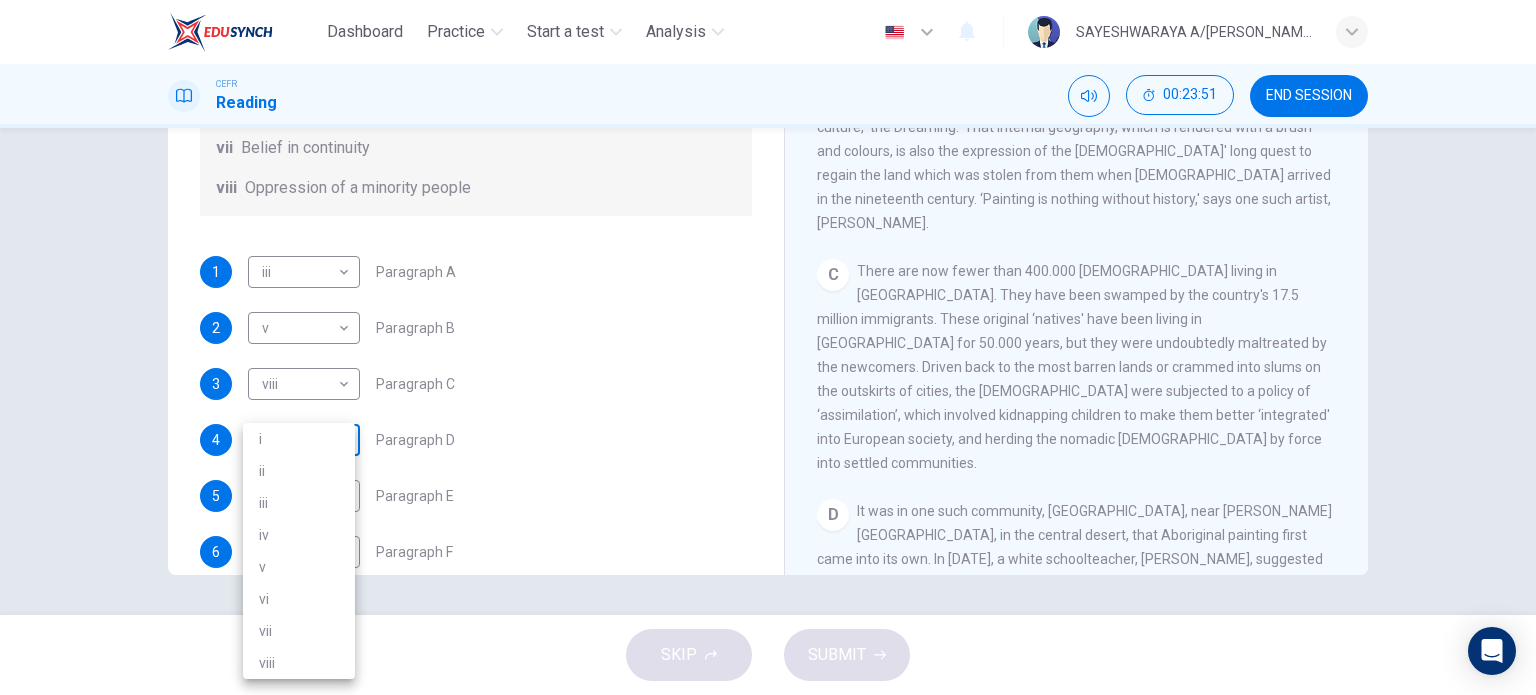 click on "Dashboard Practice Start a test Analysis English en ​ SAYESHWARAYA A/P SUBRAMANIAM CEFR Reading 00:23:51 END SESSION Questions 1 - 6 The Reading Passage has eight paragraphs  A-H .
Choose the most suitable heading for paragraphs  A-F  from the list of headings below.
Write the correct number (i-viii) in the boxes below. List of Headings i Amazing results from a project ii New religious ceremonies iii Community art centres iv Early painting techniques and marketing systems v Mythology and history combined vi The increasing acclaim for Aboriginal art vii Belief in continuity viii Oppression of a minority people 1 iii iii ​ Paragraph A 2 v v ​ Paragraph B 3 viii viii ​ Paragraph C 4 ​ ​ Paragraph D 5 ​ ​ Paragraph E 6 ​ ​ Paragraph F Painters of Time CLICK TO ZOOM Click to Zoom A B C D E F G H  Today, Aboriginal painting has become a great success. Some works sell for more than $25,000, and exceptional items may fetch as much as $180,000 in Australia. SKIP SUBMIT
Dashboard Practice" at bounding box center [768, 347] 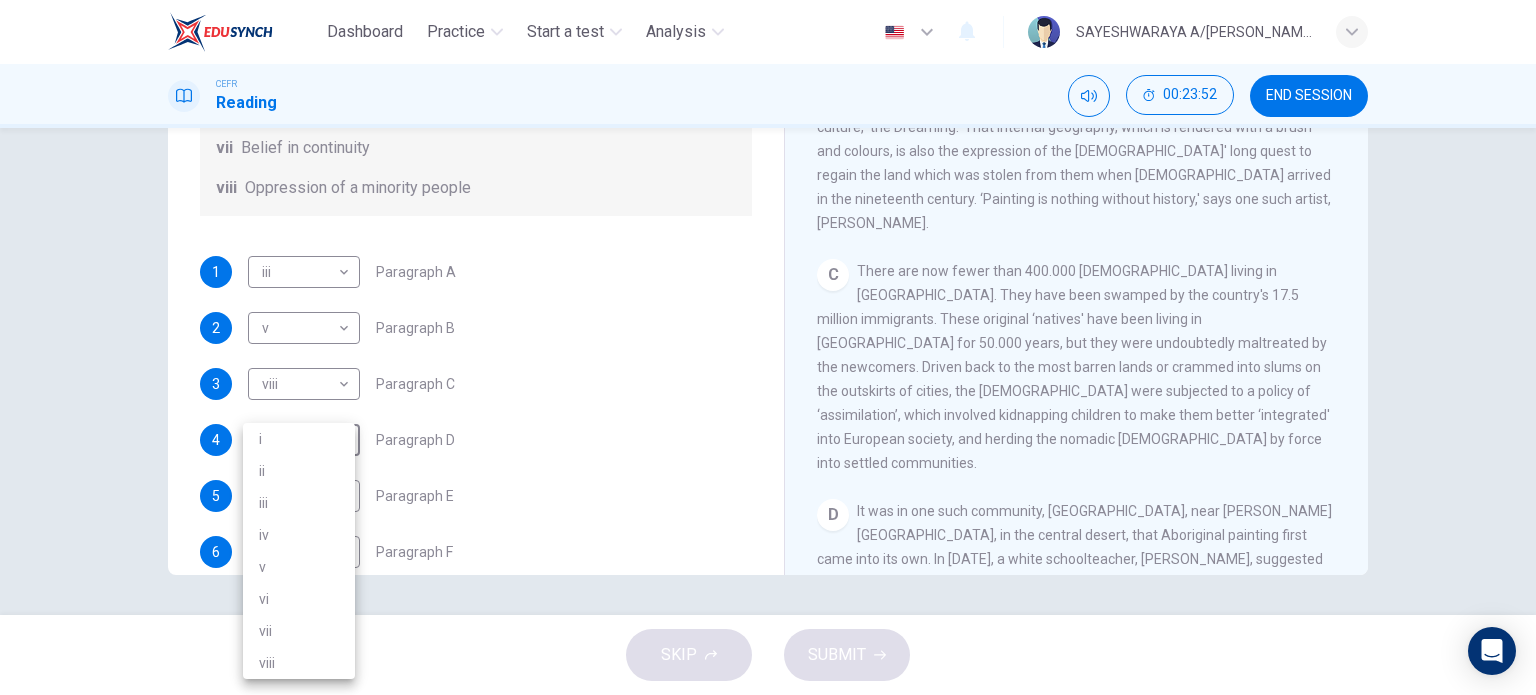 click at bounding box center (768, 347) 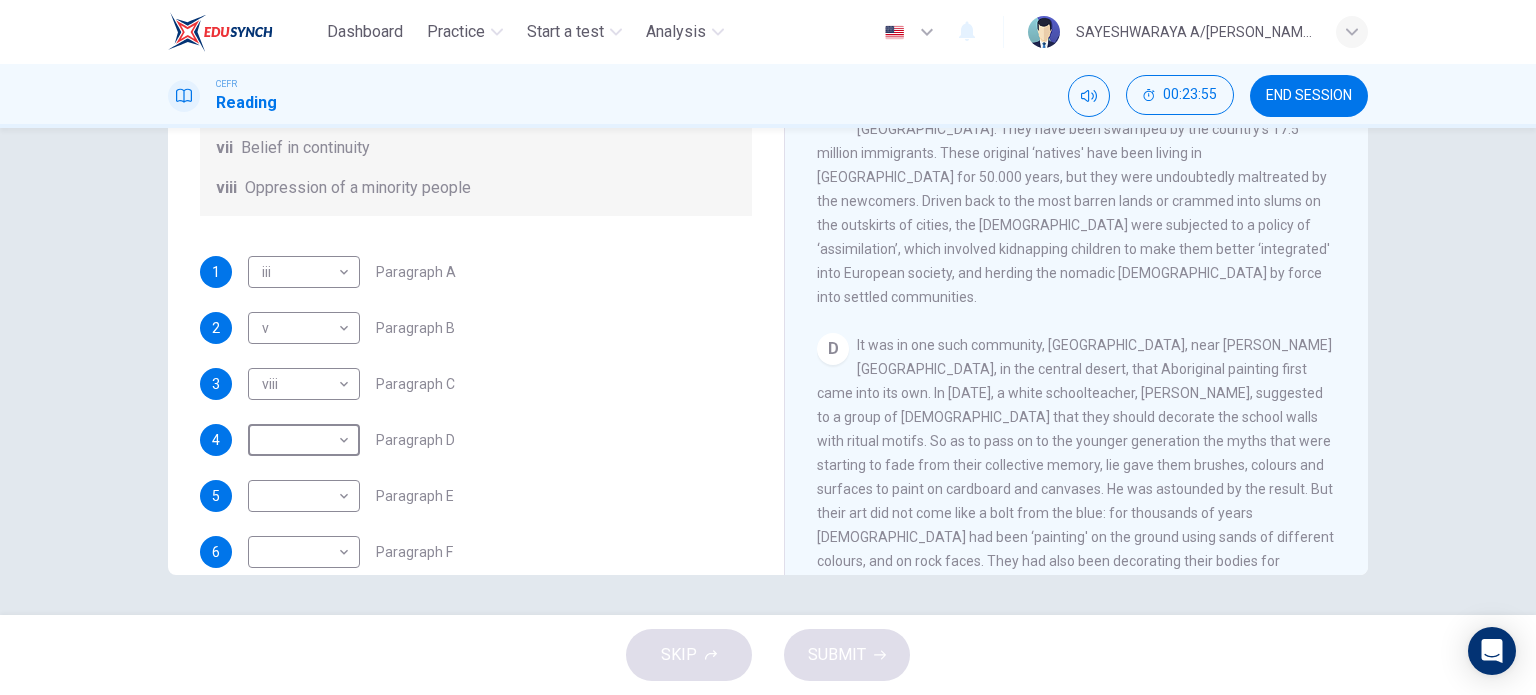 scroll, scrollTop: 808, scrollLeft: 0, axis: vertical 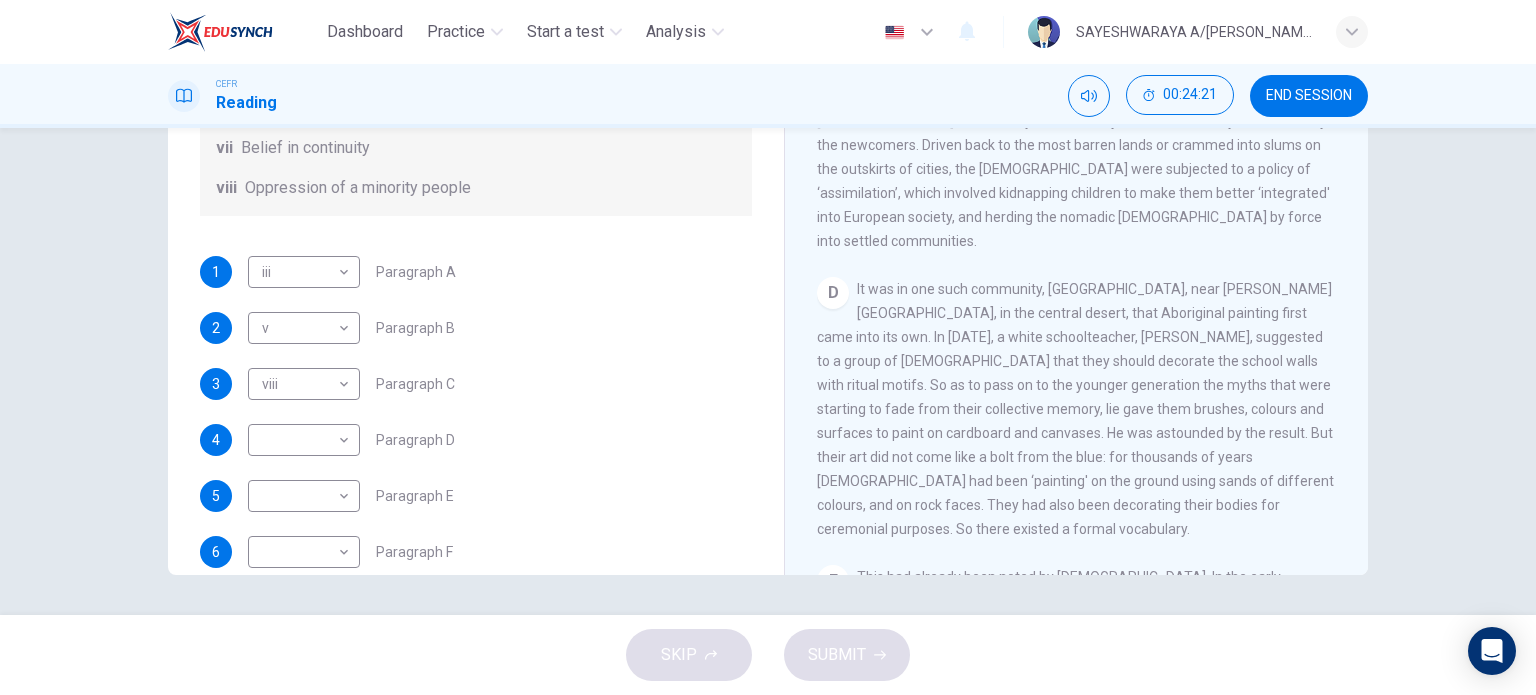 click on "It was in one such community, Papunya, near Alice Springs, in the central desert, that Aboriginal painting first came into its own. In 1971, a white schoolteacher, Geoffrey Bardon, suggested to a group of Aborigines that they should decorate the school walls with ritual motifs. So as to pass on to the younger generation the myths that were starting to fade from their collective memory, lie gave them brushes, colours and surfaces to paint on cardboard and canvases. He was astounded by the result. But their art did not come like a bolt from the blue: for thousands of years Aborigines had been ‘painting' on the ground using sands of different colours, and on rock faces. They had also been decorating their bodies for ceremonial purposes. So there existed a formal vocabulary." at bounding box center [1075, 409] 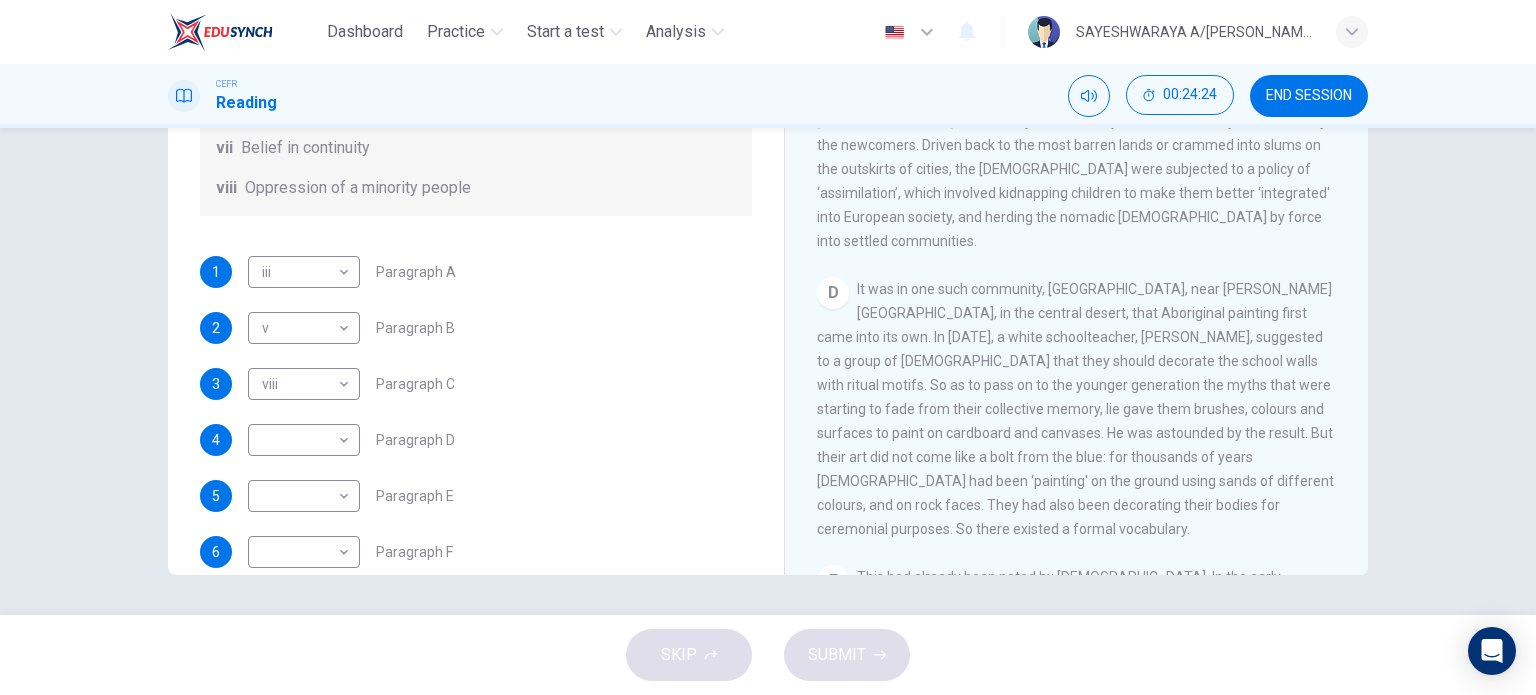 drag, startPoint x: 852, startPoint y: 208, endPoint x: 866, endPoint y: 215, distance: 15.652476 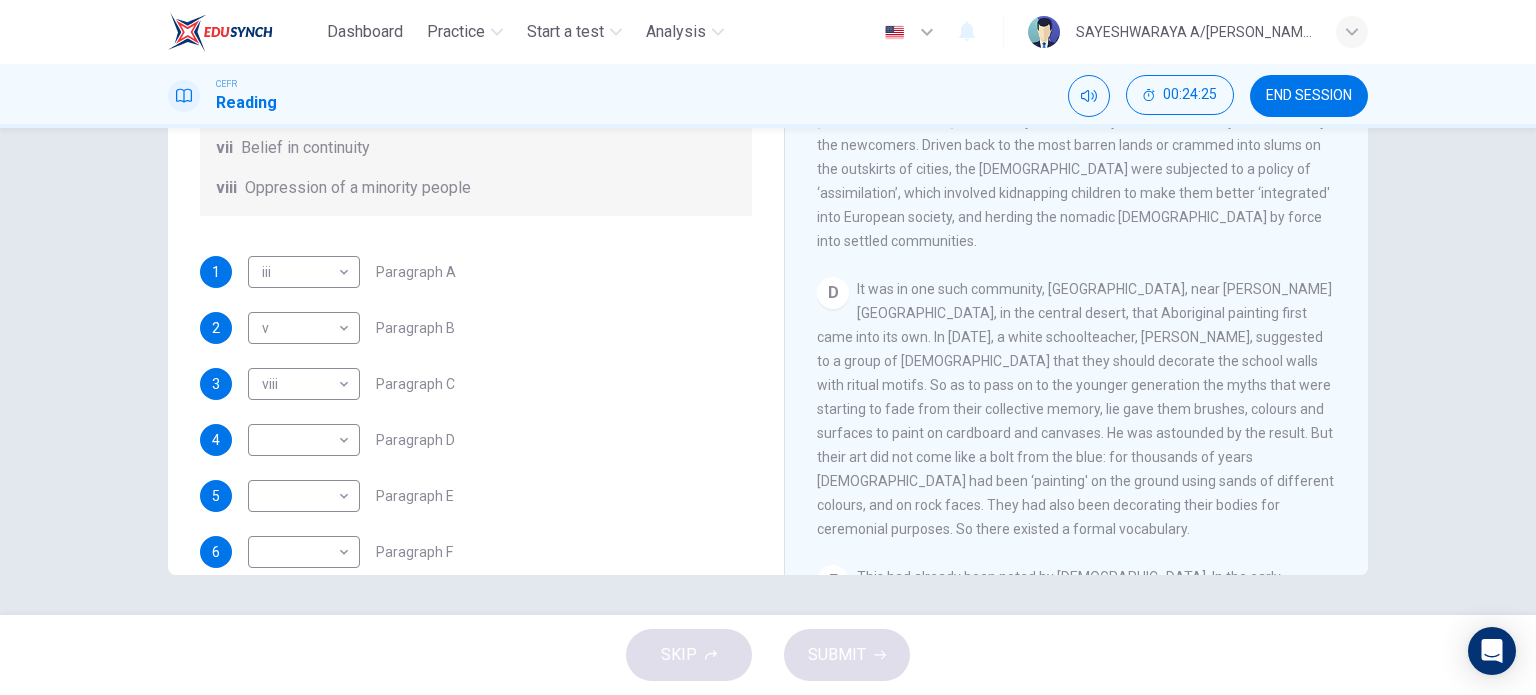 click on "It was in one such community, Papunya, near Alice Springs, in the central desert, that Aboriginal painting first came into its own. In 1971, a white schoolteacher, Geoffrey Bardon, suggested to a group of Aborigines that they should decorate the school walls with ritual motifs. So as to pass on to the younger generation the myths that were starting to fade from their collective memory, lie gave them brushes, colours and surfaces to paint on cardboard and canvases. He was astounded by the result. But their art did not come like a bolt from the blue: for thousands of years Aborigines had been ‘painting' on the ground using sands of different colours, and on rock faces. They had also been decorating their bodies for ceremonial purposes. So there existed a formal vocabulary." at bounding box center [1075, 409] 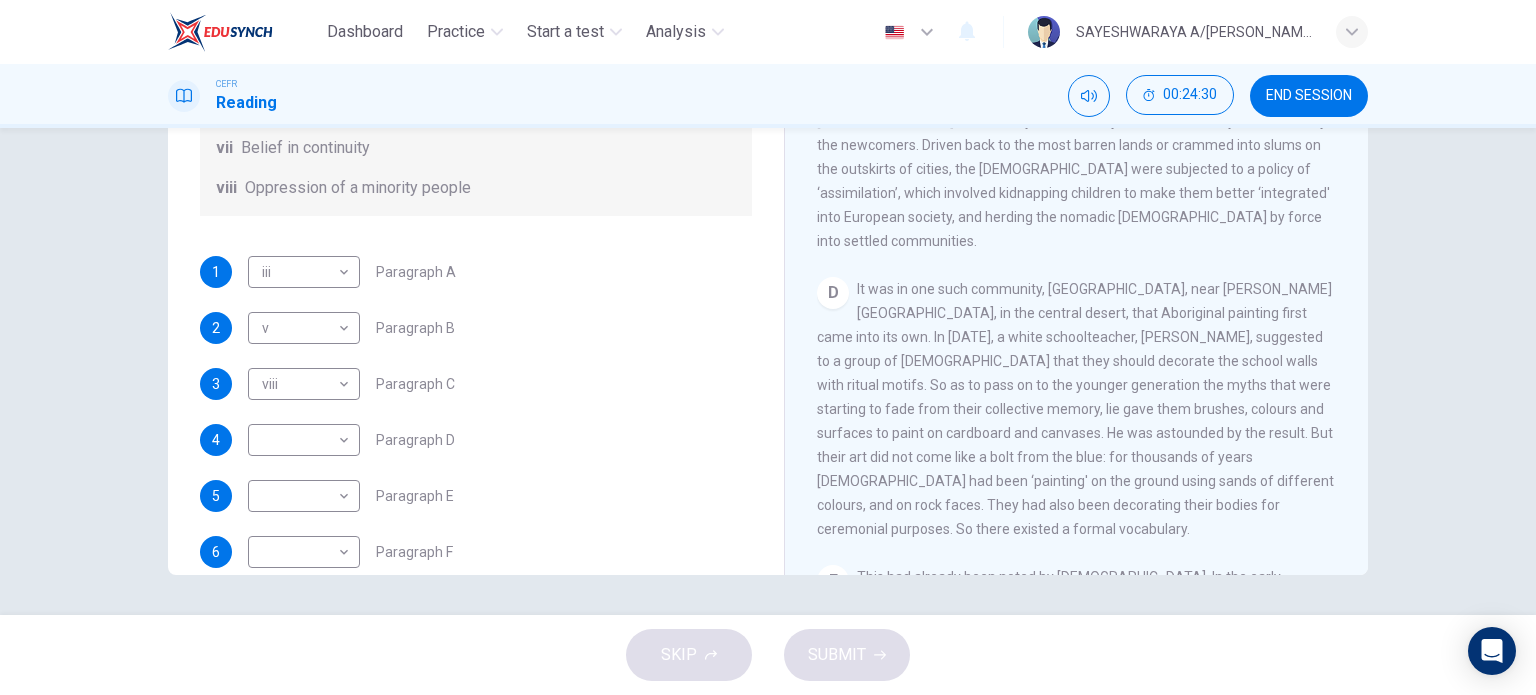 click on "It was in one such community, Papunya, near Alice Springs, in the central desert, that Aboriginal painting first came into its own. In 1971, a white schoolteacher, Geoffrey Bardon, suggested to a group of Aborigines that they should decorate the school walls with ritual motifs. So as to pass on to the younger generation the myths that were starting to fade from their collective memory, lie gave them brushes, colours and surfaces to paint on cardboard and canvases. He was astounded by the result. But their art did not come like a bolt from the blue: for thousands of years Aborigines had been ‘painting' on the ground using sands of different colours, and on rock faces. They had also been decorating their bodies for ceremonial purposes. So there existed a formal vocabulary." at bounding box center (1075, 409) 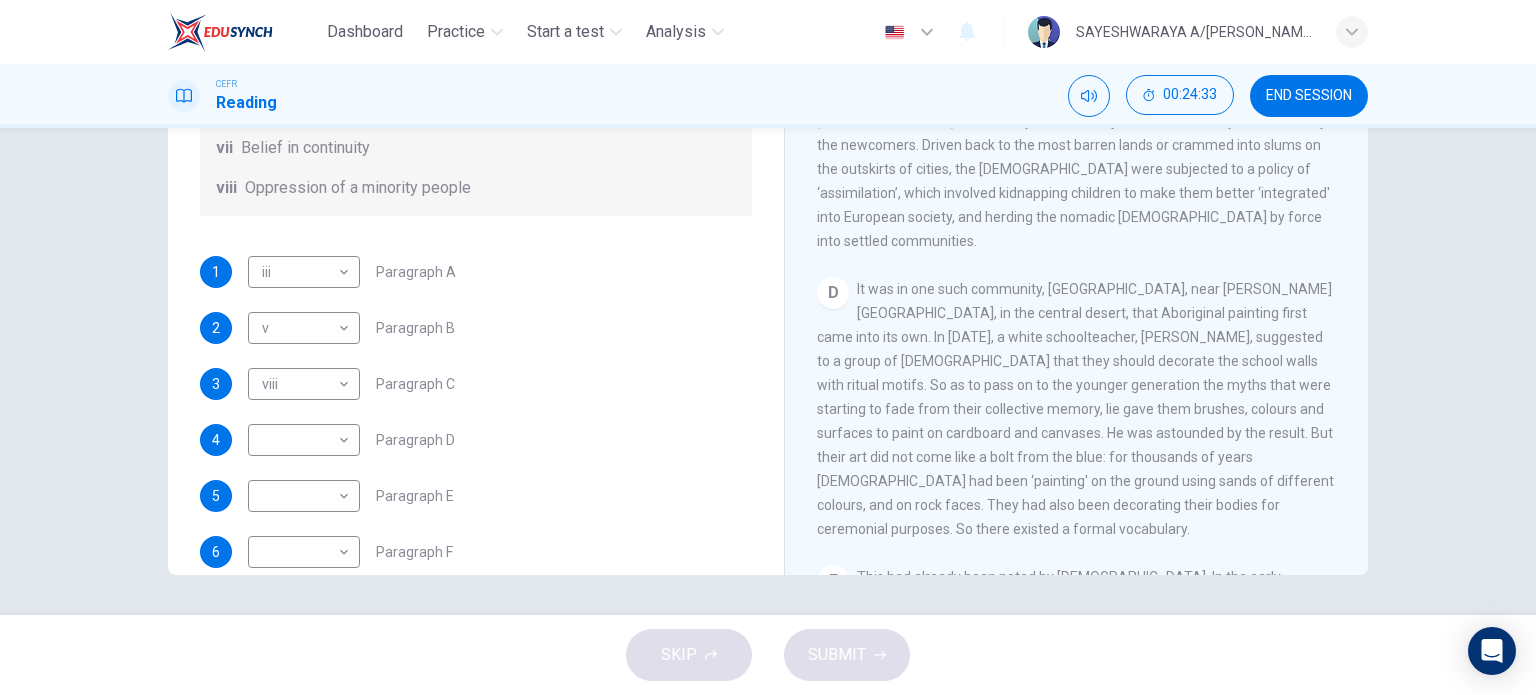 drag, startPoint x: 852, startPoint y: 207, endPoint x: 908, endPoint y: 217, distance: 56.88585 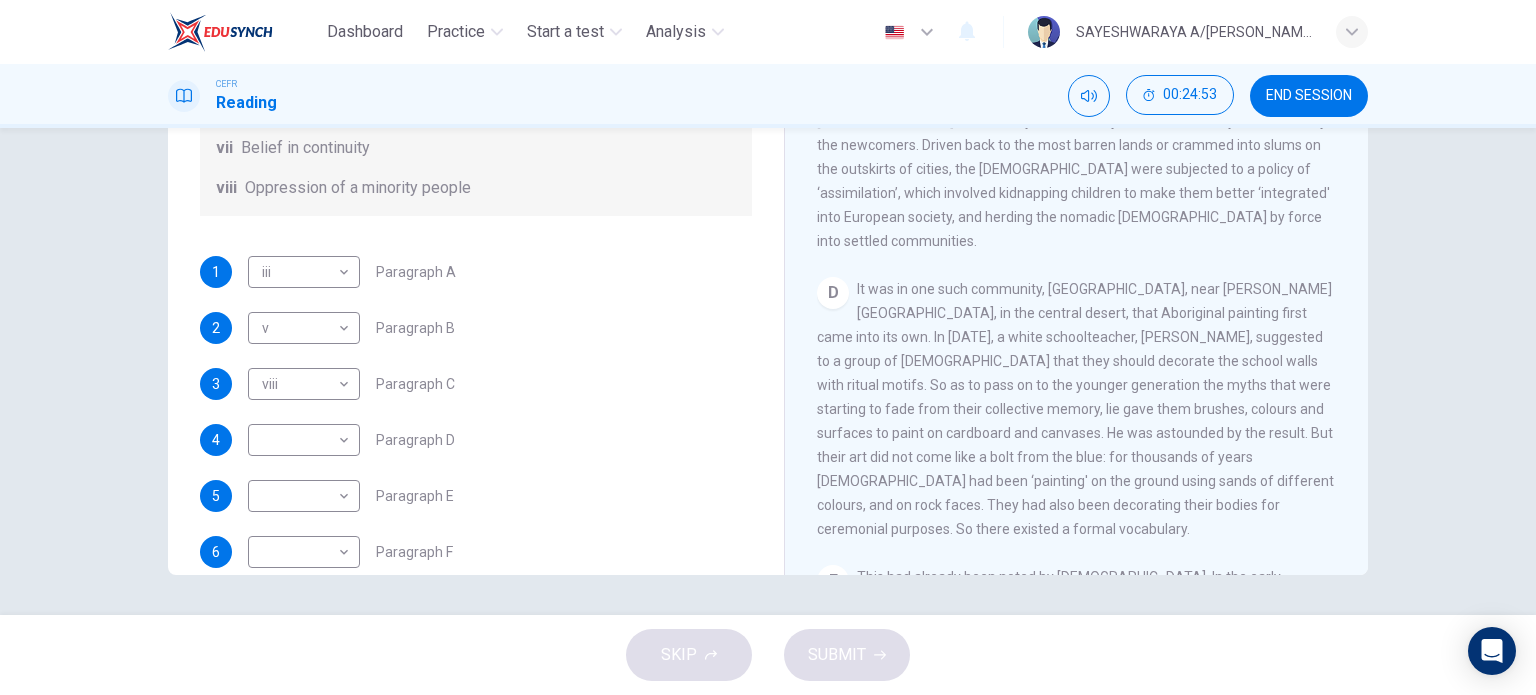 drag, startPoint x: 852, startPoint y: 211, endPoint x: 981, endPoint y: 222, distance: 129.46814 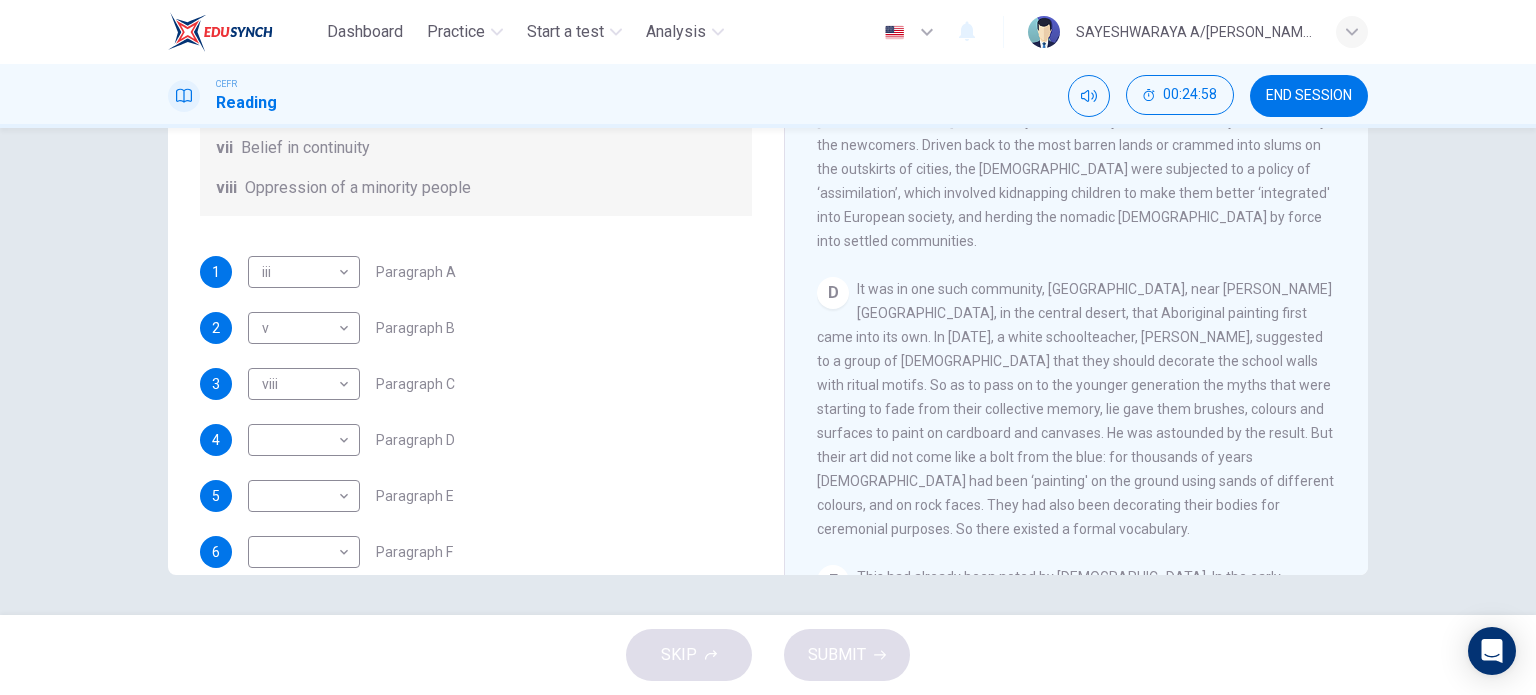drag, startPoint x: 1060, startPoint y: 209, endPoint x: 1109, endPoint y: 203, distance: 49.365982 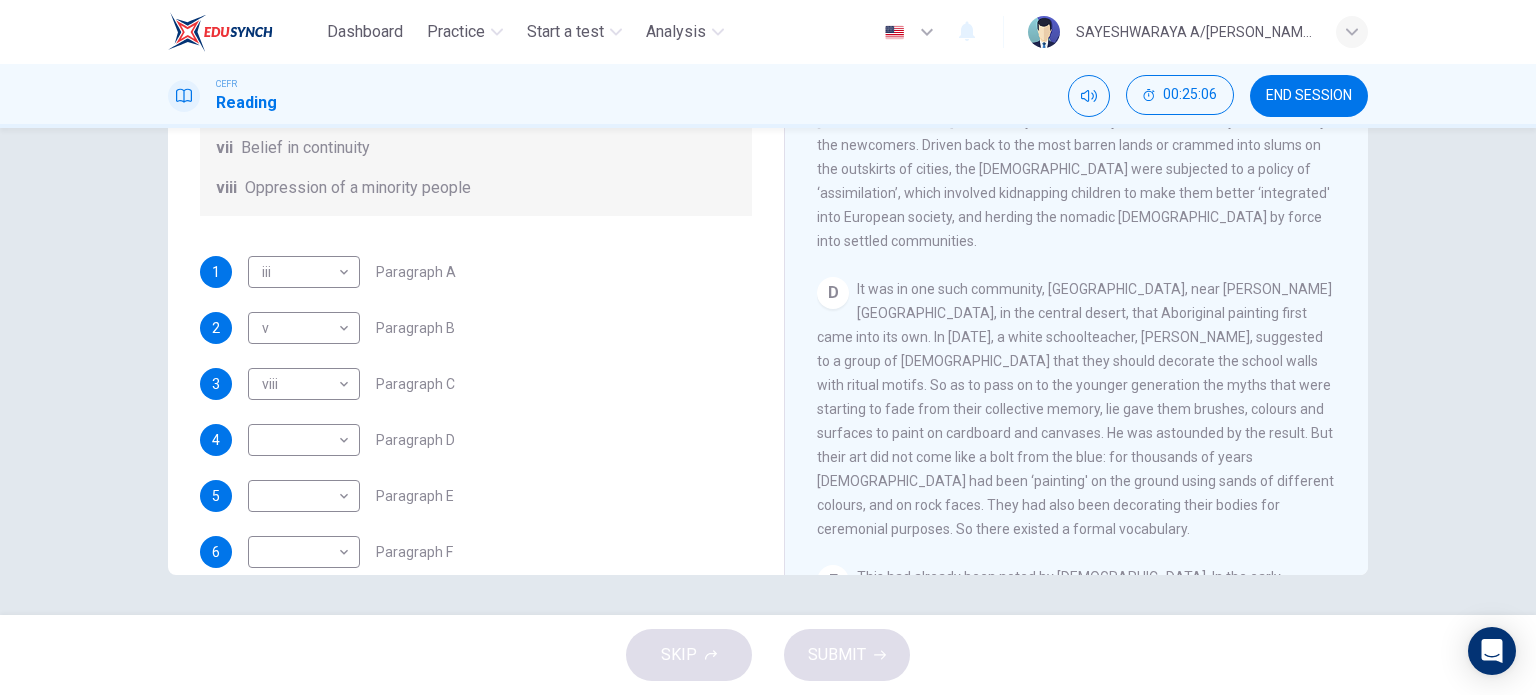 click on "It was in one such community, Papunya, near Alice Springs, in the central desert, that Aboriginal painting first came into its own. In 1971, a white schoolteacher, Geoffrey Bardon, suggested to a group of Aborigines that they should decorate the school walls with ritual motifs. So as to pass on to the younger generation the myths that were starting to fade from their collective memory, lie gave them brushes, colours and surfaces to paint on cardboard and canvases. He was astounded by the result. But their art did not come like a bolt from the blue: for thousands of years Aborigines had been ‘painting' on the ground using sands of different colours, and on rock faces. They had also been decorating their bodies for ceremonial purposes. So there existed a formal vocabulary." at bounding box center [1075, 409] 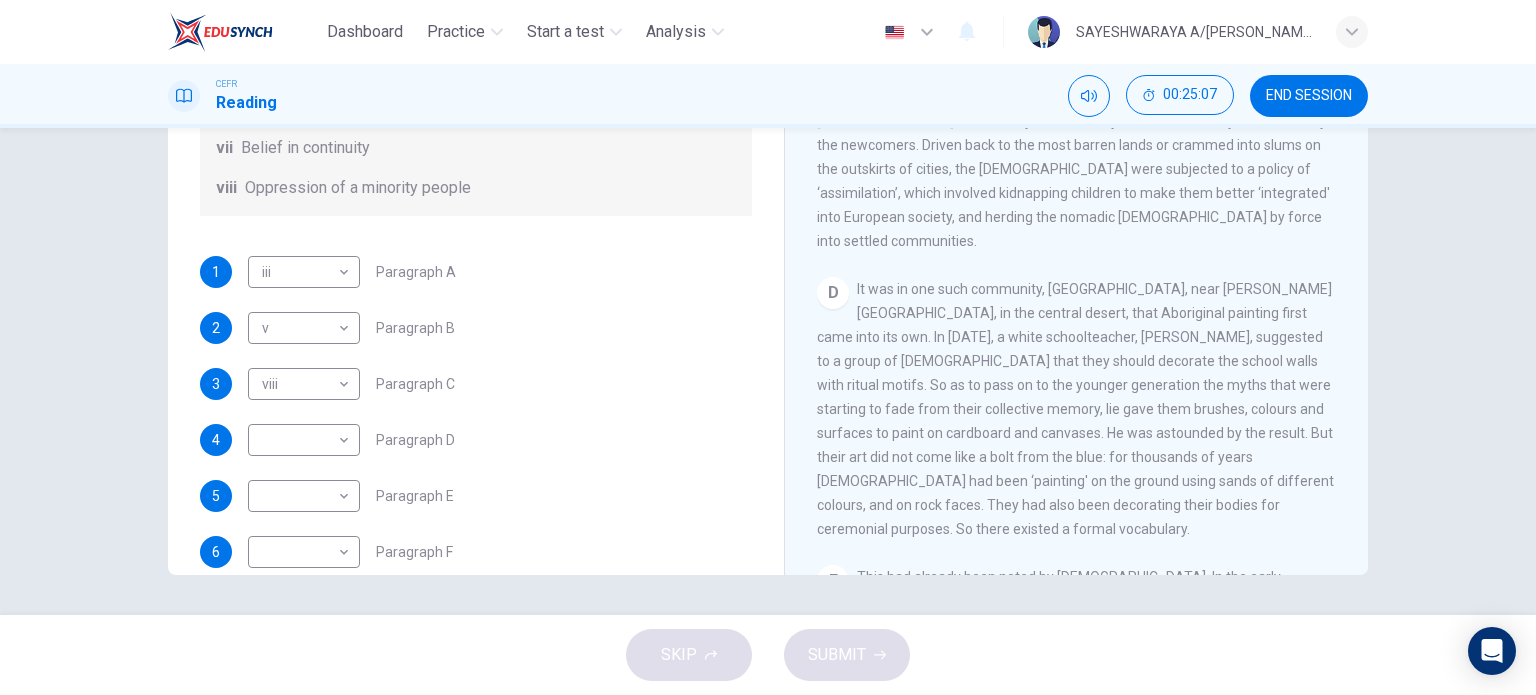 click on "It was in one such community, Papunya, near Alice Springs, in the central desert, that Aboriginal painting first came into its own. In 1971, a white schoolteacher, Geoffrey Bardon, suggested to a group of Aborigines that they should decorate the school walls with ritual motifs. So as to pass on to the younger generation the myths that were starting to fade from their collective memory, lie gave them brushes, colours and surfaces to paint on cardboard and canvases. He was astounded by the result. But their art did not come like a bolt from the blue: for thousands of years Aborigines had been ‘painting' on the ground using sands of different colours, and on rock faces. They had also been decorating their bodies for ceremonial purposes. So there existed a formal vocabulary." at bounding box center [1075, 409] 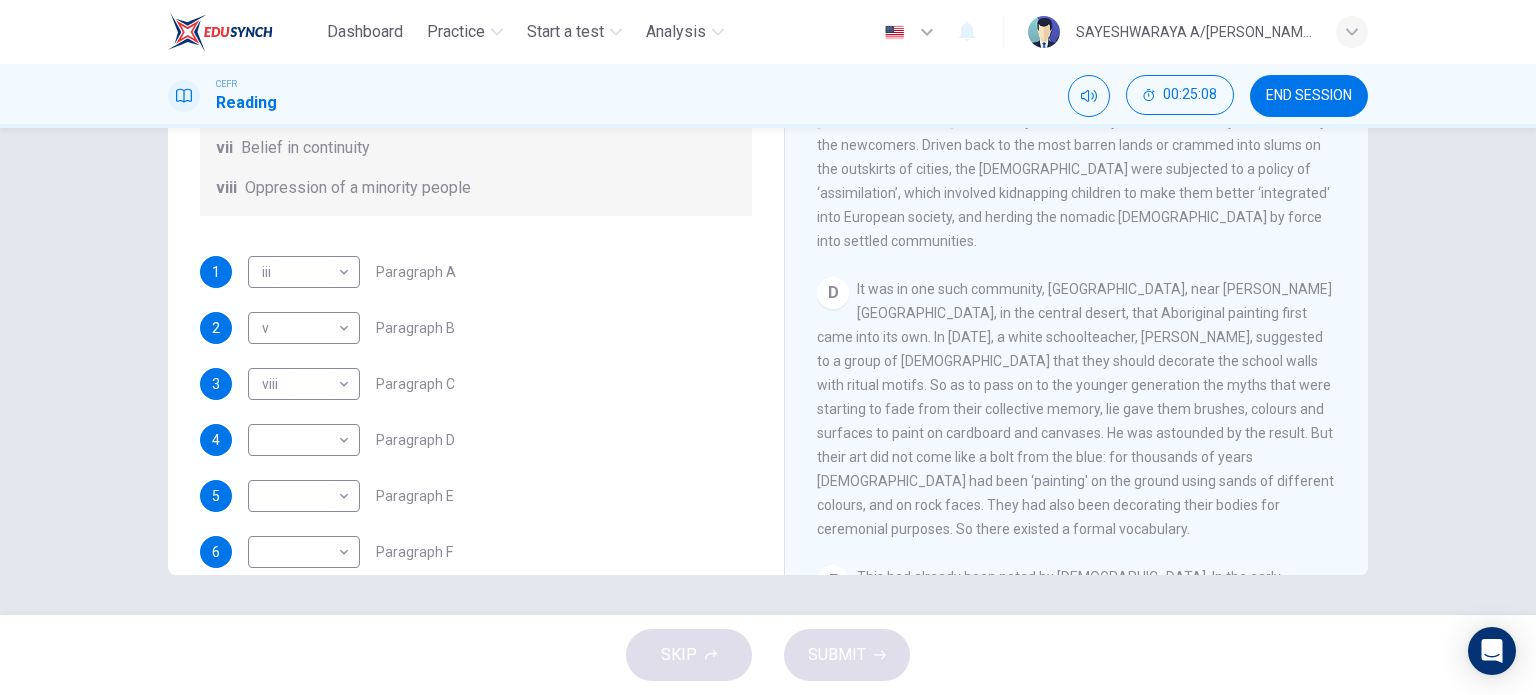 click on "It was in one such community, Papunya, near Alice Springs, in the central desert, that Aboriginal painting first came into its own. In 1971, a white schoolteacher, Geoffrey Bardon, suggested to a group of Aborigines that they should decorate the school walls with ritual motifs. So as to pass on to the younger generation the myths that were starting to fade from their collective memory, lie gave them brushes, colours and surfaces to paint on cardboard and canvases. He was astounded by the result. But their art did not come like a bolt from the blue: for thousands of years Aborigines had been ‘painting' on the ground using sands of different colours, and on rock faces. They had also been decorating their bodies for ceremonial purposes. So there existed a formal vocabulary." at bounding box center (1075, 409) 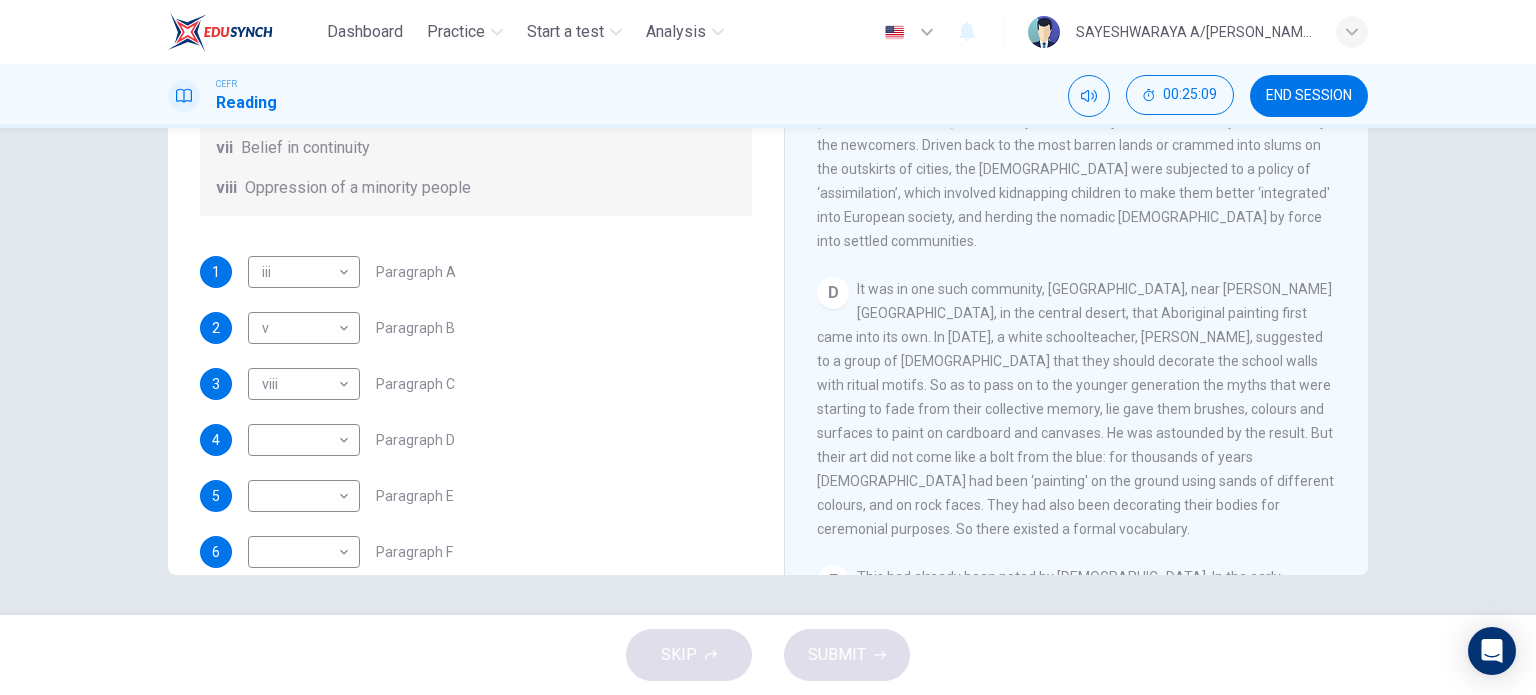 drag, startPoint x: 854, startPoint y: 262, endPoint x: 908, endPoint y: 261, distance: 54.00926 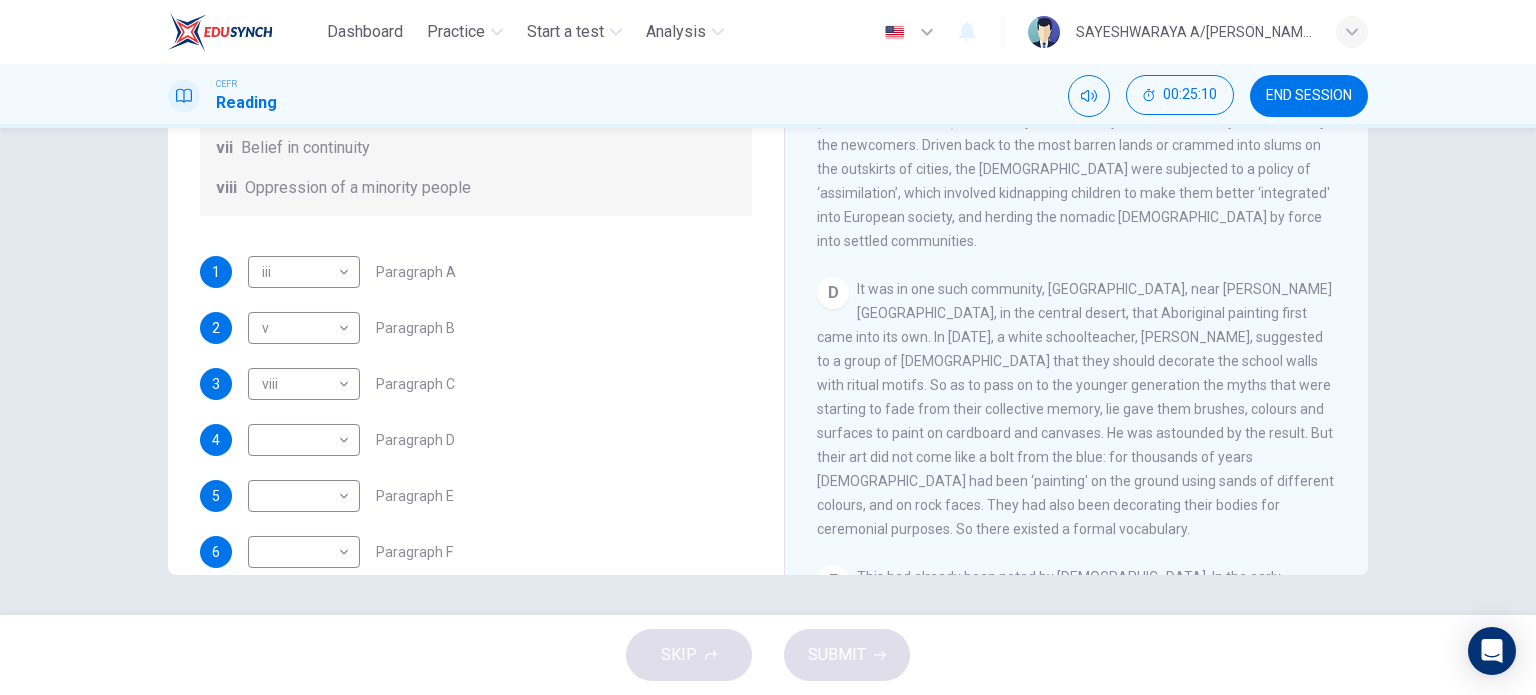 click on "It was in one such community, Papunya, near Alice Springs, in the central desert, that Aboriginal painting first came into its own. In 1971, a white schoolteacher, Geoffrey Bardon, suggested to a group of Aborigines that they should decorate the school walls with ritual motifs. So as to pass on to the younger generation the myths that were starting to fade from their collective memory, lie gave them brushes, colours and surfaces to paint on cardboard and canvases. He was astounded by the result. But their art did not come like a bolt from the blue: for thousands of years Aborigines had been ‘painting' on the ground using sands of different colours, and on rock faces. They had also been decorating their bodies for ceremonial purposes. So there existed a formal vocabulary." at bounding box center [1075, 409] 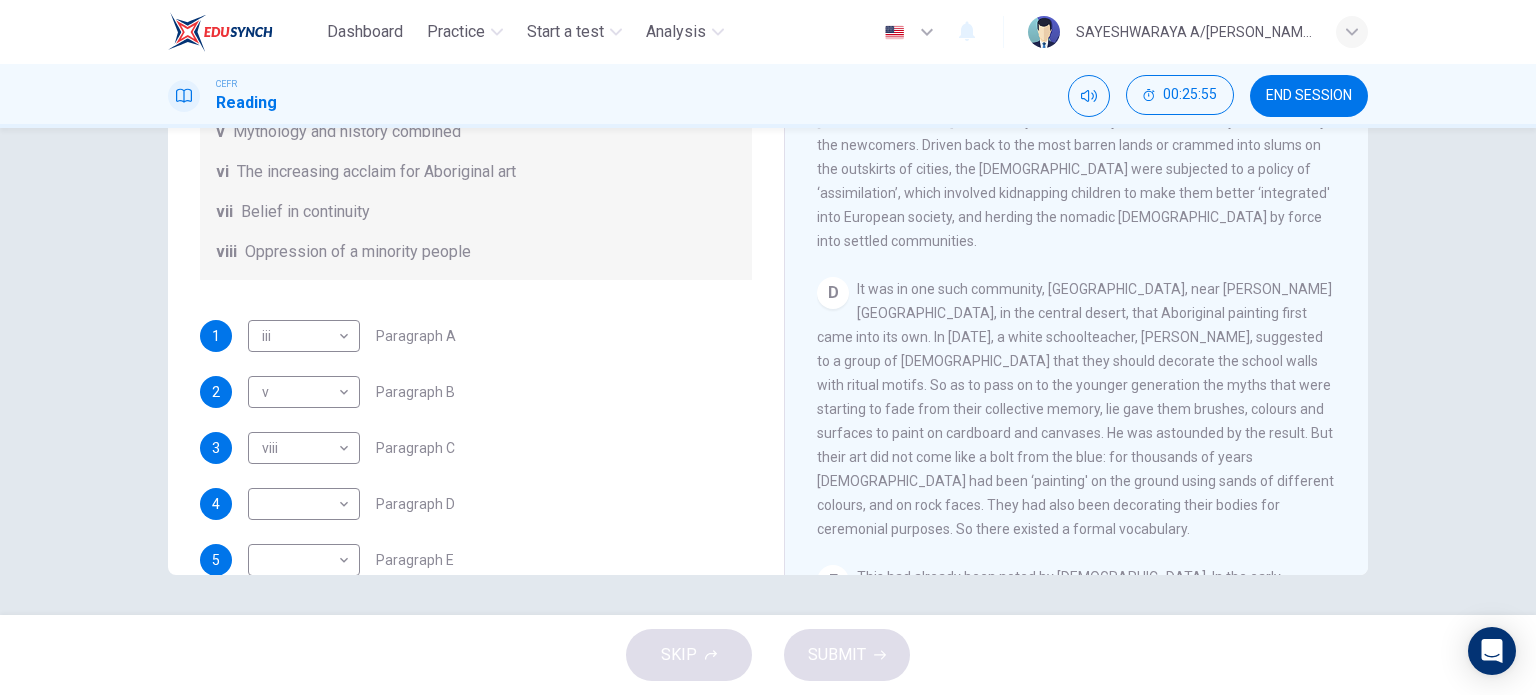 scroll, scrollTop: 352, scrollLeft: 0, axis: vertical 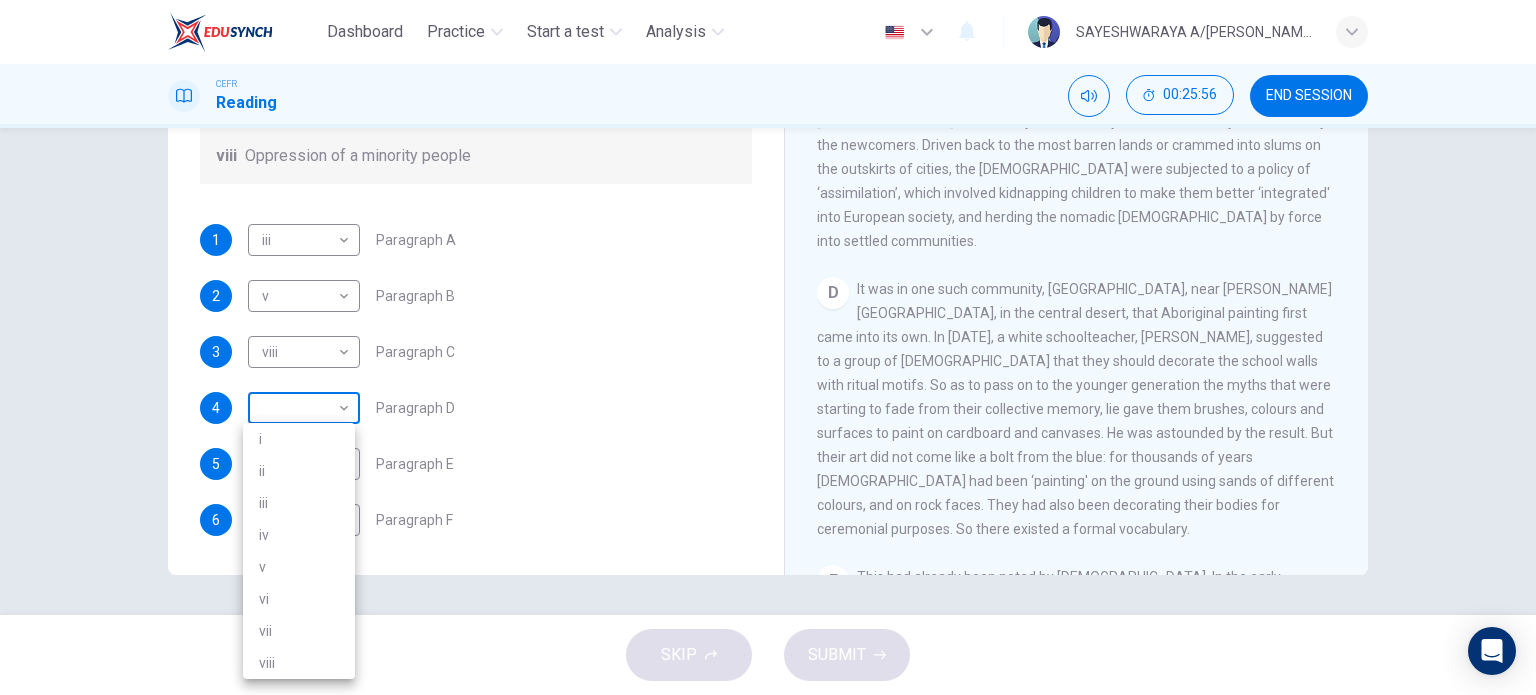 click on "Dashboard Practice Start a test Analysis English en ​ SAYESHWARAYA A/P SUBRAMANIAM CEFR Reading 00:25:56 END SESSION Questions 1 - 6 The Reading Passage has eight paragraphs  A-H .
Choose the most suitable heading for paragraphs  A-F  from the list of headings below.
Write the correct number (i-viii) in the boxes below. List of Headings i Amazing results from a project ii New religious ceremonies iii Community art centres iv Early painting techniques and marketing systems v Mythology and history combined vi The increasing acclaim for Aboriginal art vii Belief in continuity viii Oppression of a minority people 1 iii iii ​ Paragraph A 2 v v ​ Paragraph B 3 viii viii ​ Paragraph C 4 ​ ​ Paragraph D 5 ​ ​ Paragraph E 6 ​ ​ Paragraph F Painters of Time CLICK TO ZOOM Click to Zoom A B C D E F G H  Today, Aboriginal painting has become a great success. Some works sell for more than $25,000, and exceptional items may fetch as much as $180,000 in Australia. SKIP SUBMIT
Dashboard Practice" at bounding box center [768, 347] 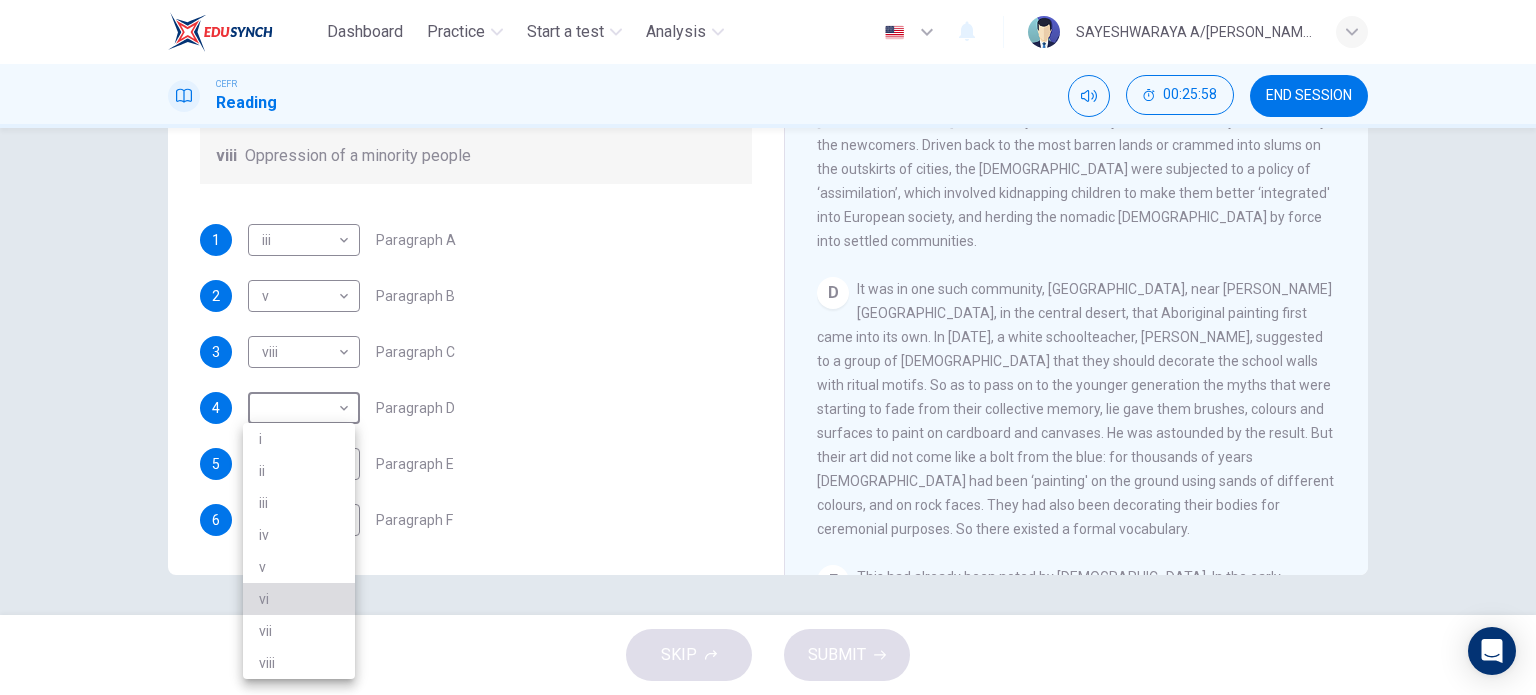 click on "vi" at bounding box center [299, 599] 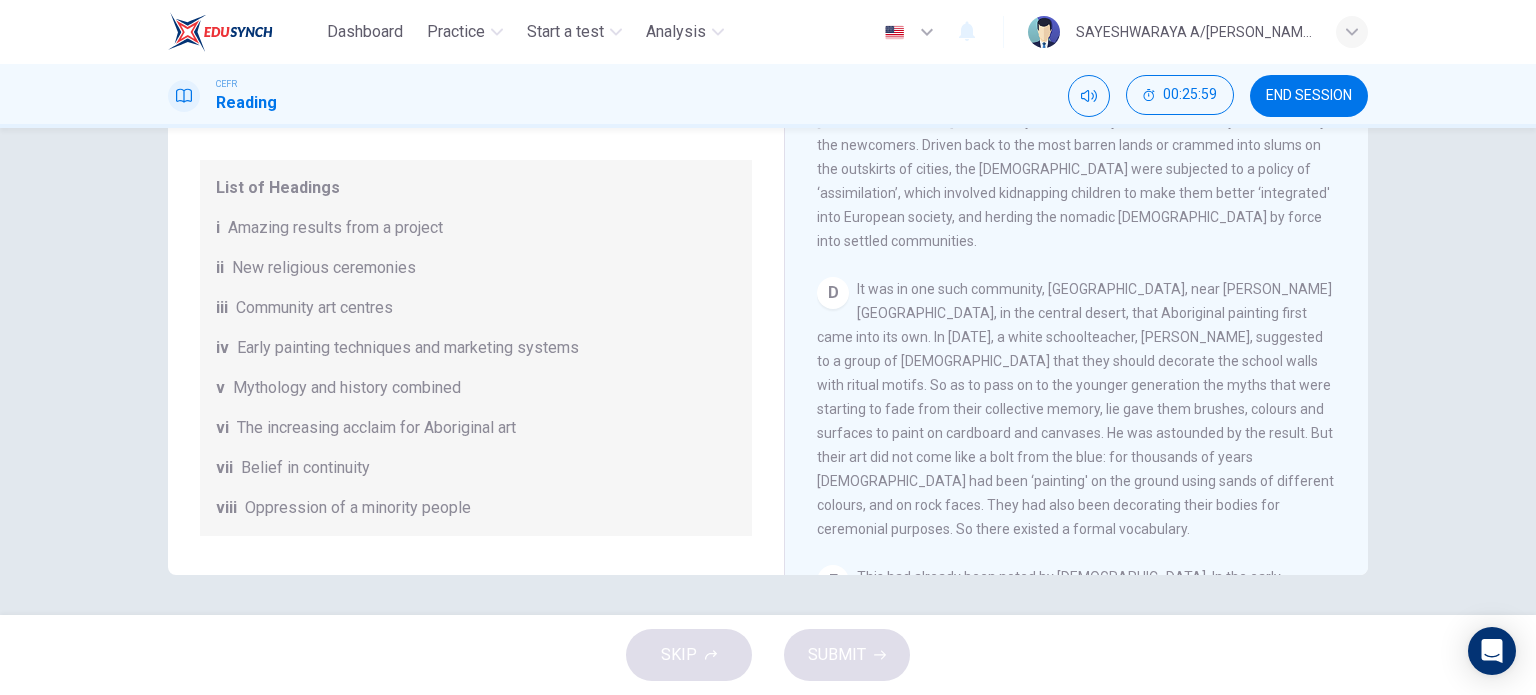scroll, scrollTop: 340, scrollLeft: 0, axis: vertical 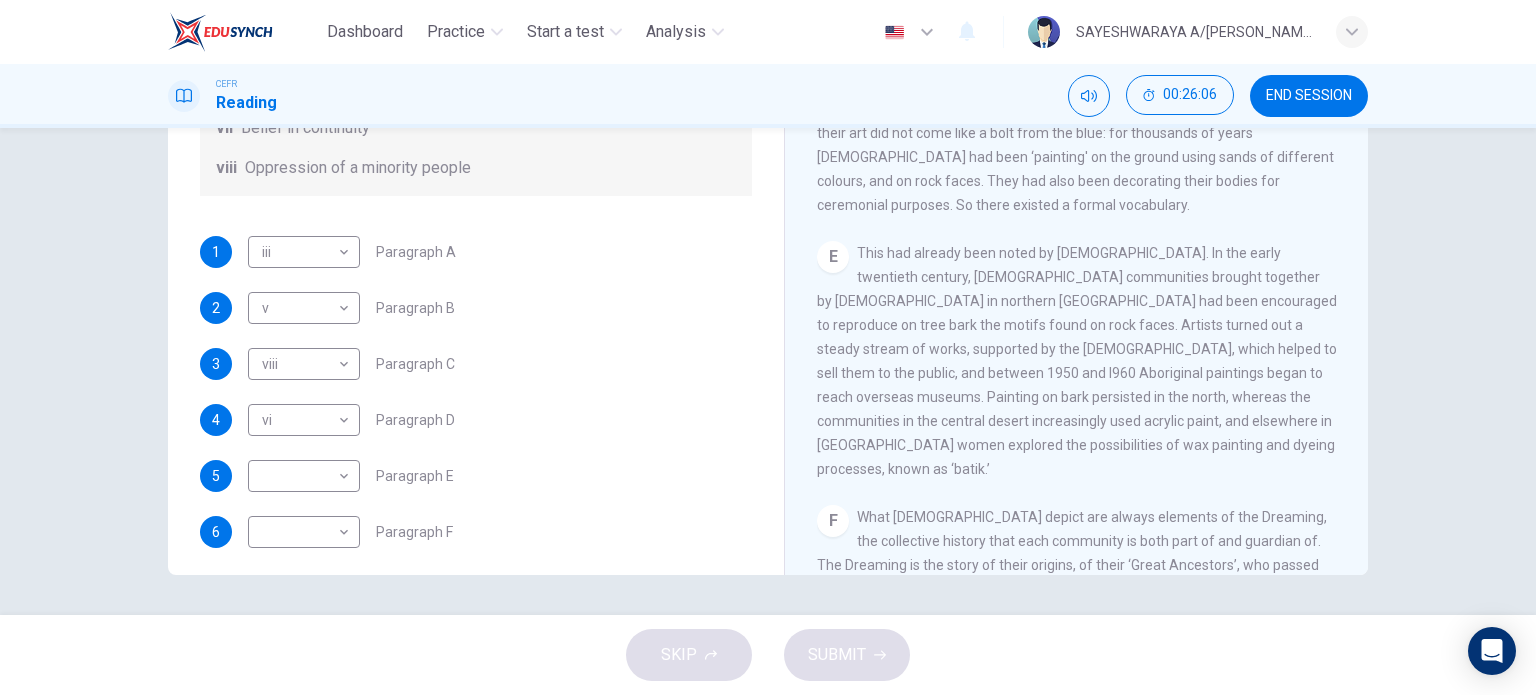 drag, startPoint x: 857, startPoint y: 178, endPoint x: 1114, endPoint y: 387, distance: 331.2552 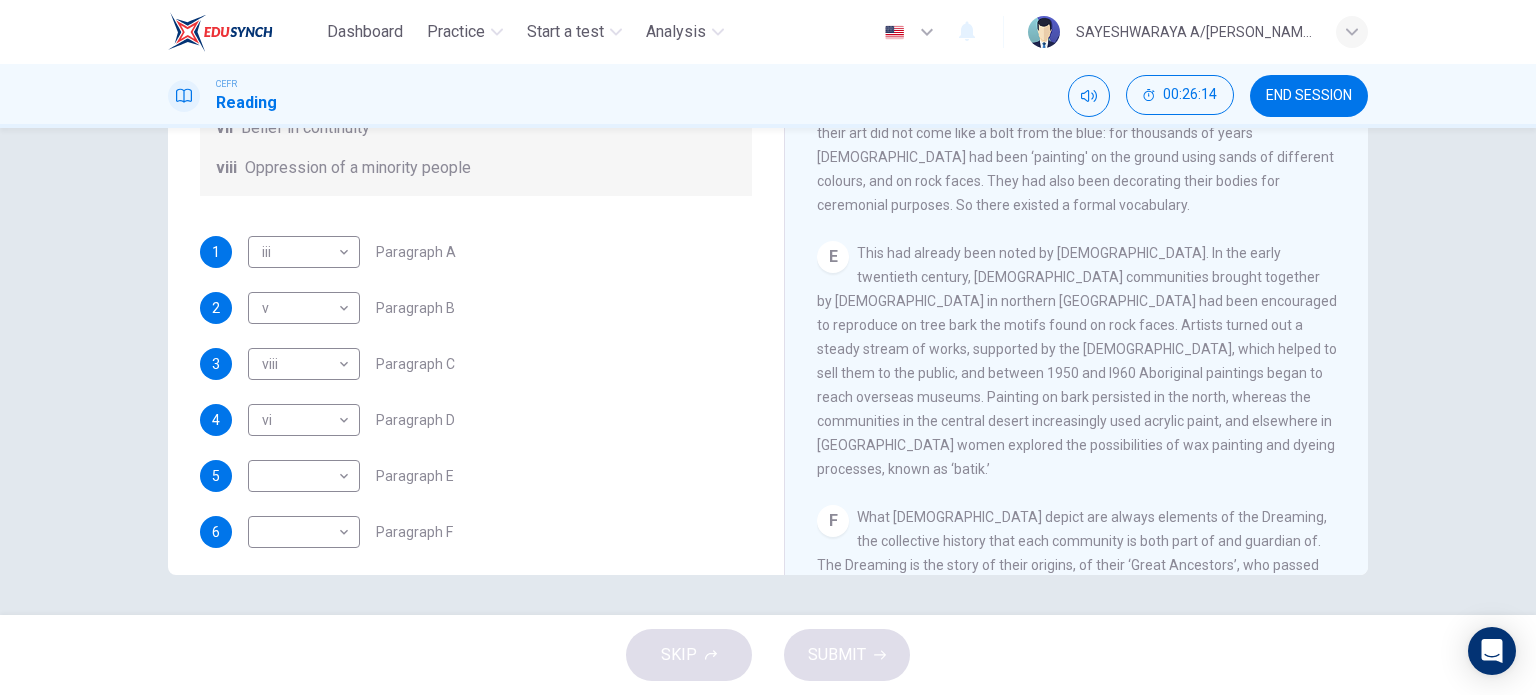 click on "This had already been noted by Europeans. In the early twentieth century, Aboriginal communities brought together by missionaries in northern Australia had been encouraged to reproduce on tree bark the motifs found on rock faces. Artists turned out a steady stream of works, supported by the churches, which helped to sell them to the public, and between 1950 and I960 Aboriginal paintings began to reach overseas museums. Painting on bark persisted in the north, whereas the communities in the central desert increasingly used acrylic paint, and elsewhere in Western Australia women explored the possibilities of wax painting and dyeing processes, known as ‘batik.’" at bounding box center (1077, 361) 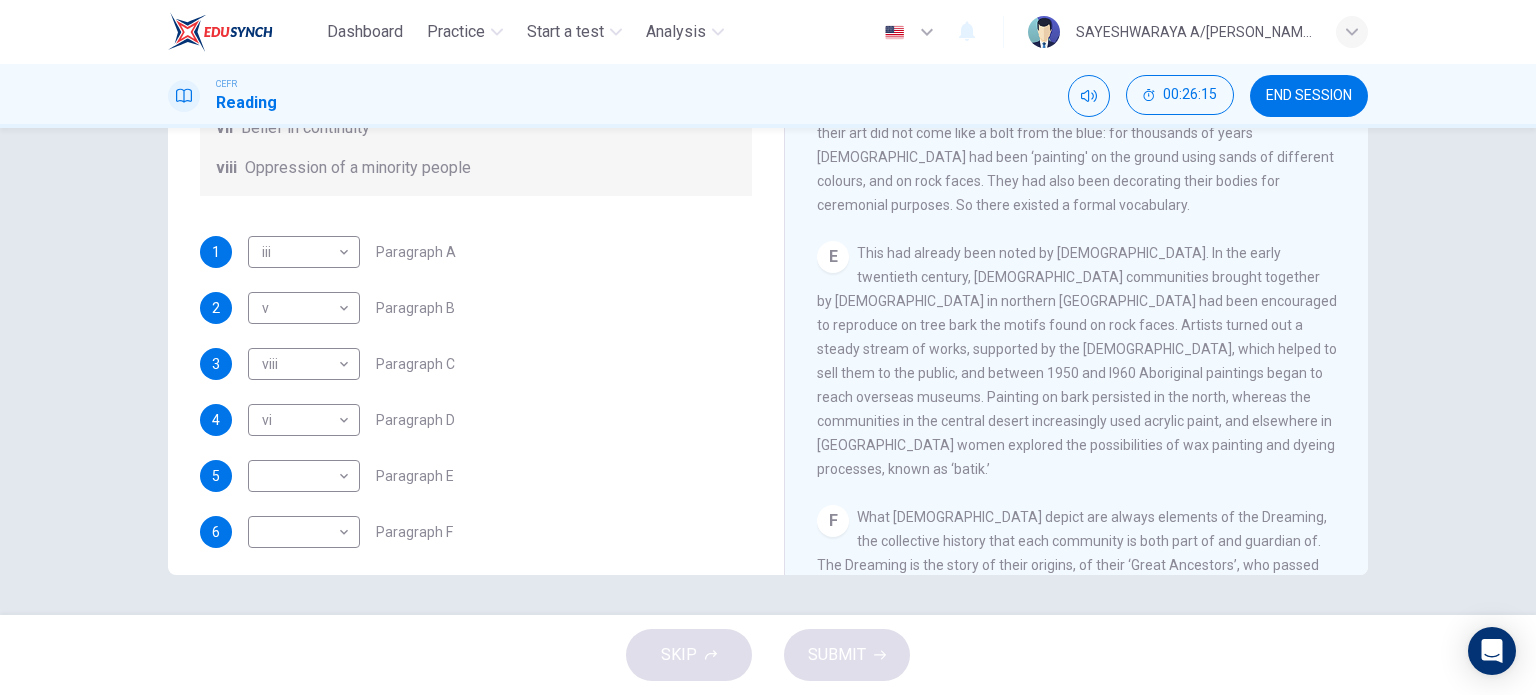 drag, startPoint x: 852, startPoint y: 182, endPoint x: 891, endPoint y: 183, distance: 39.012817 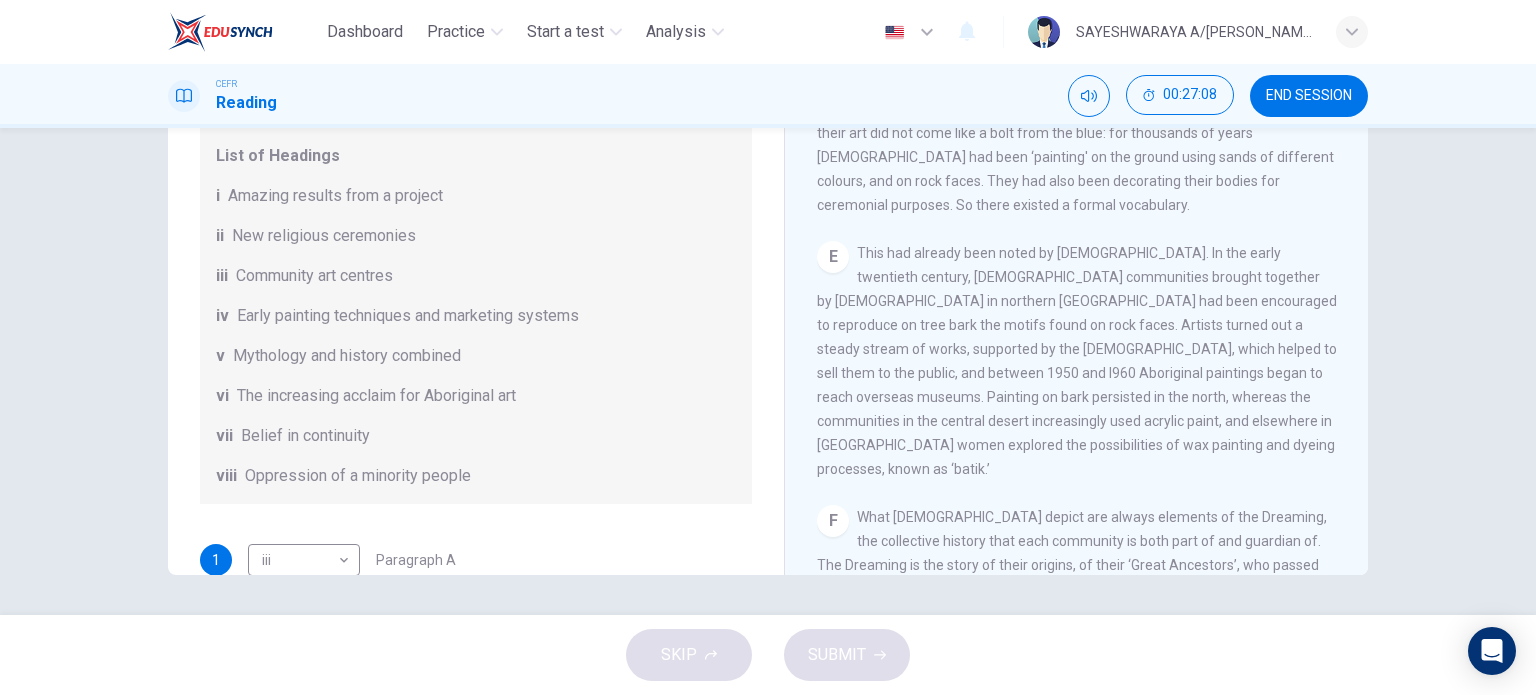 scroll, scrollTop: 352, scrollLeft: 0, axis: vertical 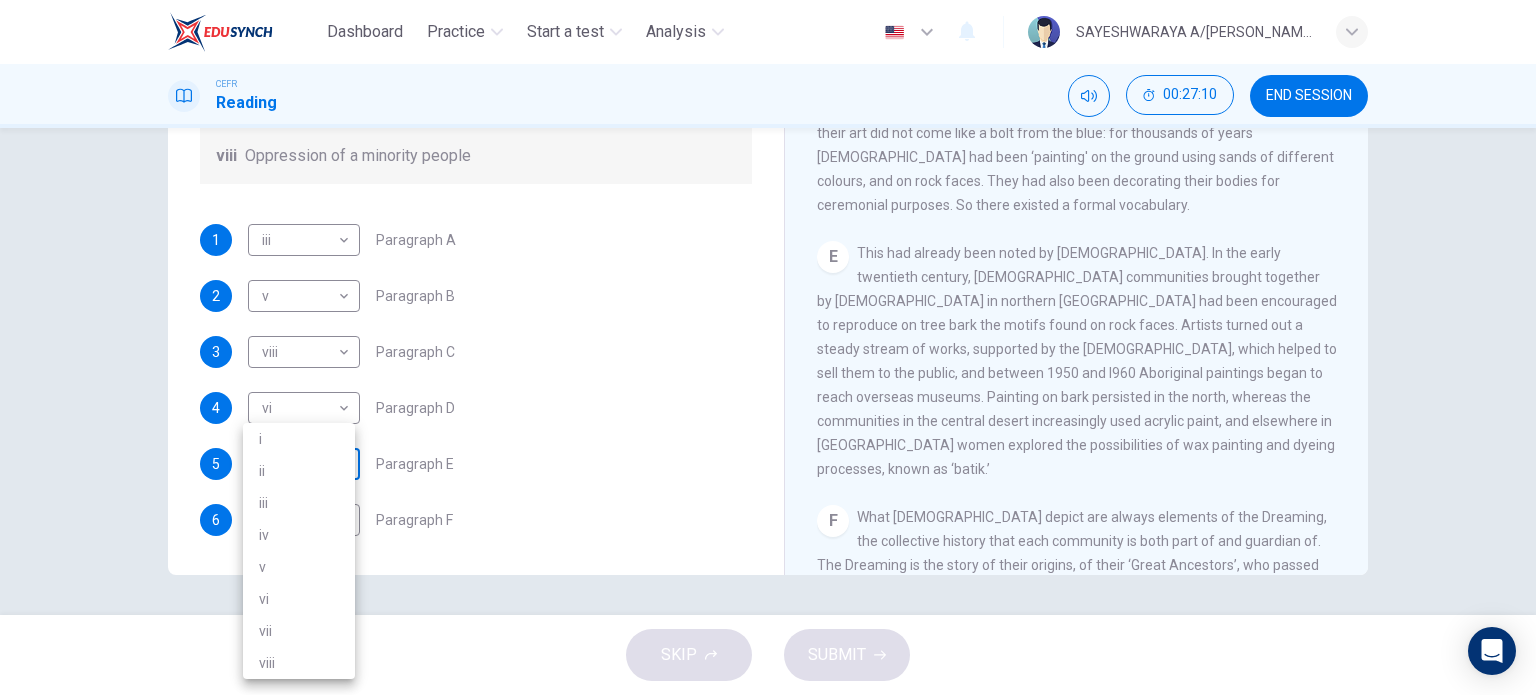 click on "Dashboard Practice Start a test Analysis English en ​ SAYESHWARAYA A/P SUBRAMANIAM CEFR Reading 00:27:10 END SESSION Questions 1 - 6 The Reading Passage has eight paragraphs  A-H .
Choose the most suitable heading for paragraphs  A-F  from the list of headings below.
Write the correct number (i-viii) in the boxes below. List of Headings i Amazing results from a project ii New religious ceremonies iii Community art centres iv Early painting techniques and marketing systems v Mythology and history combined vi The increasing acclaim for Aboriginal art vii Belief in continuity viii Oppression of a minority people 1 iii iii ​ Paragraph A 2 v v ​ Paragraph B 3 viii viii ​ Paragraph C 4 vi vi ​ Paragraph D 5 ​ ​ Paragraph E 6 ​ ​ Paragraph F Painters of Time CLICK TO ZOOM Click to Zoom A B C D E F G H  Today, Aboriginal painting has become a great success. Some works sell for more than $25,000, and exceptional items may fetch as much as $180,000 in Australia. SKIP SUBMIT
Dashboard 2025 i" at bounding box center (768, 347) 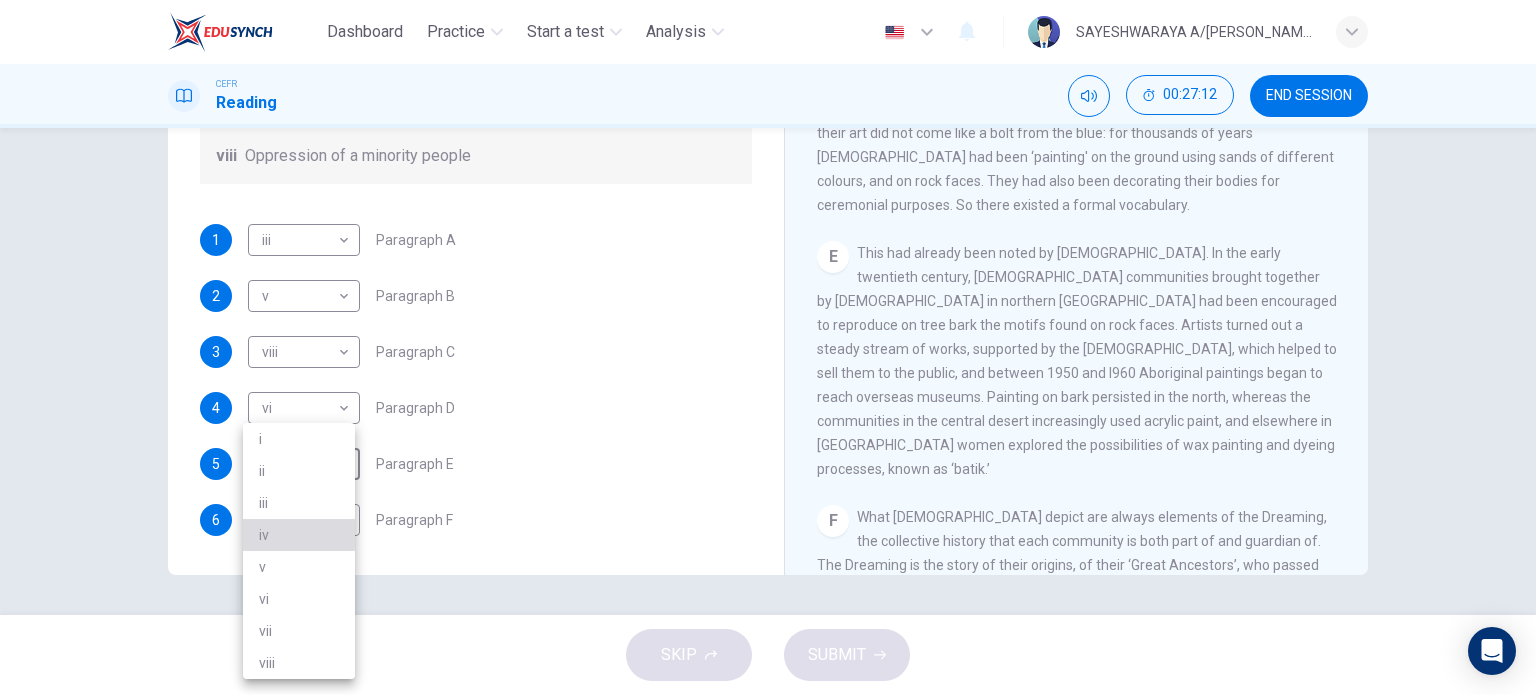 click on "iv" at bounding box center [299, 535] 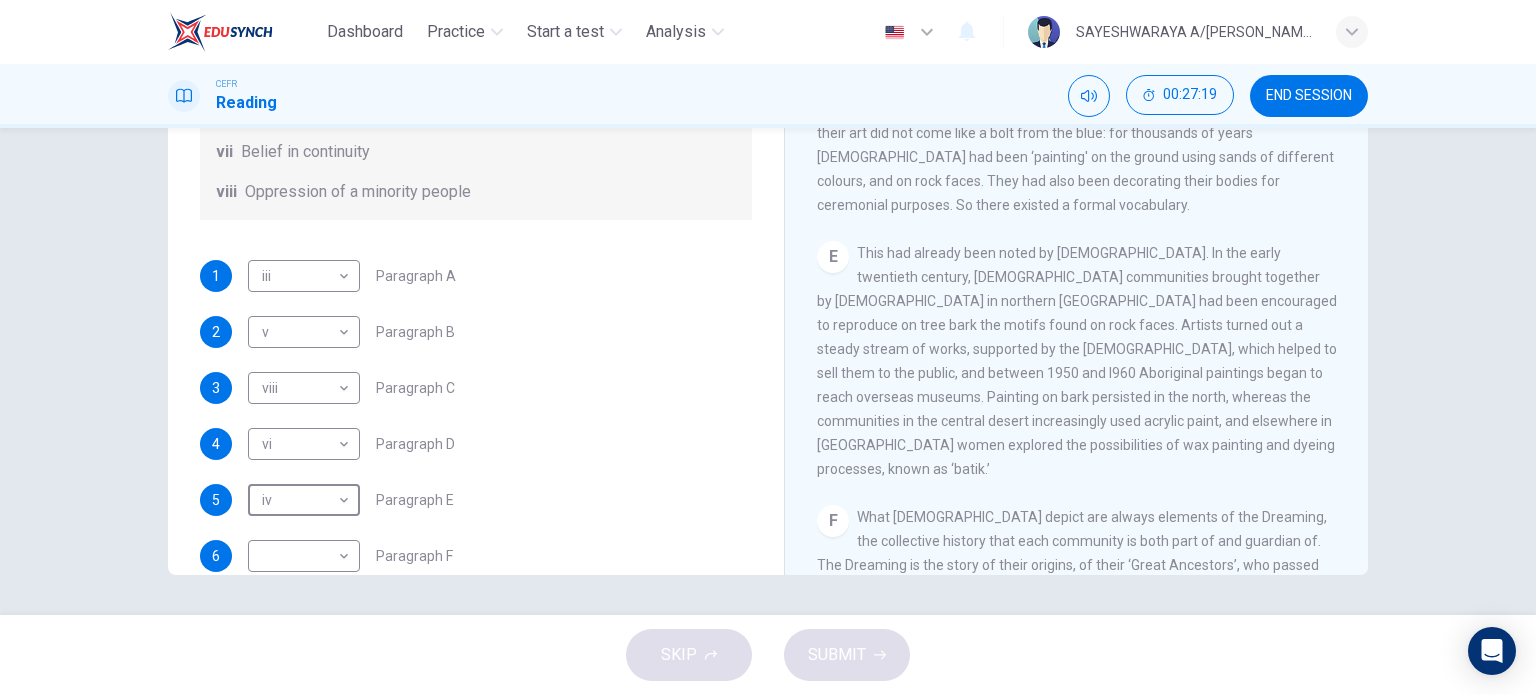 scroll, scrollTop: 352, scrollLeft: 0, axis: vertical 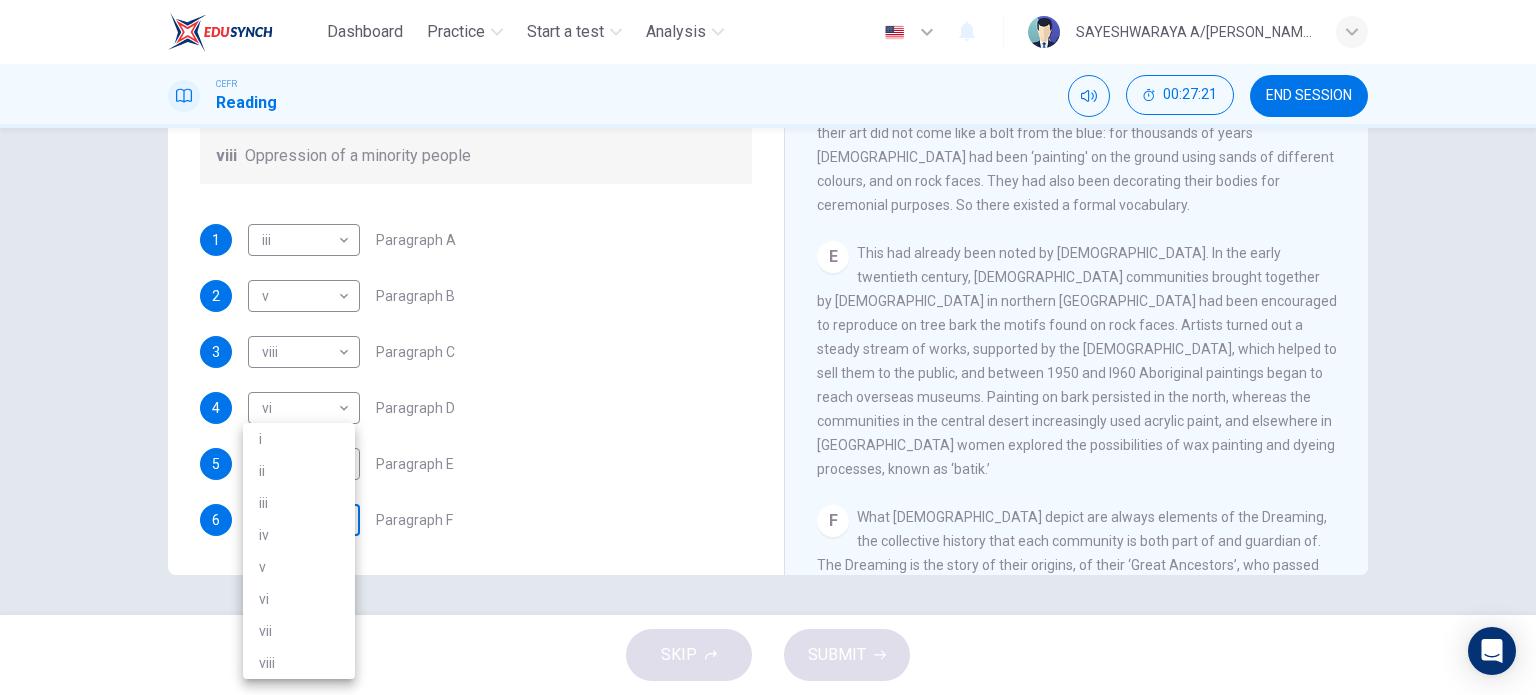 click on "Dashboard Practice Start a test Analysis English en ​ SAYESHWARAYA A/P SUBRAMANIAM CEFR Reading 00:27:21 END SESSION Questions 1 - 6 The Reading Passage has eight paragraphs  A-H .
Choose the most suitable heading for paragraphs  A-F  from the list of headings below.
Write the correct number (i-viii) in the boxes below. List of Headings i Amazing results from a project ii New religious ceremonies iii Community art centres iv Early painting techniques and marketing systems v Mythology and history combined vi The increasing acclaim for Aboriginal art vii Belief in continuity viii Oppression of a minority people 1 iii iii ​ Paragraph A 2 v v ​ Paragraph B 3 viii viii ​ Paragraph C 4 vi vi ​ Paragraph D 5 iv iv ​ Paragraph E 6 ​ ​ Paragraph F Painters of Time CLICK TO ZOOM Click to Zoom A B C D E F G H  Today, Aboriginal painting has become a great success. Some works sell for more than $25,000, and exceptional items may fetch as much as $180,000 in Australia. SKIP SUBMIT
Dashboard 2025" at bounding box center (768, 347) 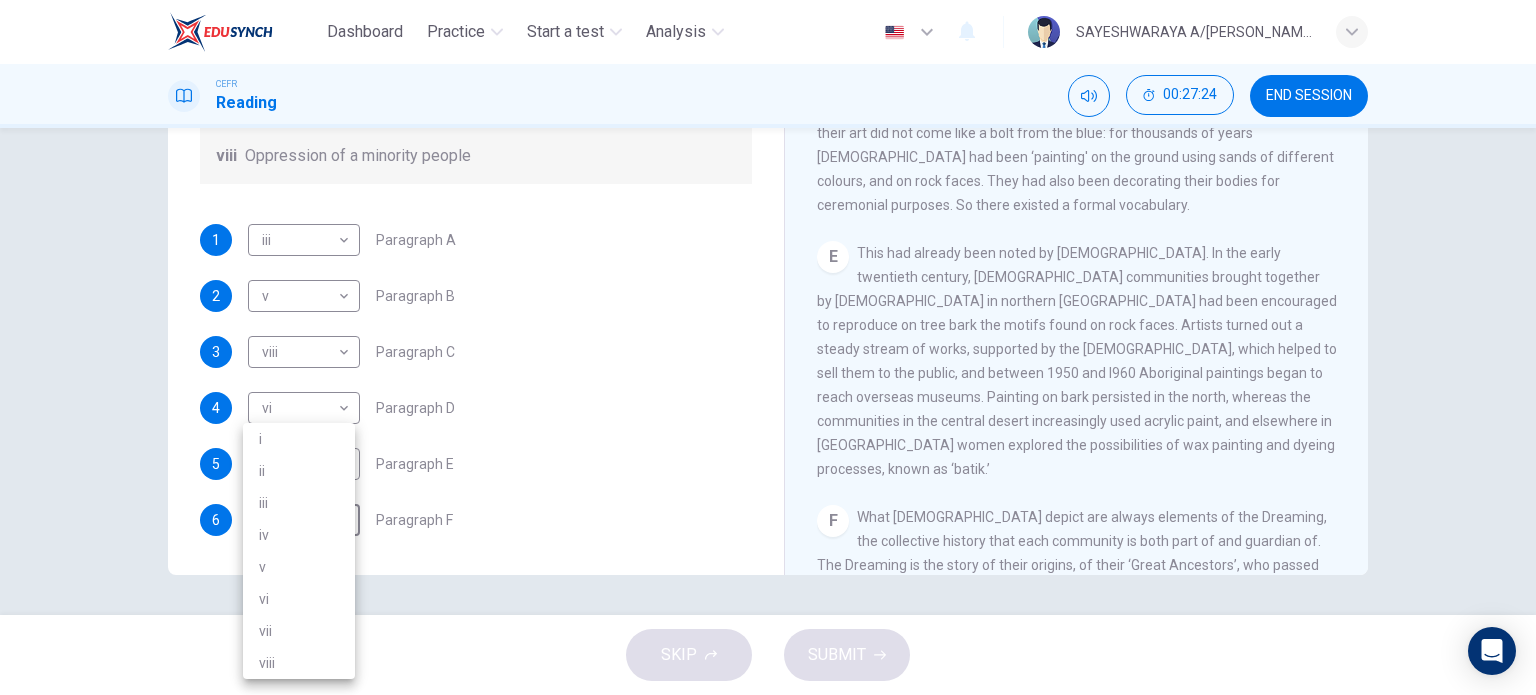 click at bounding box center (768, 347) 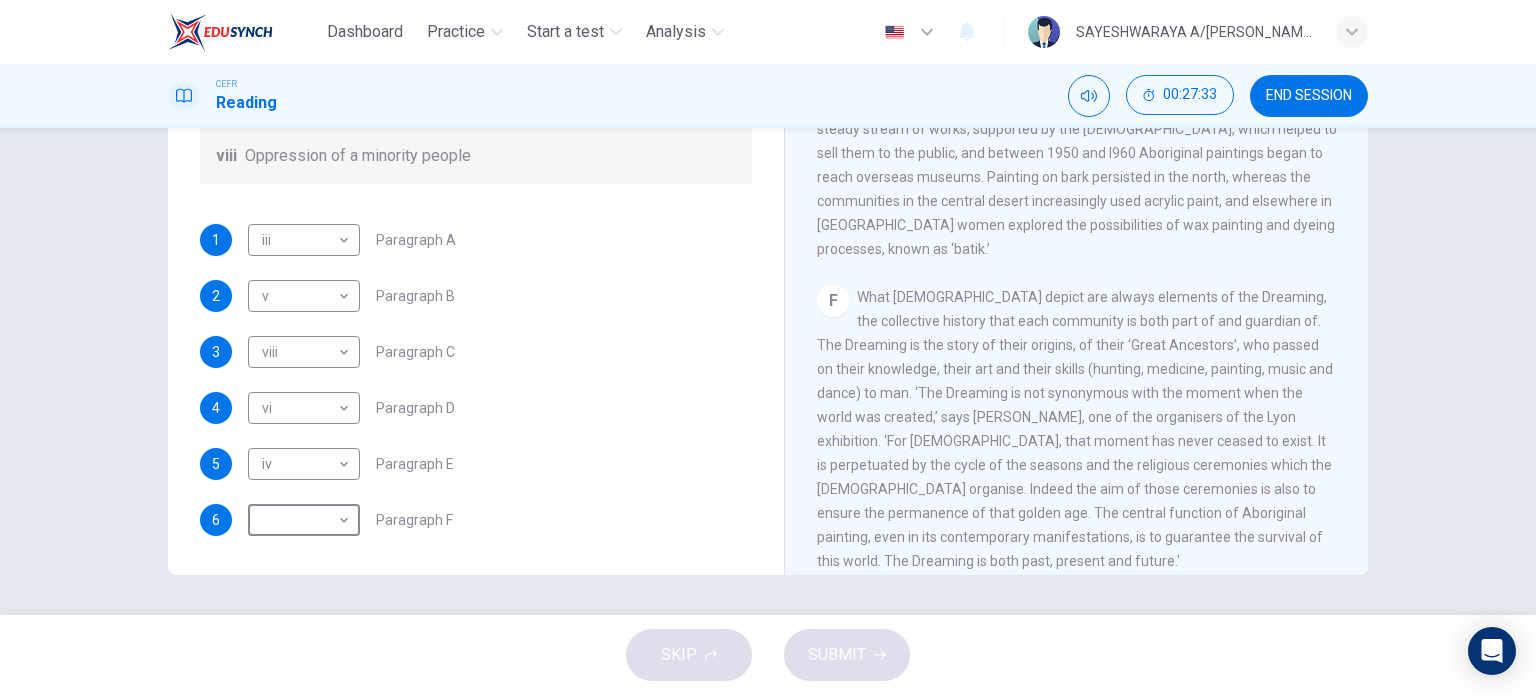 scroll, scrollTop: 1348, scrollLeft: 0, axis: vertical 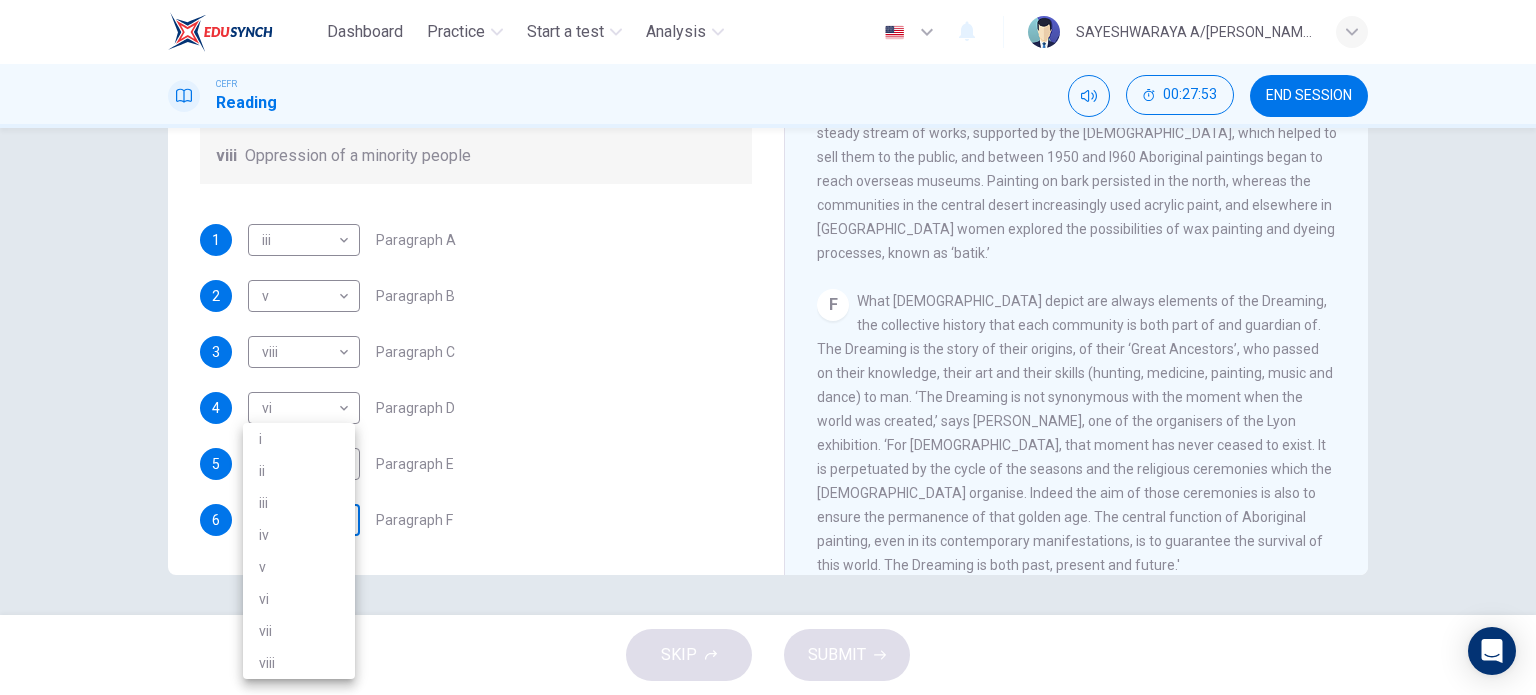 click on "Dashboard Practice Start a test Analysis English en ​ SAYESHWARAYA A/P SUBRAMANIAM CEFR Reading 00:27:53 END SESSION Questions 1 - 6 The Reading Passage has eight paragraphs  A-H .
Choose the most suitable heading for paragraphs  A-F  from the list of headings below.
Write the correct number (i-viii) in the boxes below. List of Headings i Amazing results from a project ii New religious ceremonies iii Community art centres iv Early painting techniques and marketing systems v Mythology and history combined vi The increasing acclaim for Aboriginal art vii Belief in continuity viii Oppression of a minority people 1 iii iii ​ Paragraph A 2 v v ​ Paragraph B 3 viii viii ​ Paragraph C 4 vi vi ​ Paragraph D 5 iv iv ​ Paragraph E 6 ​ ​ Paragraph F Painters of Time CLICK TO ZOOM Click to Zoom A B C D E F G H  Today, Aboriginal painting has become a great success. Some works sell for more than $25,000, and exceptional items may fetch as much as $180,000 in Australia. SKIP SUBMIT
Dashboard 2025" at bounding box center (768, 347) 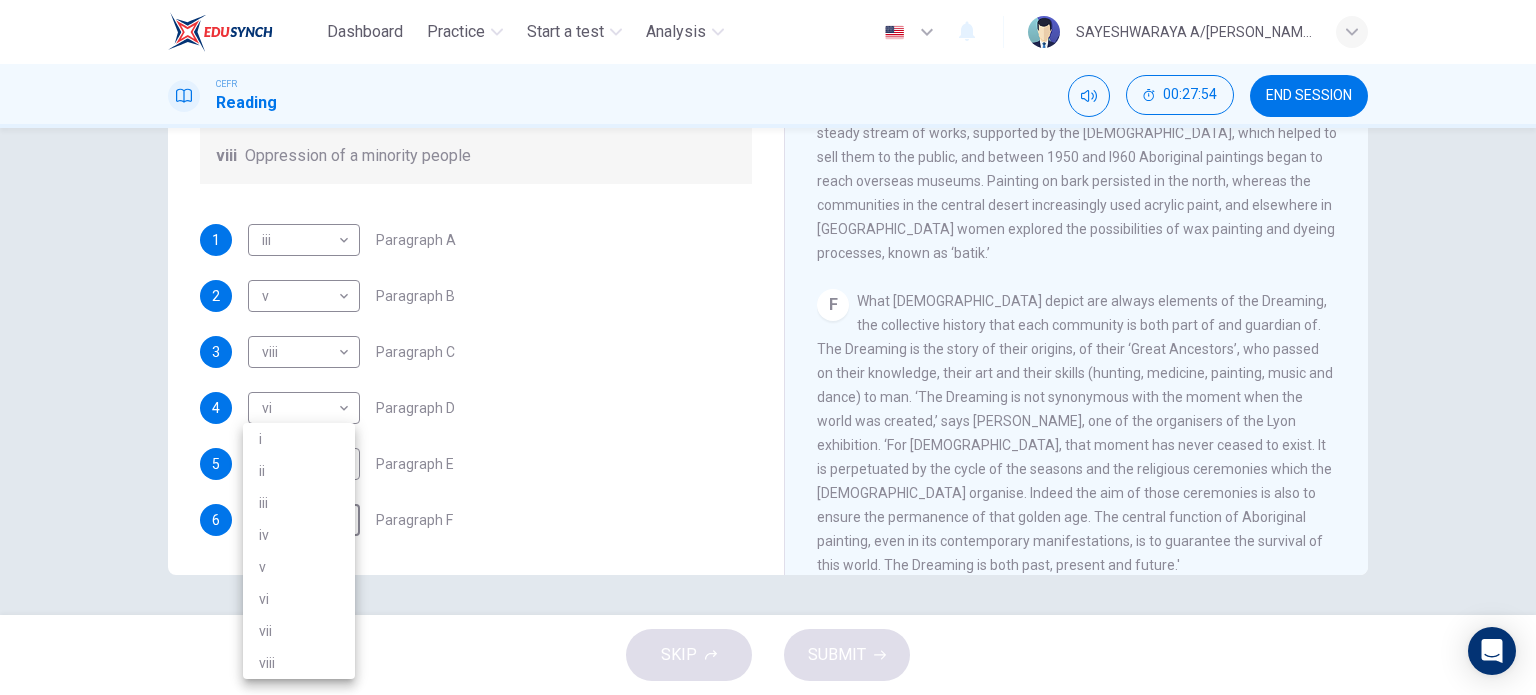click on "vii" at bounding box center [299, 631] 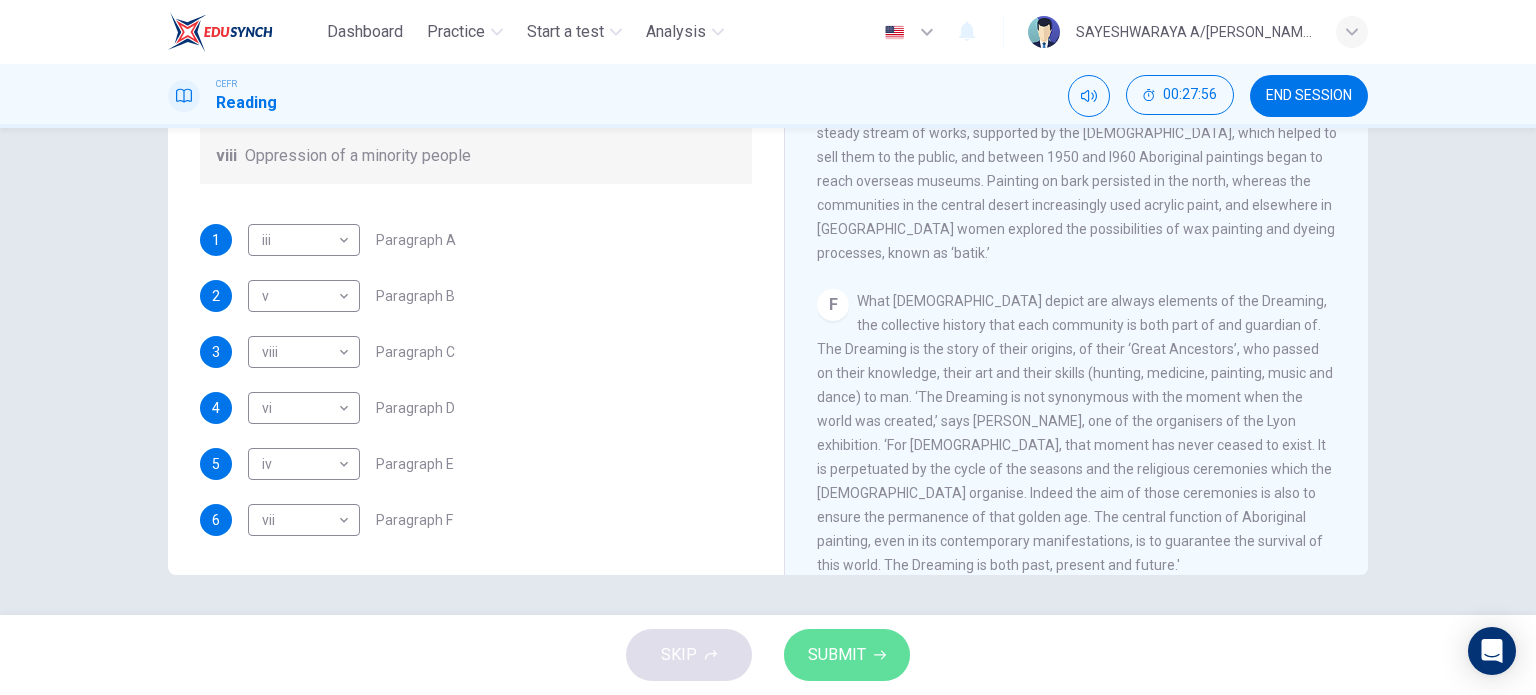 click on "SUBMIT" at bounding box center (837, 655) 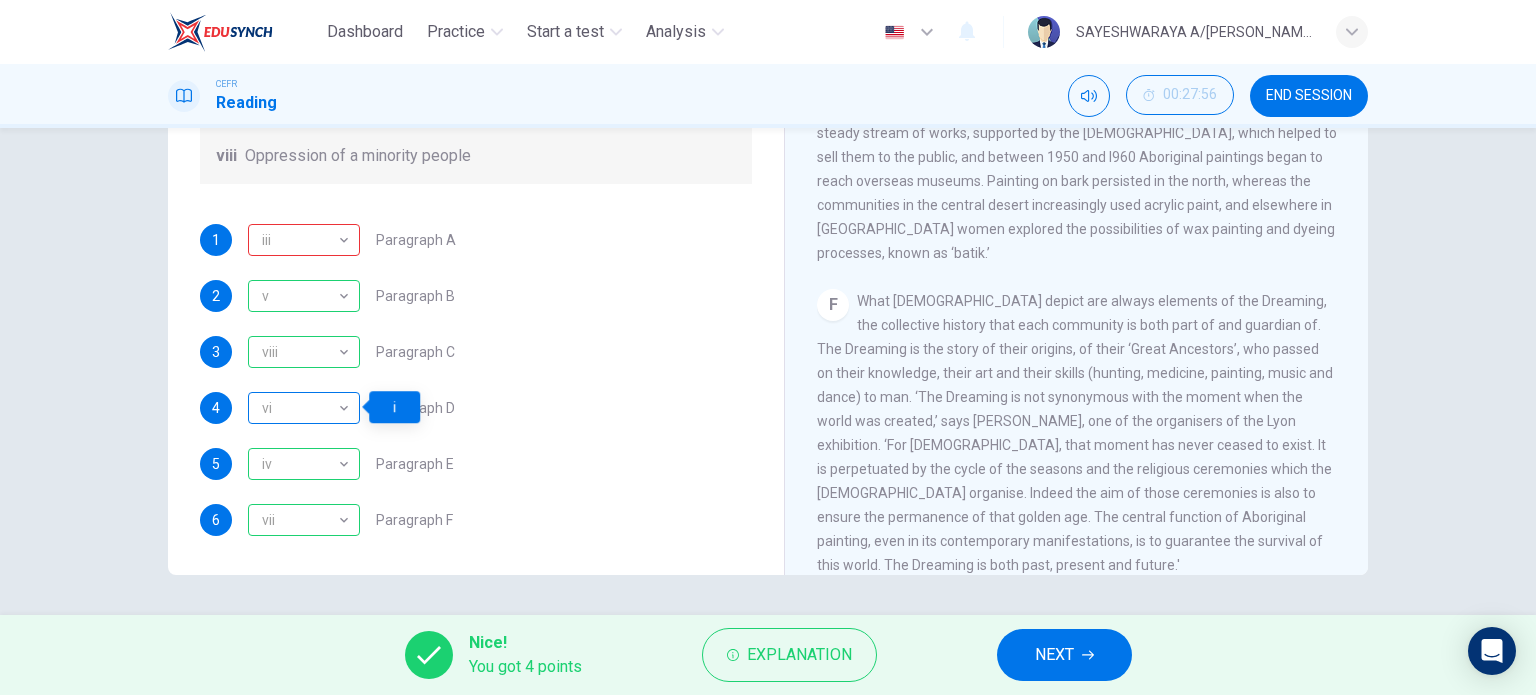 click on "vi" at bounding box center (300, 408) 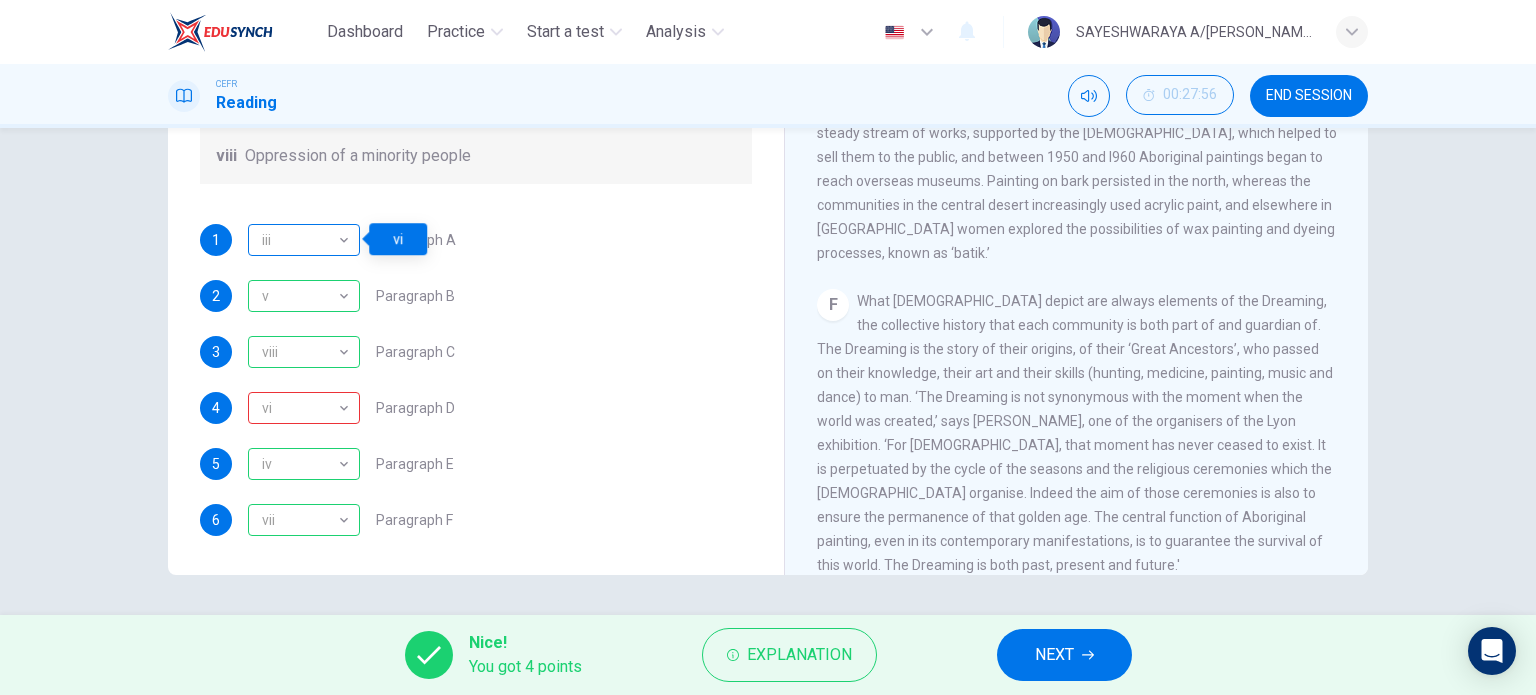 click on "iii" at bounding box center [300, 240] 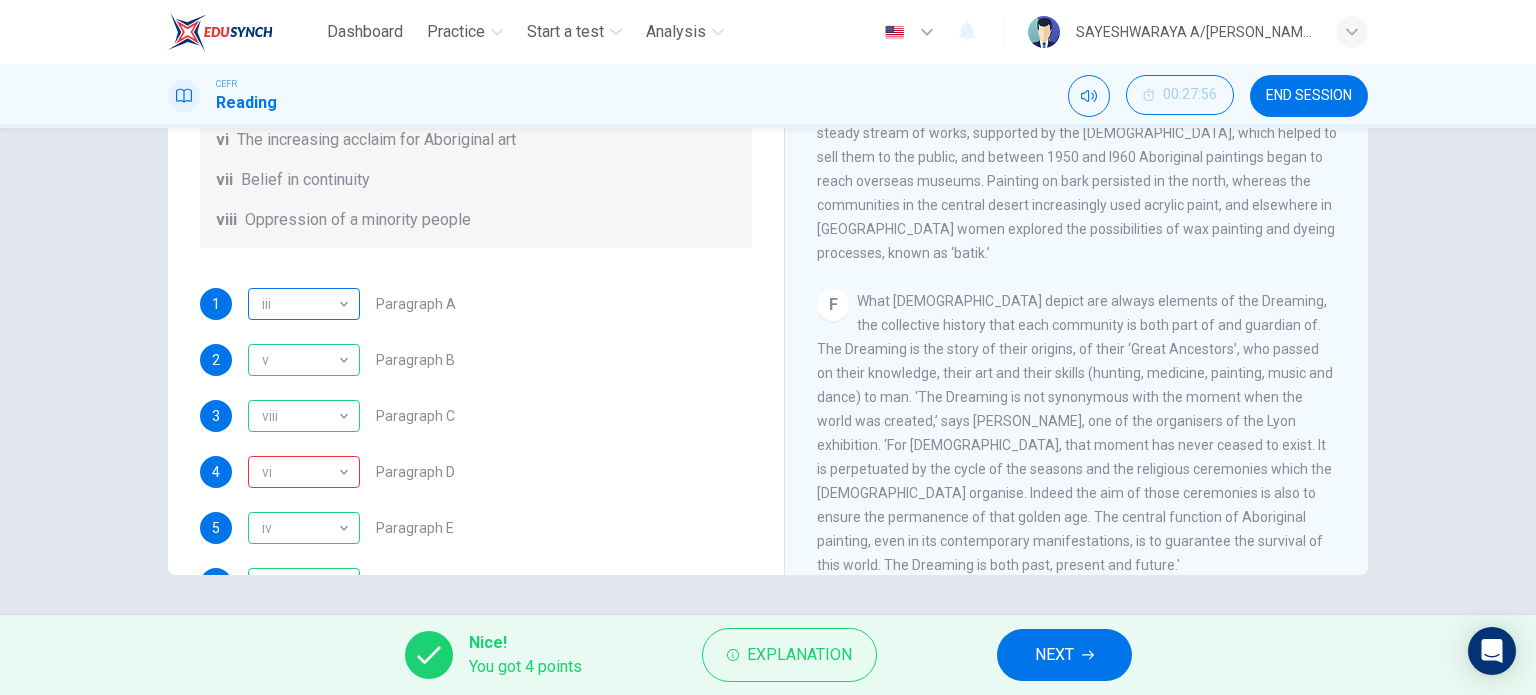 scroll, scrollTop: 309, scrollLeft: 0, axis: vertical 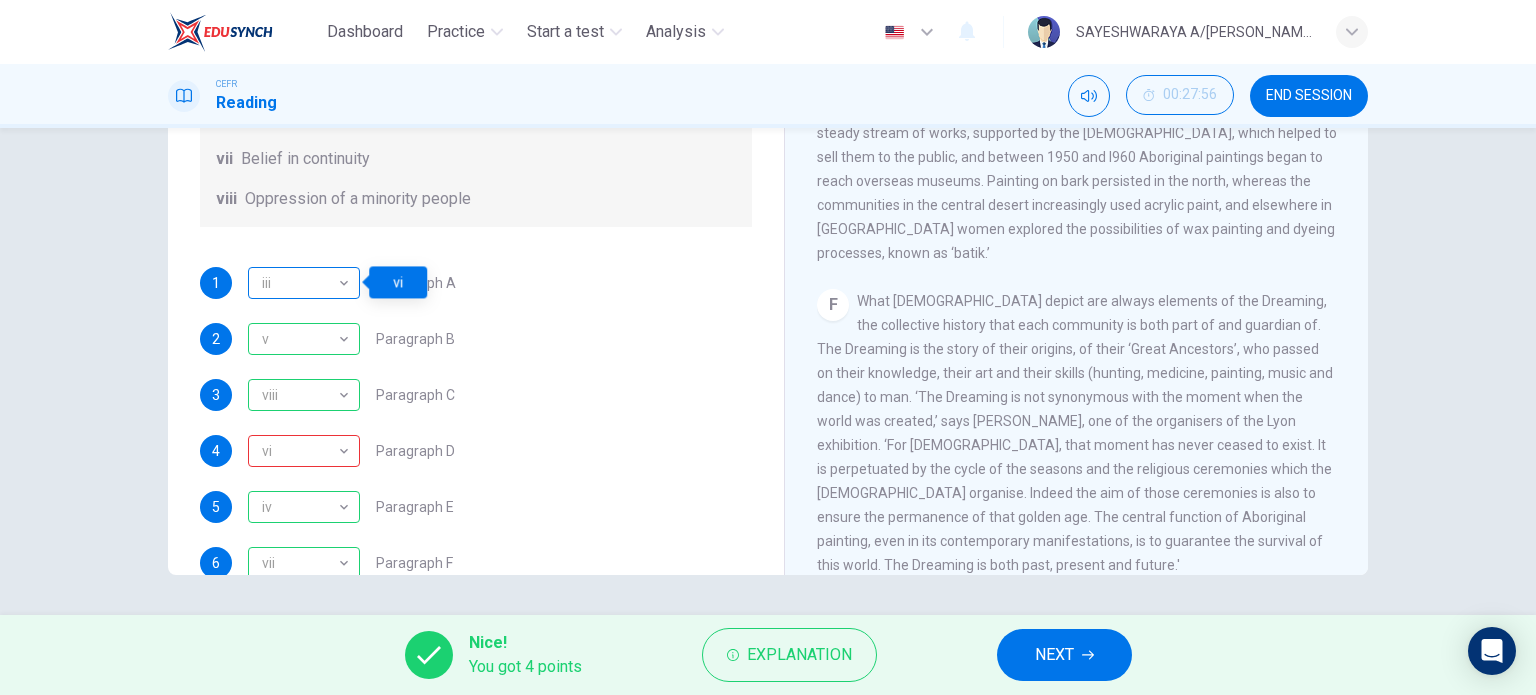 click on "iii" at bounding box center [300, 283] 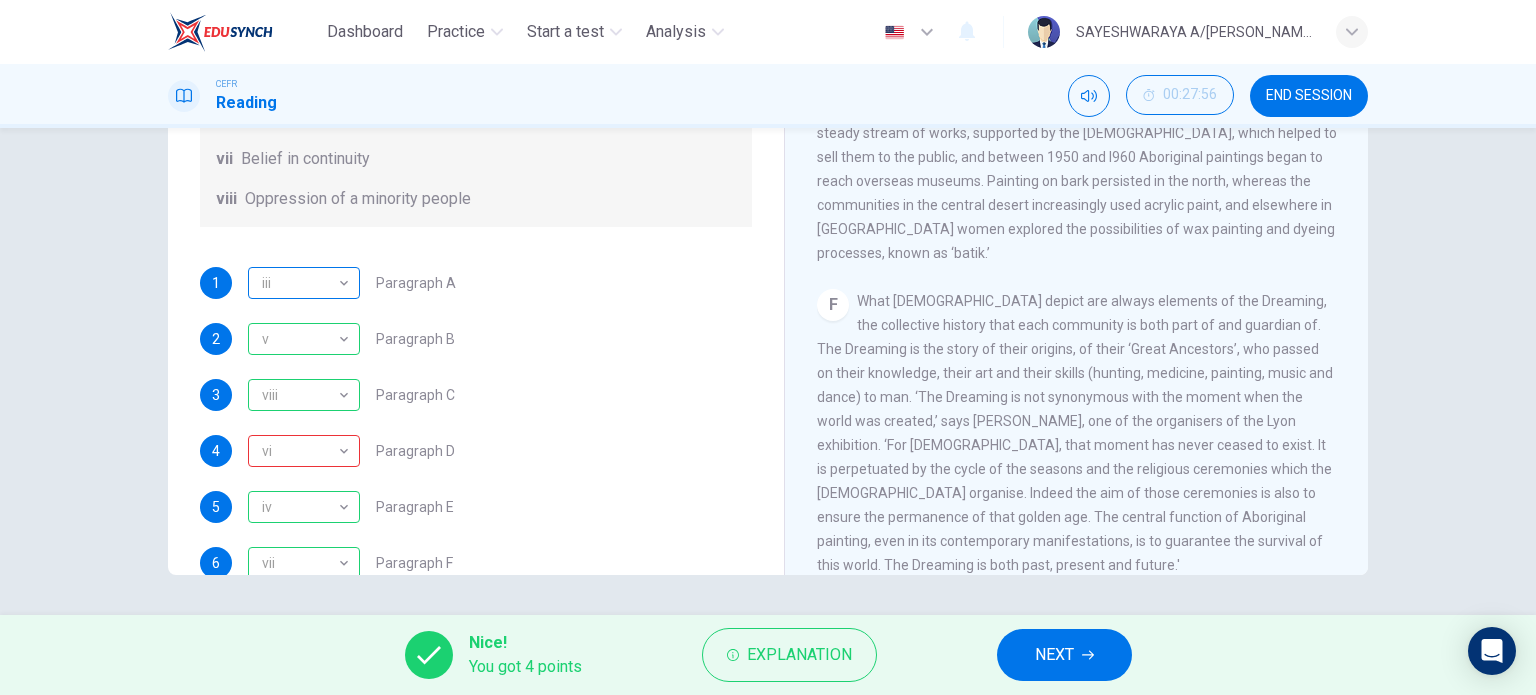 click on "iii iii ​" at bounding box center (304, 283) 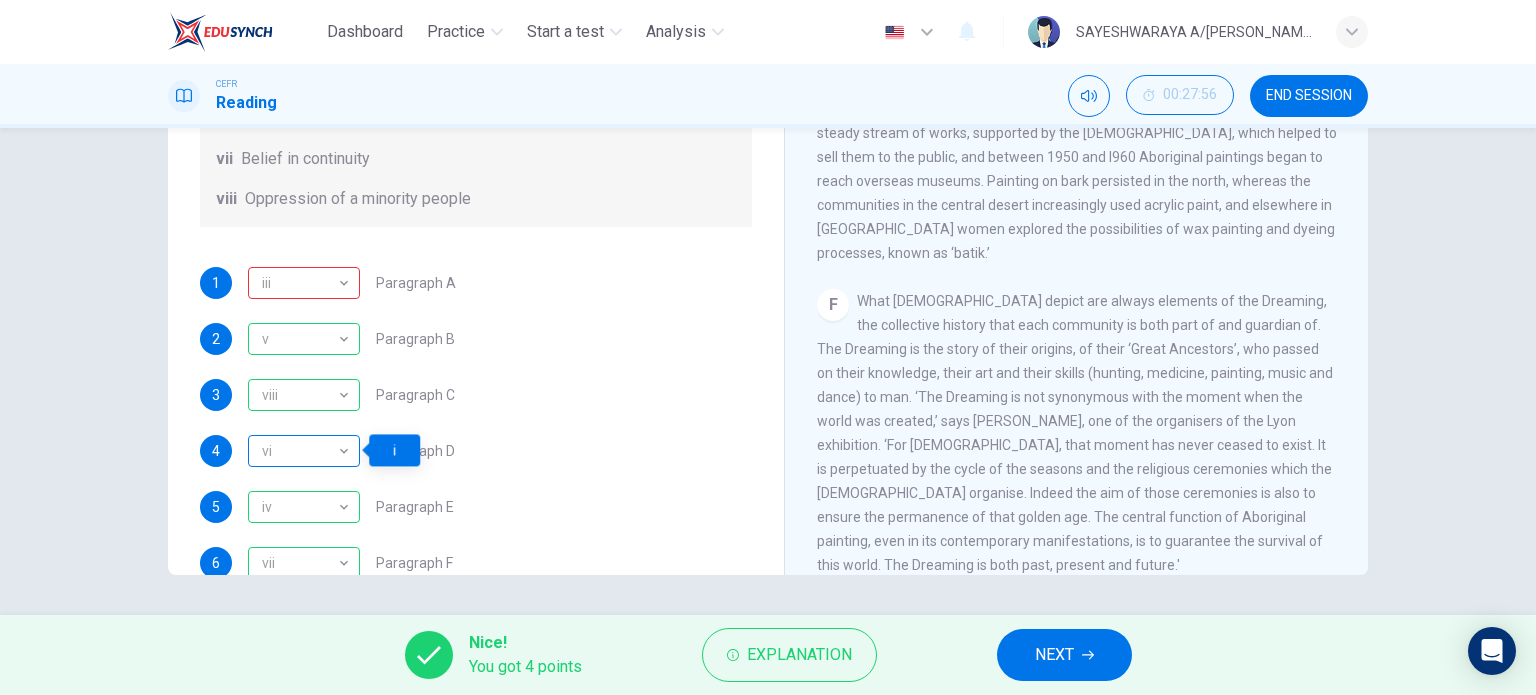 click on "vi" at bounding box center [300, 451] 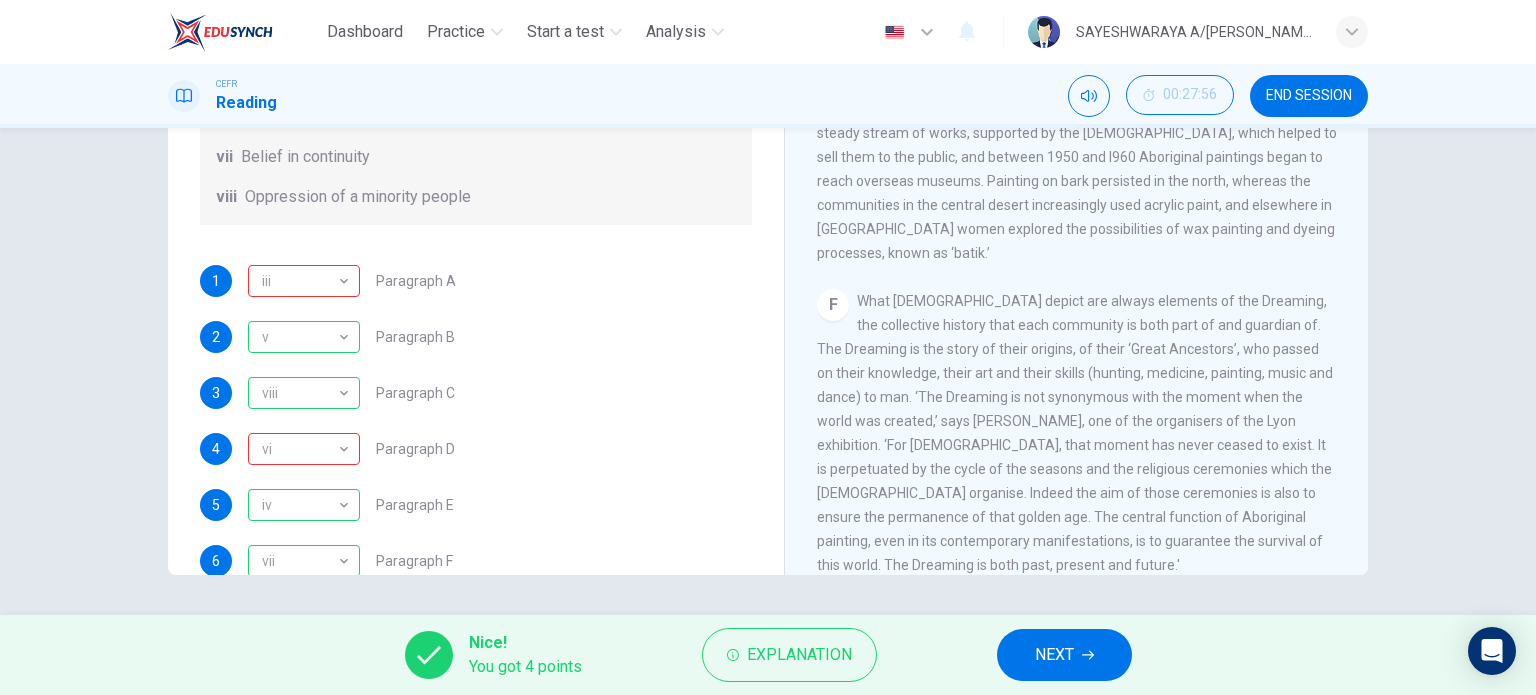 scroll, scrollTop: 312, scrollLeft: 0, axis: vertical 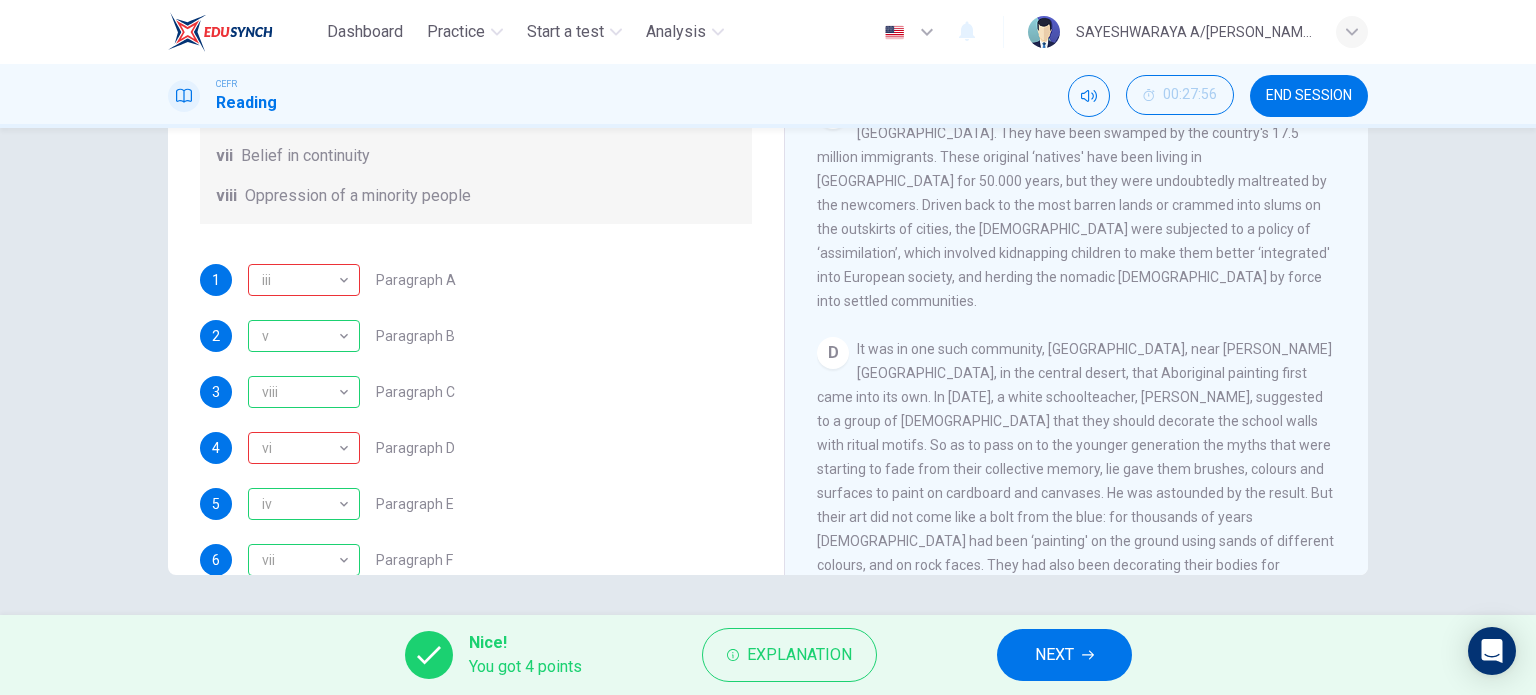 drag, startPoint x: 1012, startPoint y: 317, endPoint x: 1203, endPoint y: 325, distance: 191.16747 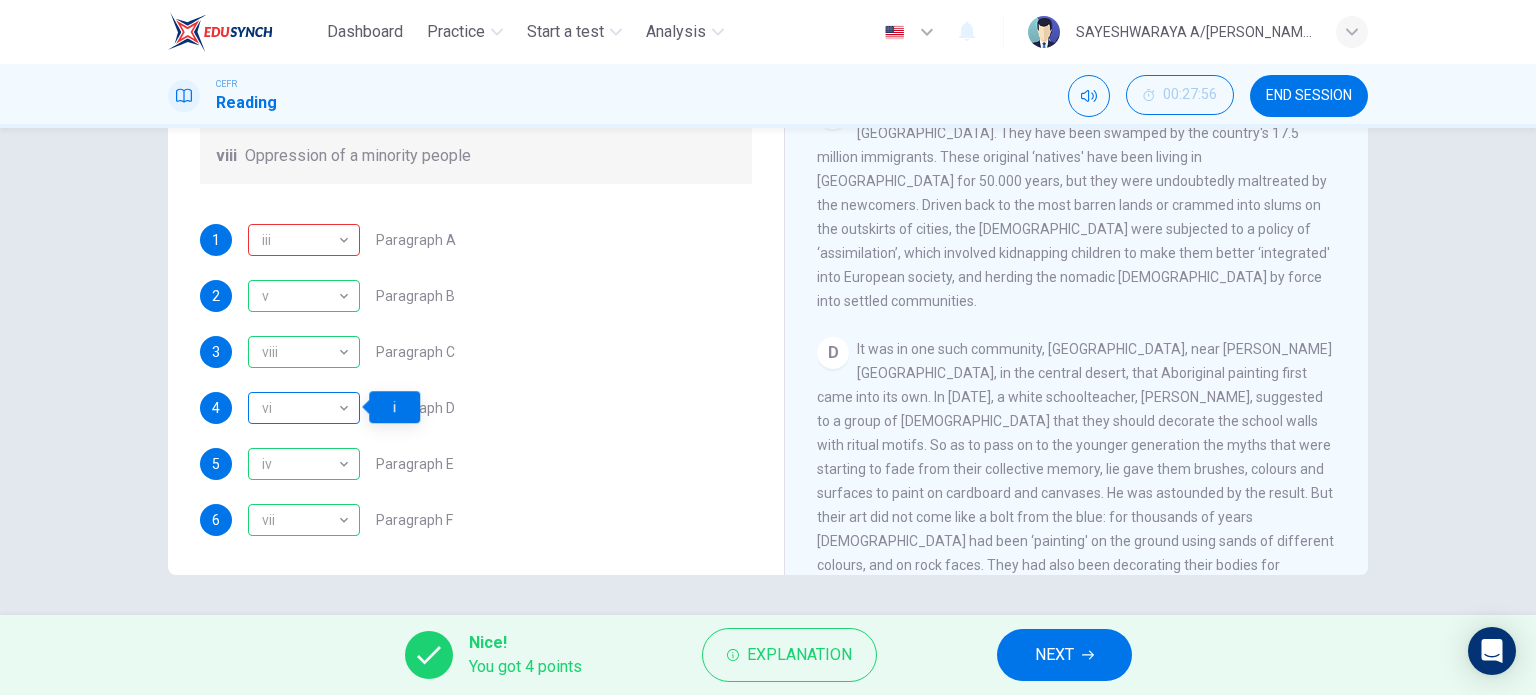 click on "vi" at bounding box center [300, 408] 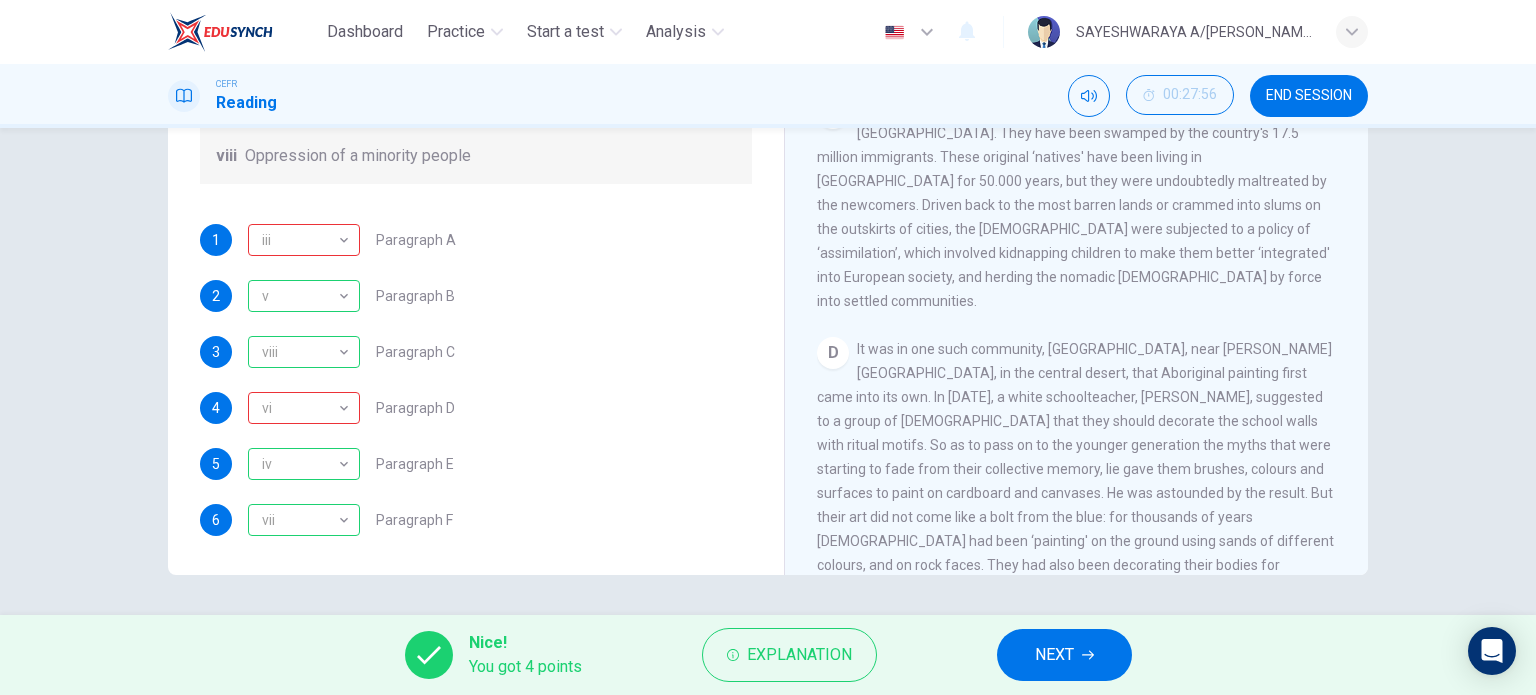 scroll, scrollTop: 0, scrollLeft: 0, axis: both 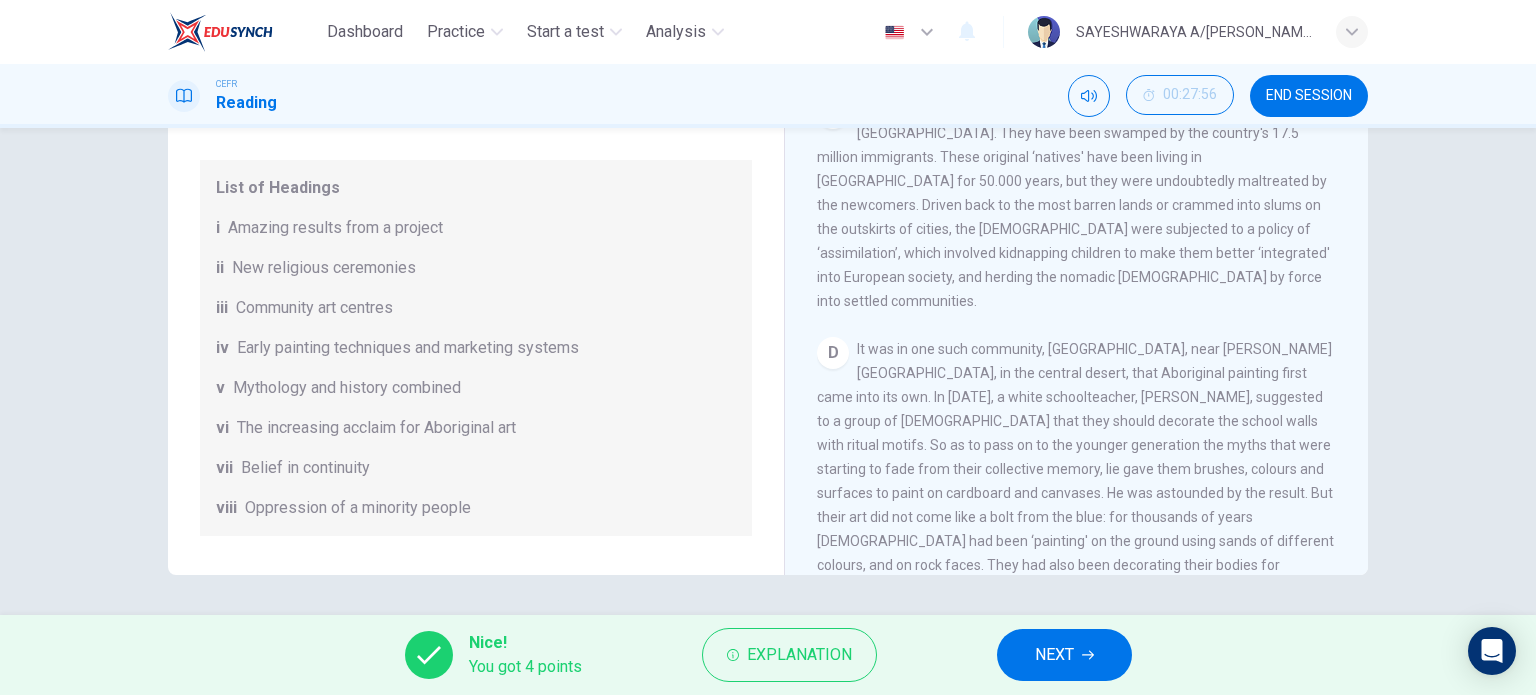 drag, startPoint x: 444, startPoint y: 212, endPoint x: 223, endPoint y: 210, distance: 221.00905 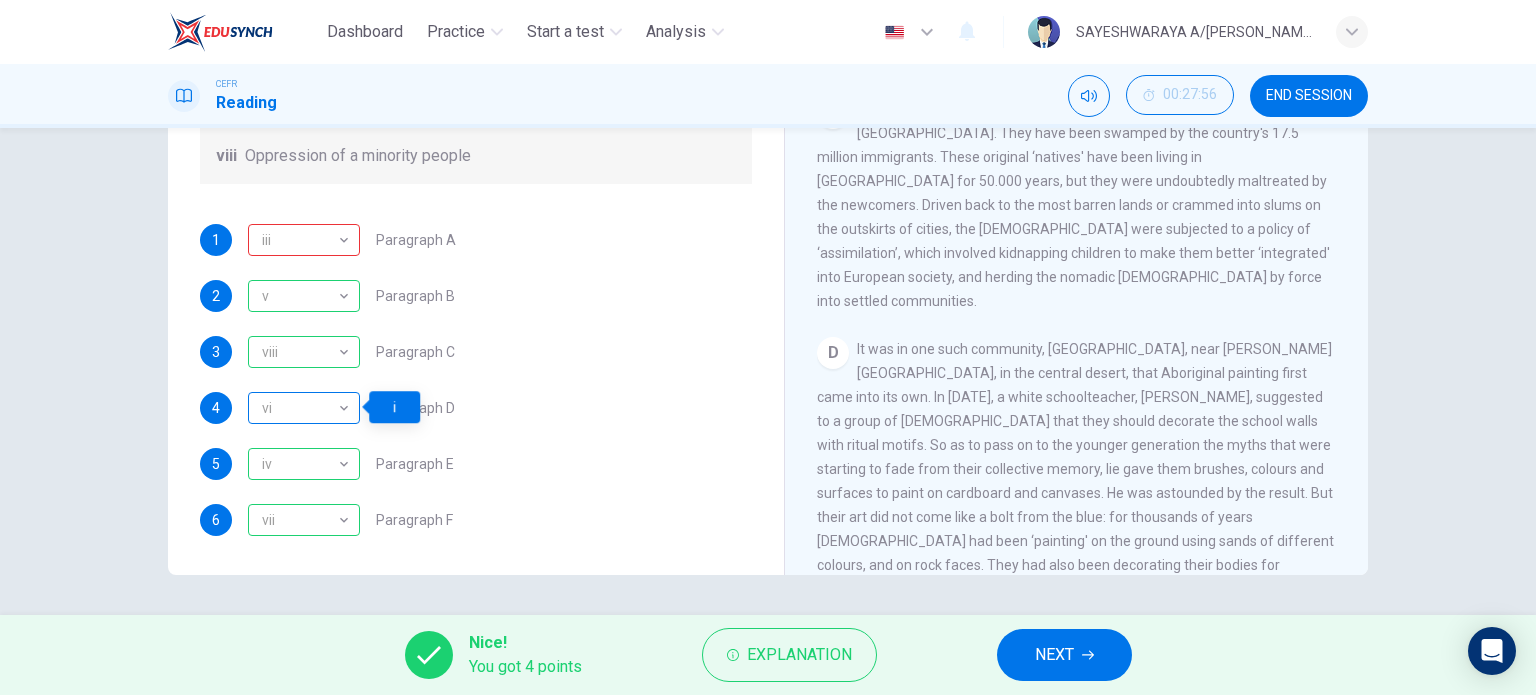 click on "vi" at bounding box center [300, 408] 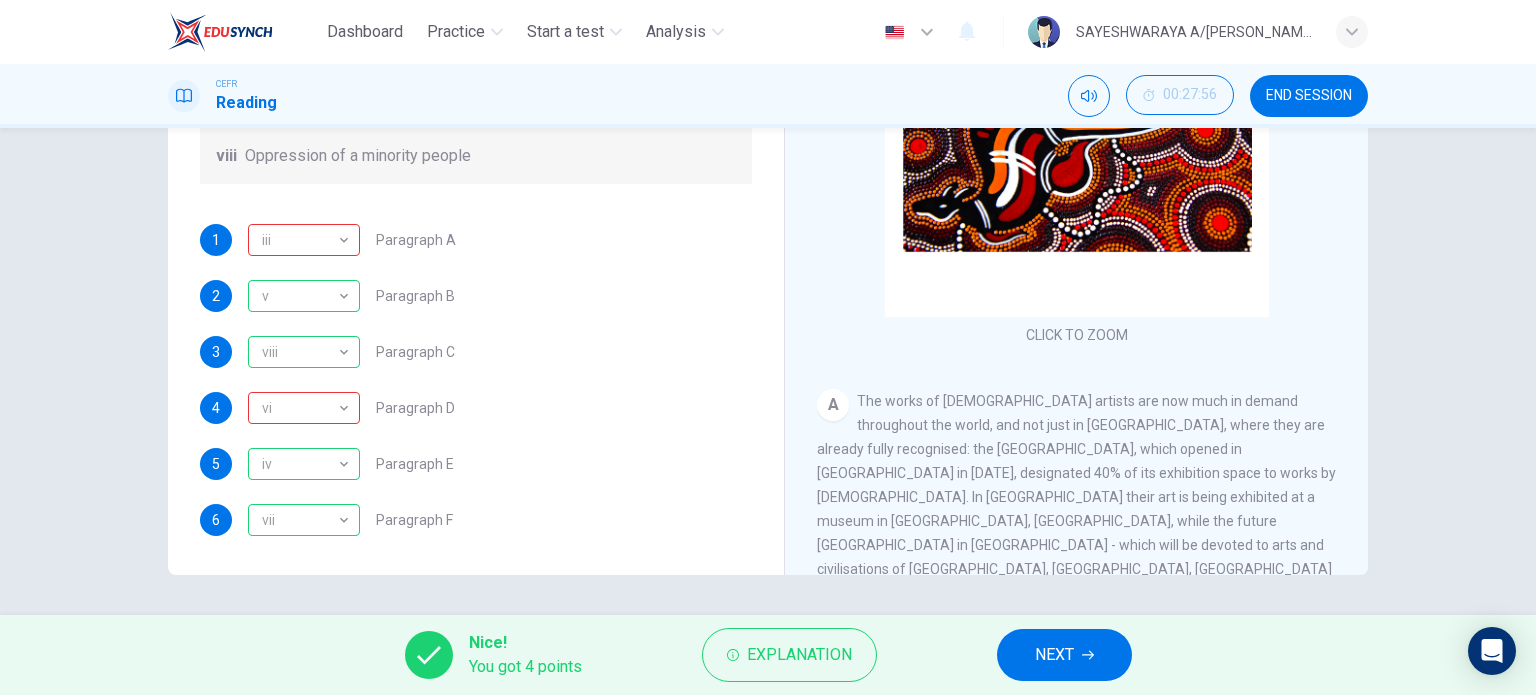scroll, scrollTop: 108, scrollLeft: 0, axis: vertical 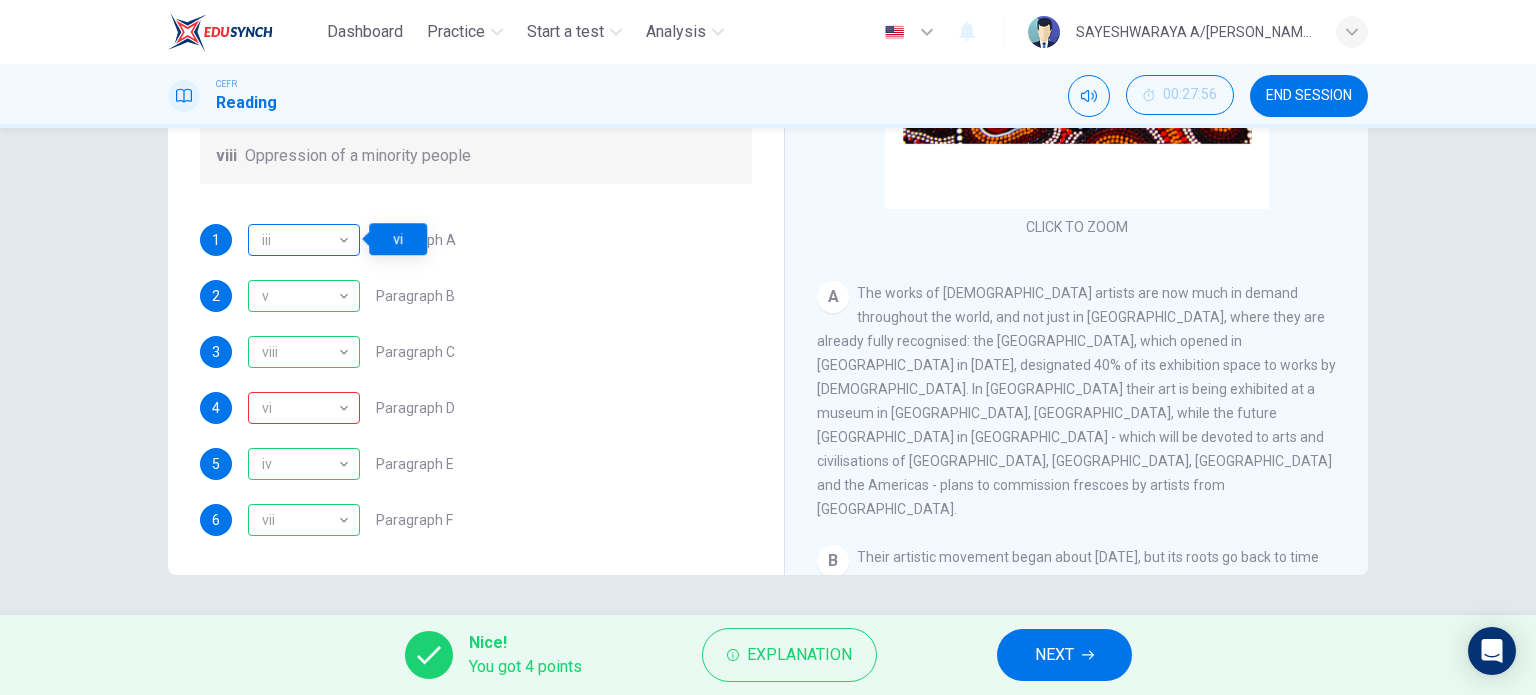 click on "iii" at bounding box center (300, 240) 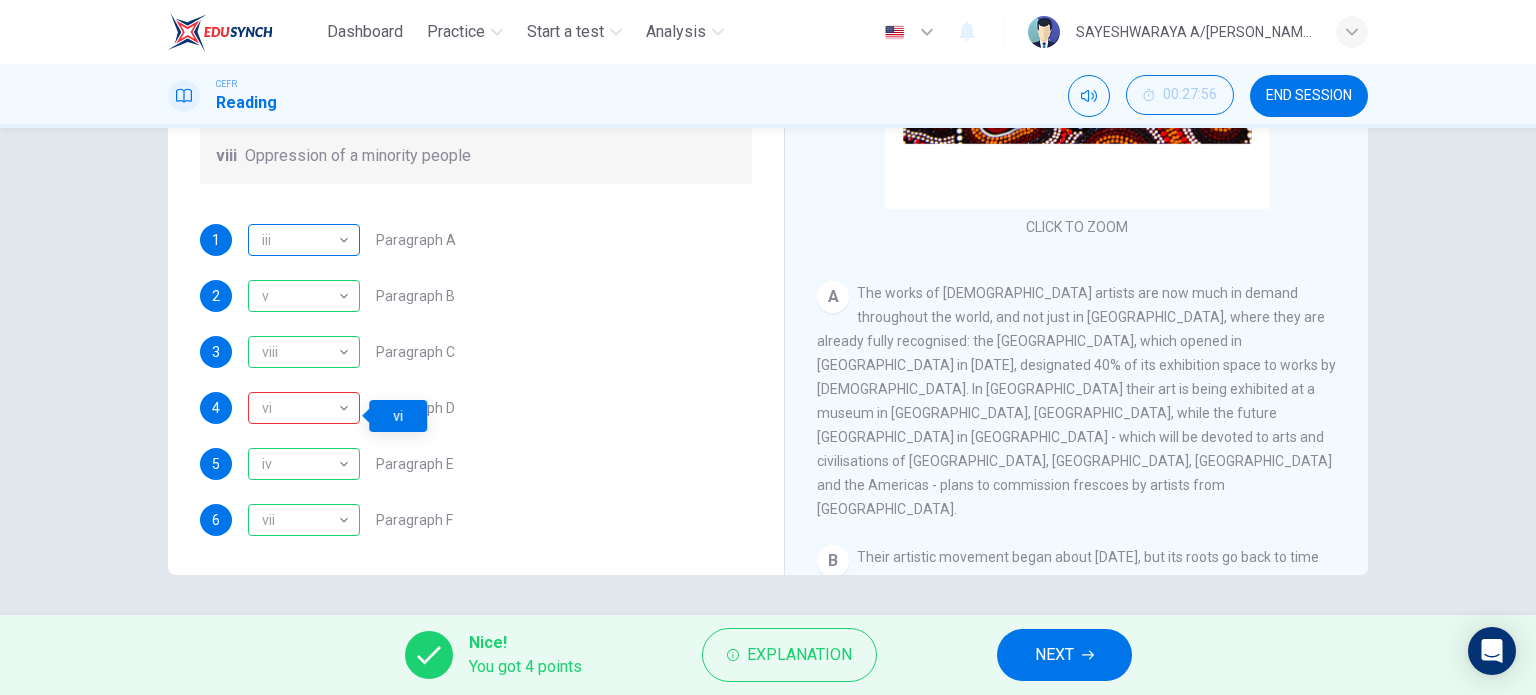 scroll, scrollTop: 156, scrollLeft: 0, axis: vertical 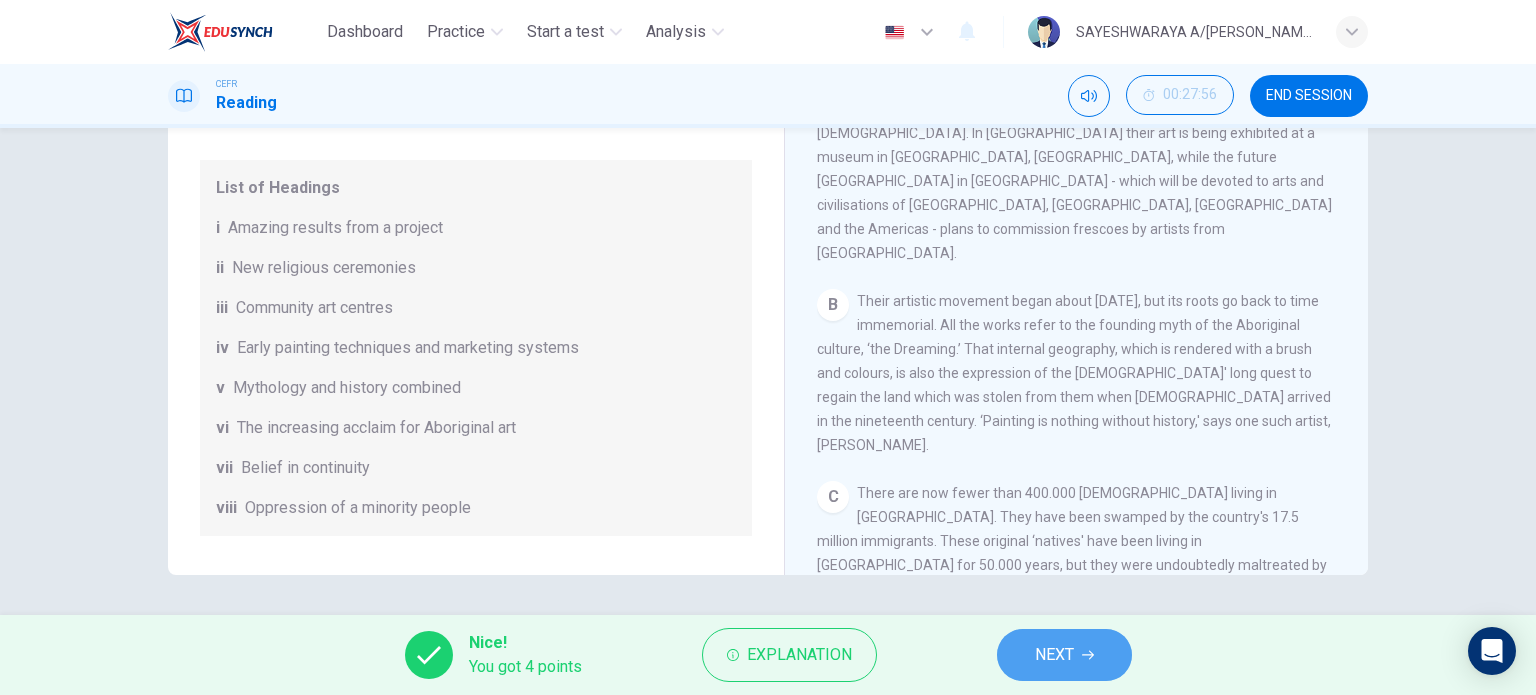 click on "NEXT" at bounding box center (1054, 655) 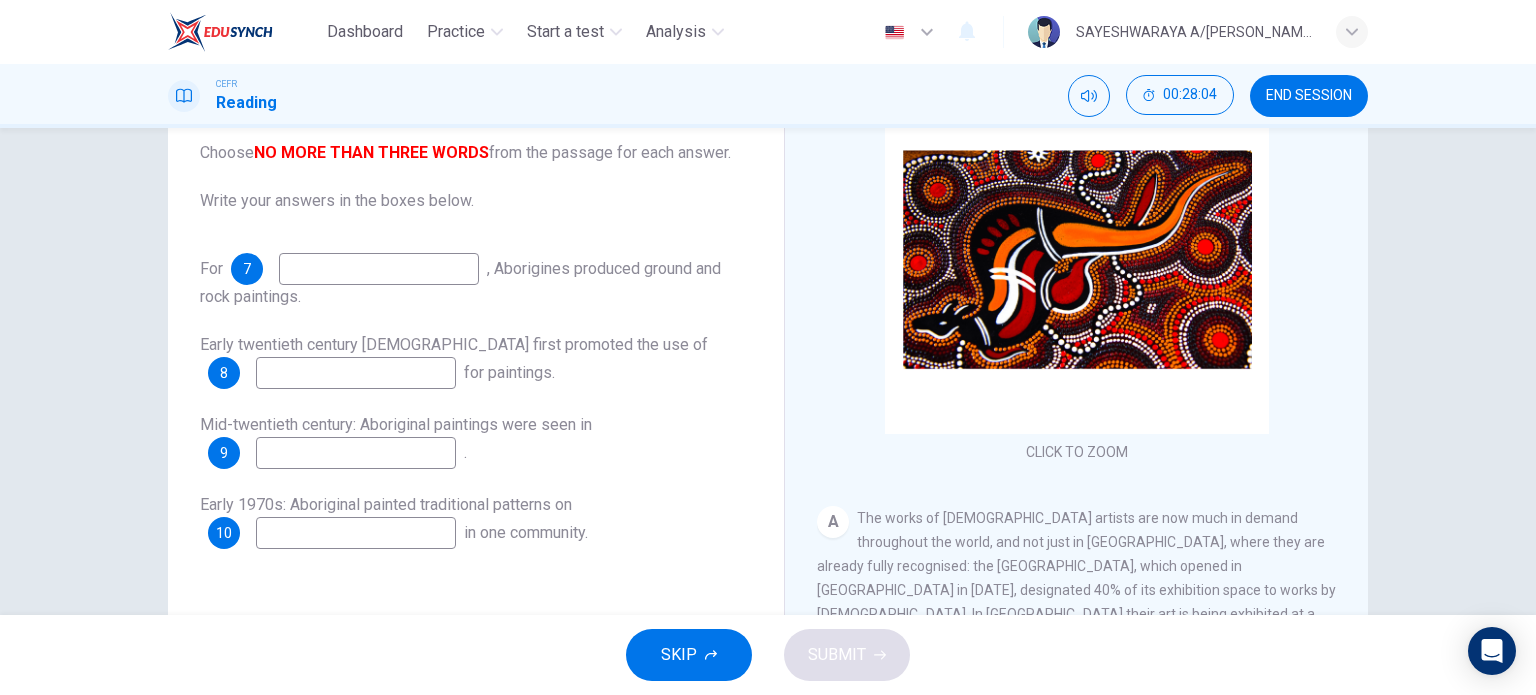 scroll, scrollTop: 172, scrollLeft: 0, axis: vertical 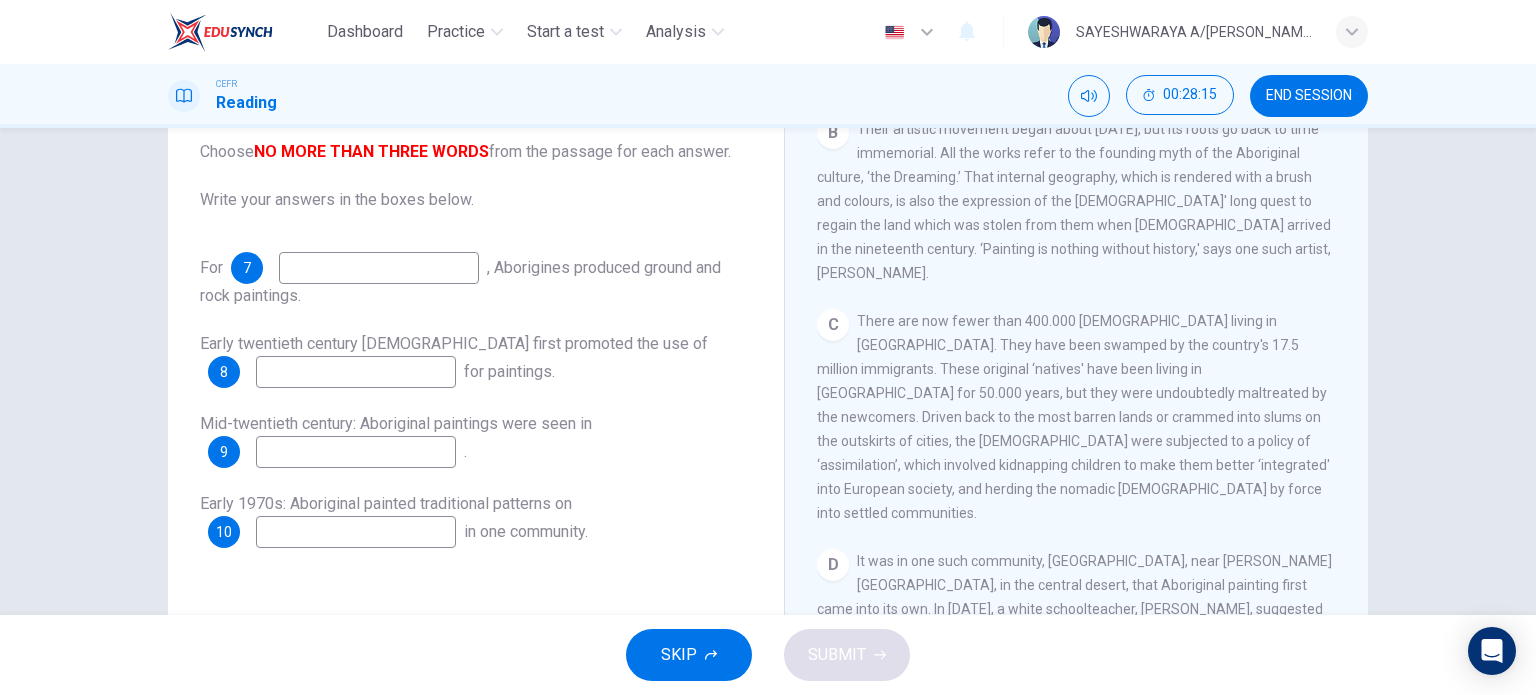 click on "7" at bounding box center (247, 268) 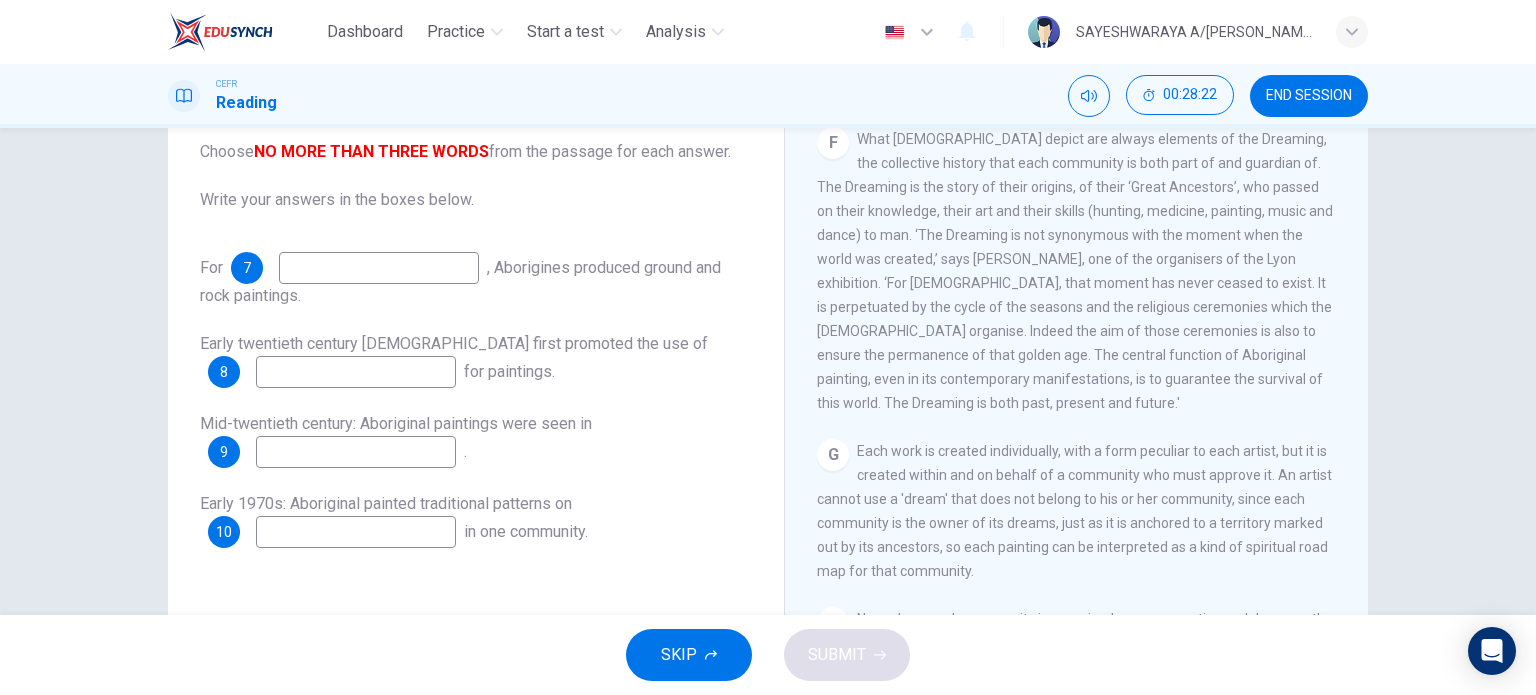 scroll, scrollTop: 1639, scrollLeft: 0, axis: vertical 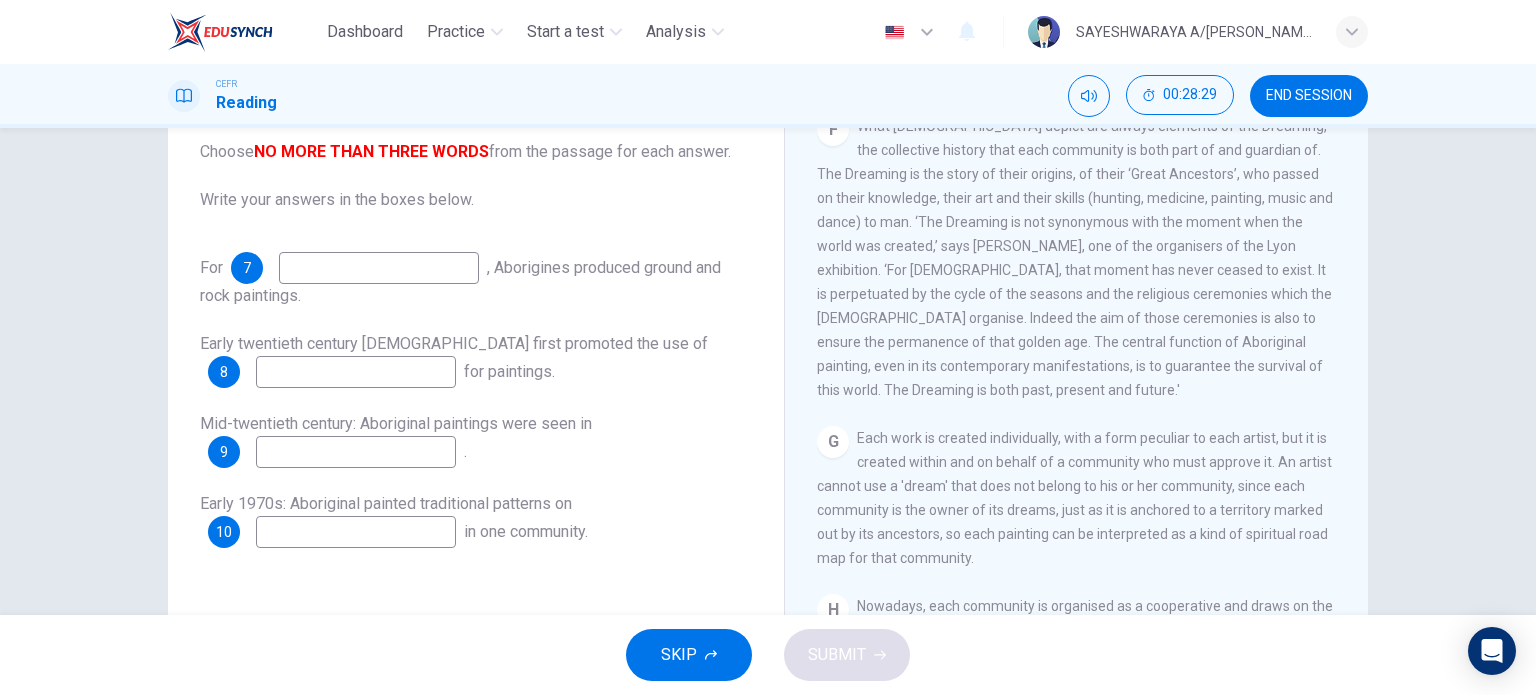 drag, startPoint x: 853, startPoint y: 356, endPoint x: 997, endPoint y: 468, distance: 182.42807 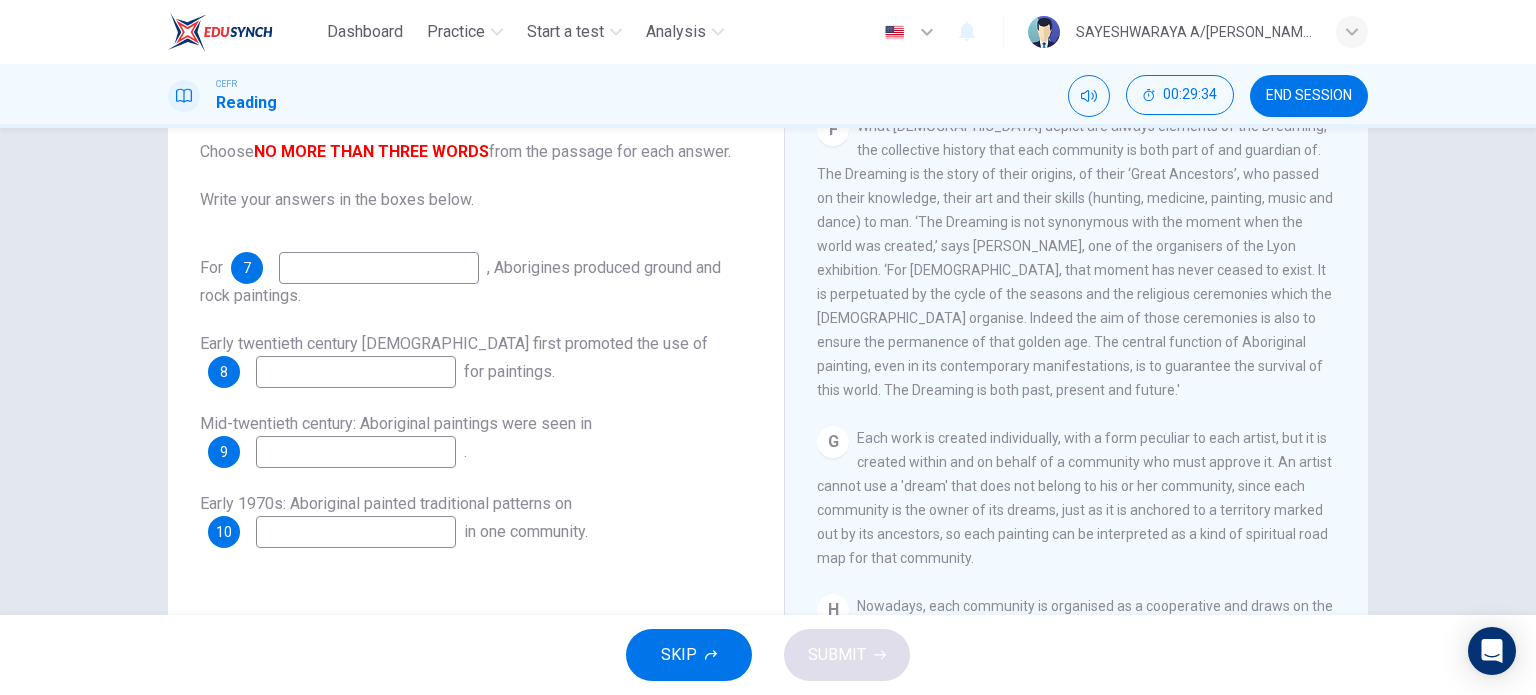 drag, startPoint x: 852, startPoint y: 359, endPoint x: 963, endPoint y: 481, distance: 164.93938 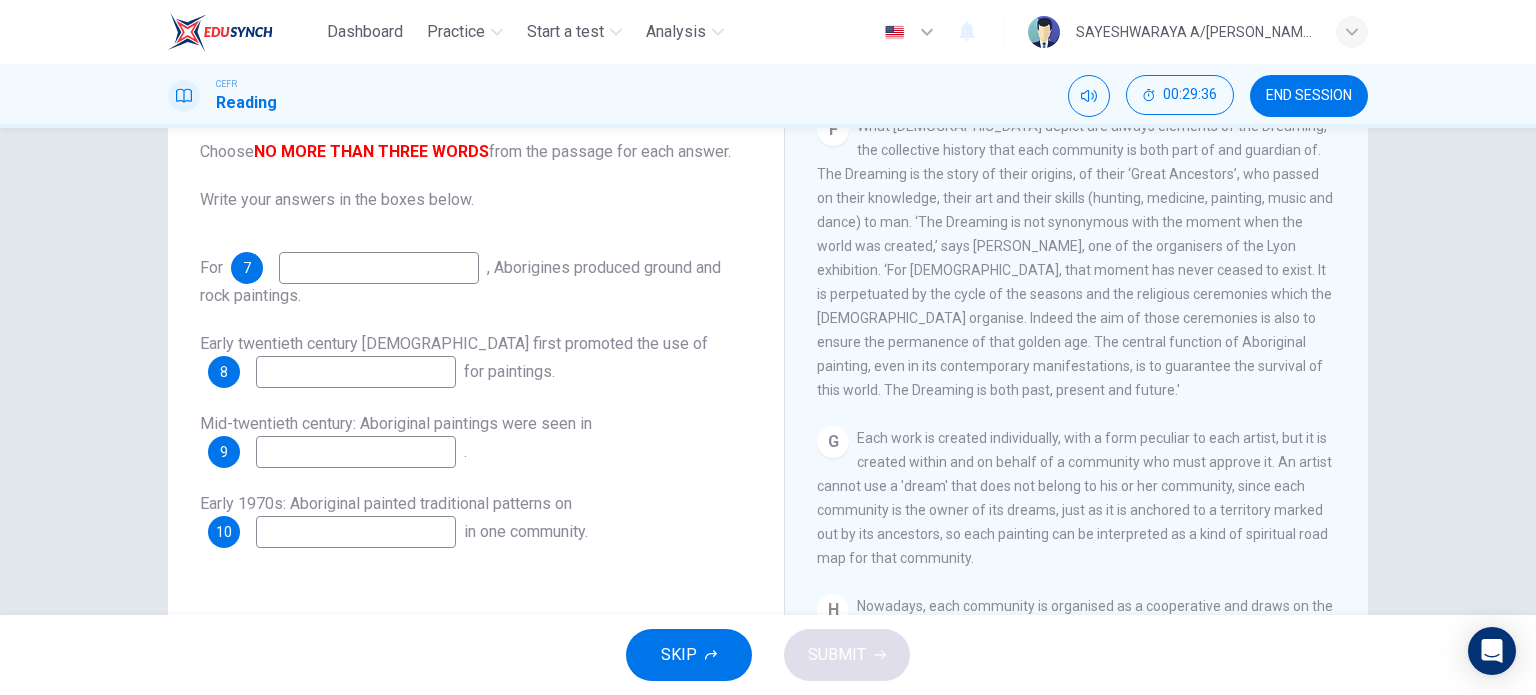 drag, startPoint x: 963, startPoint y: 481, endPoint x: 854, endPoint y: 356, distance: 165.84933 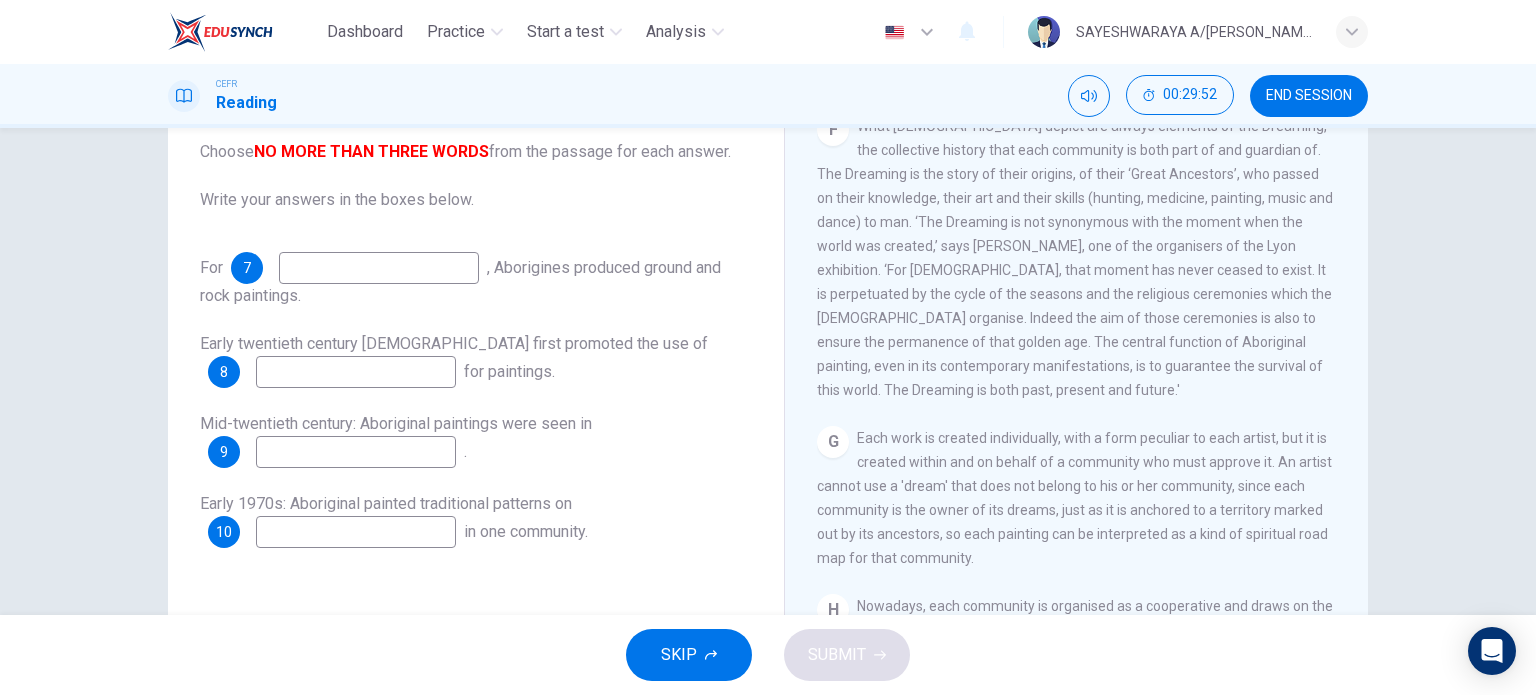 drag, startPoint x: 852, startPoint y: 360, endPoint x: 967, endPoint y: 481, distance: 166.93112 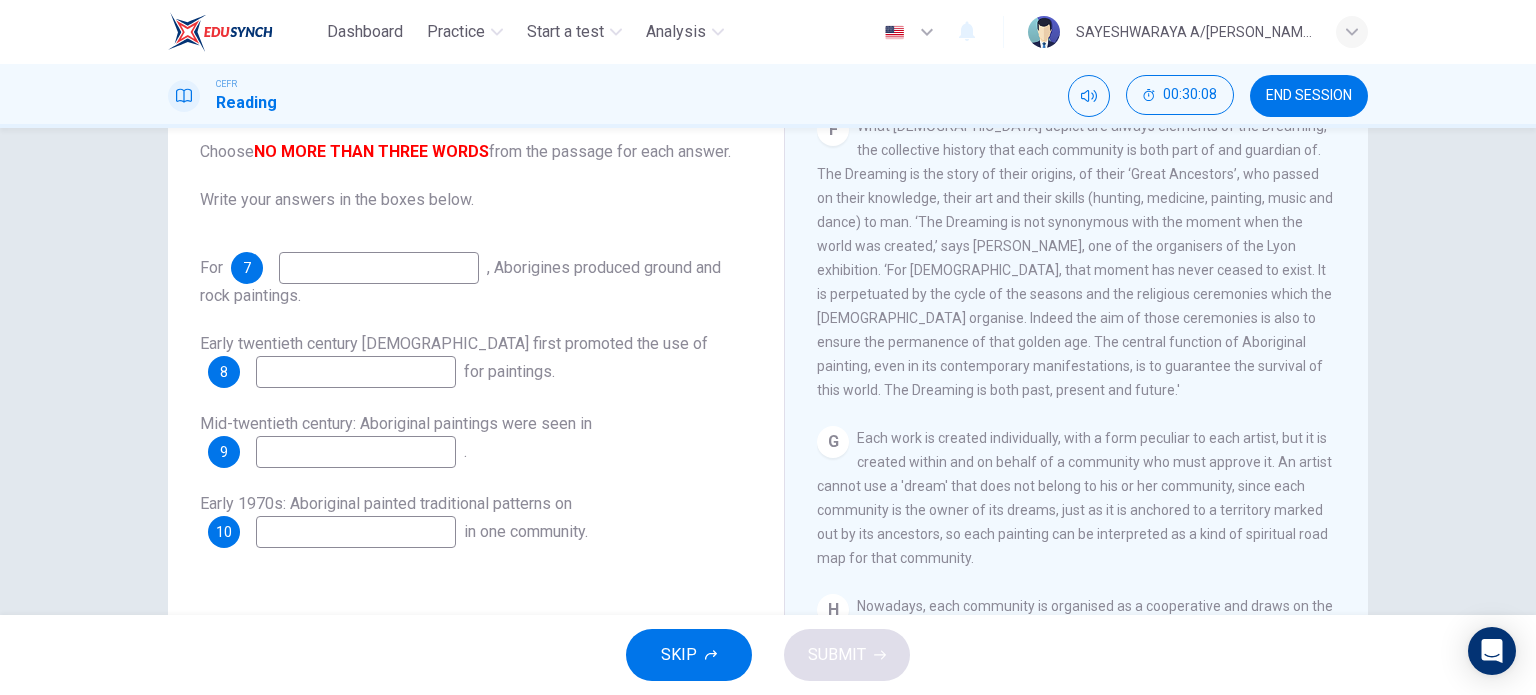 click on "G Each work is created individually, with a form peculiar to each artist, but it is created within and on behalf of a community who must approve it. An artist cannot use a 'dream' that does not belong to his or her community, since each community is the owner of its dreams, just as it is anchored to a territory marked out by its ancestors, so each painting can be interpreted as a kind of spiritual road map for that community." at bounding box center [1077, 498] 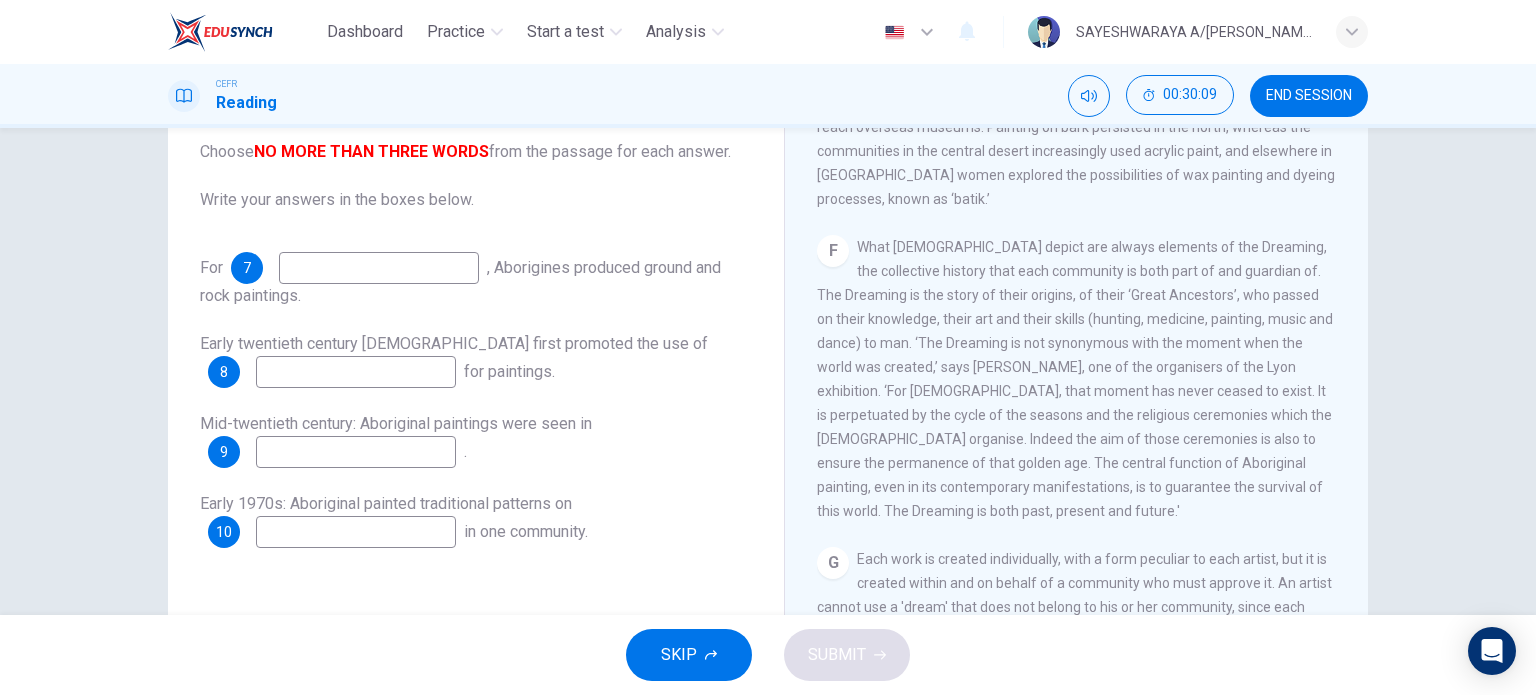 scroll, scrollTop: 1519, scrollLeft: 0, axis: vertical 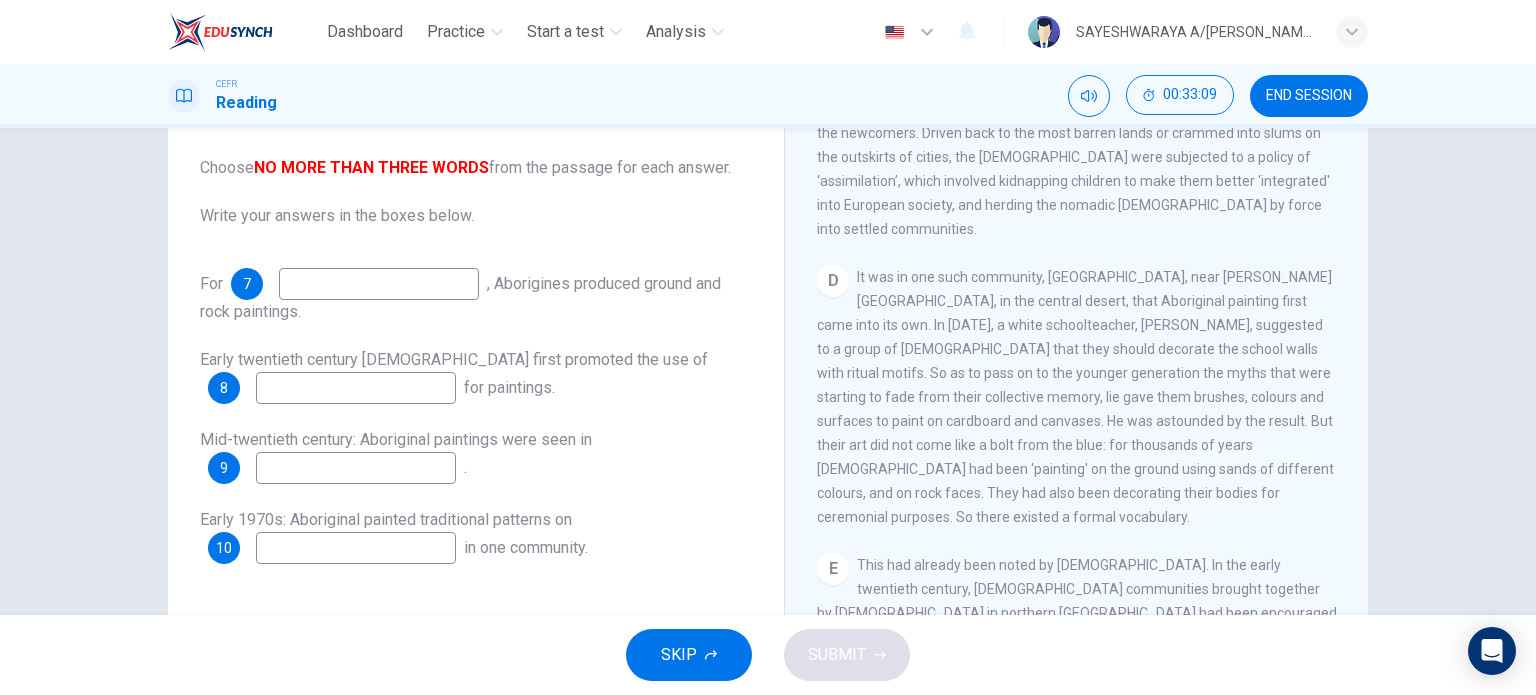 click at bounding box center [379, 284] 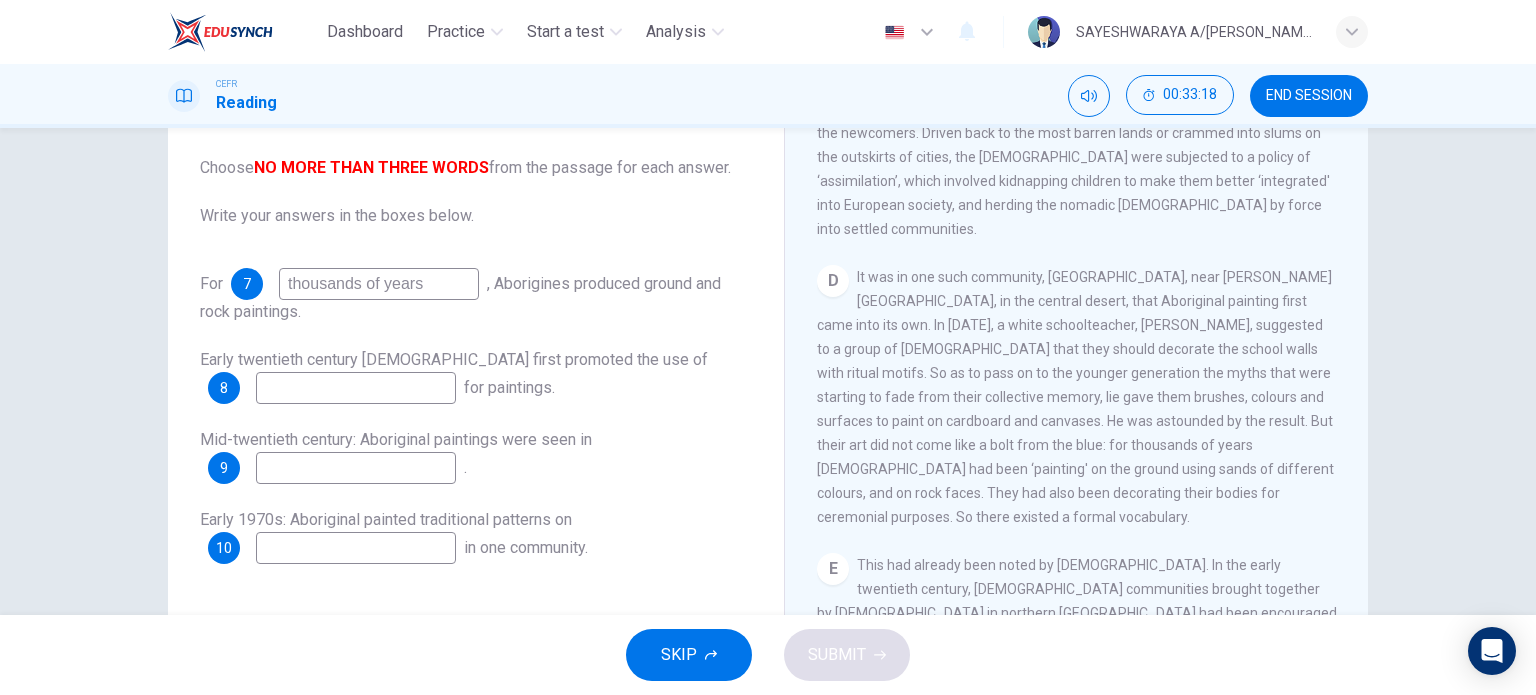 type on "thousands of years" 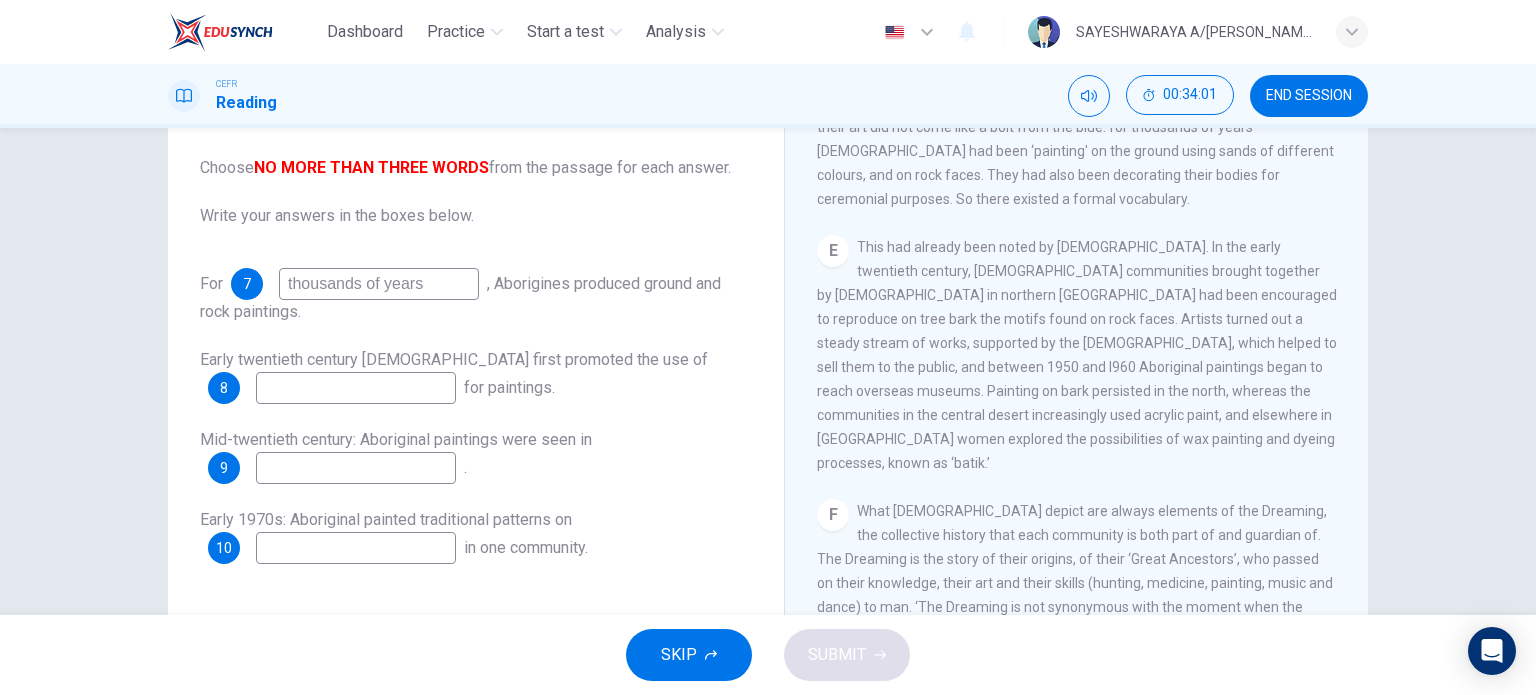 scroll, scrollTop: 1268, scrollLeft: 0, axis: vertical 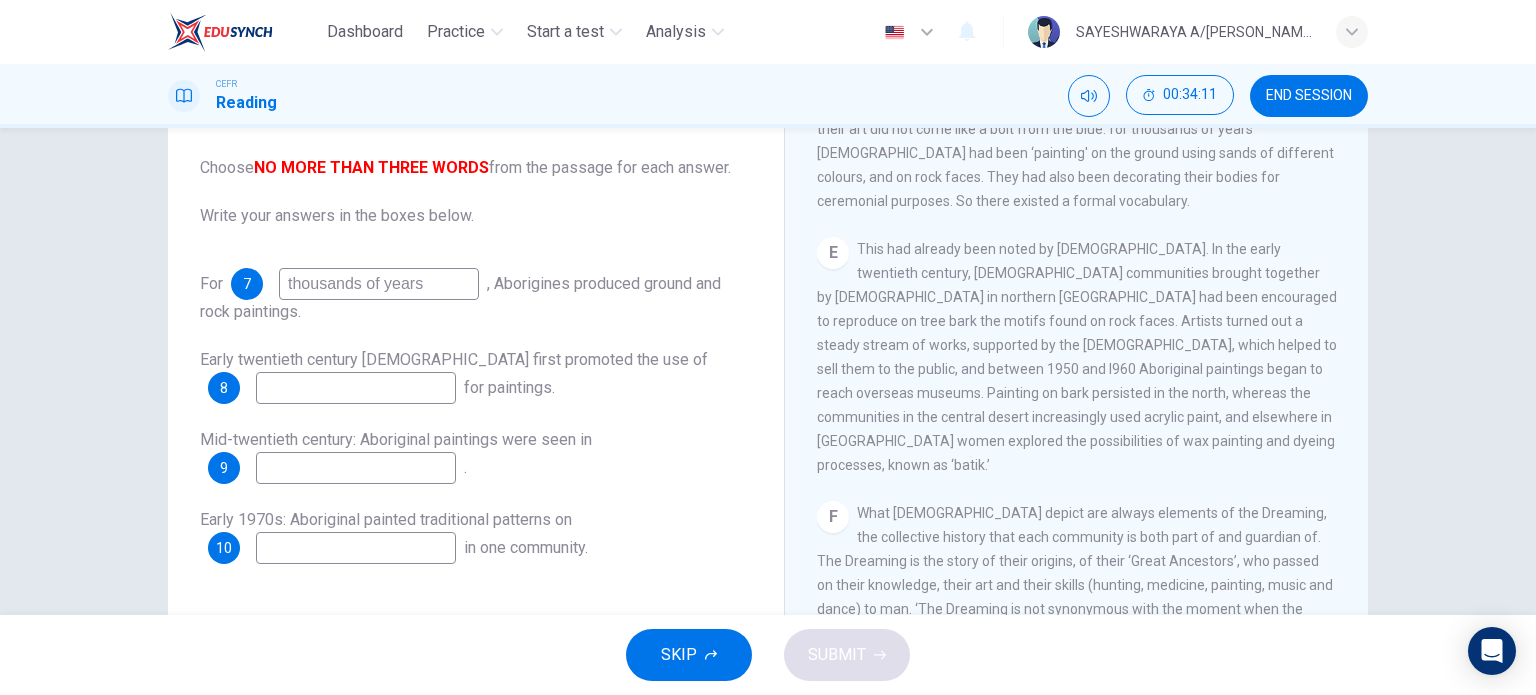 click at bounding box center [356, 388] 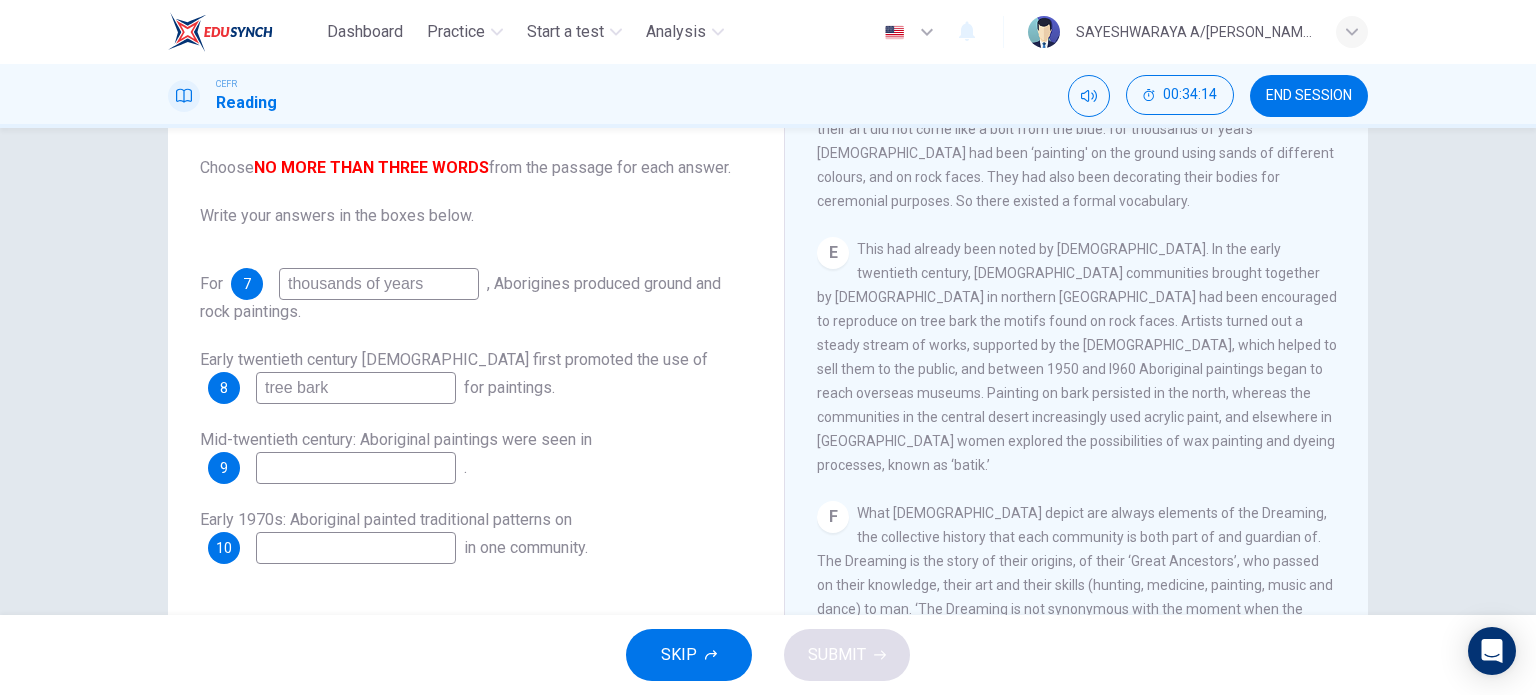 scroll, scrollTop: 180, scrollLeft: 0, axis: vertical 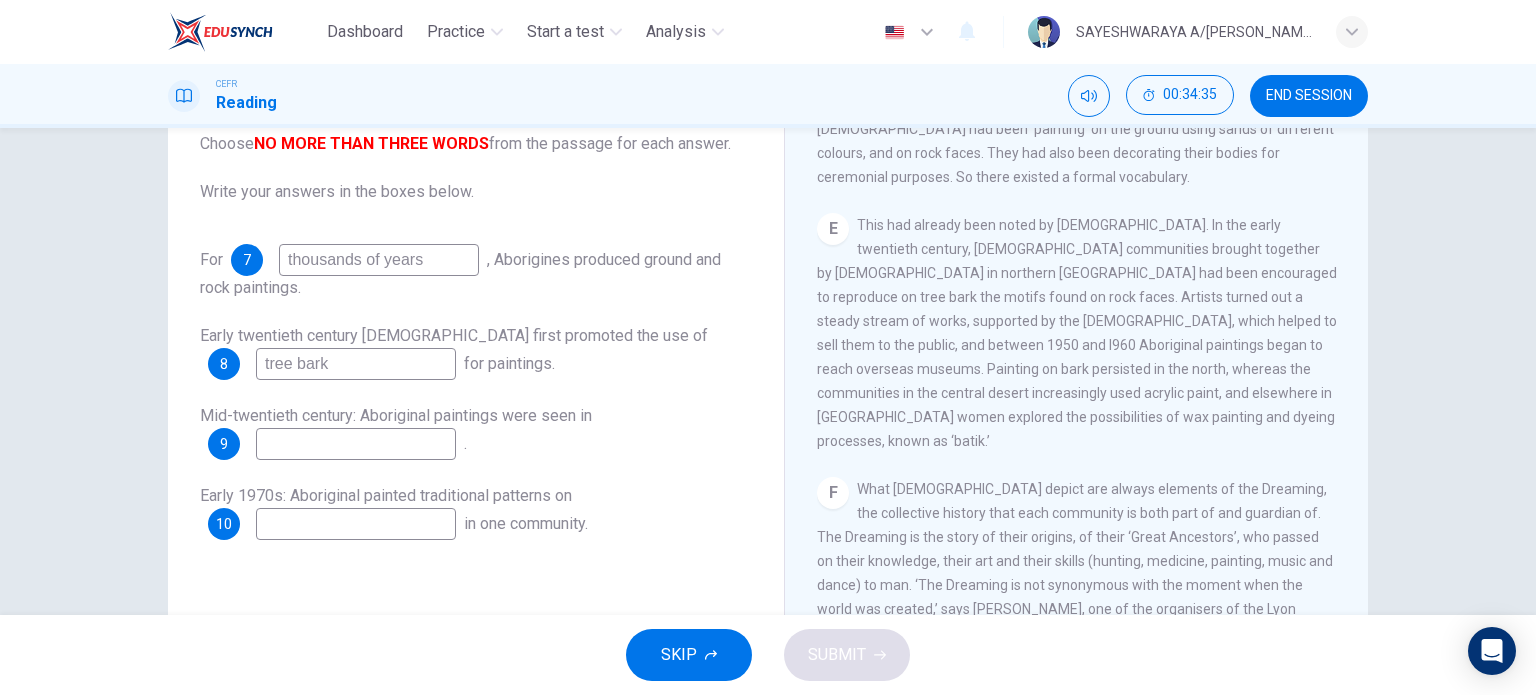 type on "tree bark" 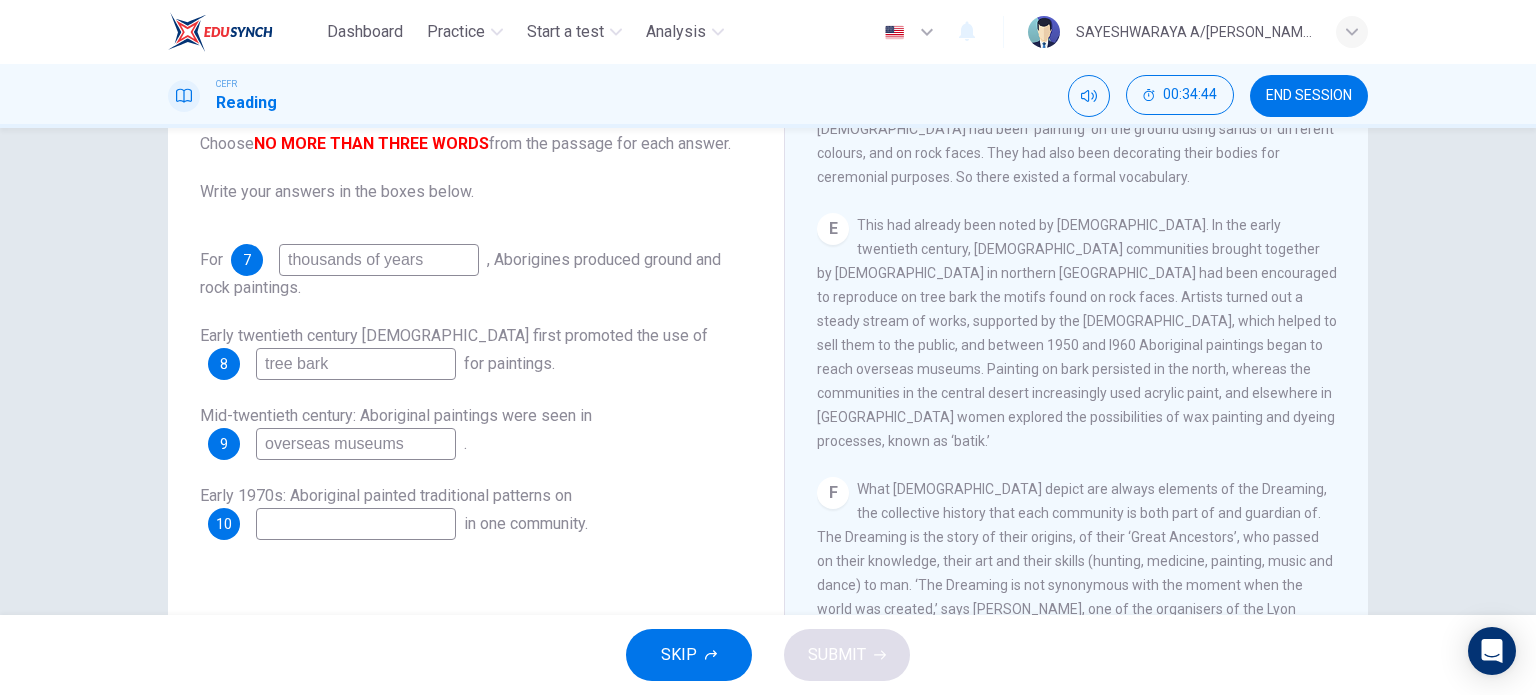 type on "overseas museums" 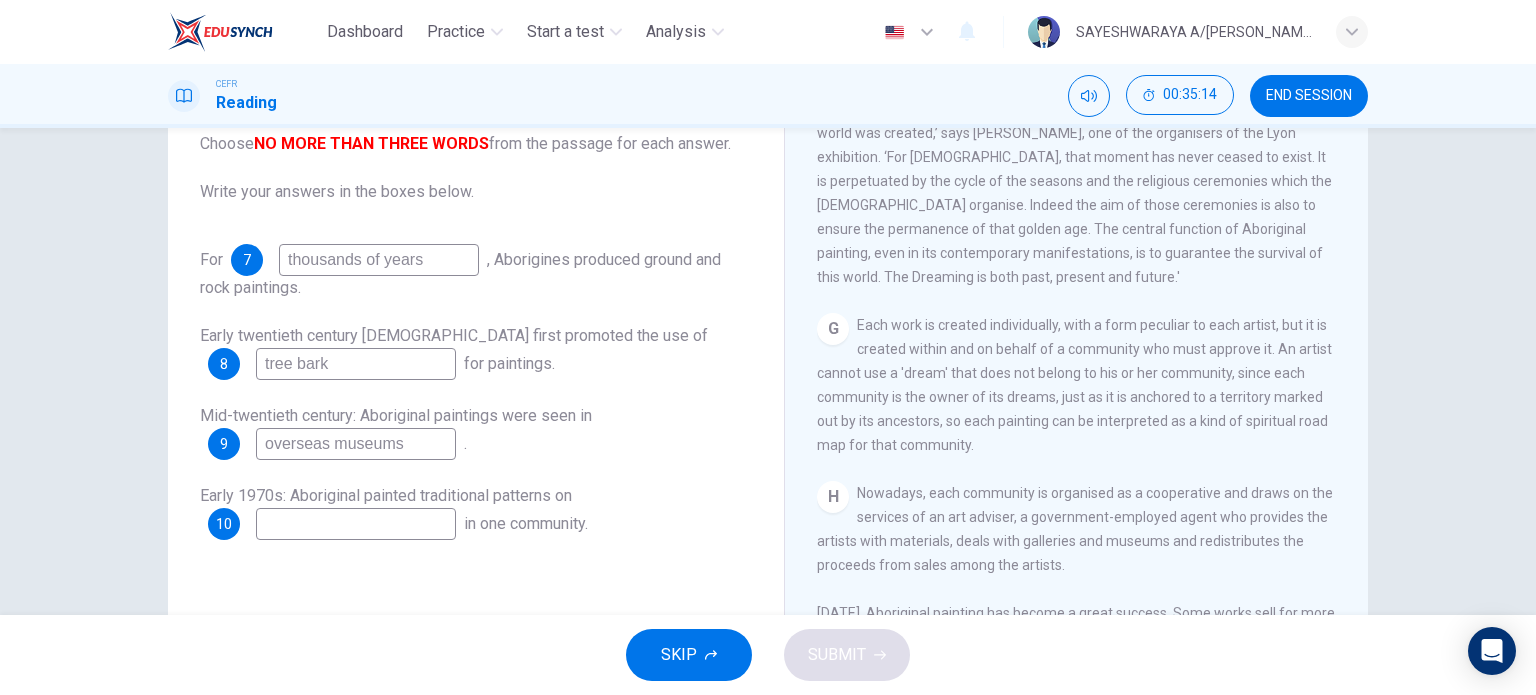 scroll, scrollTop: 1840, scrollLeft: 0, axis: vertical 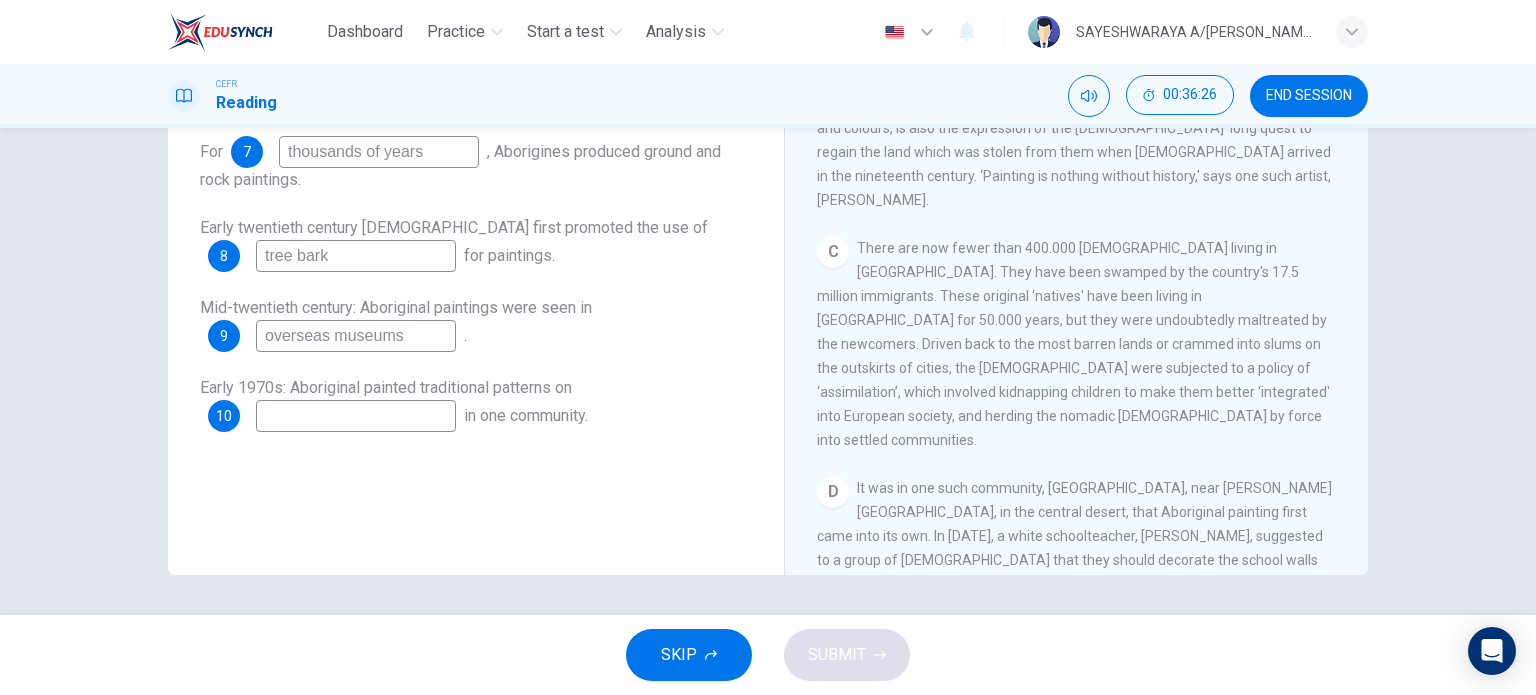 click on "It was in one such community, Papunya, near Alice Springs, in the central desert, that Aboriginal painting first came into its own. In 1971, a white schoolteacher, Geoffrey Bardon, suggested to a group of Aborigines that they should decorate the school walls with ritual motifs. So as to pass on to the younger generation the myths that were starting to fade from their collective memory, lie gave them brushes, colours and surfaces to paint on cardboard and canvases. He was astounded by the result. But their art did not come like a bolt from the blue: for thousands of years Aborigines had been ‘painting' on the ground using sands of different colours, and on rock faces. They had also been decorating their bodies for ceremonial purposes. So there existed a formal vocabulary." at bounding box center (1075, 608) 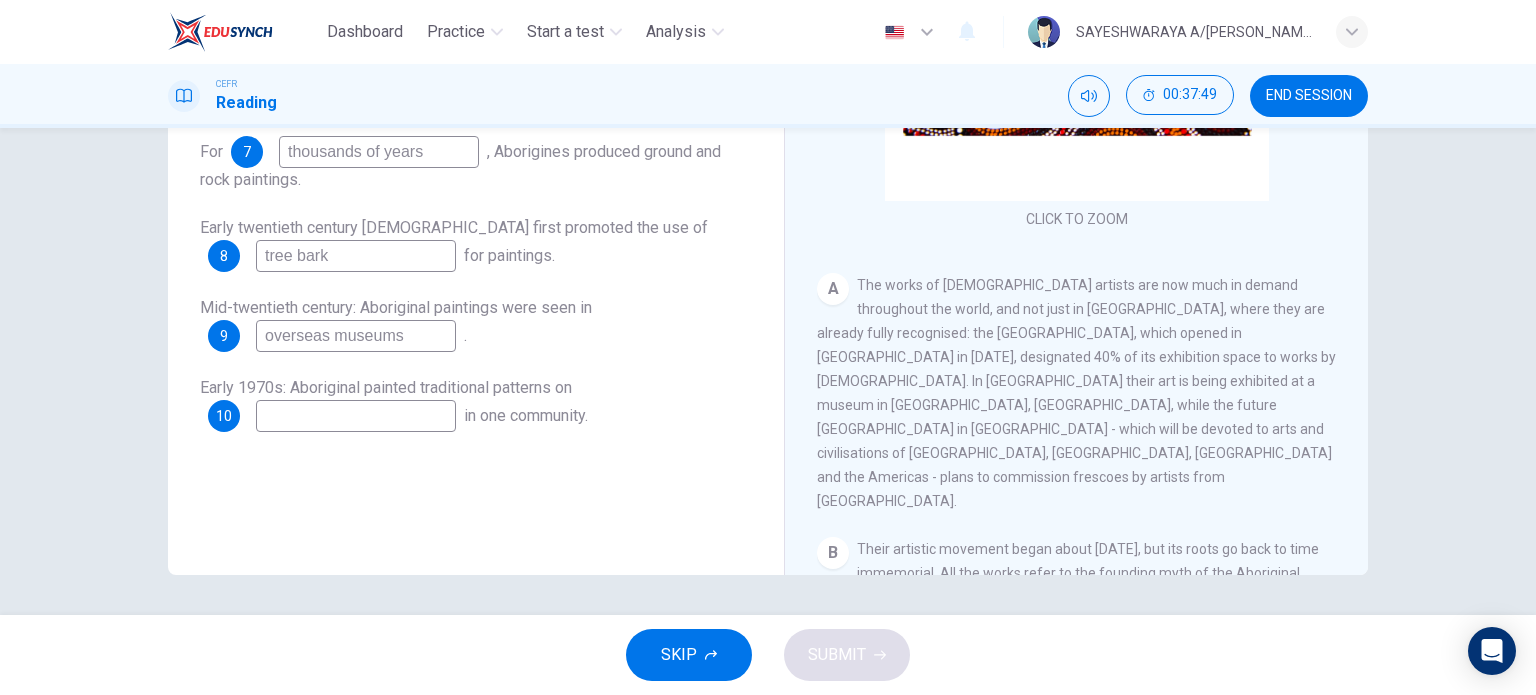 scroll, scrollTop: 699, scrollLeft: 0, axis: vertical 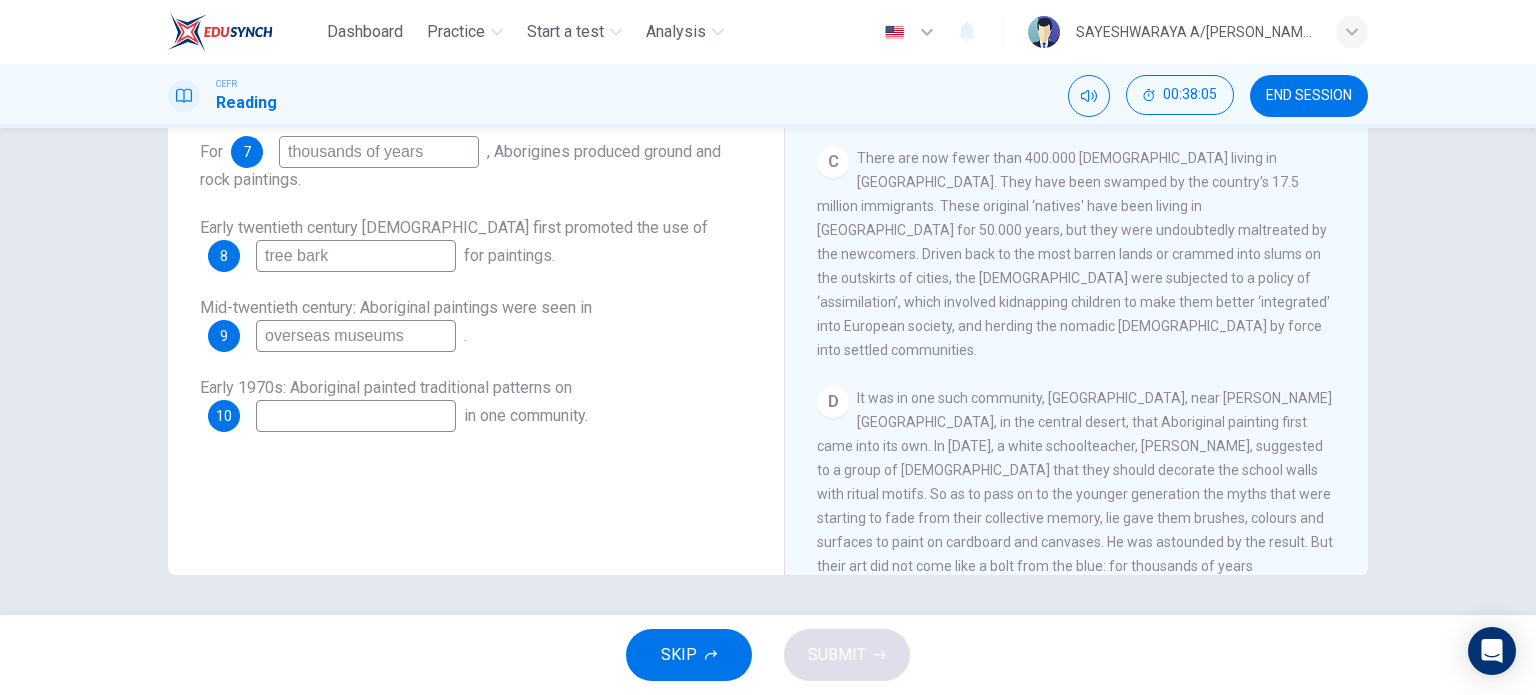 click at bounding box center [356, 416] 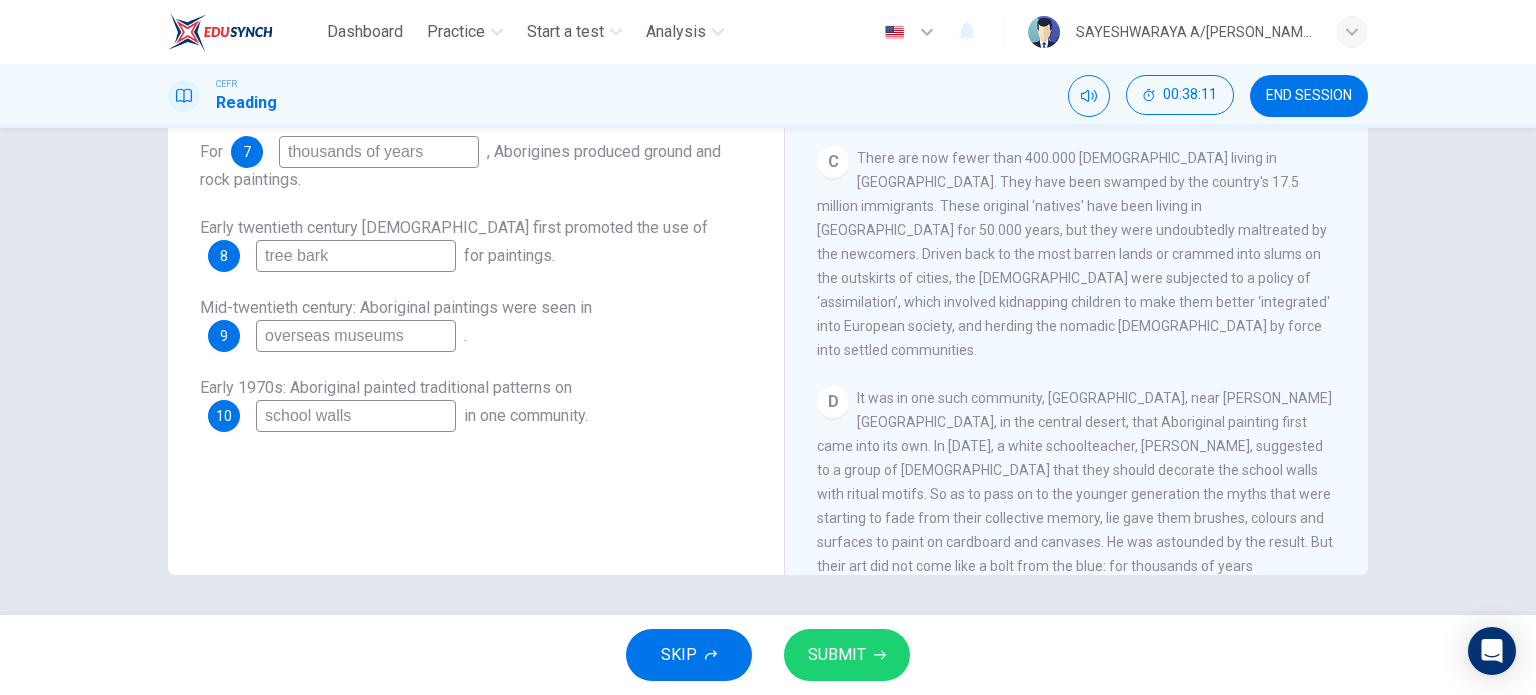 type on "school walls" 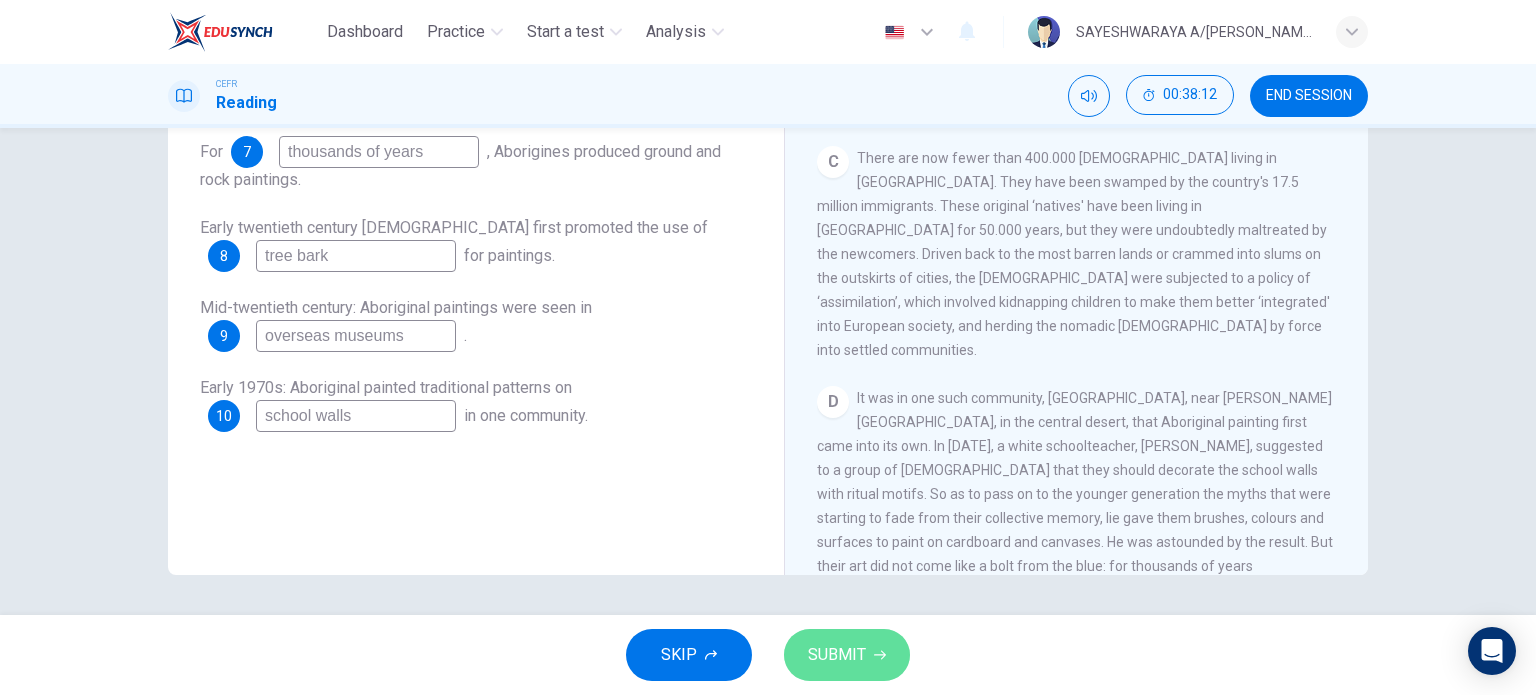 click on "SUBMIT" at bounding box center [837, 655] 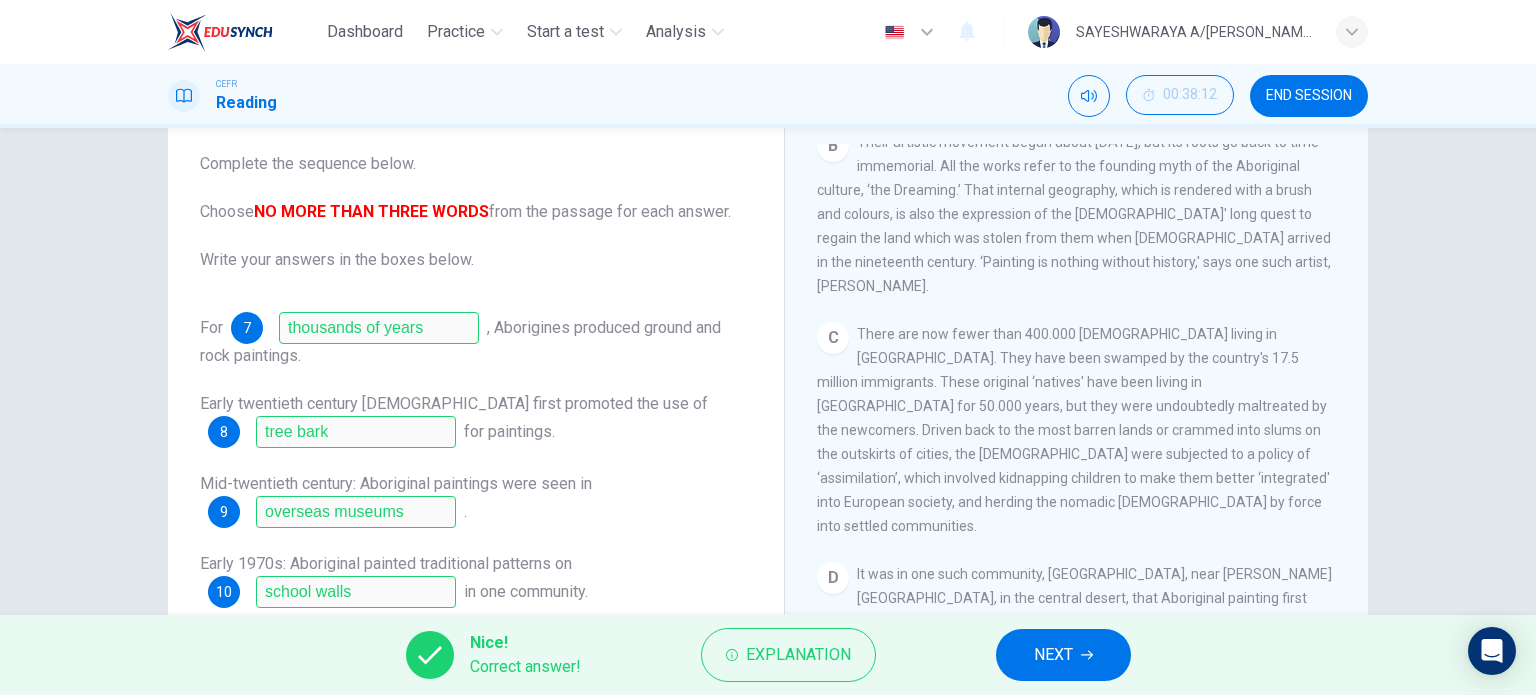 scroll, scrollTop: 258, scrollLeft: 0, axis: vertical 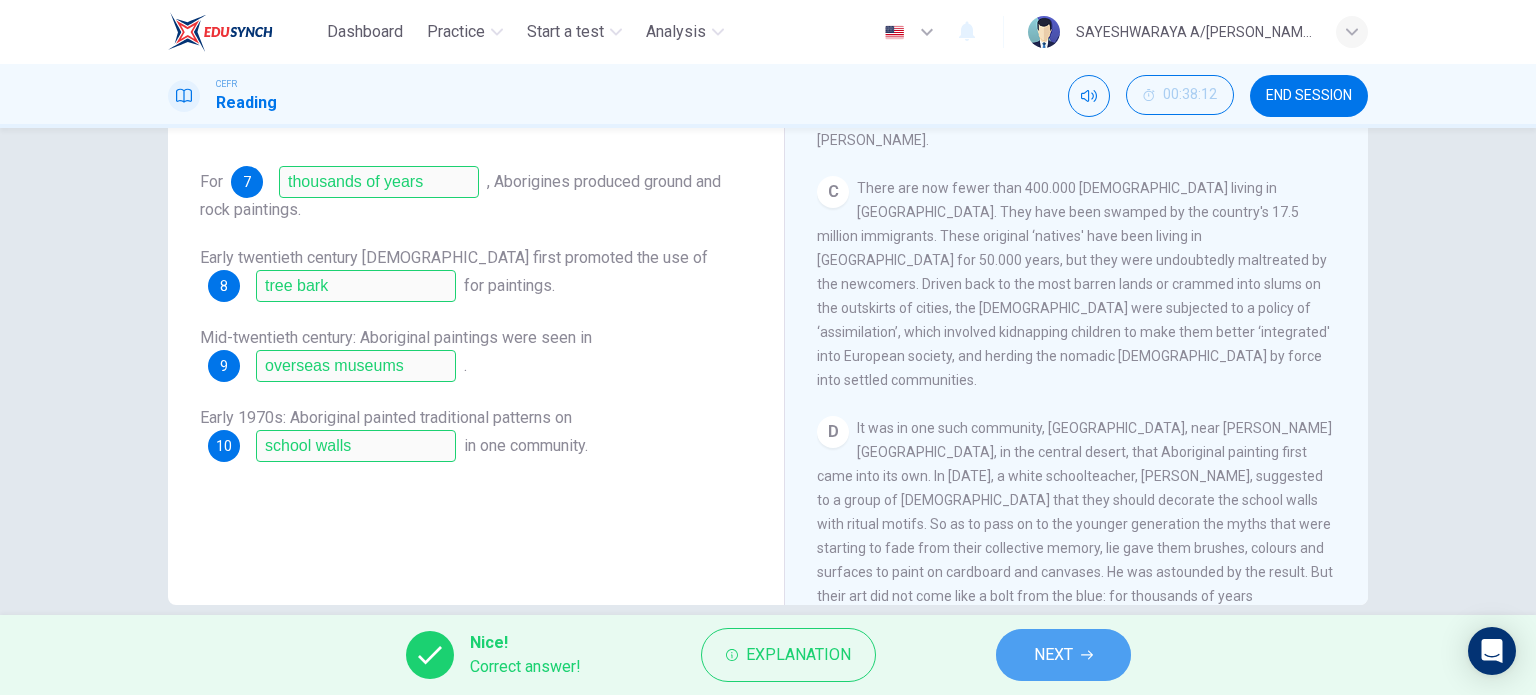 click on "NEXT" at bounding box center [1063, 655] 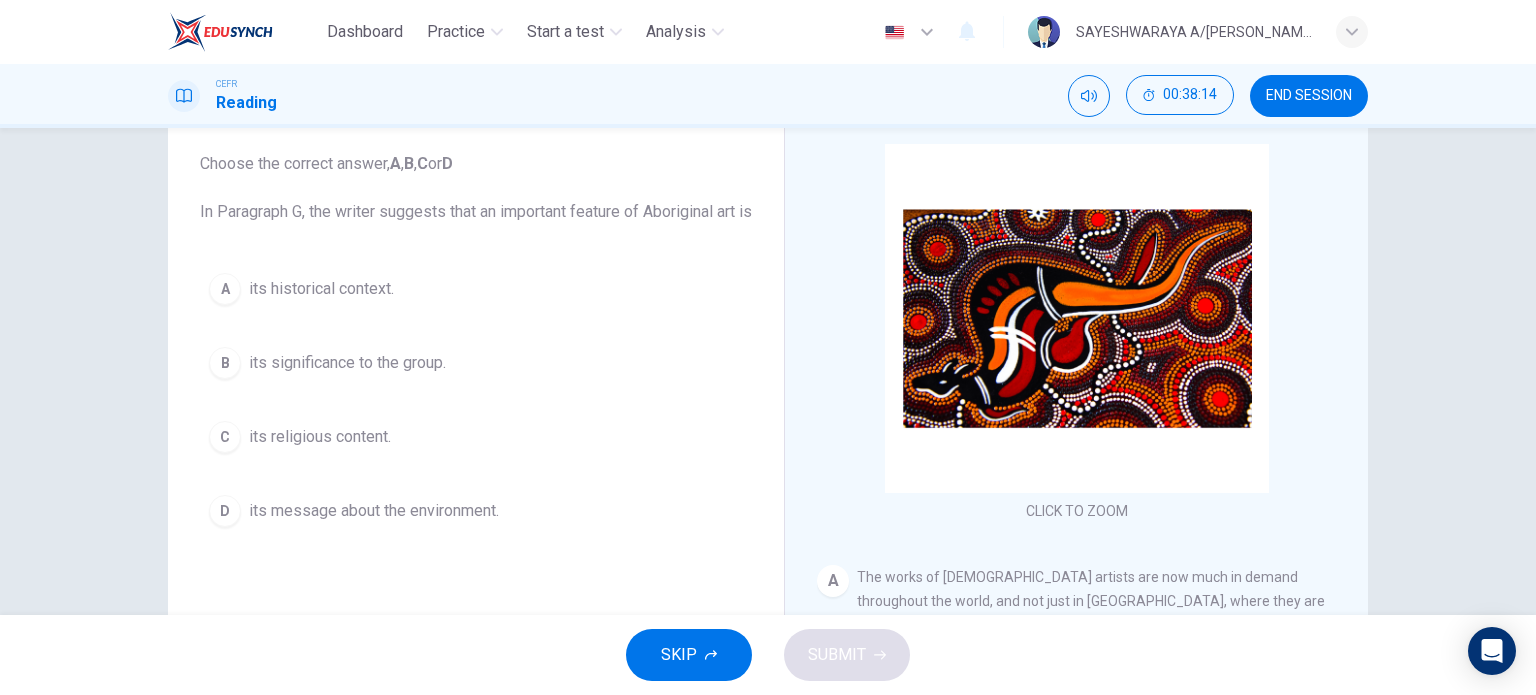 scroll, scrollTop: 116, scrollLeft: 0, axis: vertical 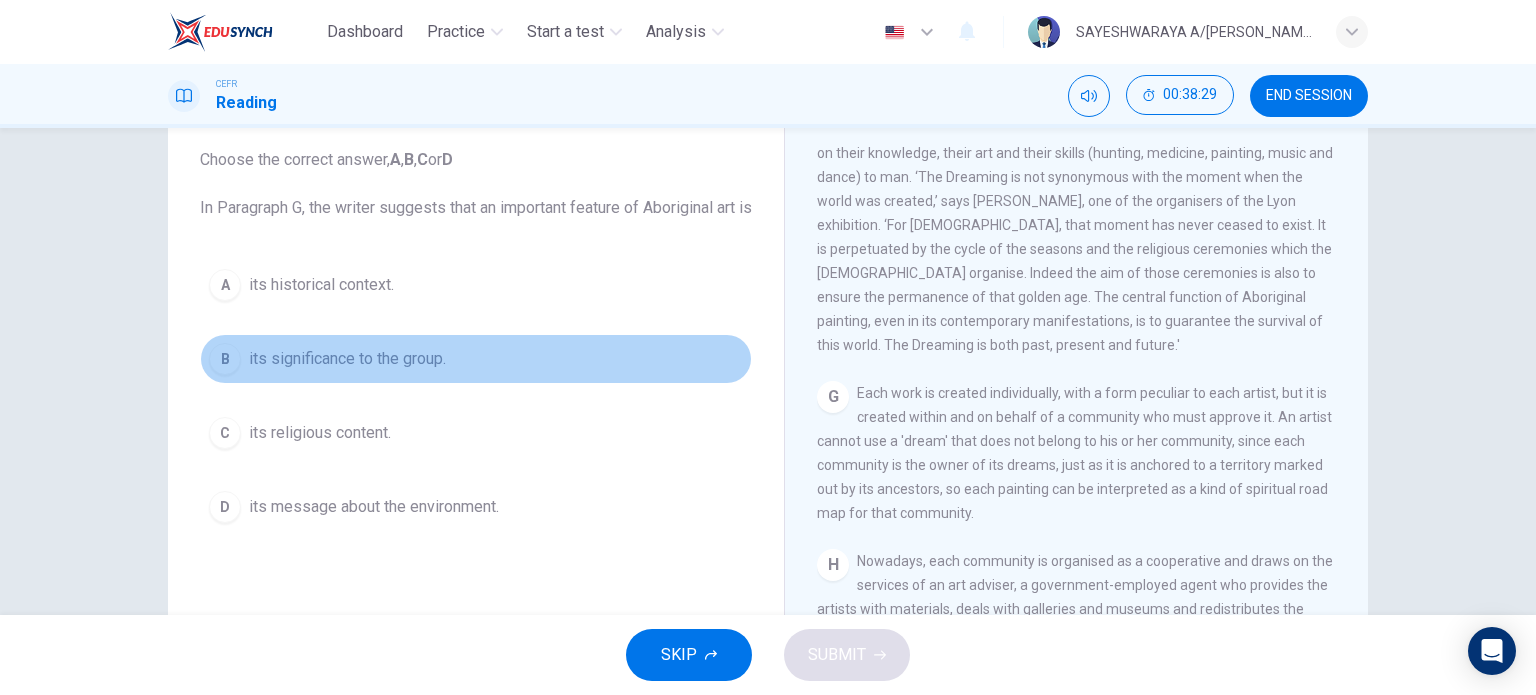 click on "its significance to the group." at bounding box center [347, 359] 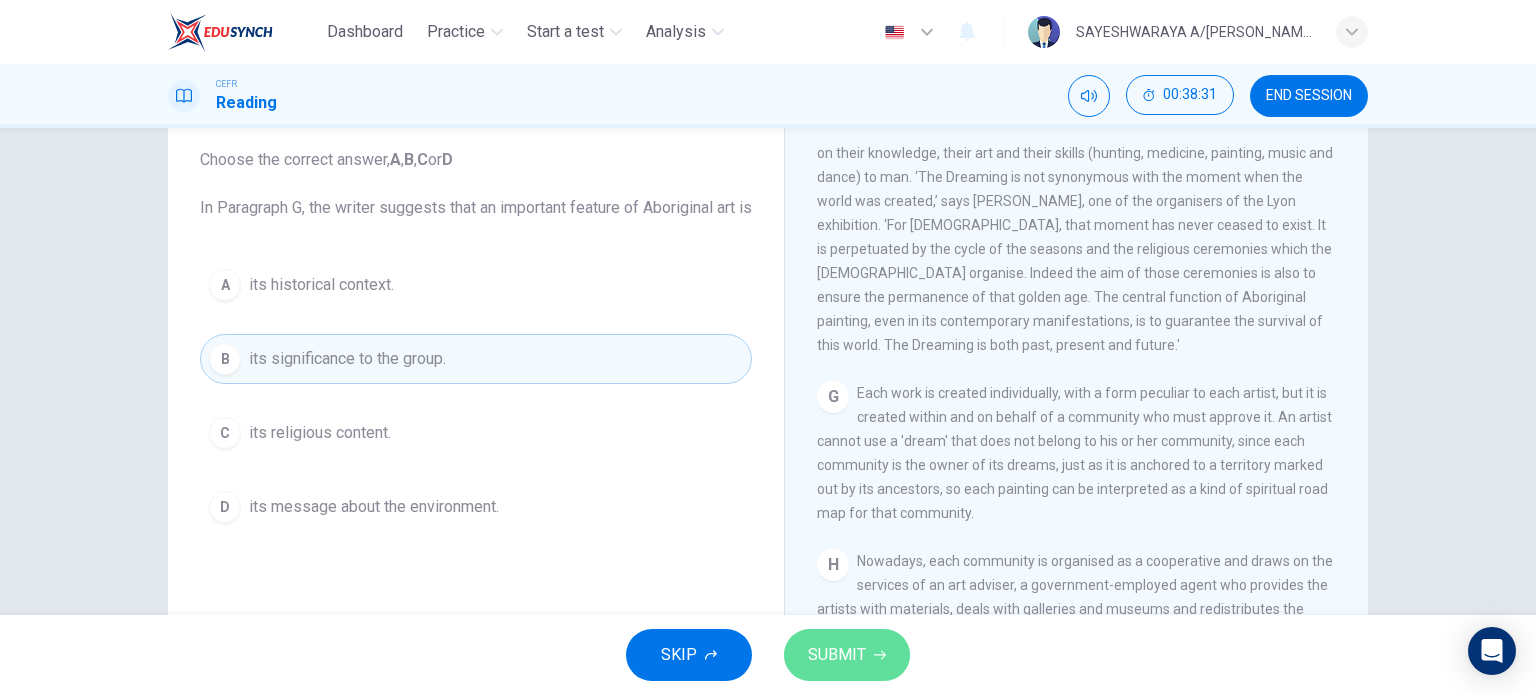 click on "SUBMIT" at bounding box center (837, 655) 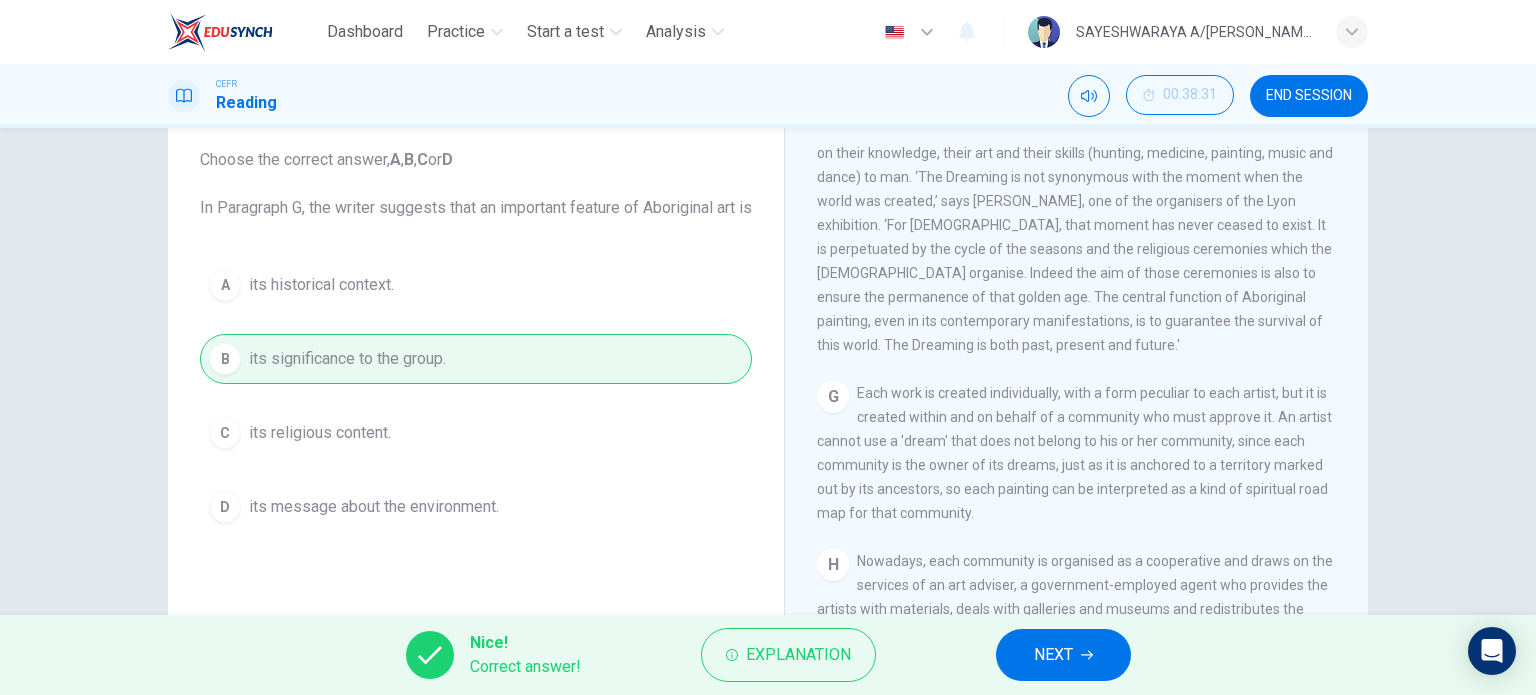 click on "NEXT" at bounding box center (1053, 655) 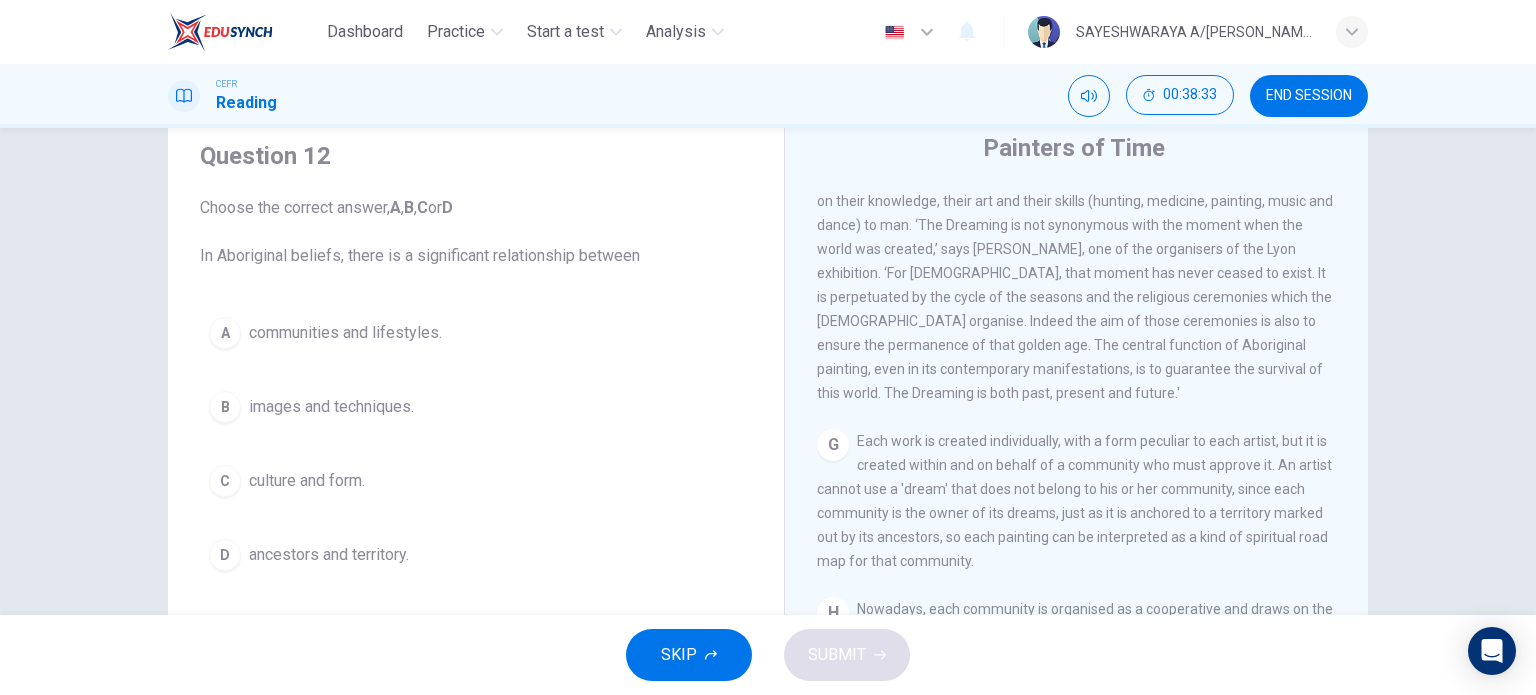 scroll, scrollTop: 95, scrollLeft: 0, axis: vertical 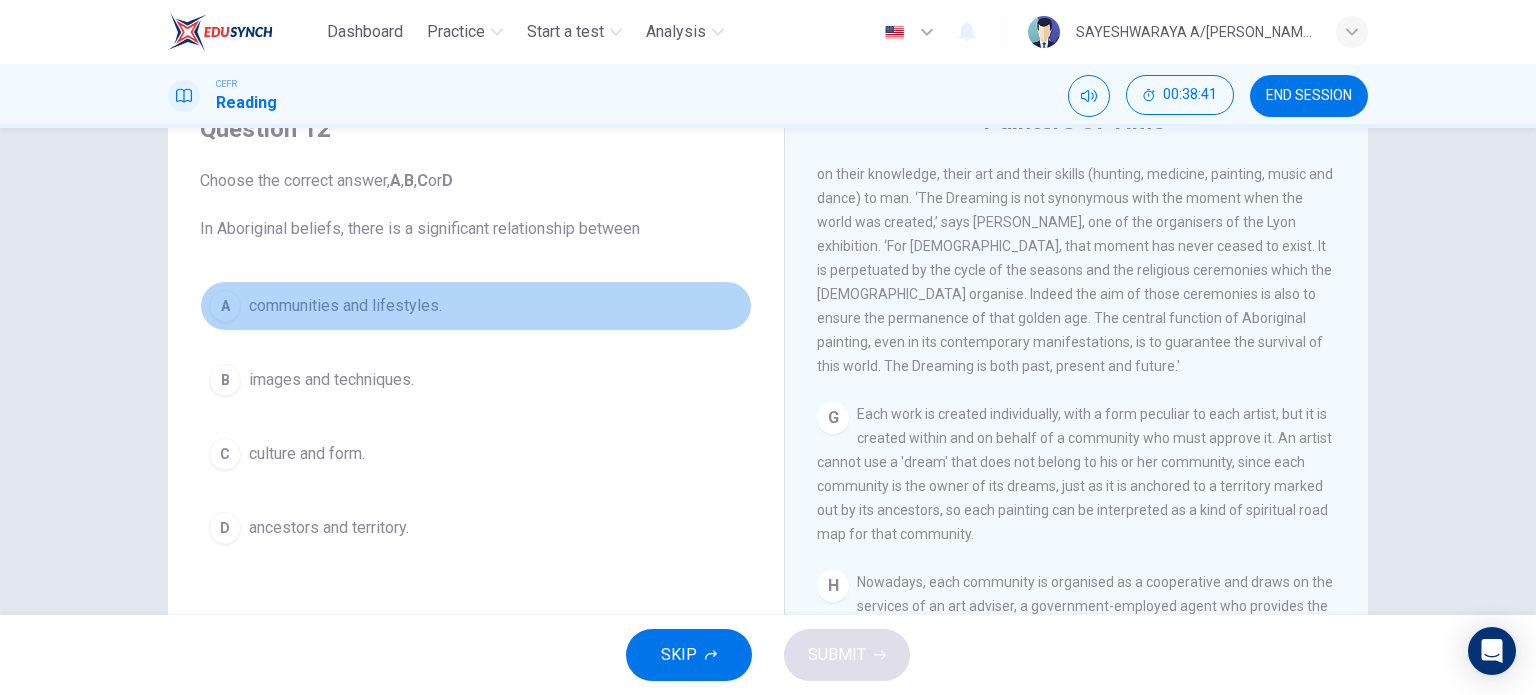 click on "communities and lifestyles." at bounding box center [345, 306] 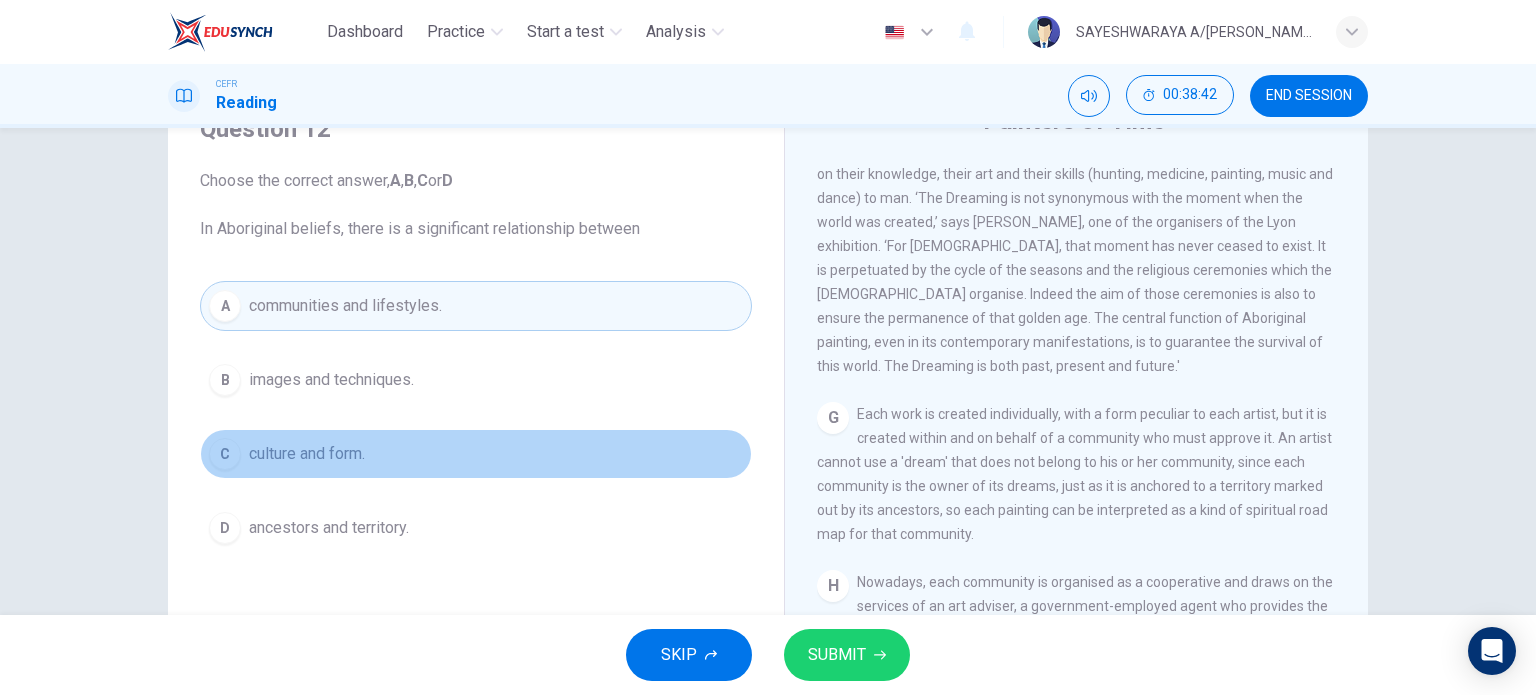 click on "culture and form." at bounding box center (307, 454) 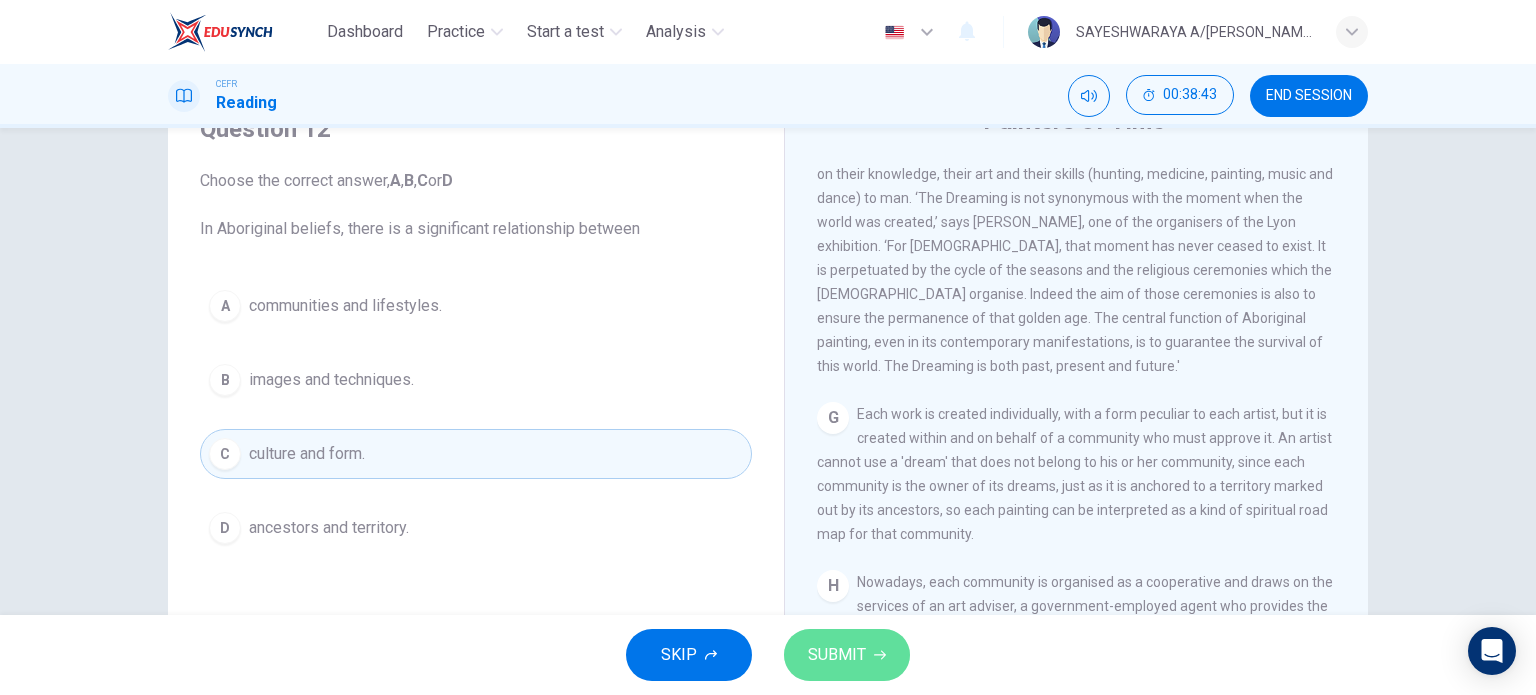 click on "SUBMIT" at bounding box center (837, 655) 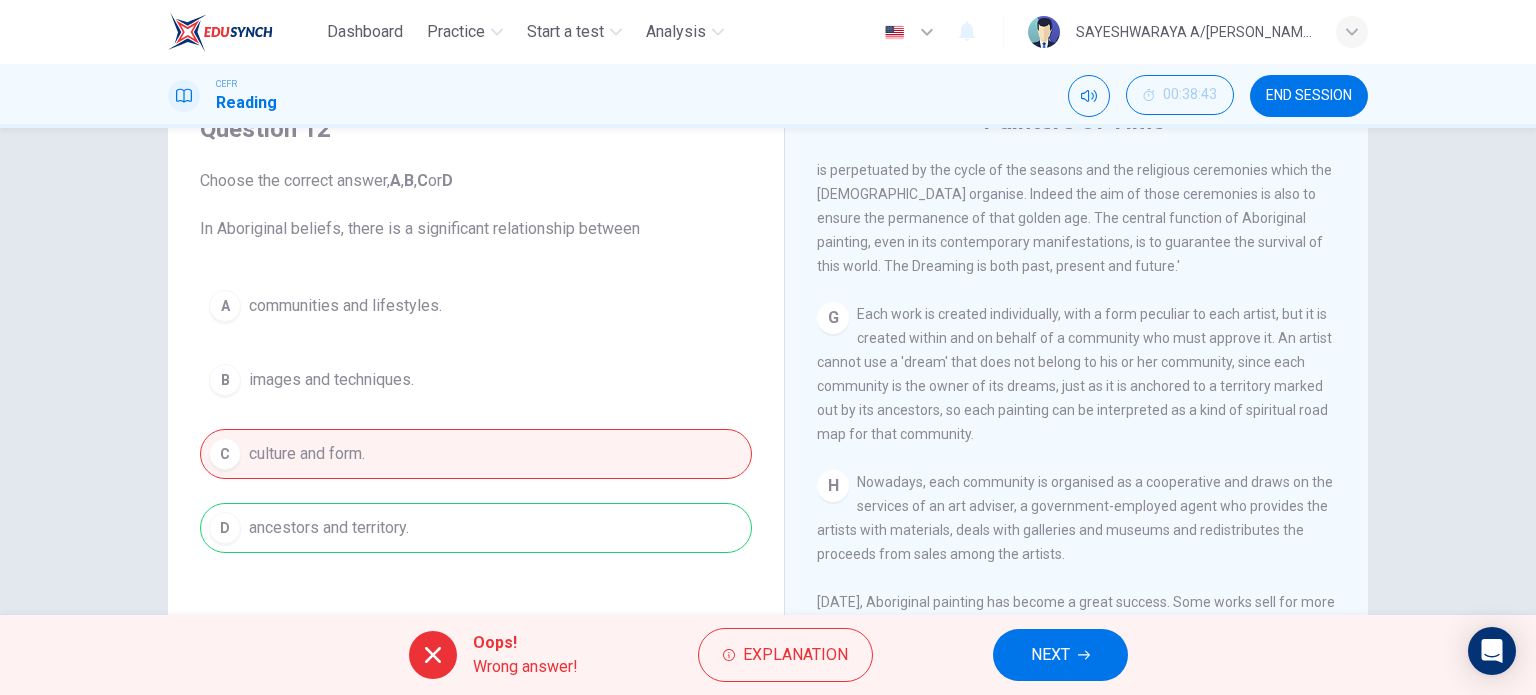 scroll, scrollTop: 1840, scrollLeft: 0, axis: vertical 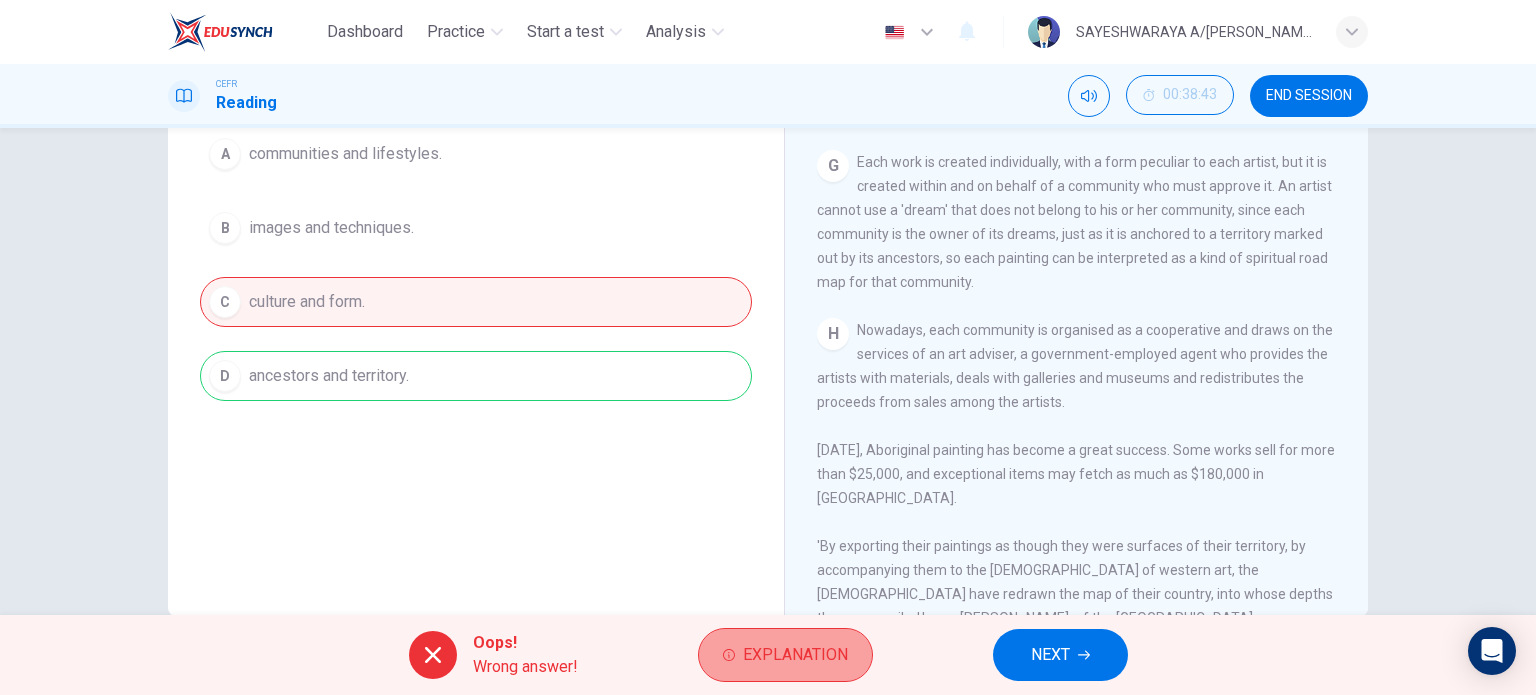 click on "Explanation" at bounding box center (795, 655) 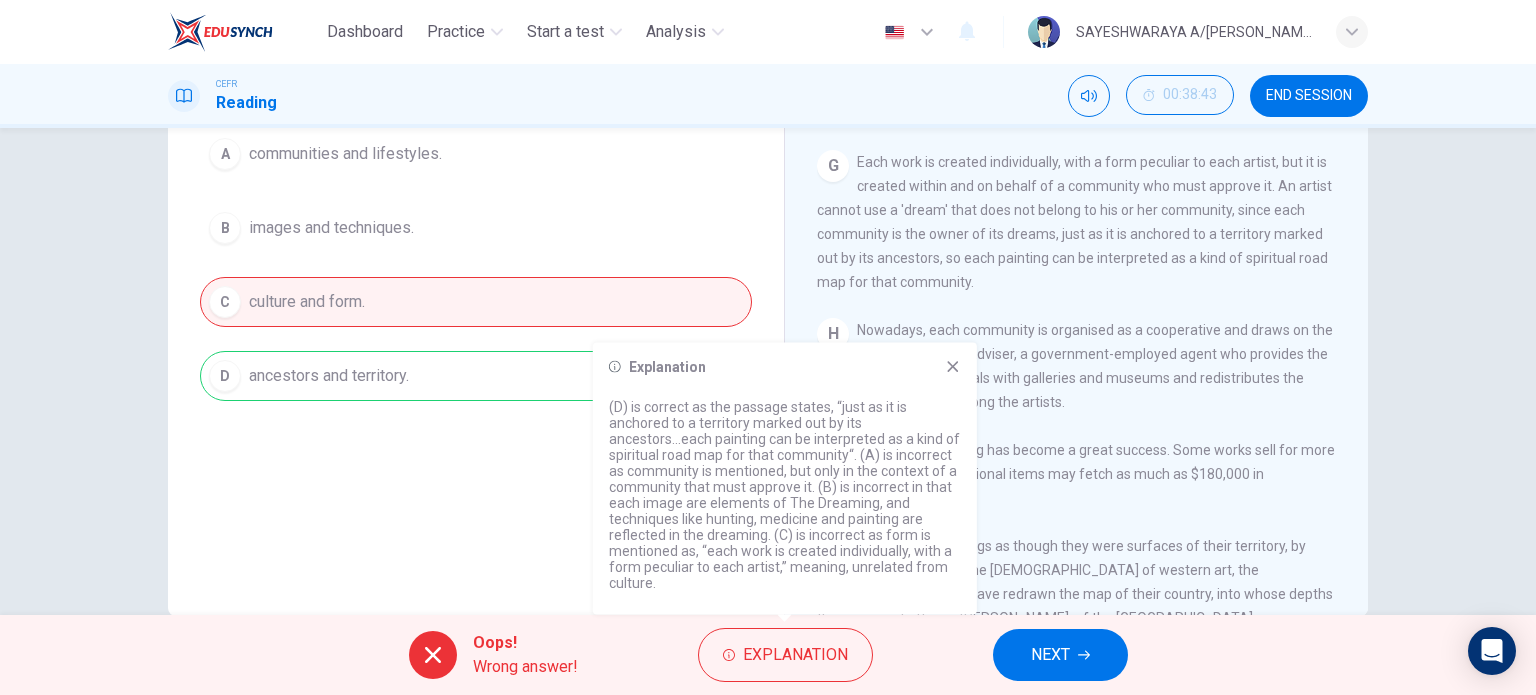 click on "NEXT" at bounding box center [1050, 655] 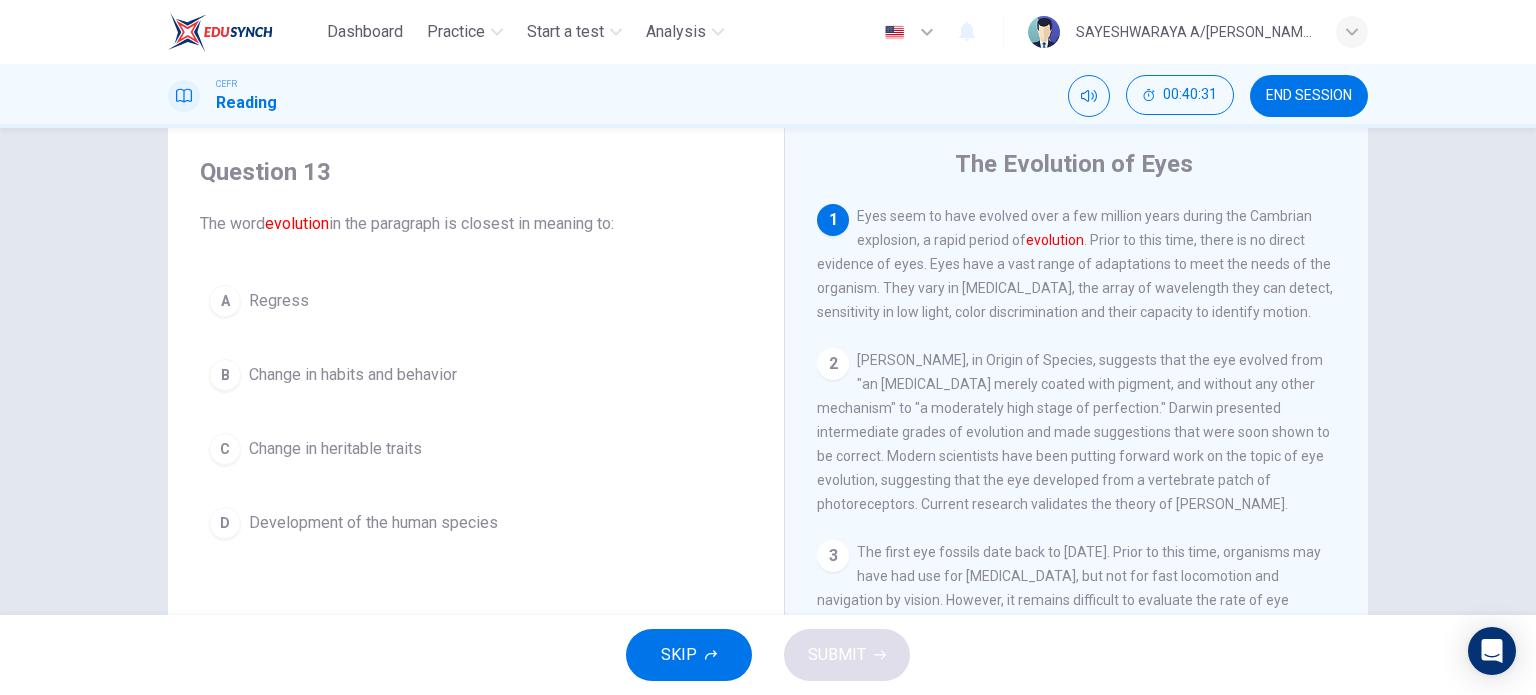 scroll, scrollTop: 52, scrollLeft: 0, axis: vertical 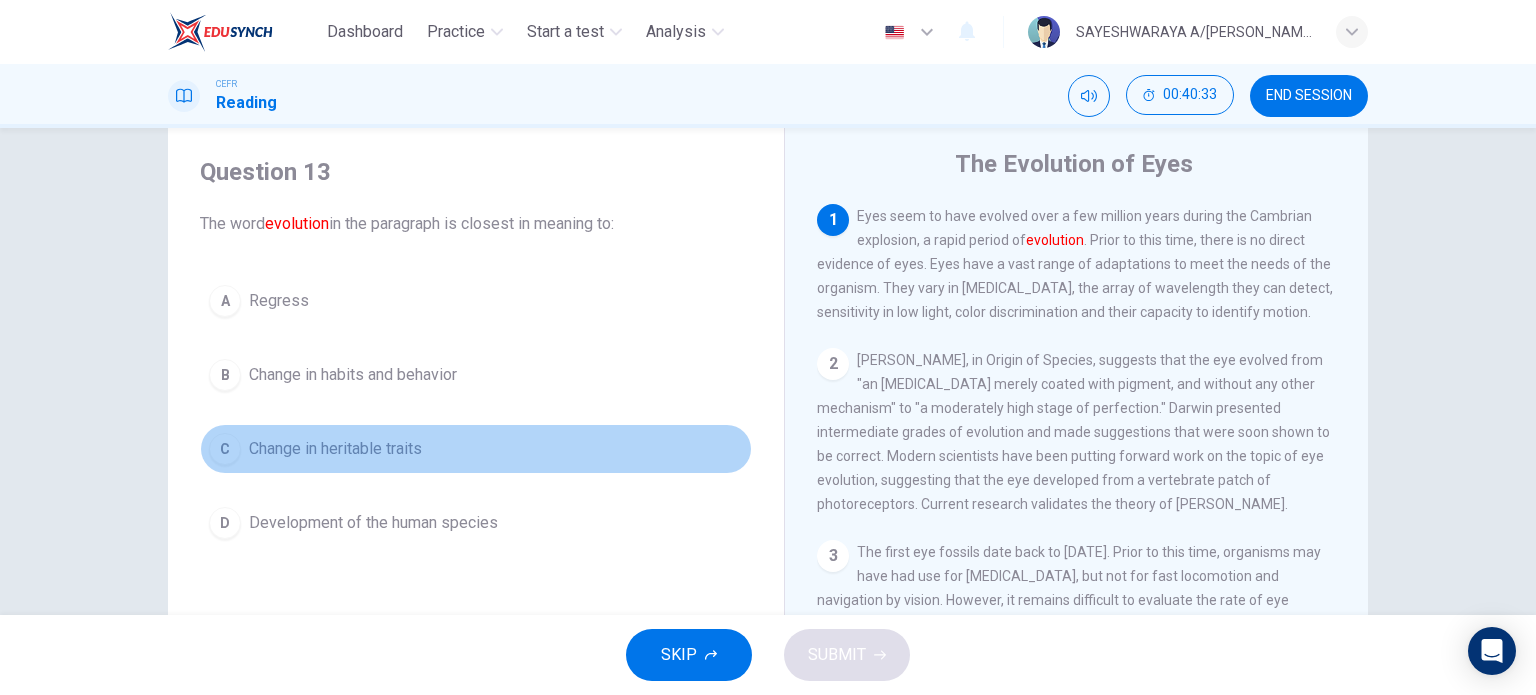 click on "Change in heritable traits" at bounding box center (335, 449) 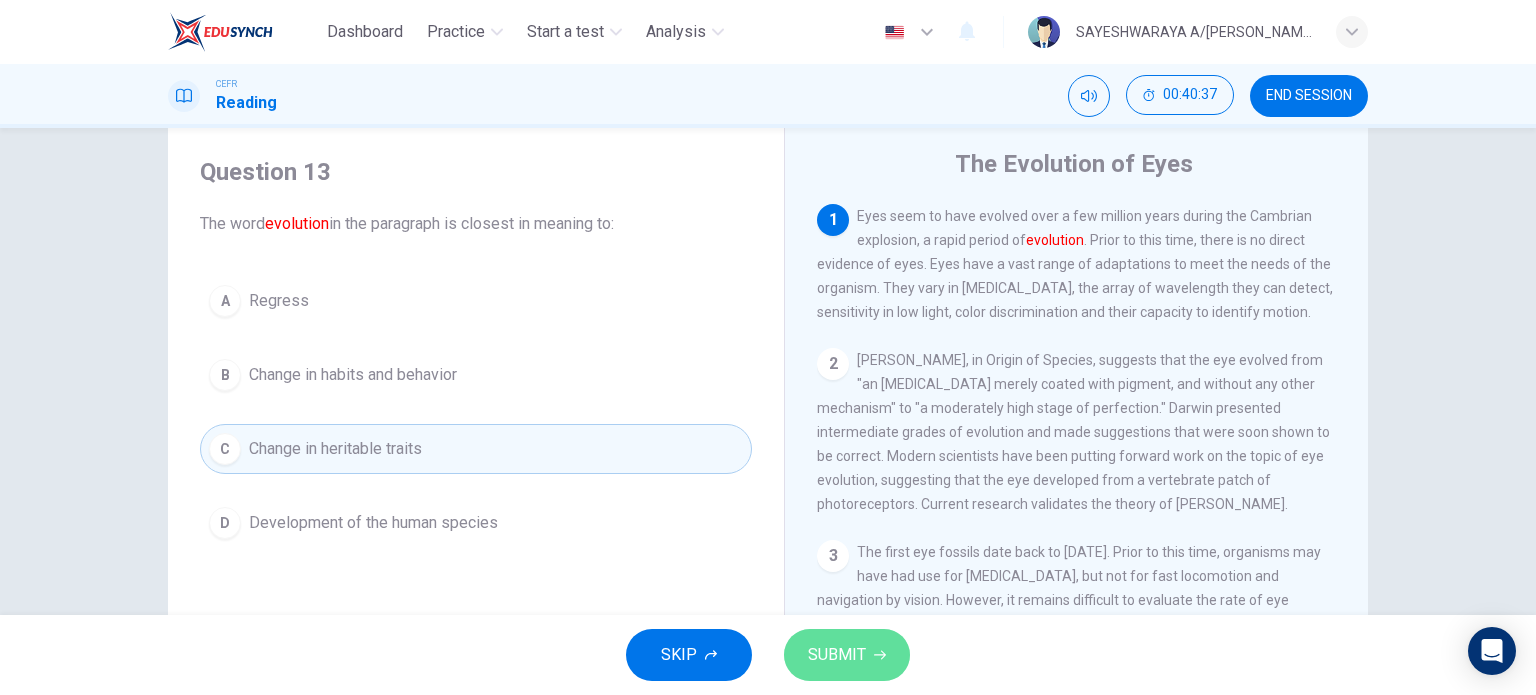 click on "SUBMIT" at bounding box center (837, 655) 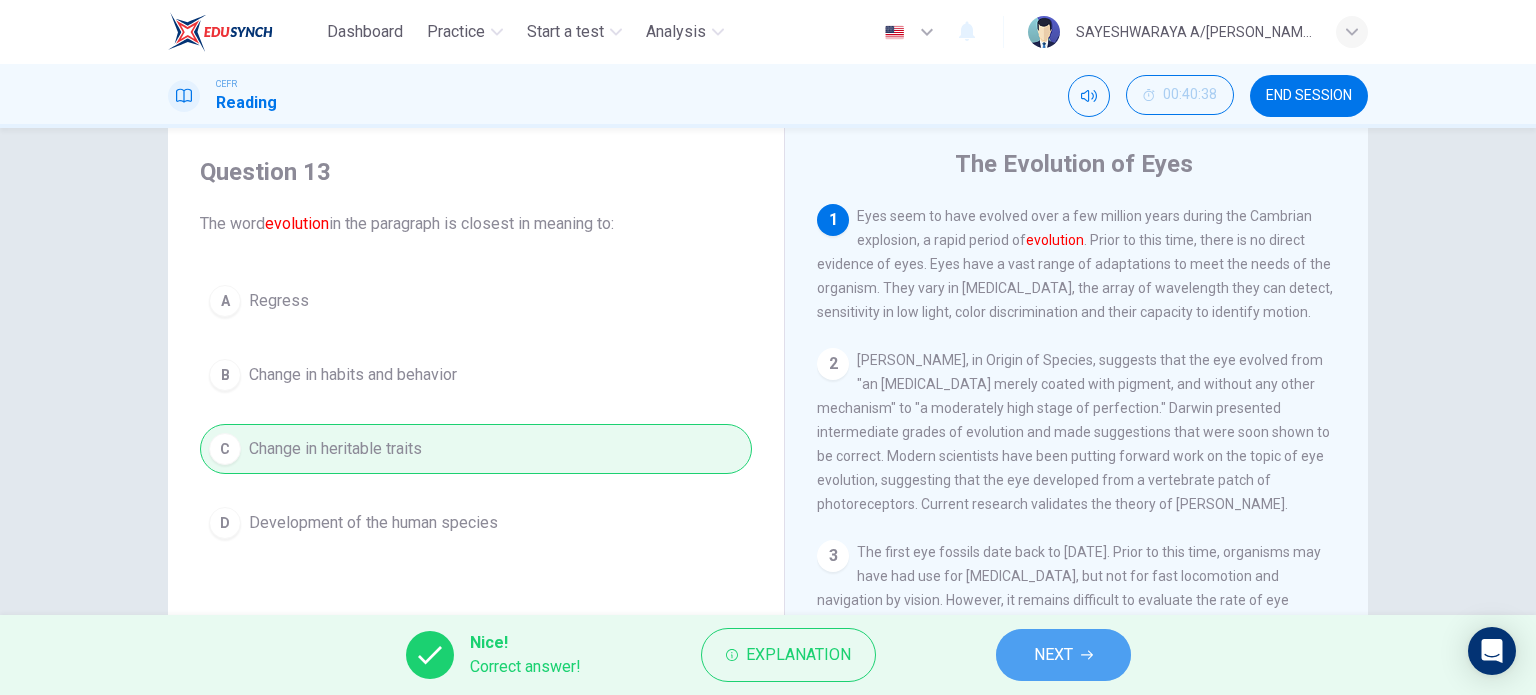 click on "NEXT" at bounding box center (1053, 655) 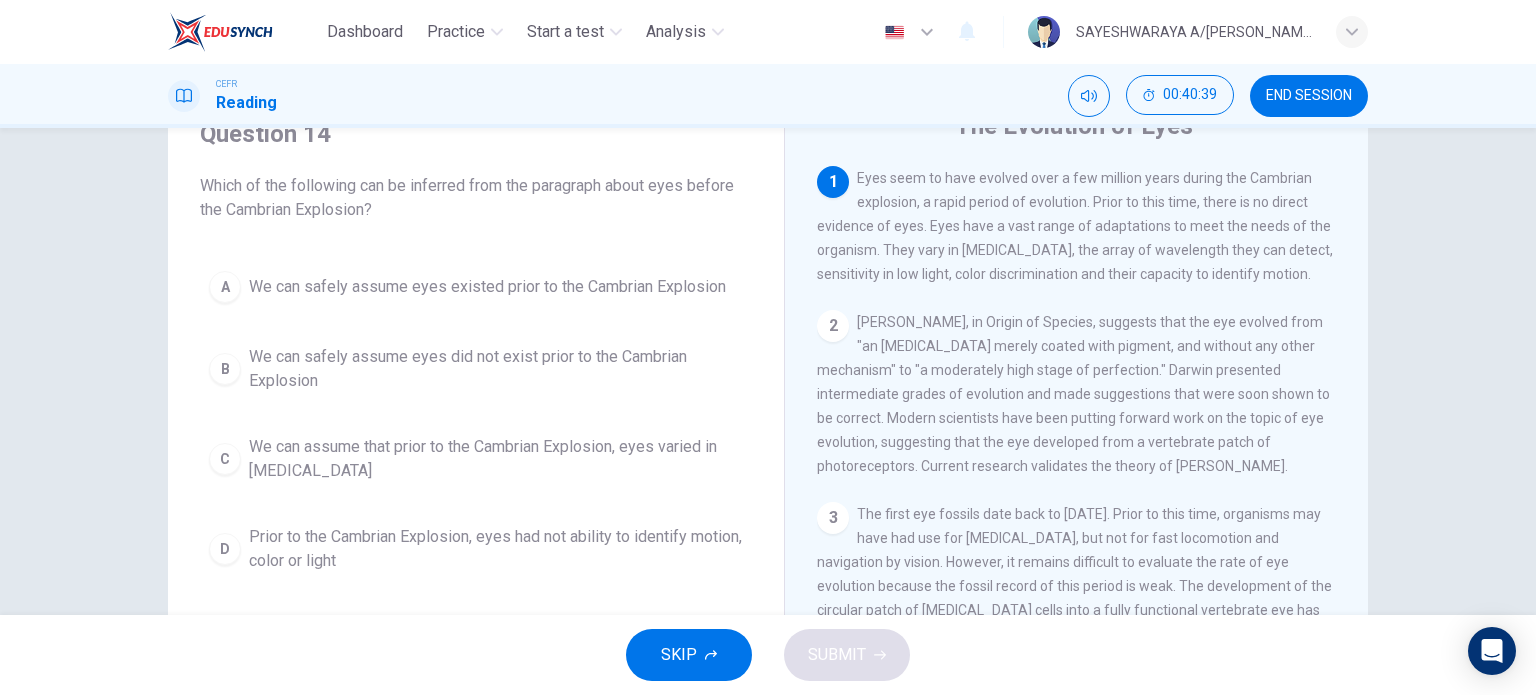 scroll, scrollTop: 91, scrollLeft: 0, axis: vertical 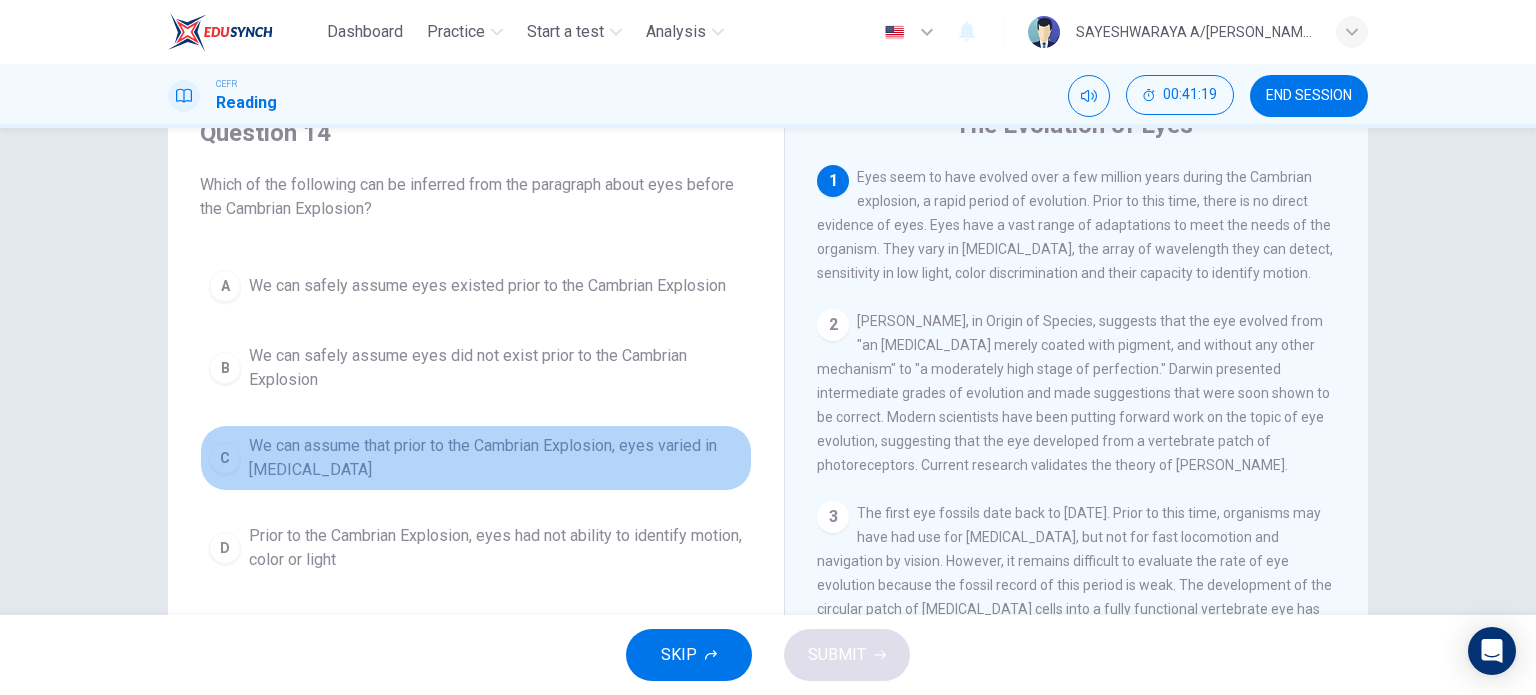 click on "C We can assume that prior to the Cambrian Explosion, eyes varied in visual acuity" at bounding box center [476, 458] 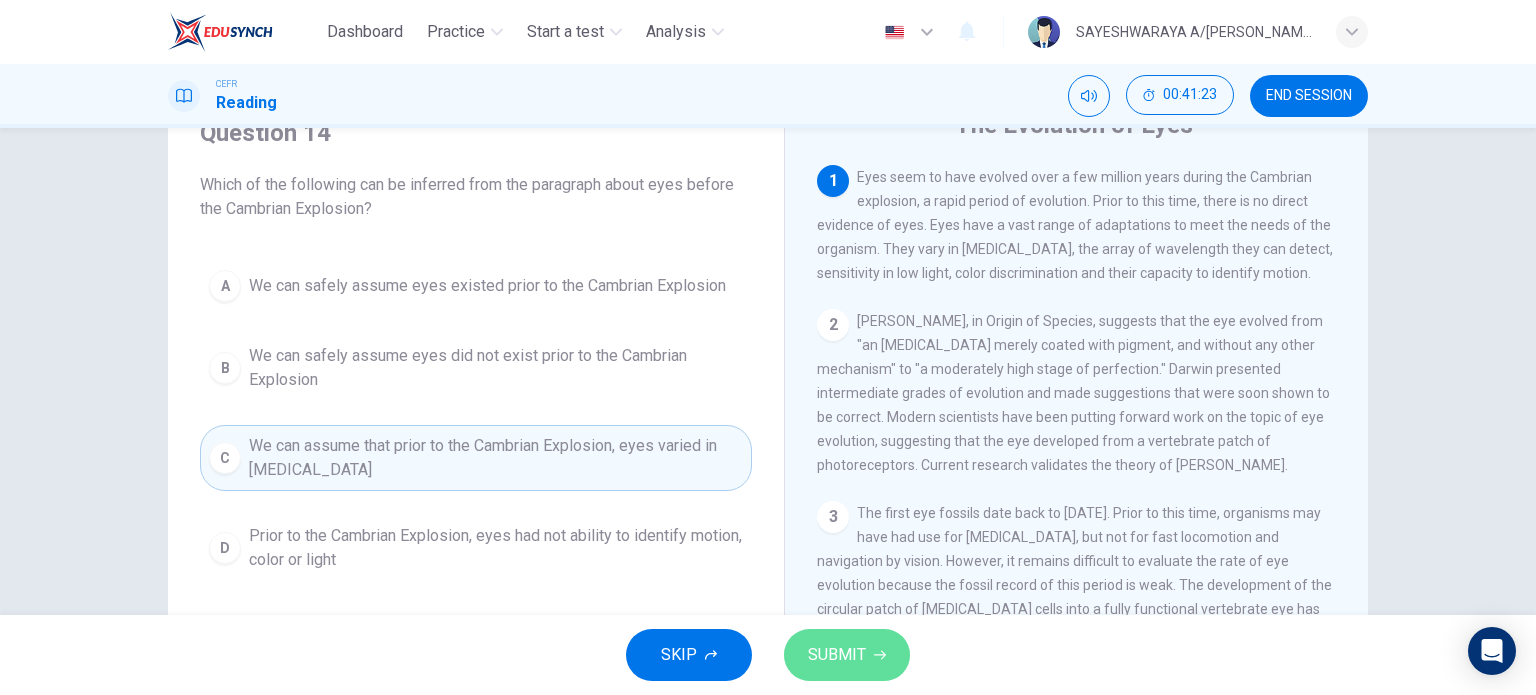click on "SUBMIT" at bounding box center (837, 655) 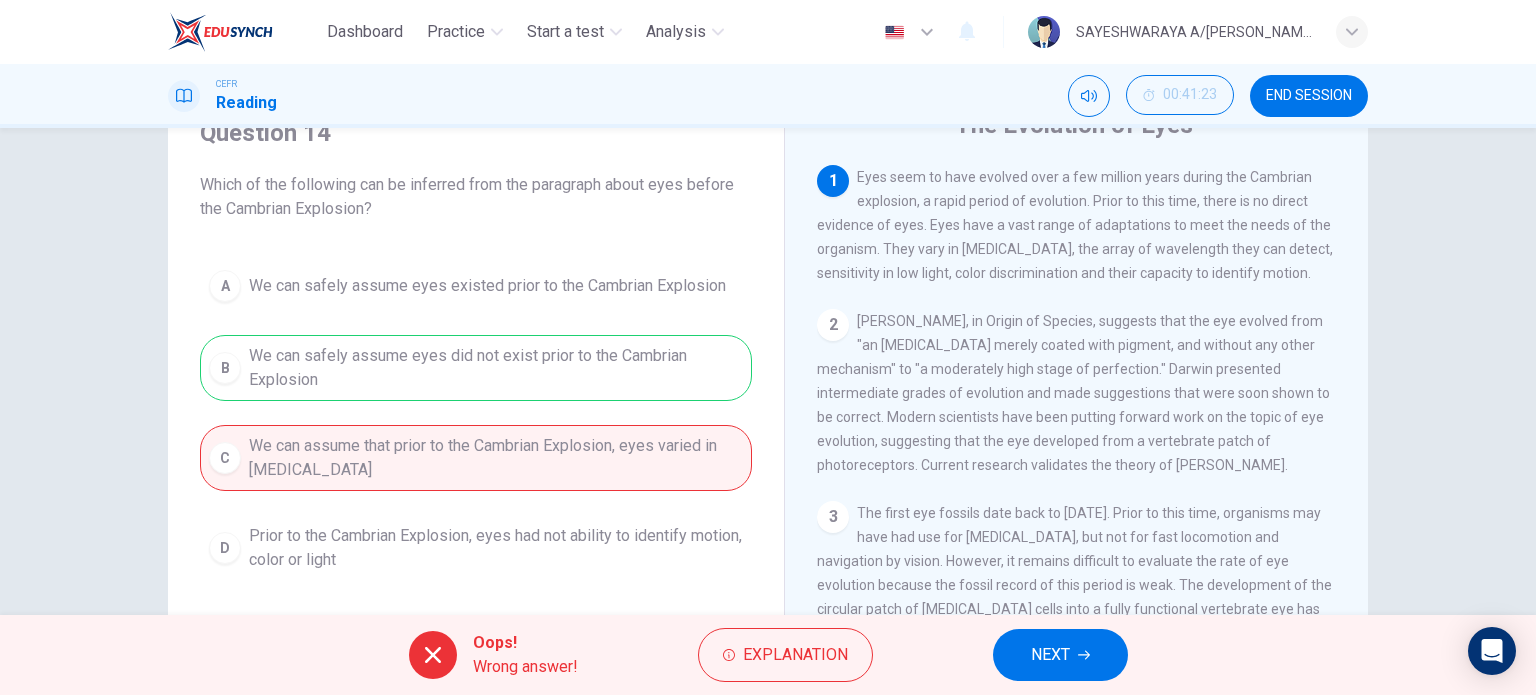 click on "A We can safely assume eyes existed prior to the Cambrian Explosion B We can safely assume eyes did not exist prior to the Cambrian Explosion C We can assume that prior to the Cambrian Explosion, eyes varied in visual acuity D Prior to the Cambrian Explosion, eyes had not ability to identify motion, color or light" at bounding box center [476, 421] 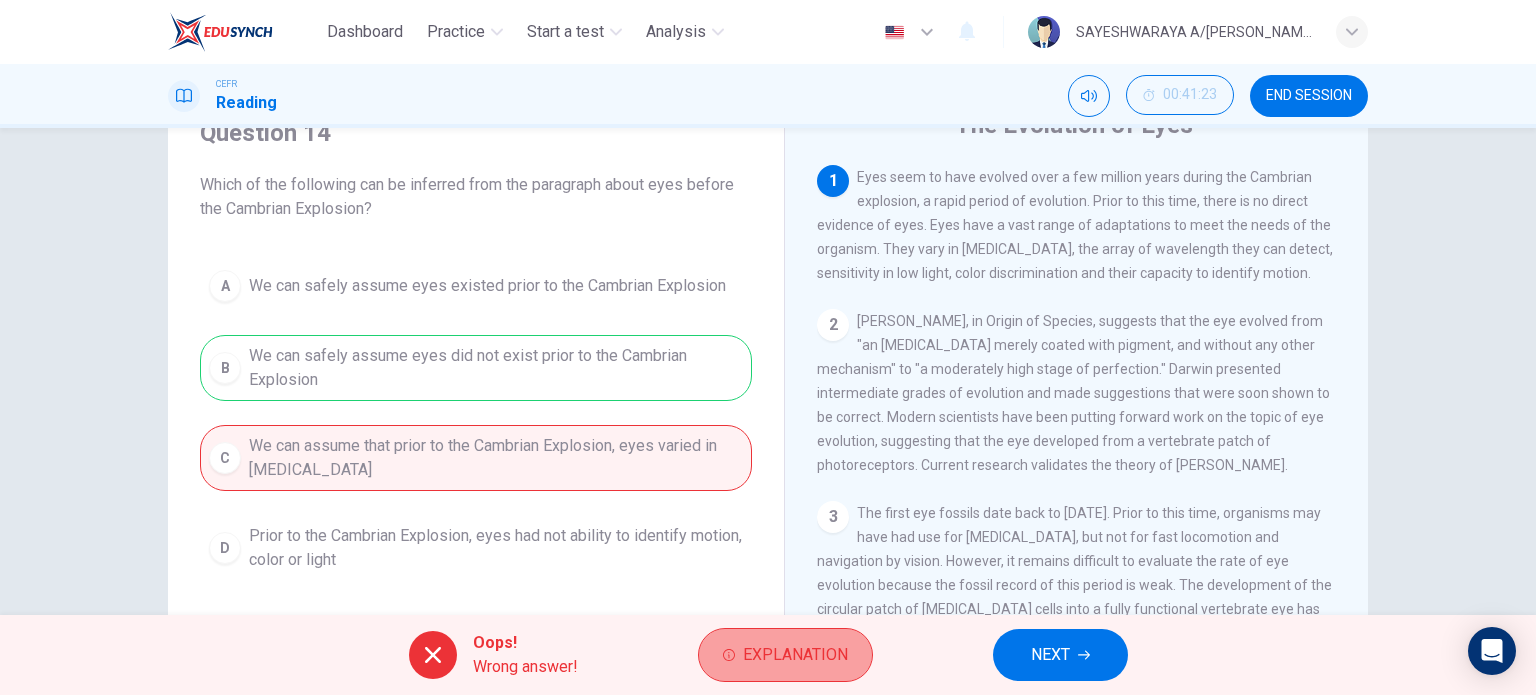 click on "Explanation" at bounding box center [795, 655] 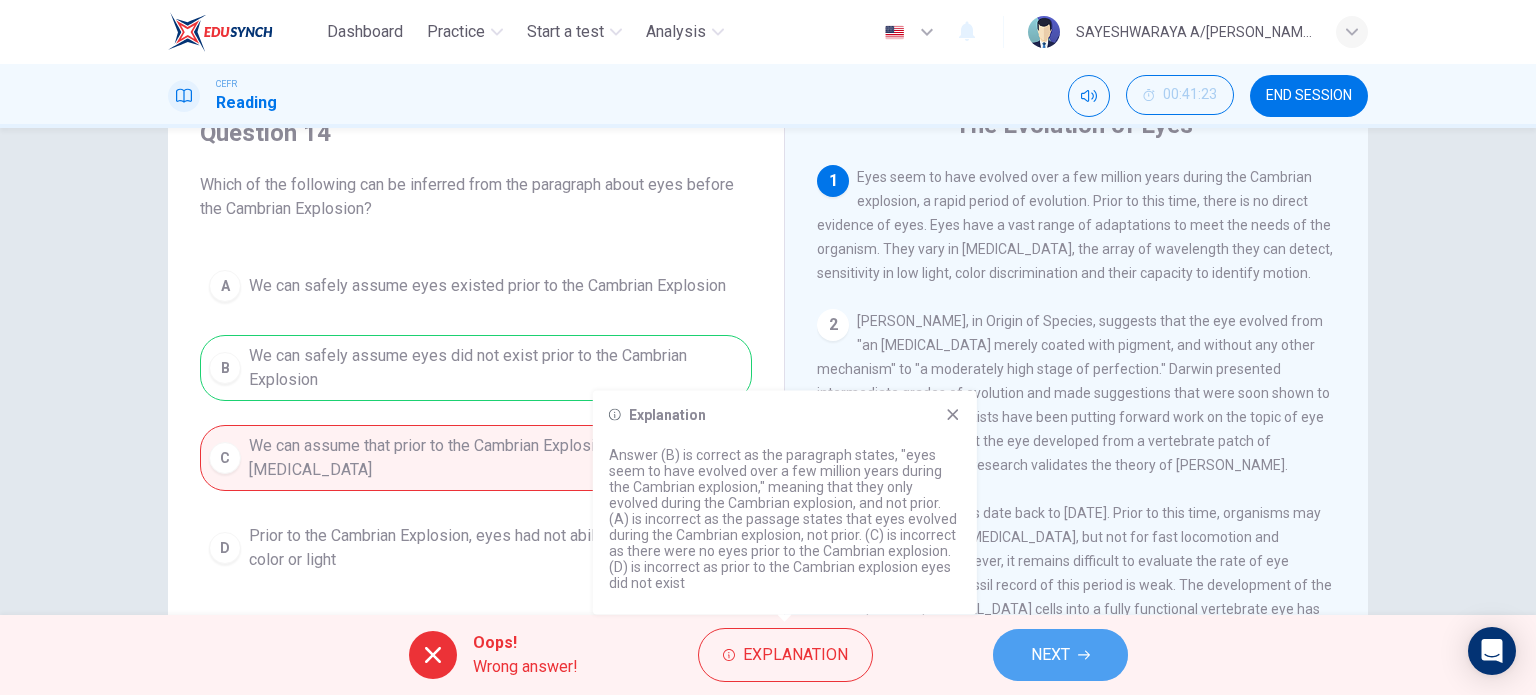click on "NEXT" at bounding box center (1050, 655) 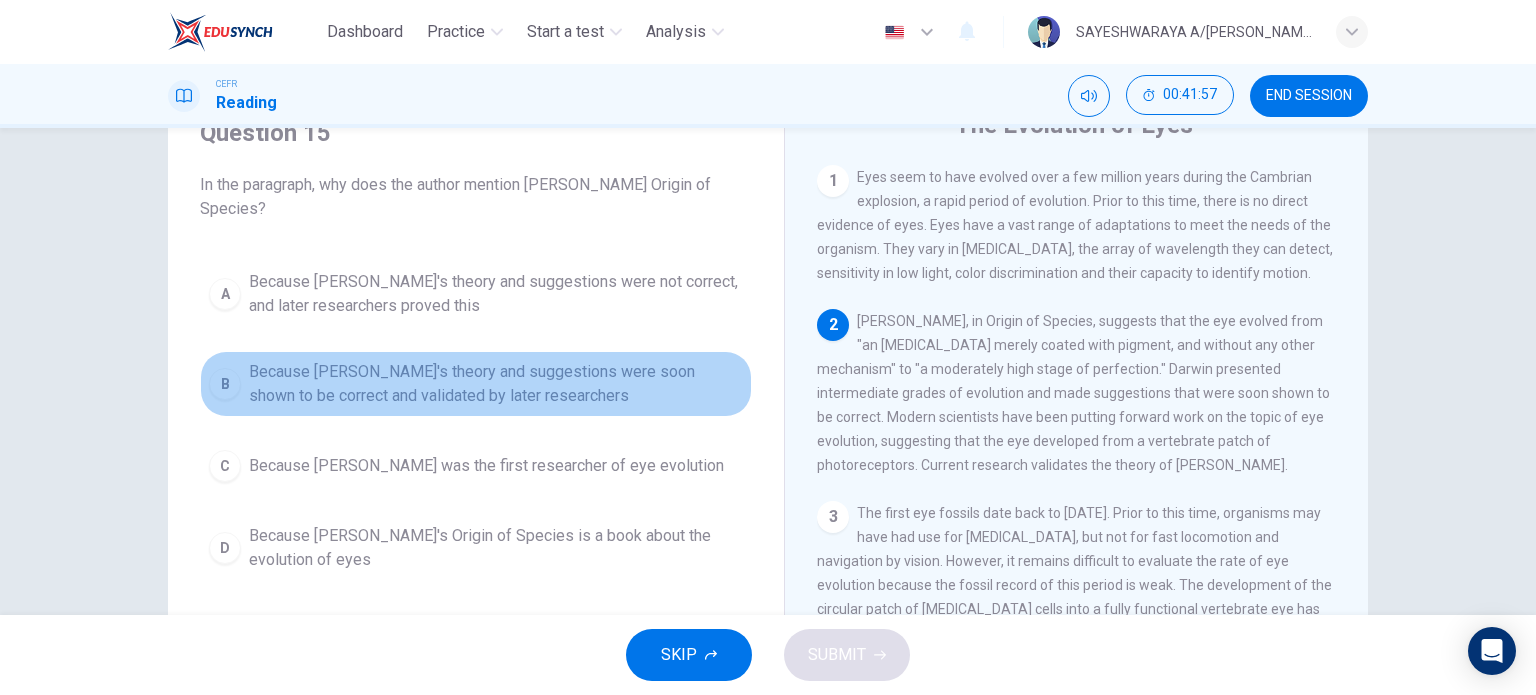 click on "Because Darwin's theory and suggestions were soon shown to be correct and validated by later researchers" at bounding box center (496, 384) 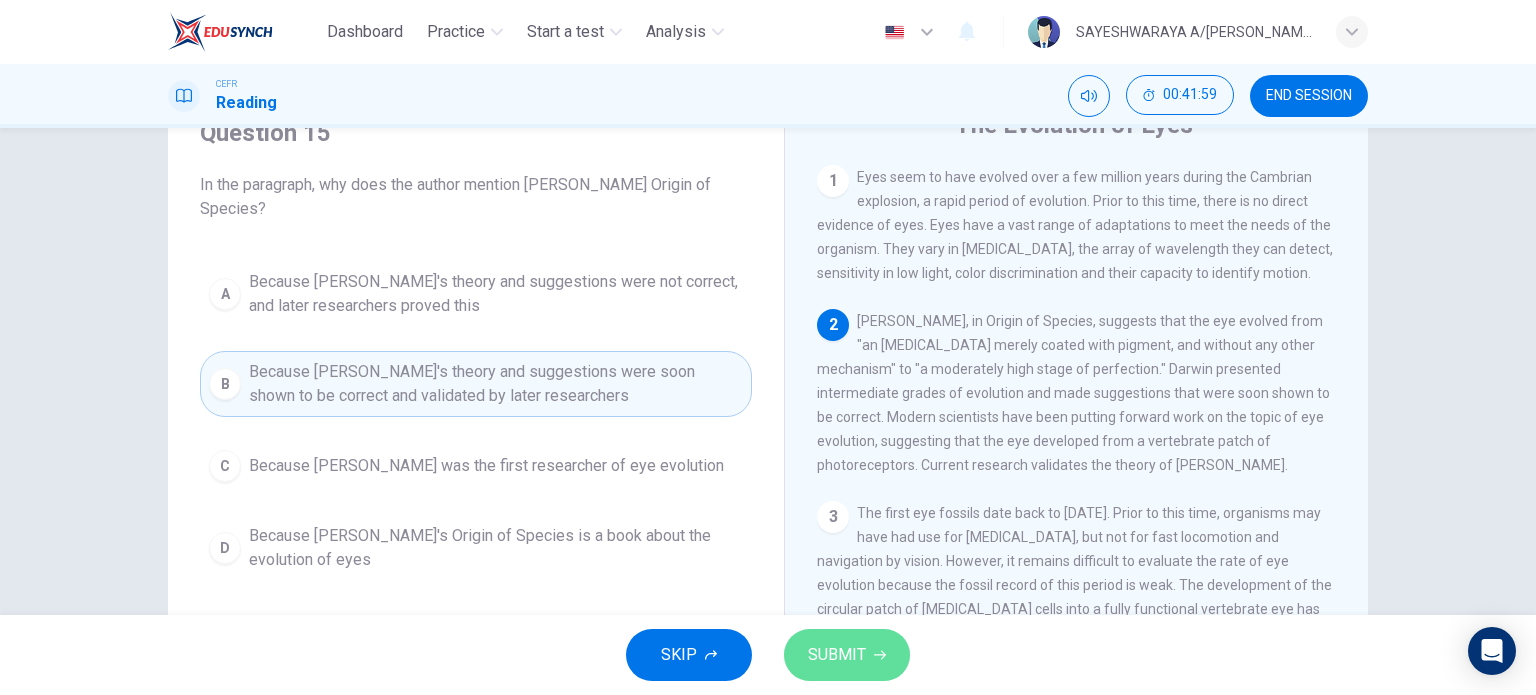click on "SUBMIT" at bounding box center [837, 655] 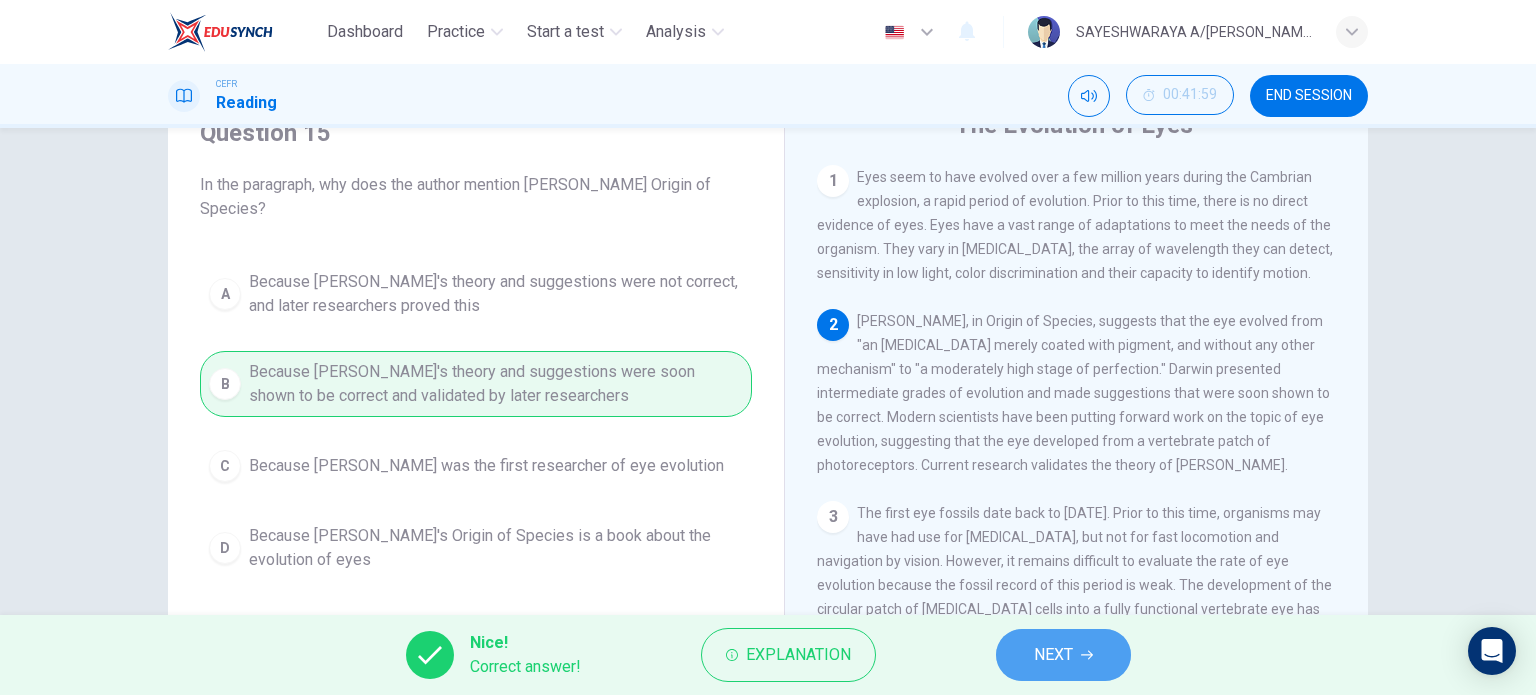 click on "NEXT" at bounding box center [1053, 655] 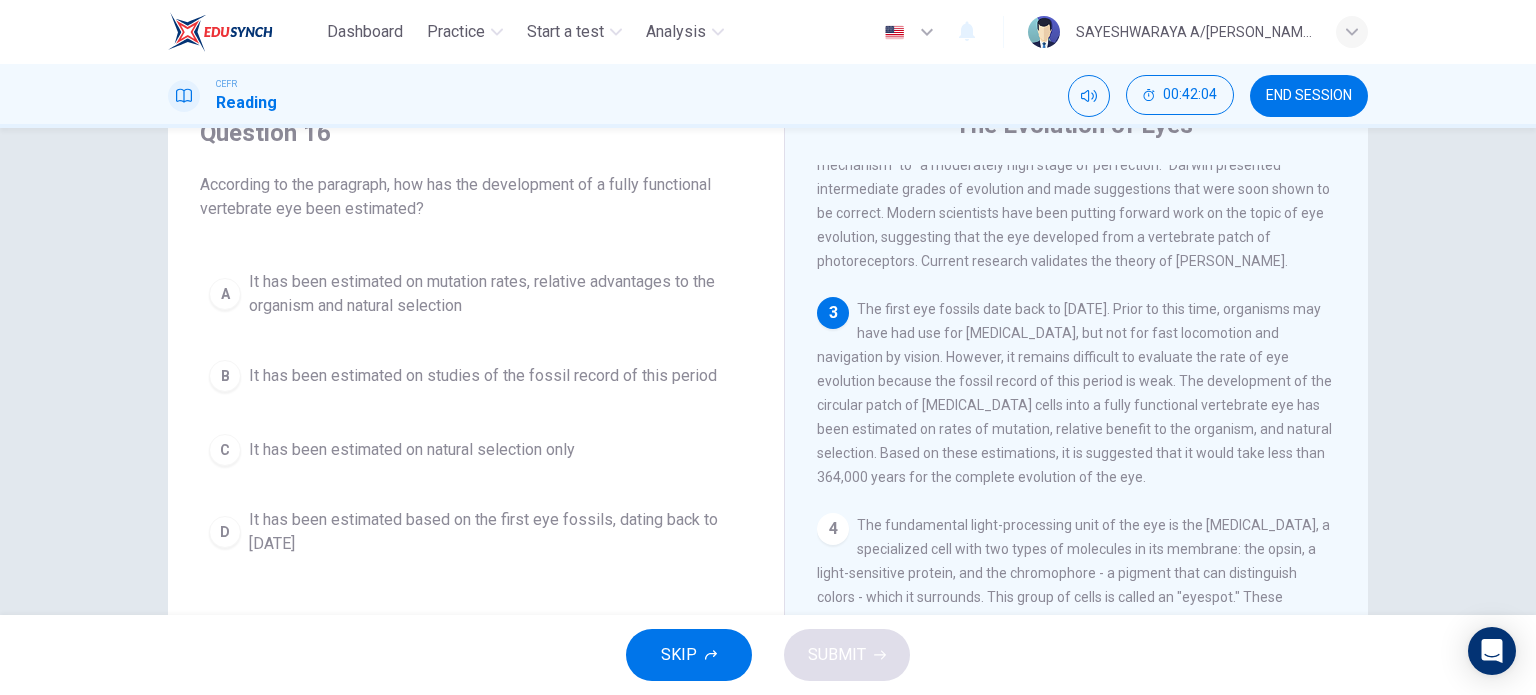 scroll, scrollTop: 215, scrollLeft: 0, axis: vertical 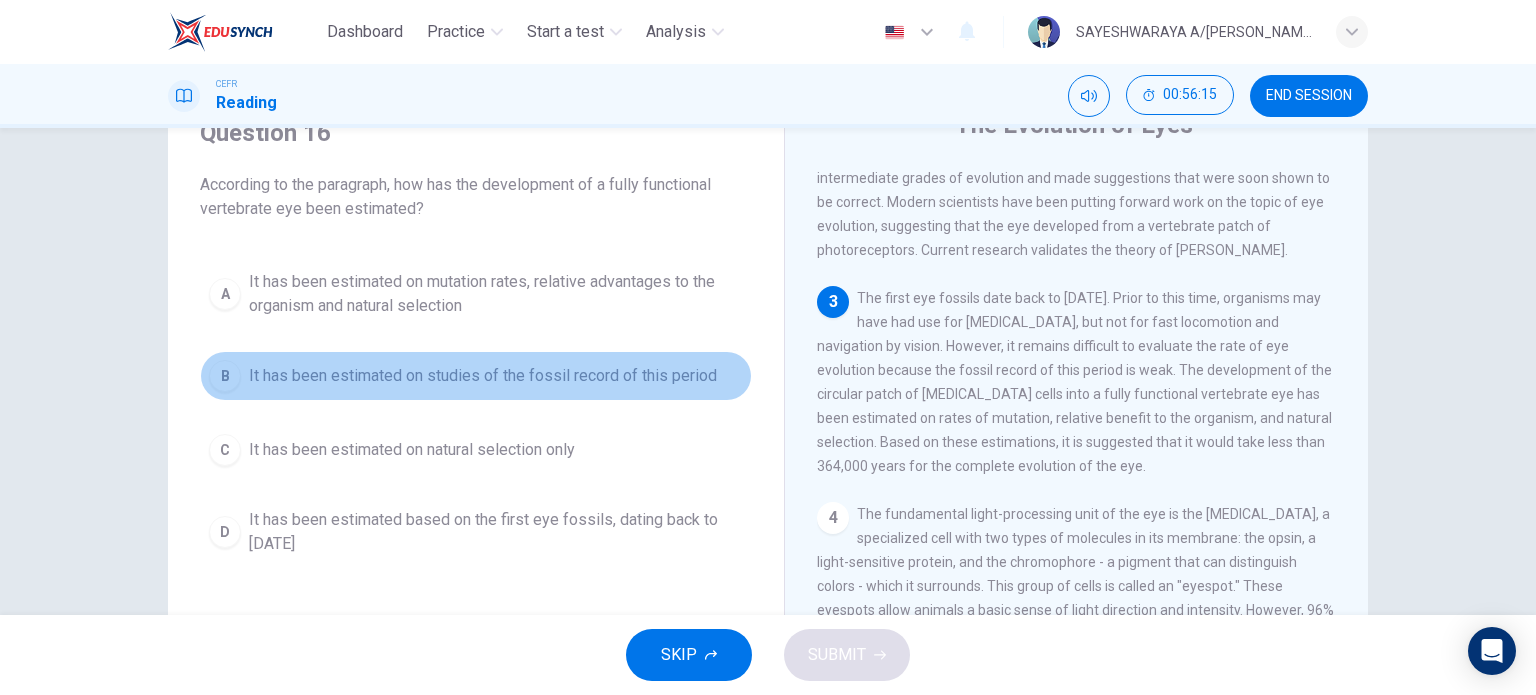 click on "It has been estimated on studies of the fossil record of this period" at bounding box center [483, 376] 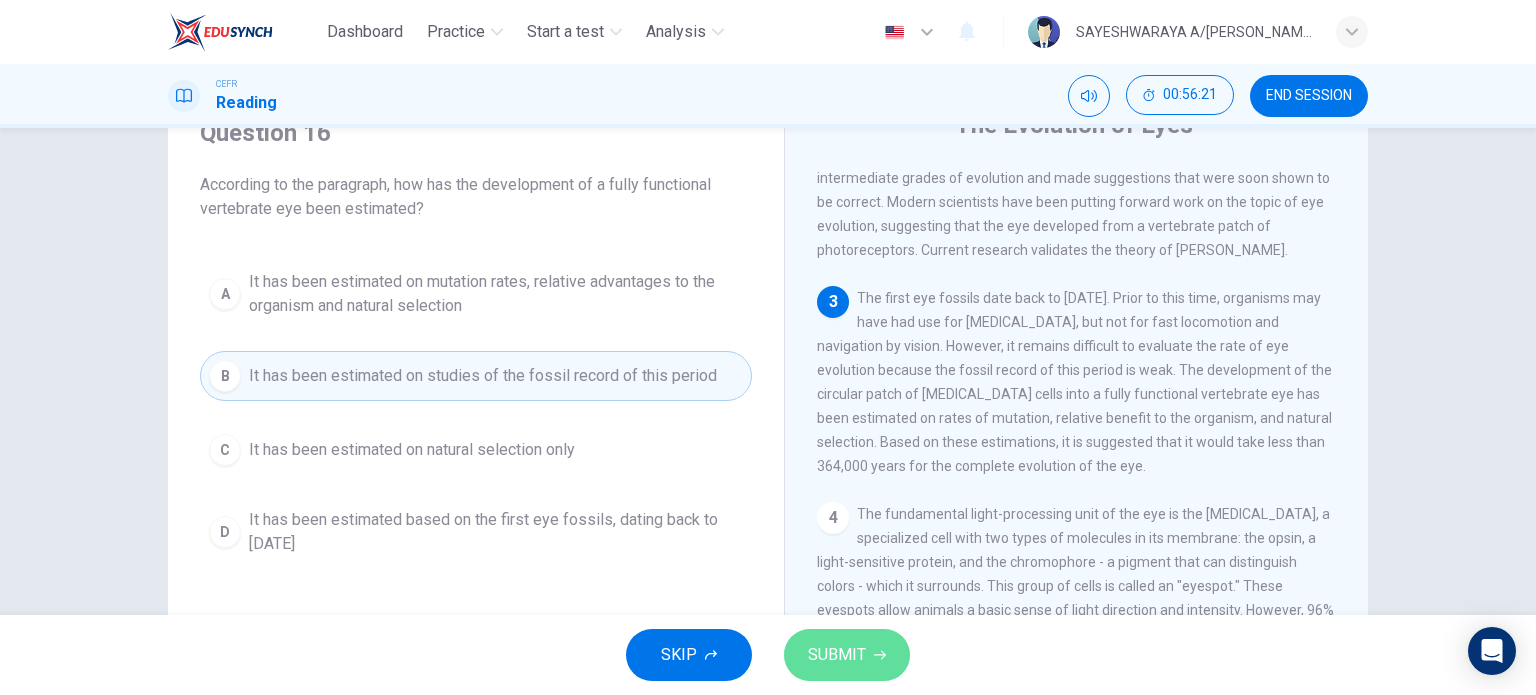 click on "SUBMIT" at bounding box center (847, 655) 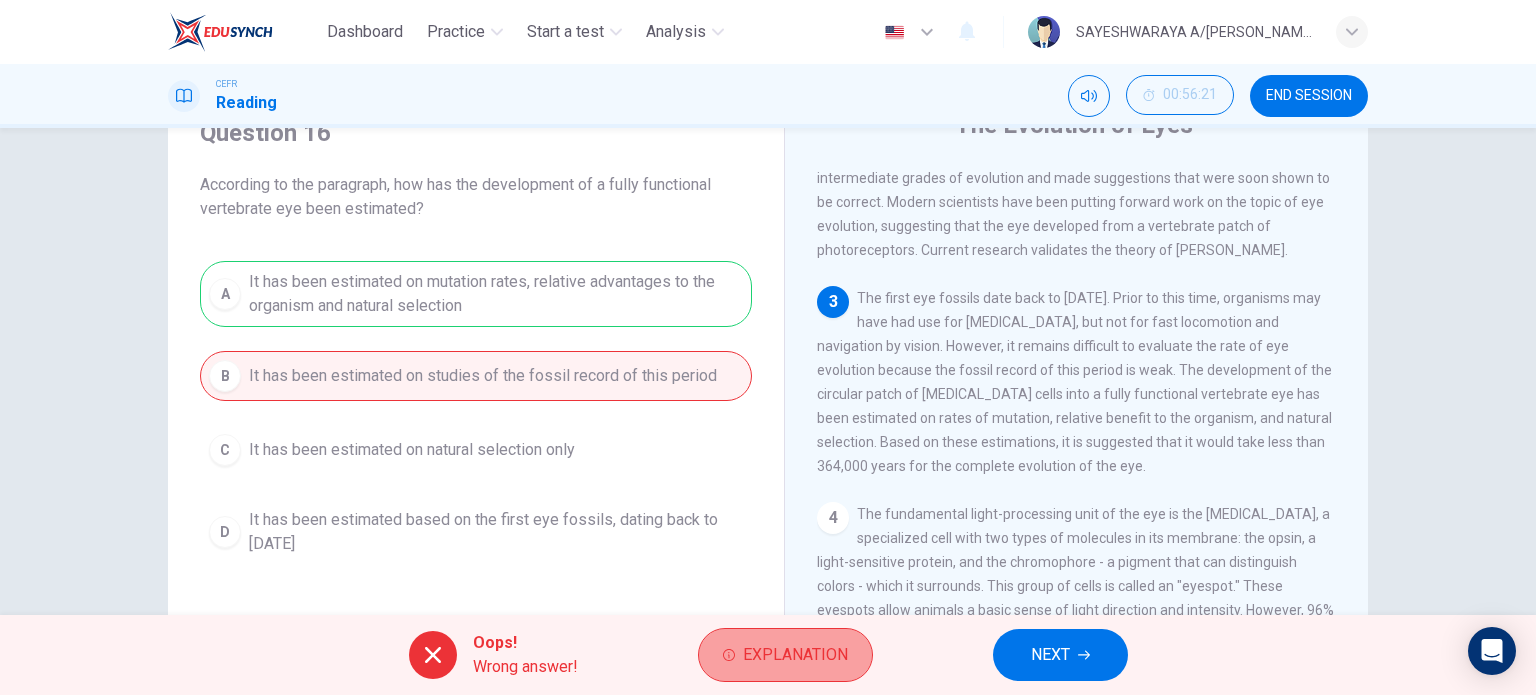 click on "Explanation" at bounding box center (795, 655) 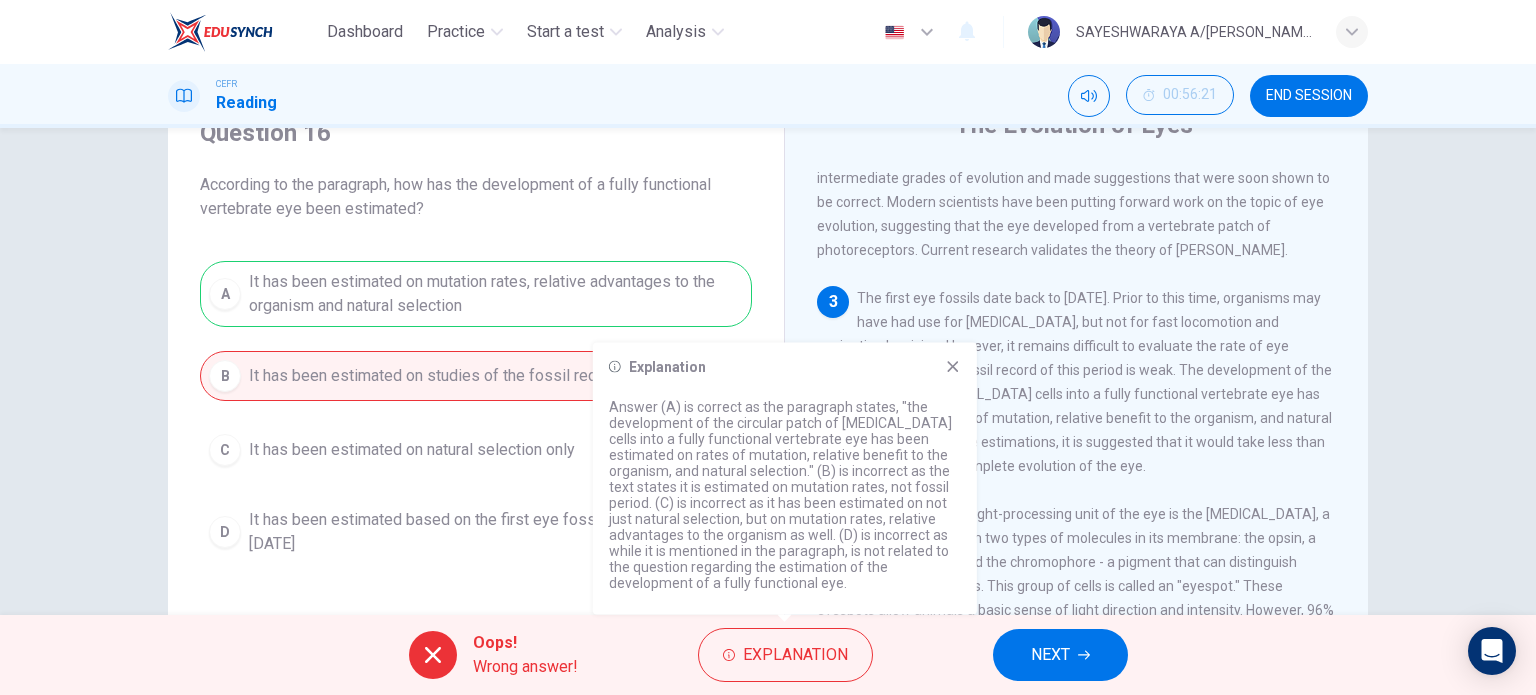 click on "3 The first eye fossils date back to 540 million years ago. Prior to this time, organisms may have had use for light sensitivity, but not for fast locomotion and navigation by vision. However, it remains difficult to evaluate the rate of eye evolution because the fossil record of this period is weak. The development of the circular patch of photoreceptor cells into a fully functional vertebrate eye has been estimated on rates of mutation, relative benefit to the organism, and natural selection. Based on these estimations, it is suggested that it would take less than 364,000 years for the complete evolution of the eye." at bounding box center [1077, 382] 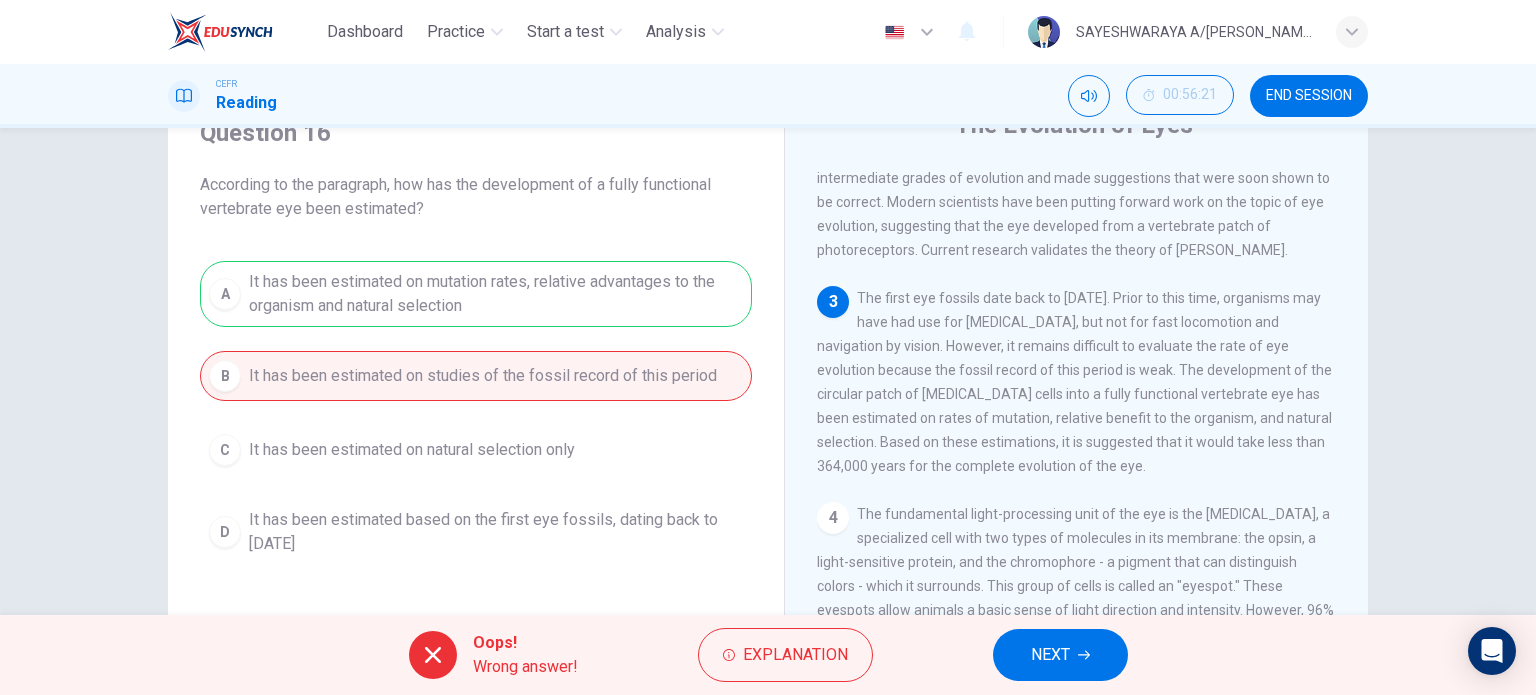 drag, startPoint x: 1024, startPoint y: 431, endPoint x: 955, endPoint y: 428, distance: 69.065186 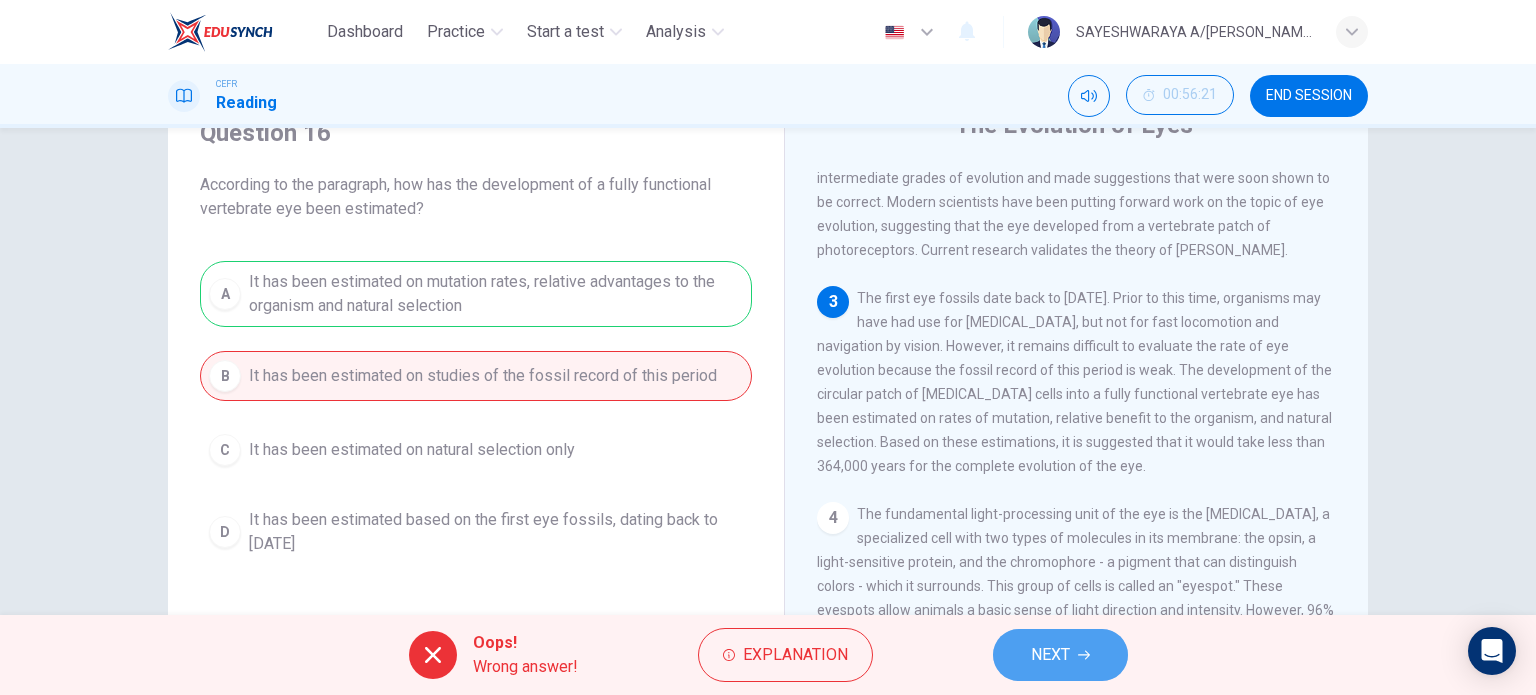 click on "NEXT" at bounding box center [1060, 655] 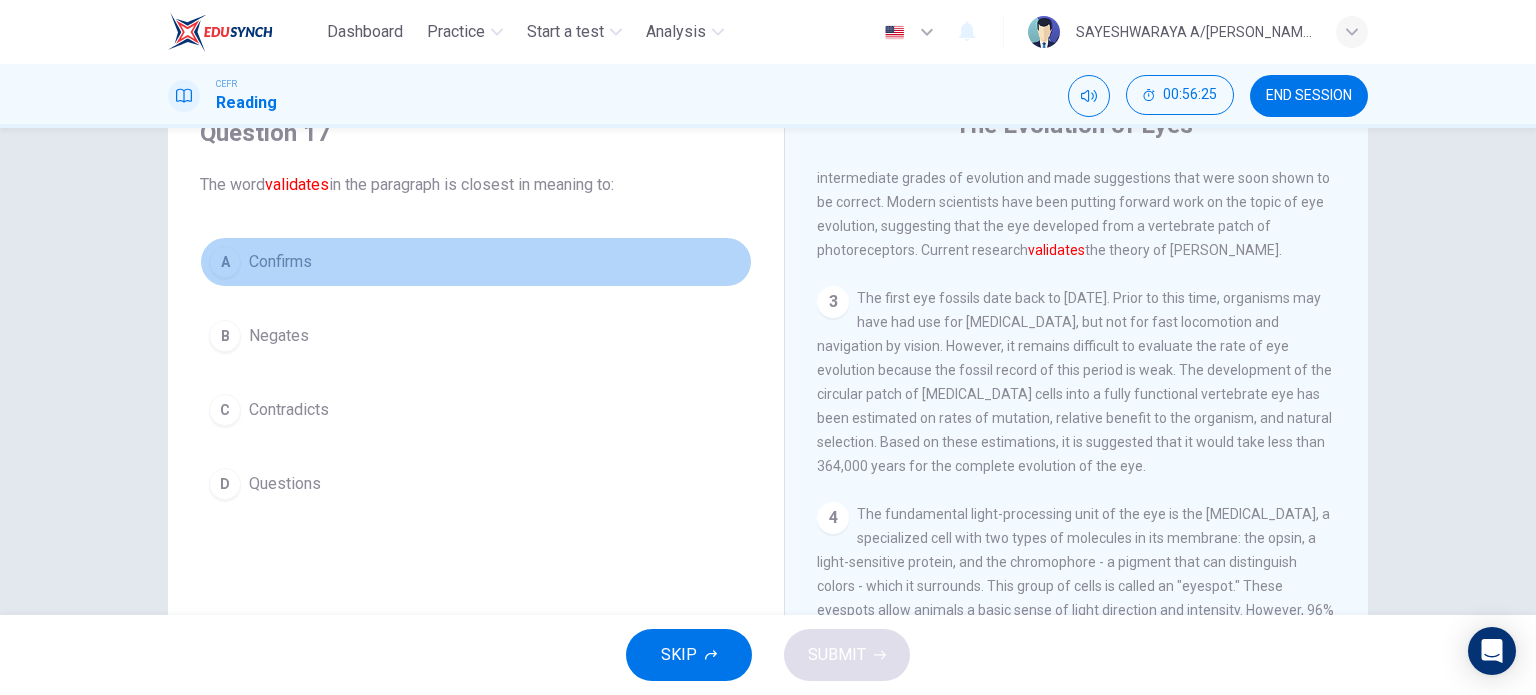 click on "A Confirms" at bounding box center [476, 262] 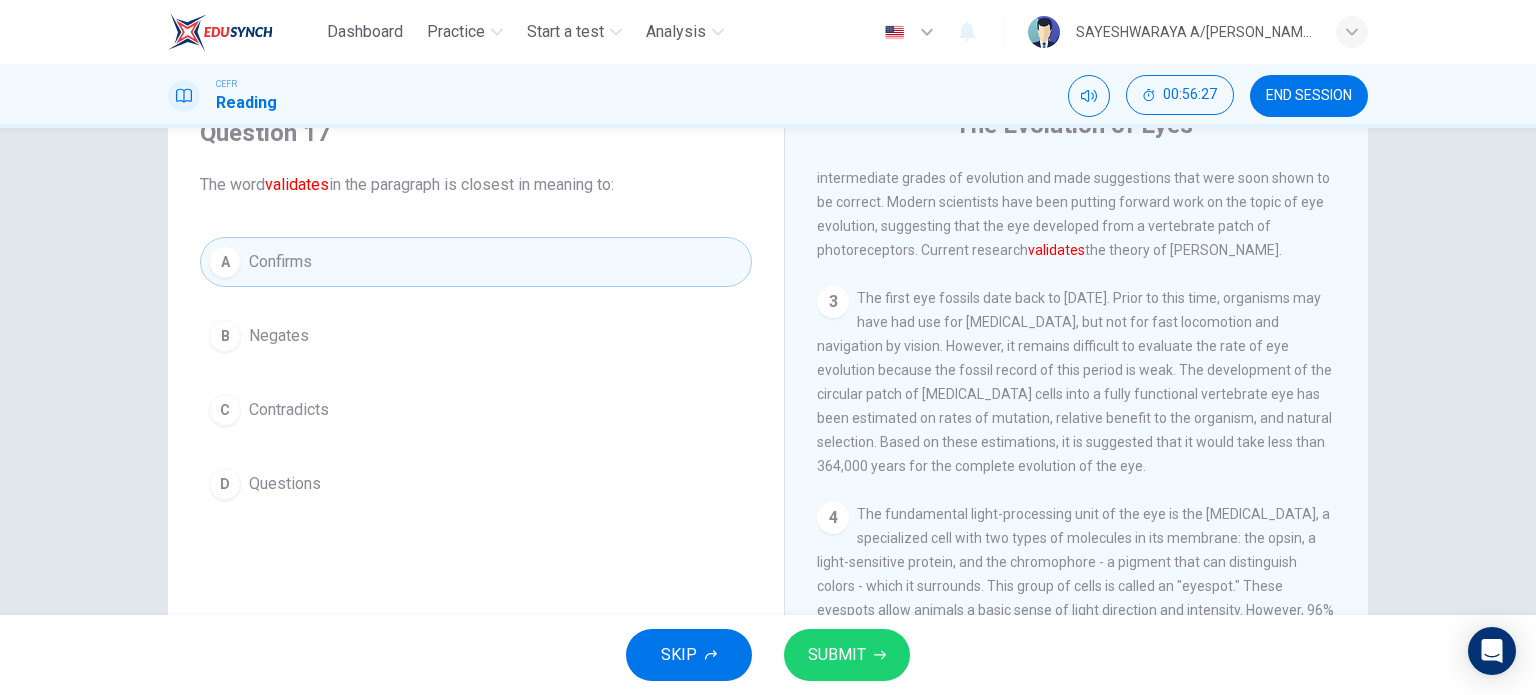 click on "SUBMIT" at bounding box center [837, 655] 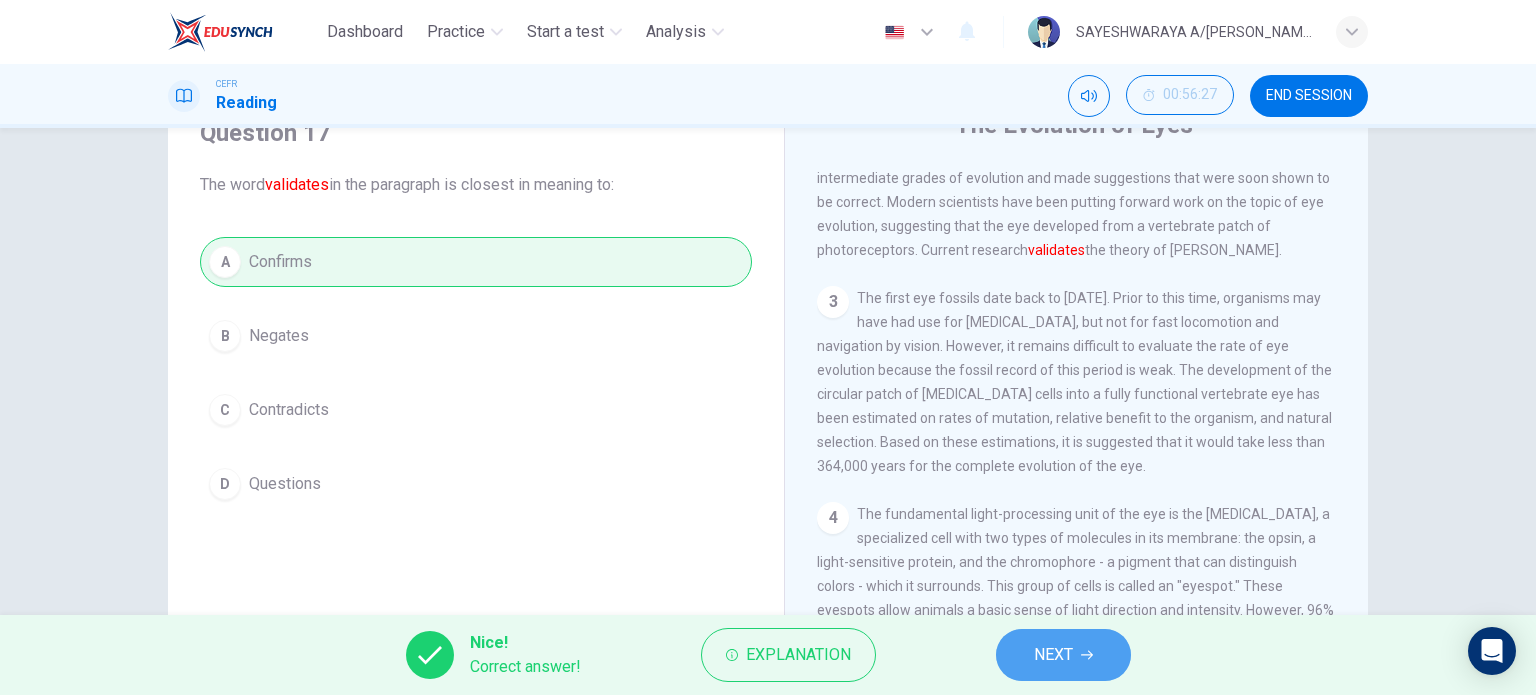 click on "NEXT" at bounding box center (1063, 655) 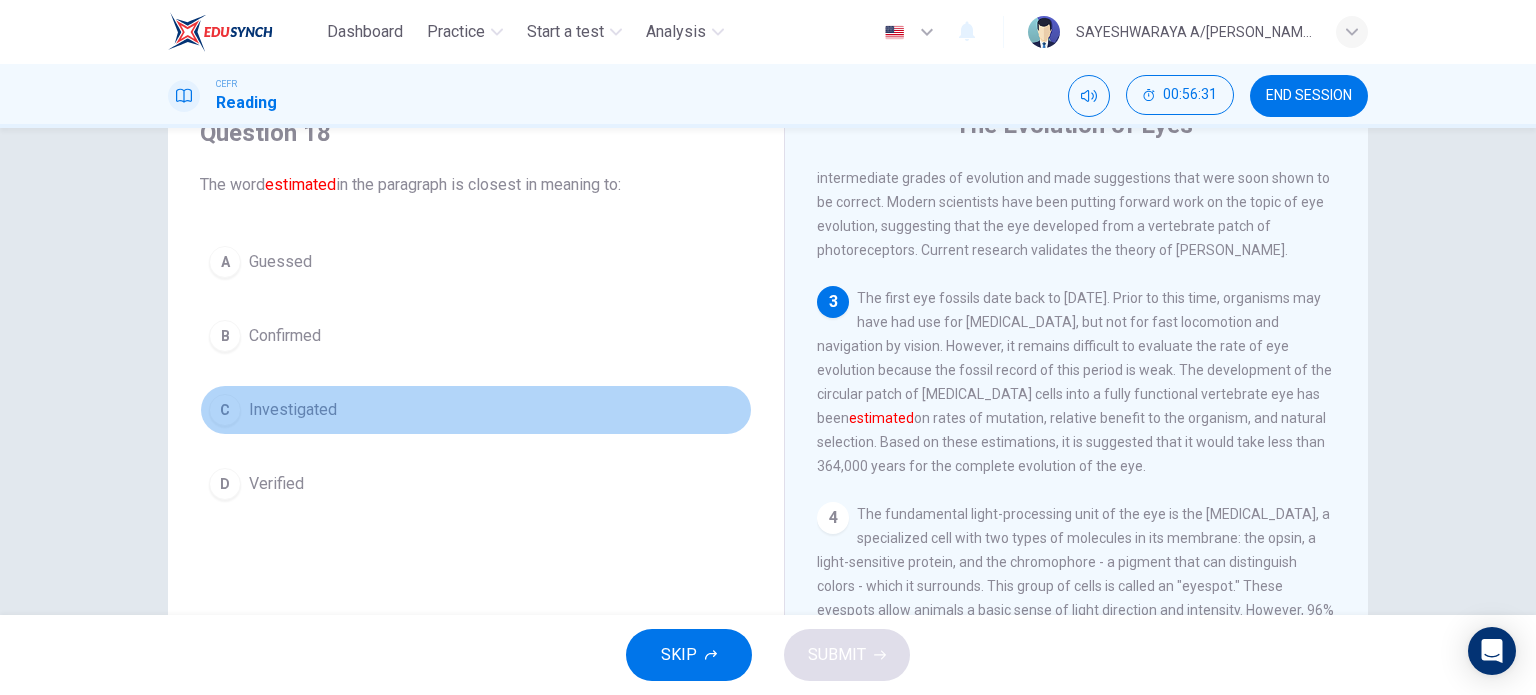 click on "Investigated" at bounding box center (293, 410) 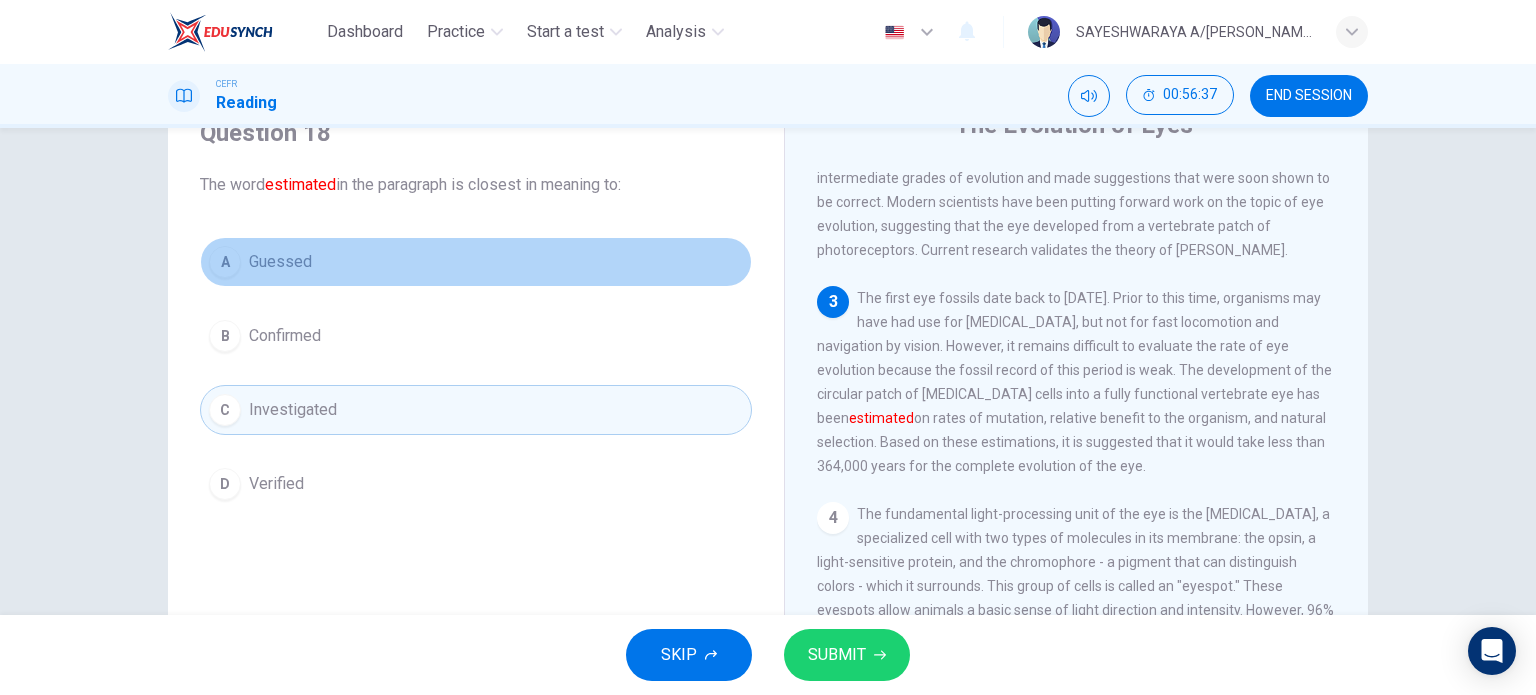 click on "A Guessed" at bounding box center [476, 262] 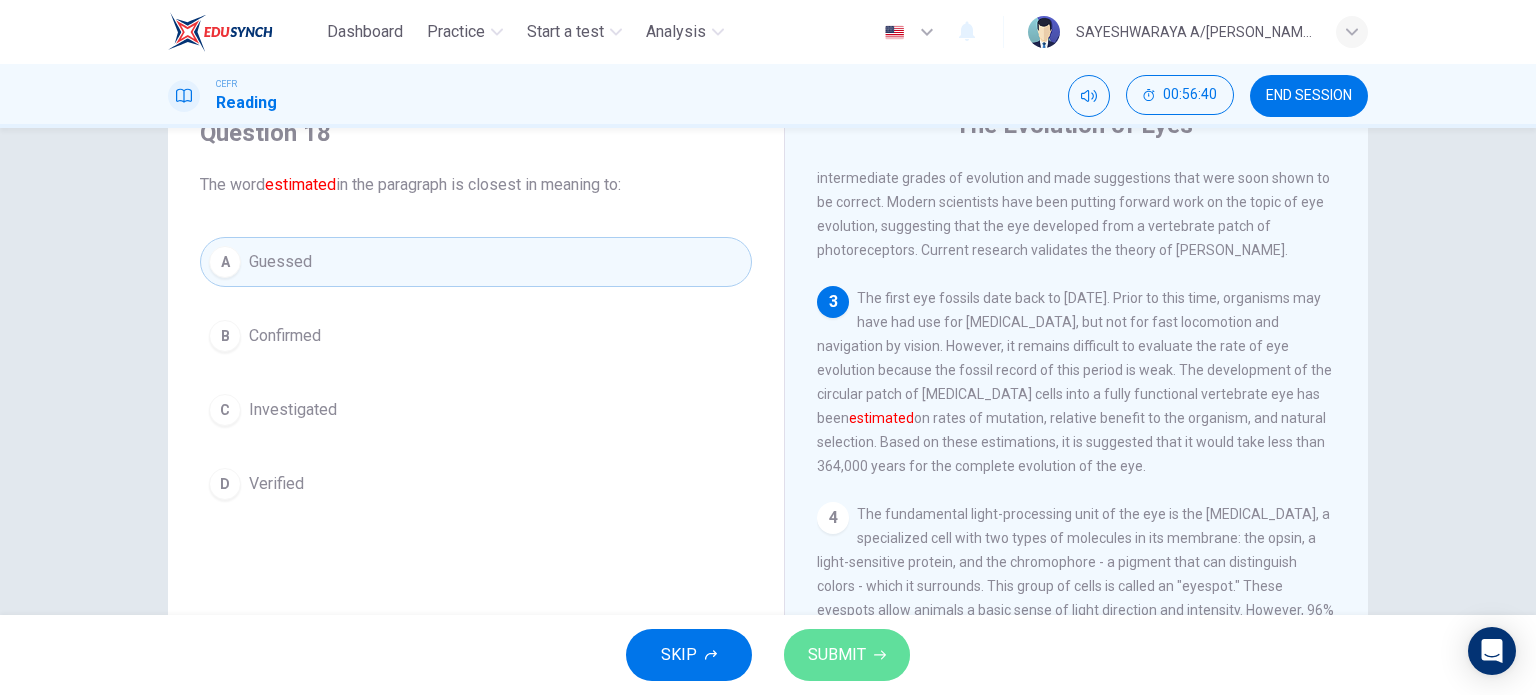 click on "SUBMIT" at bounding box center (837, 655) 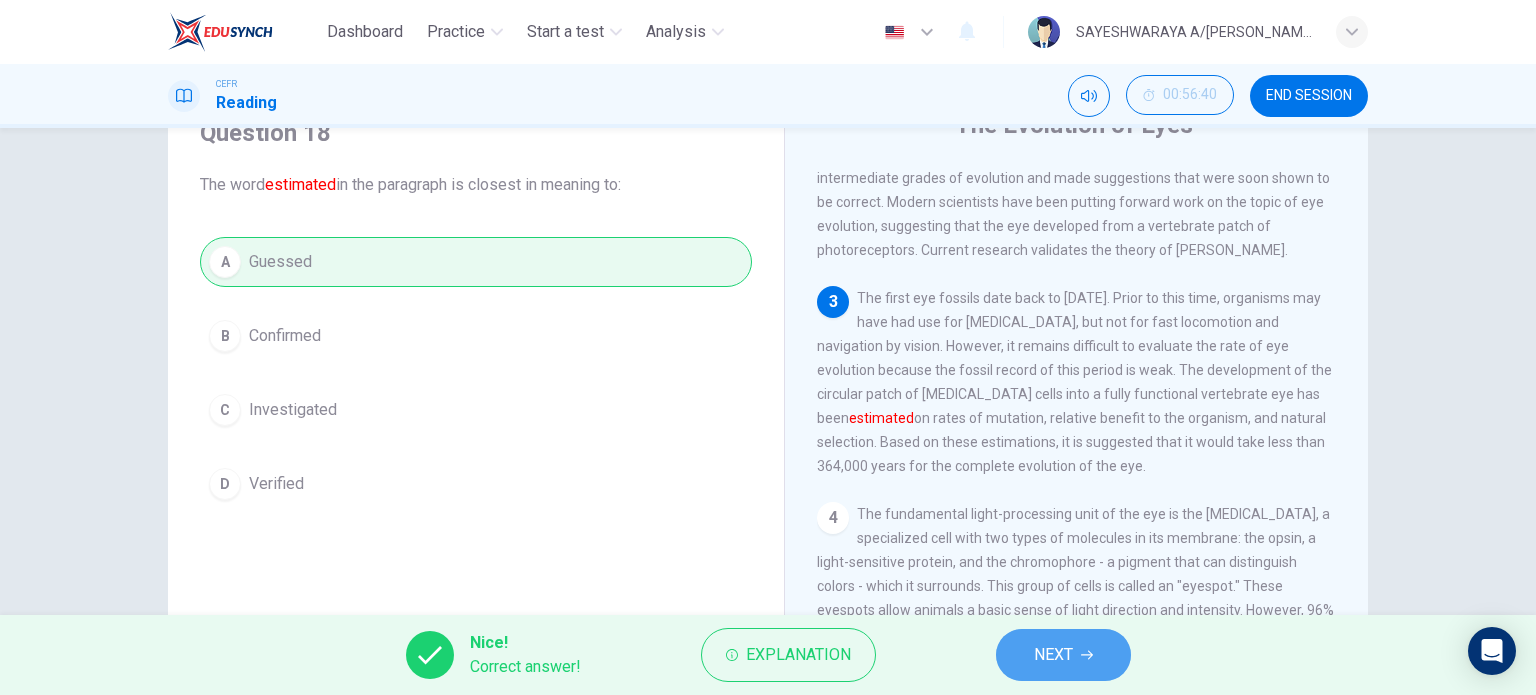click on "NEXT" at bounding box center [1053, 655] 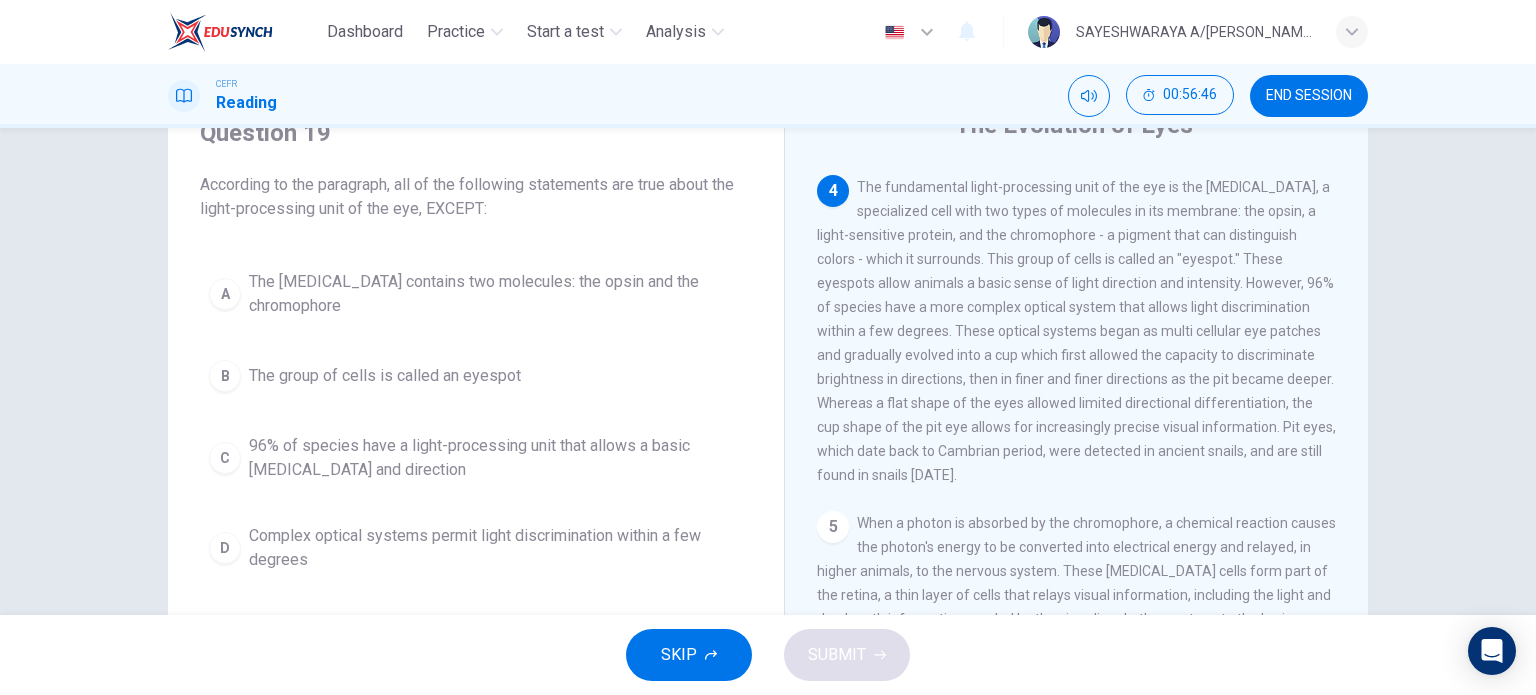 scroll, scrollTop: 538, scrollLeft: 0, axis: vertical 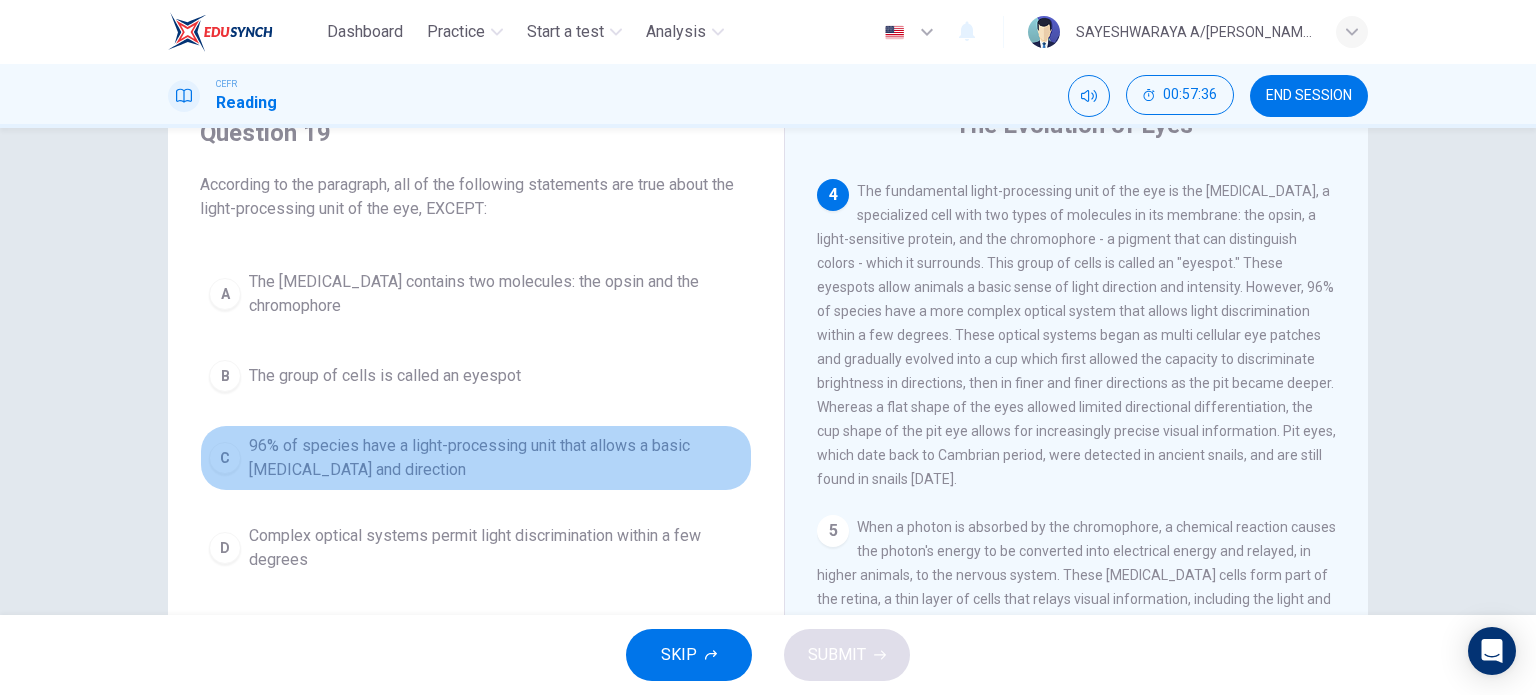 click on "96% of species have a light-processing unit that allows a basic light sensitivity and direction" at bounding box center [496, 458] 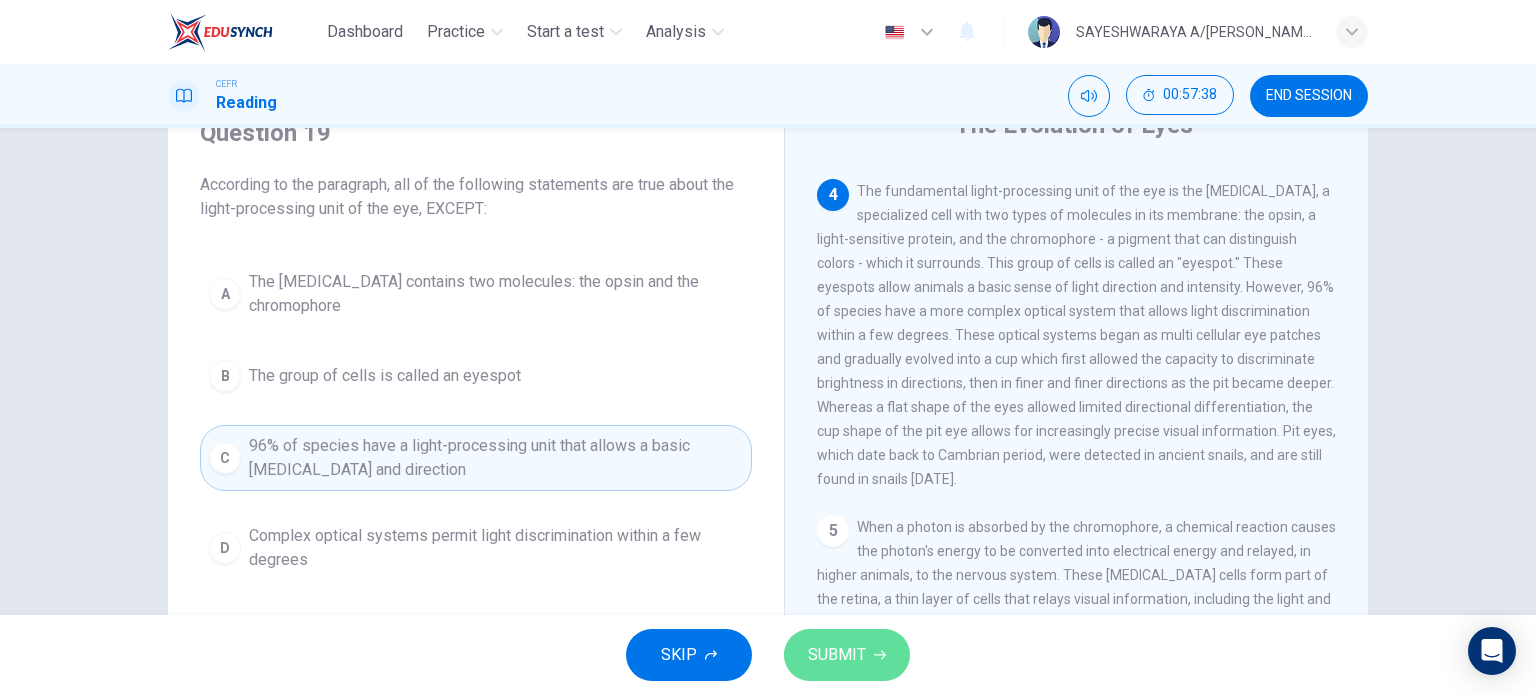 click on "SUBMIT" at bounding box center (847, 655) 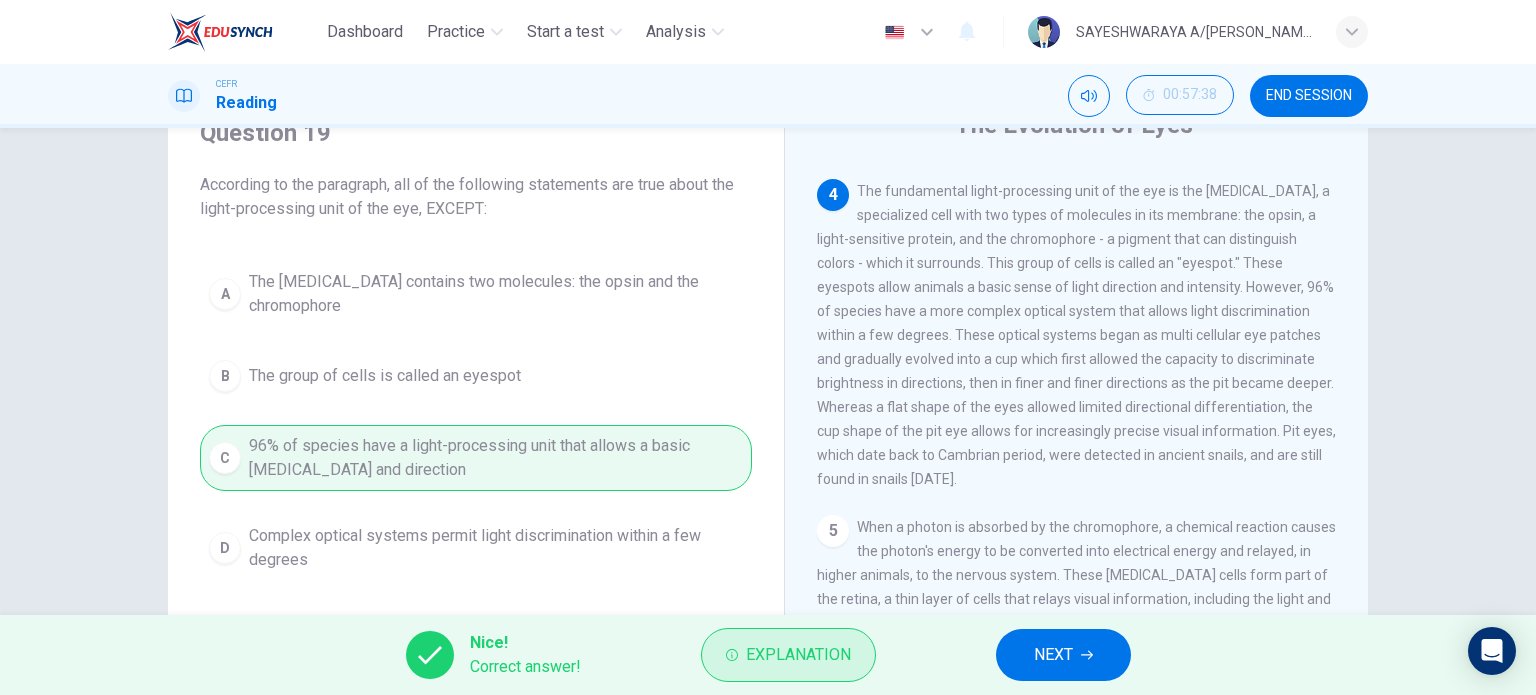 click on "Explanation" at bounding box center (788, 655) 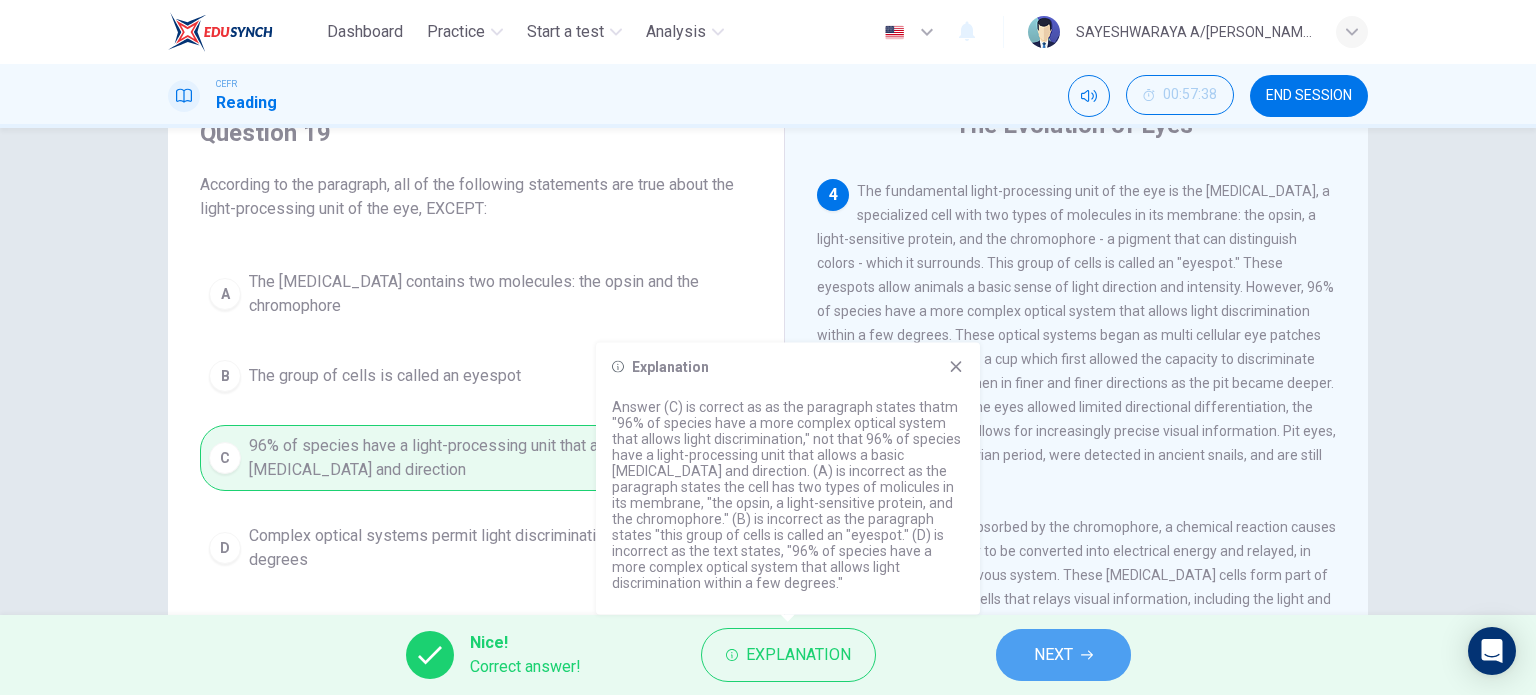 click on "NEXT" at bounding box center (1053, 655) 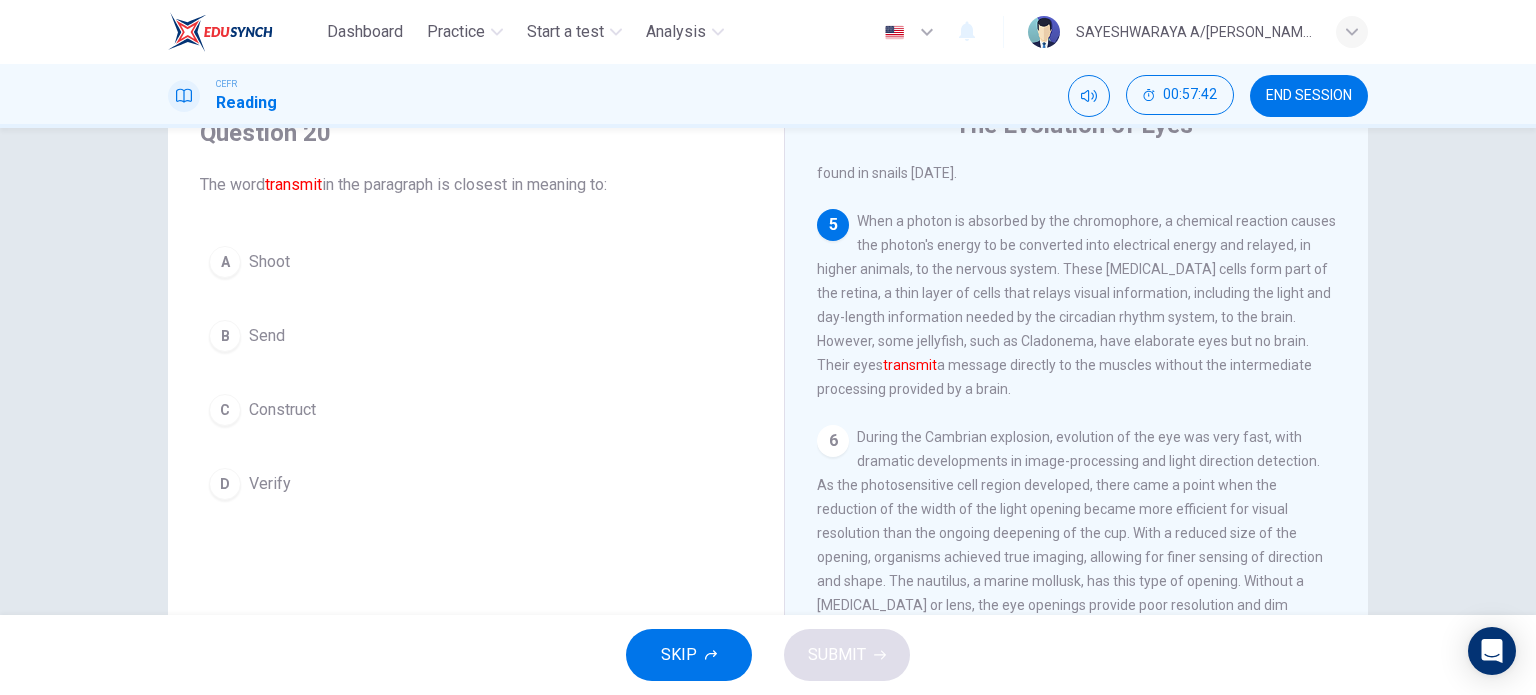 scroll, scrollTop: 846, scrollLeft: 0, axis: vertical 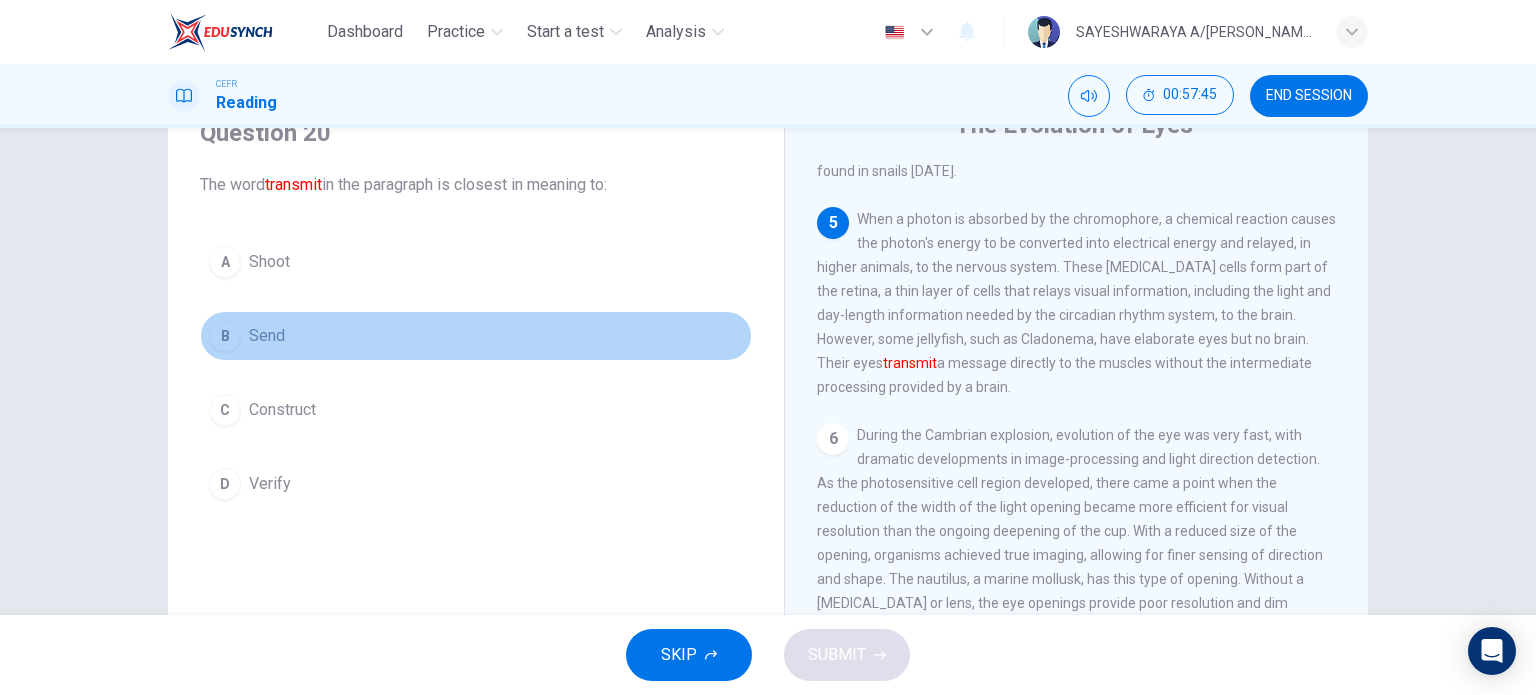 click on "B Send" at bounding box center (476, 336) 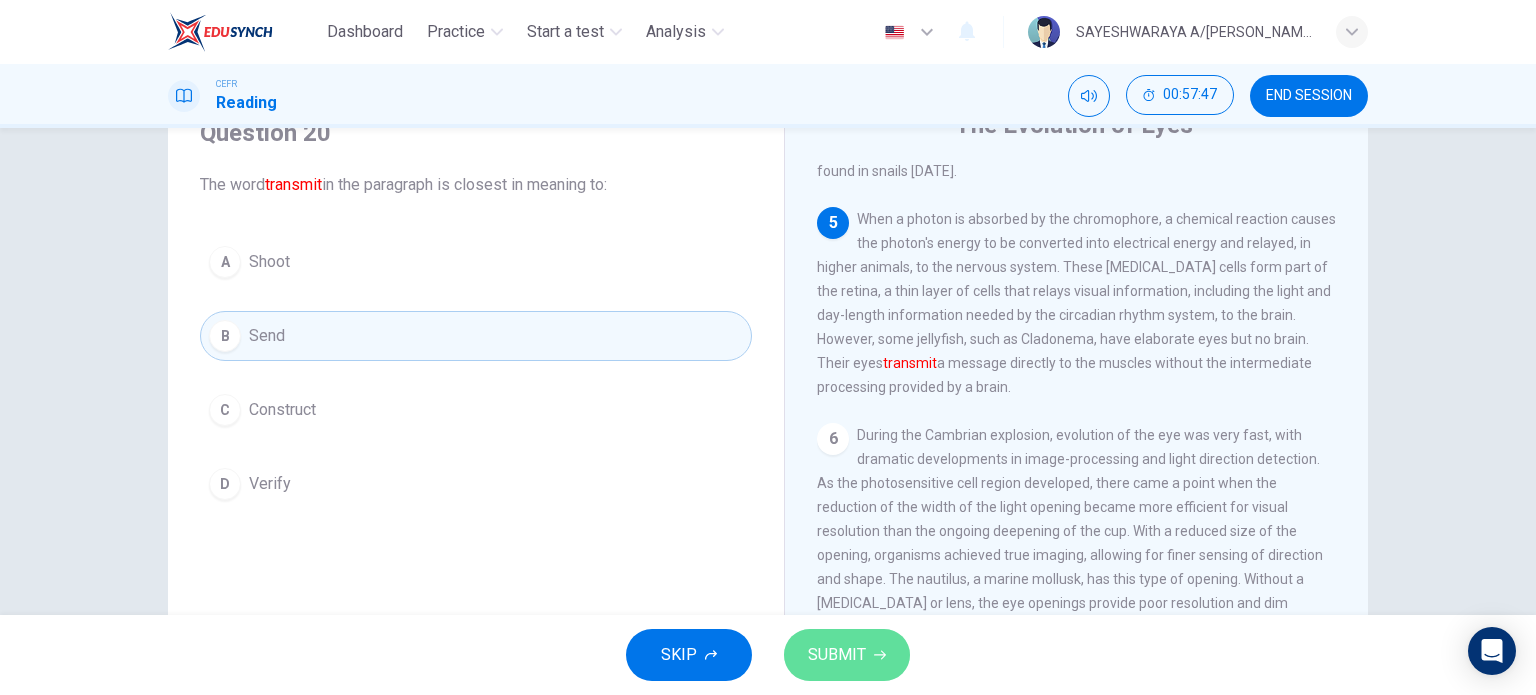 click on "SUBMIT" at bounding box center (837, 655) 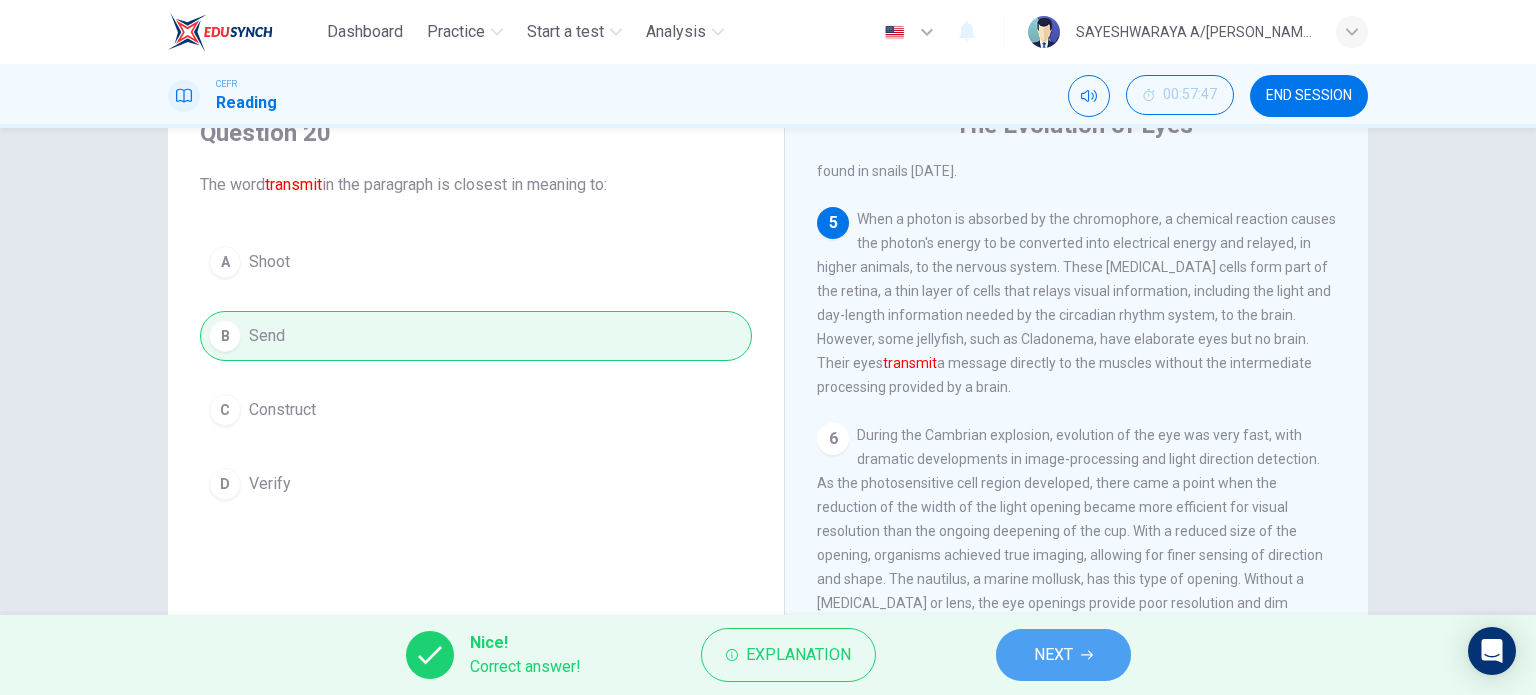 click on "NEXT" at bounding box center [1053, 655] 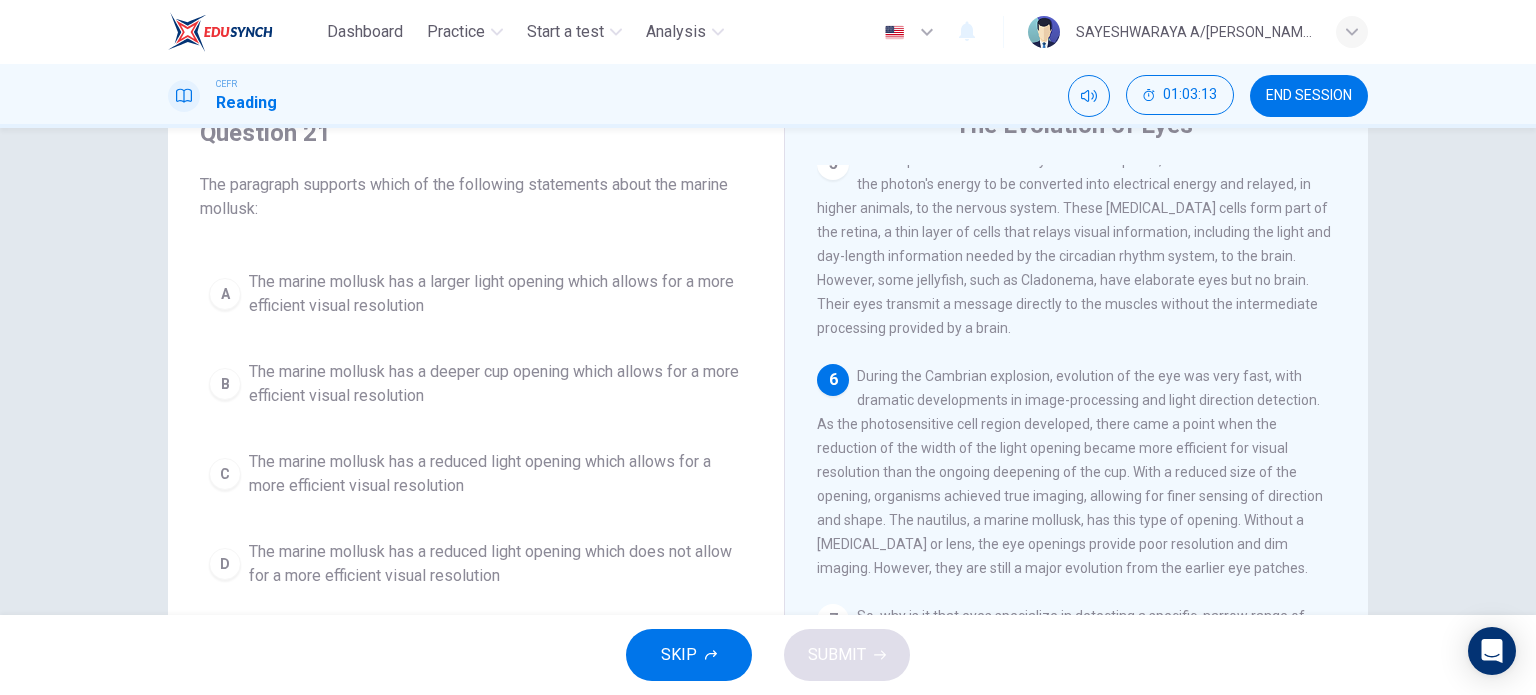 scroll, scrollTop: 949, scrollLeft: 0, axis: vertical 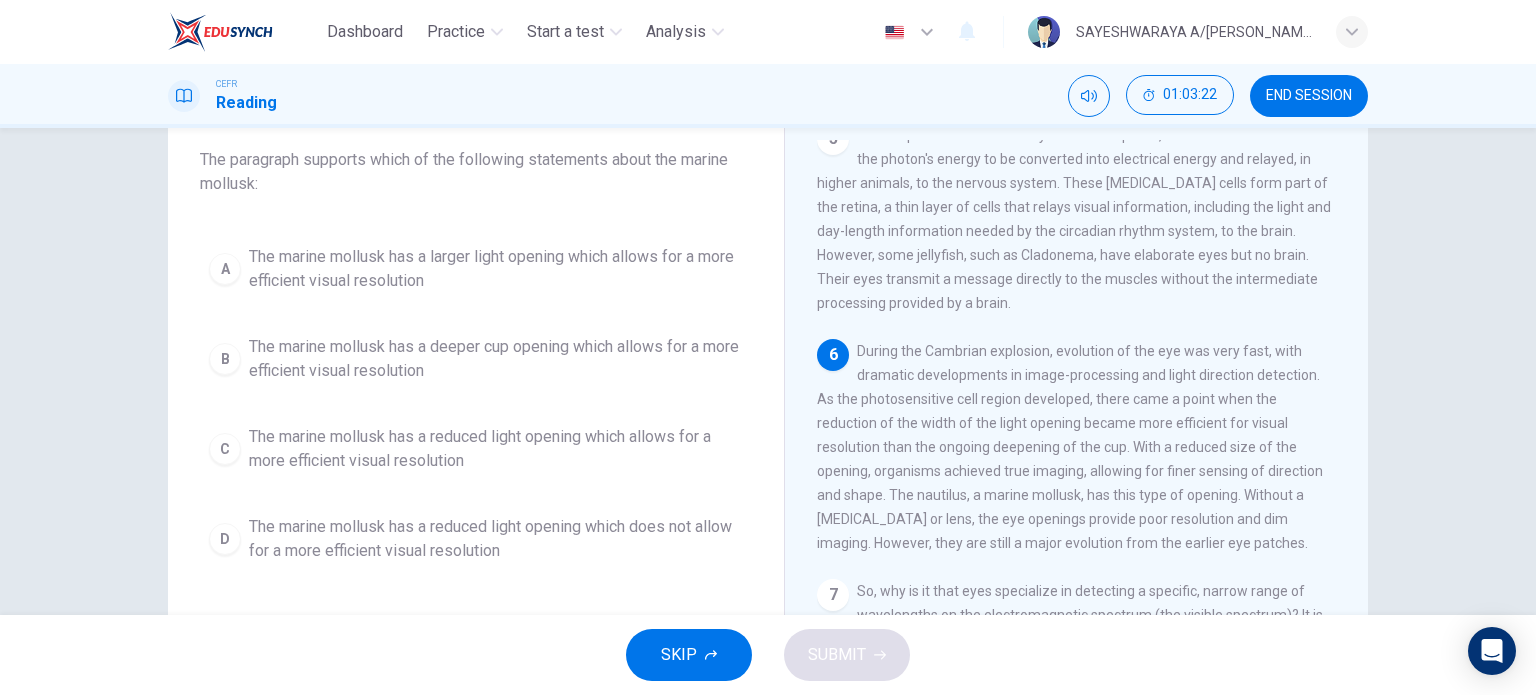 drag, startPoint x: 196, startPoint y: 156, endPoint x: 253, endPoint y: 183, distance: 63.07139 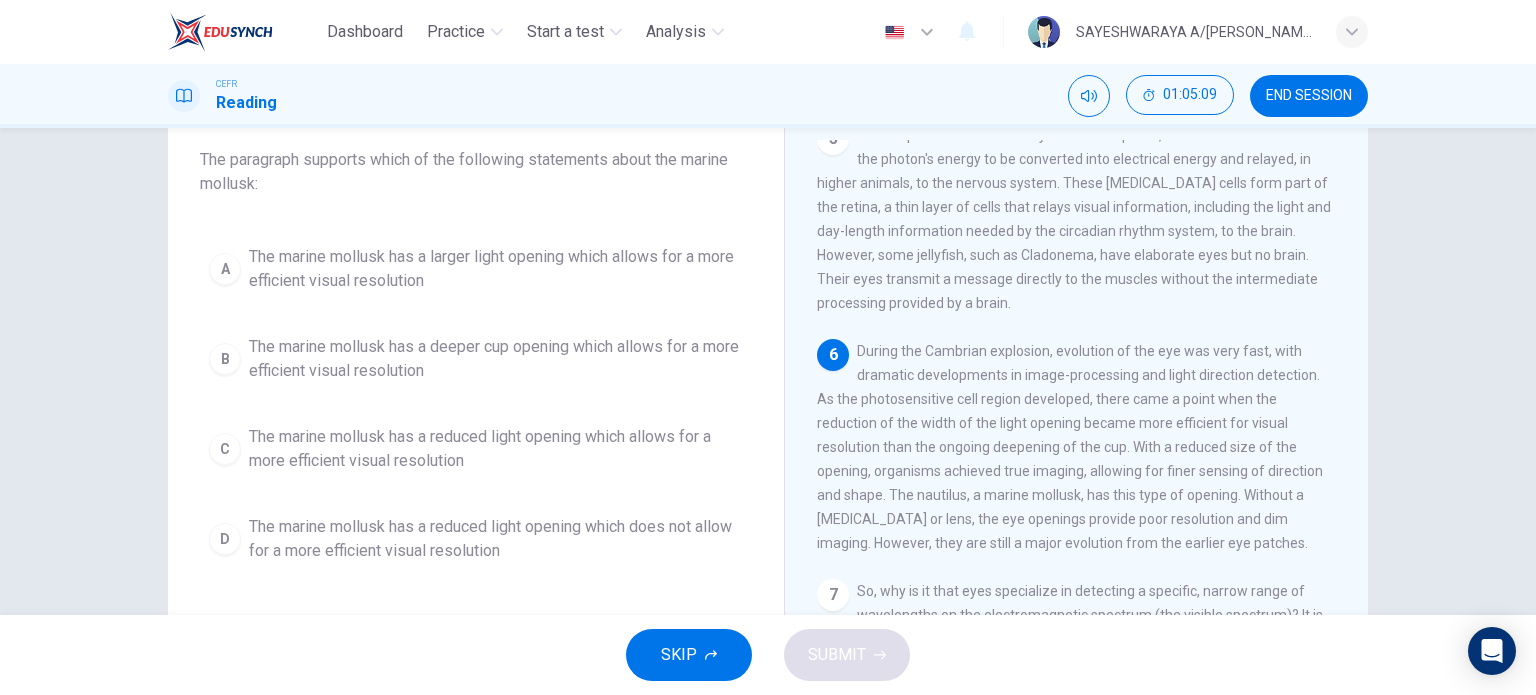 scroll, scrollTop: 948, scrollLeft: 0, axis: vertical 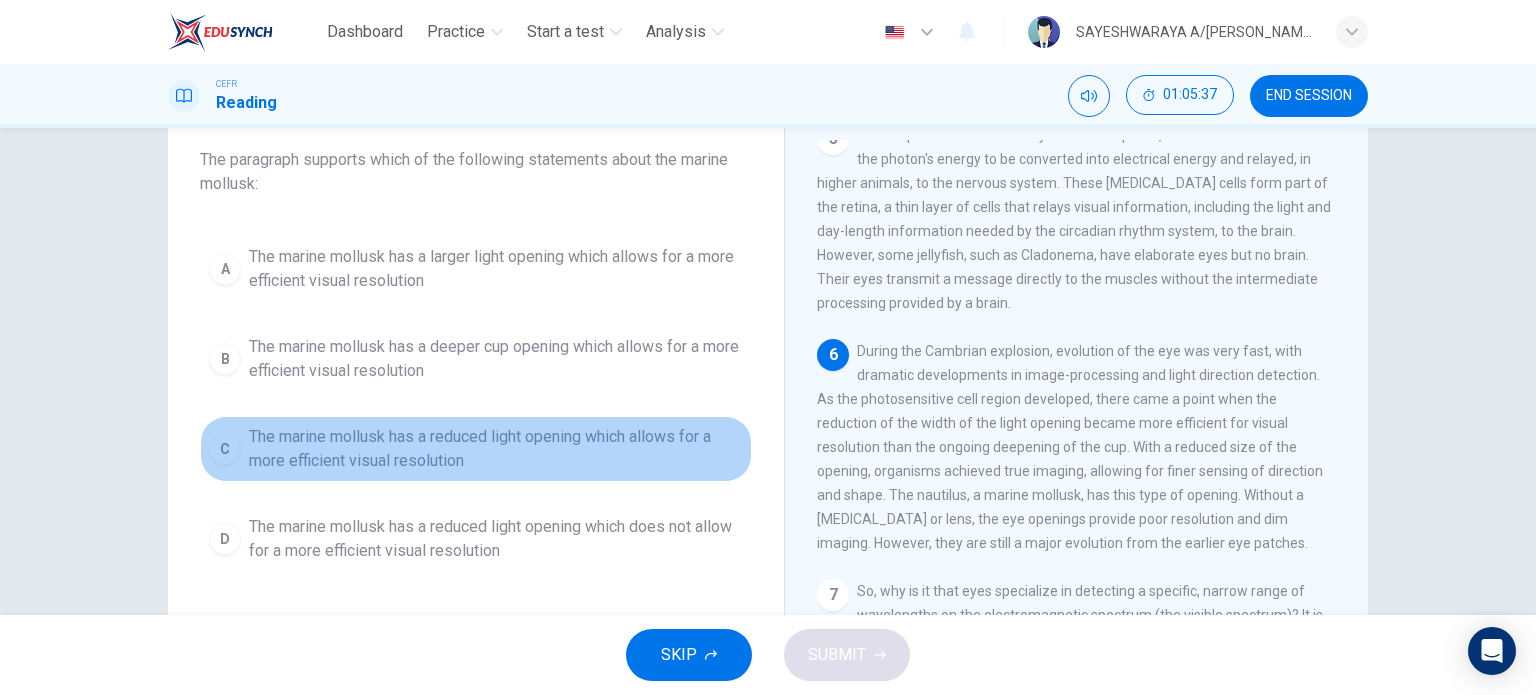 click on "The marine mollusk has a reduced light opening which allows for a more efficient visual resolution" at bounding box center (496, 449) 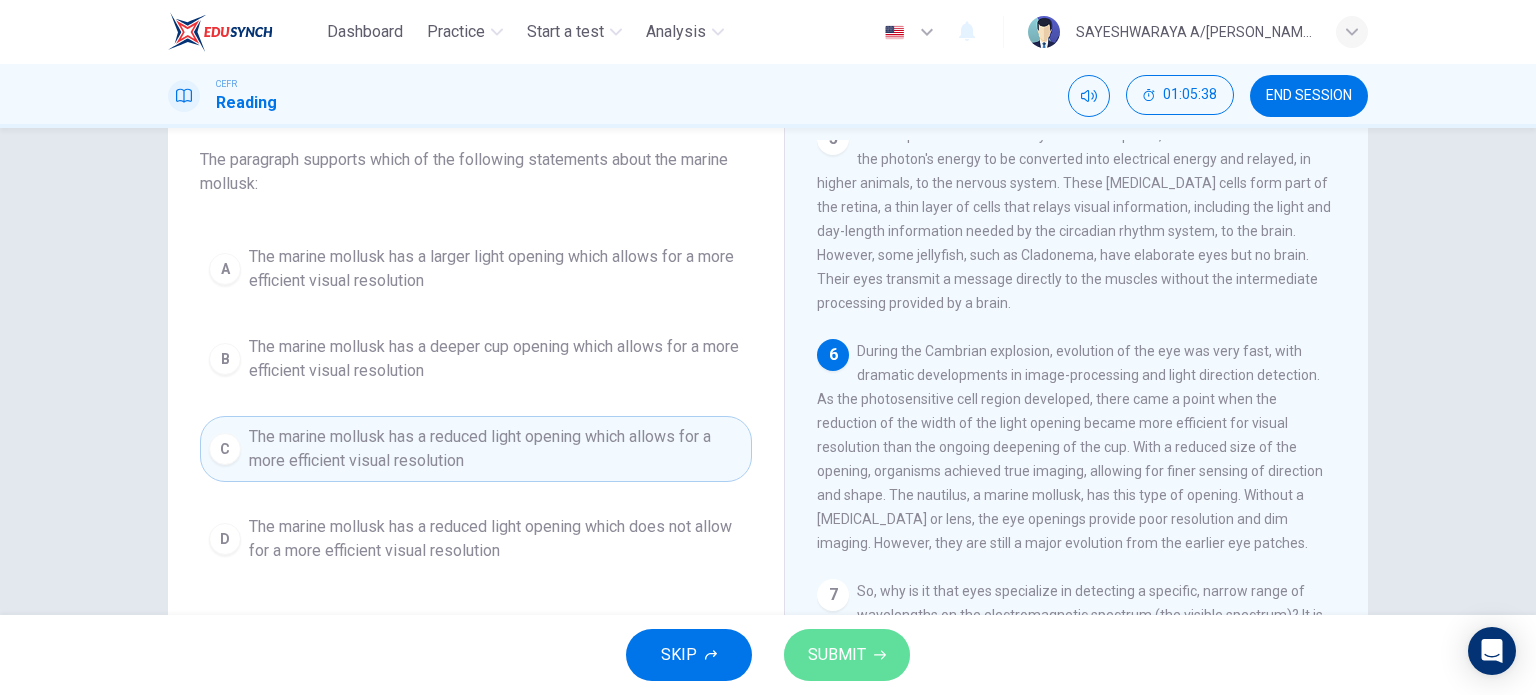 click on "SUBMIT" at bounding box center (847, 655) 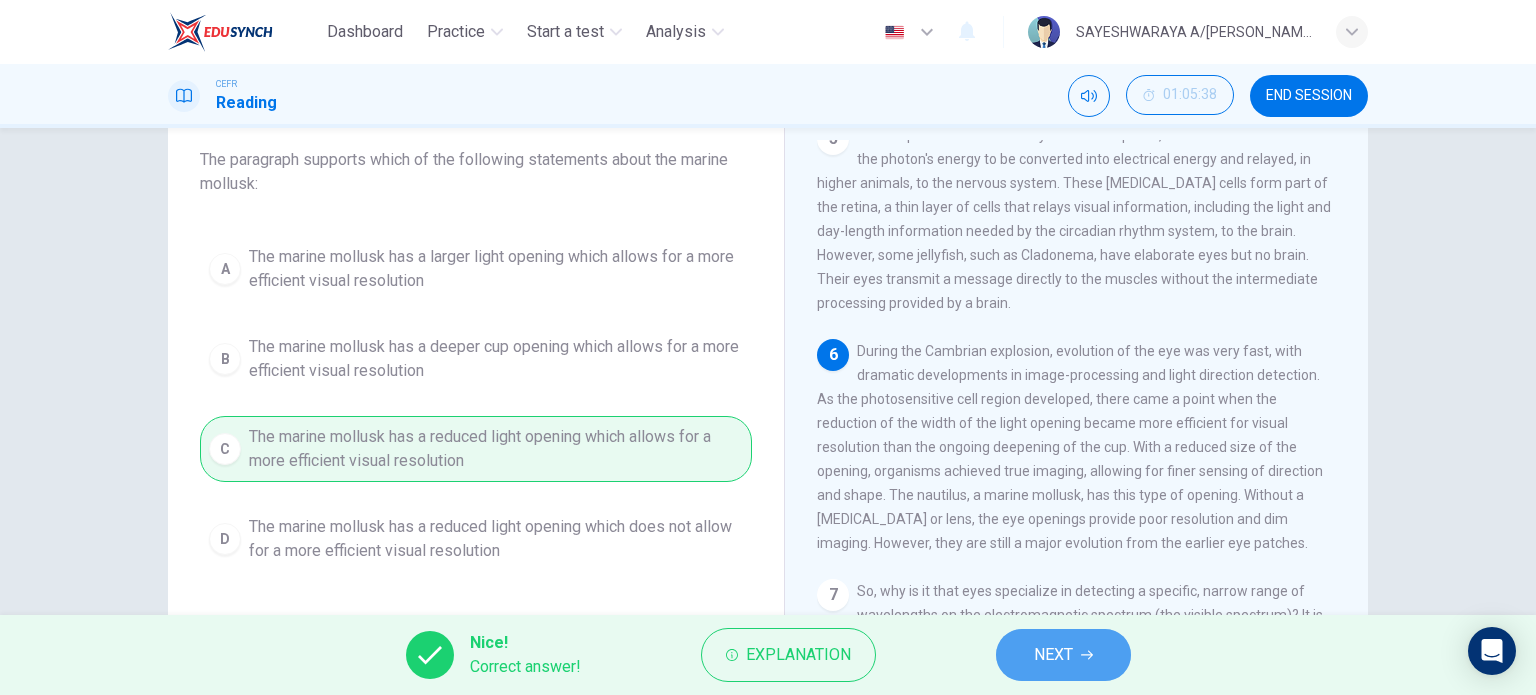 click on "NEXT" at bounding box center (1063, 655) 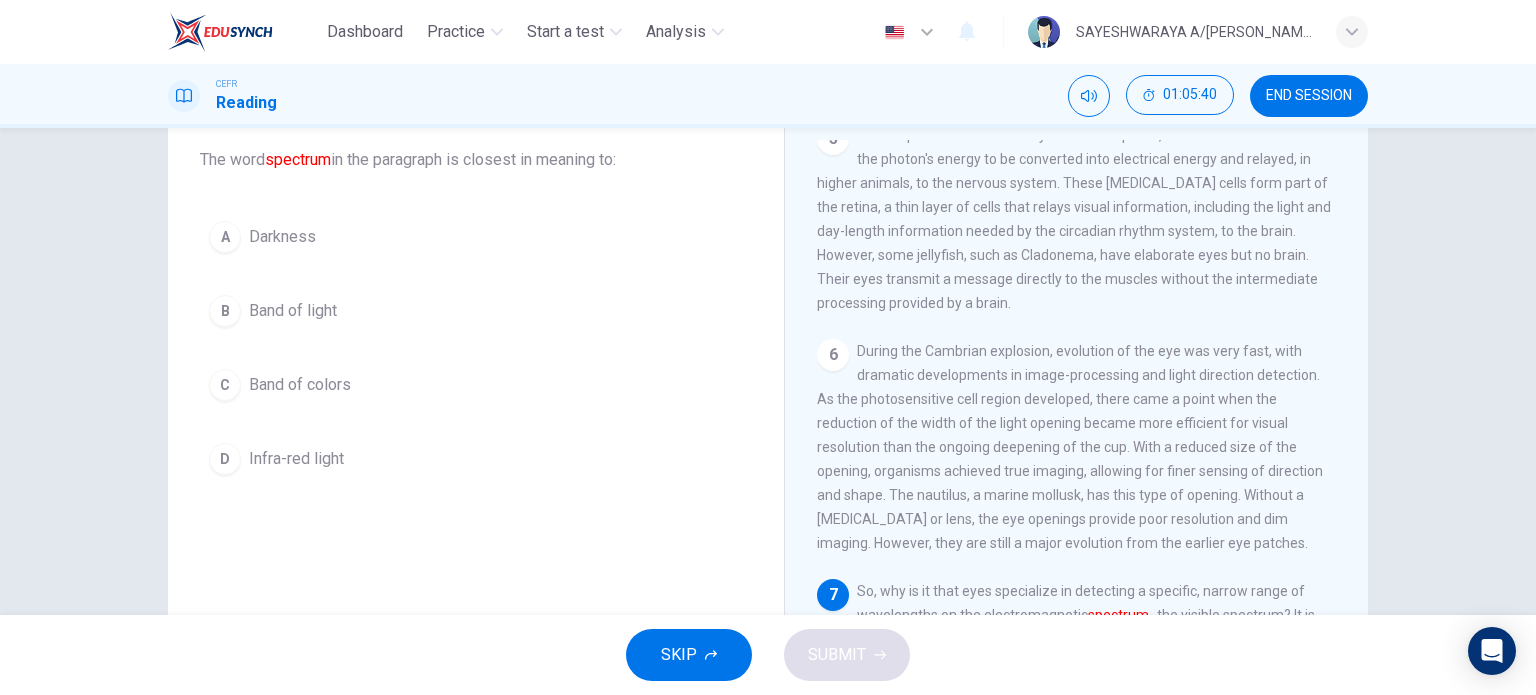 scroll, scrollTop: 949, scrollLeft: 0, axis: vertical 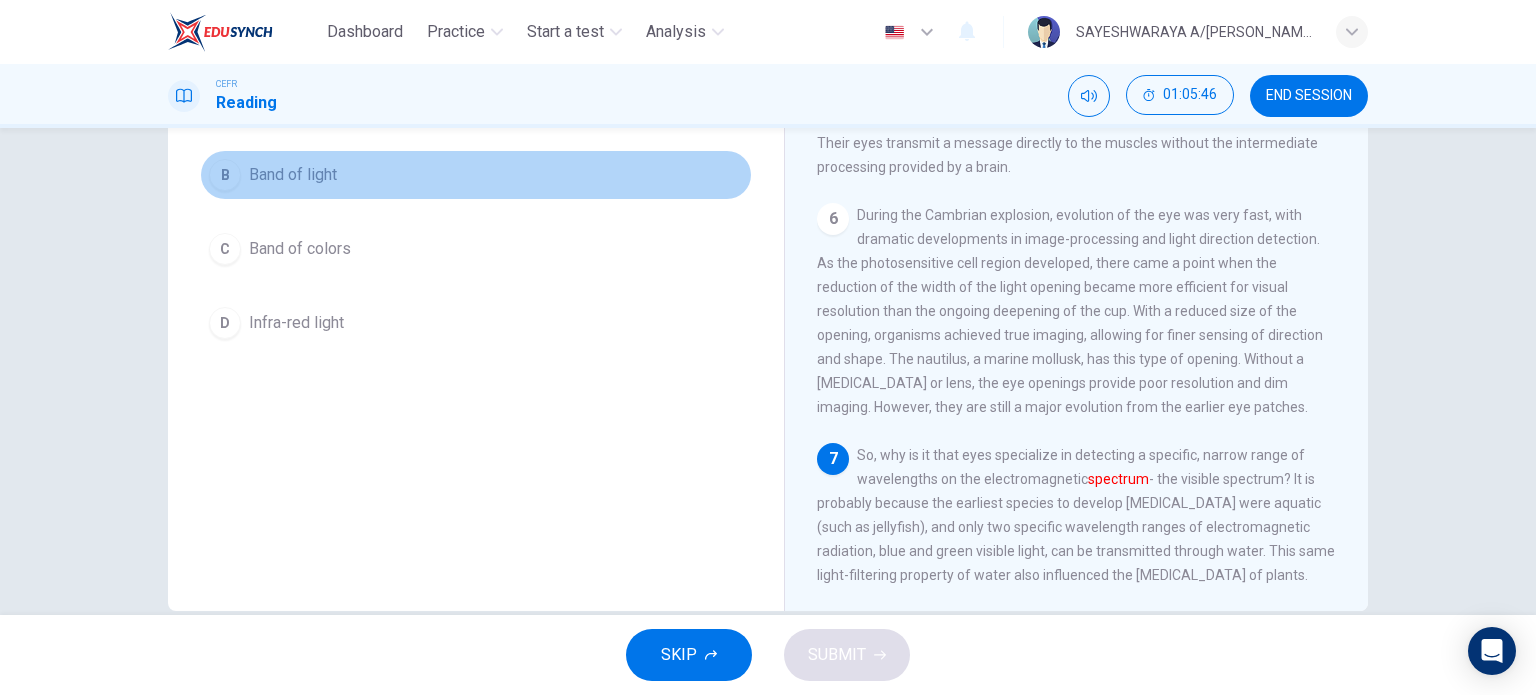 click on "B Band of light" at bounding box center (476, 175) 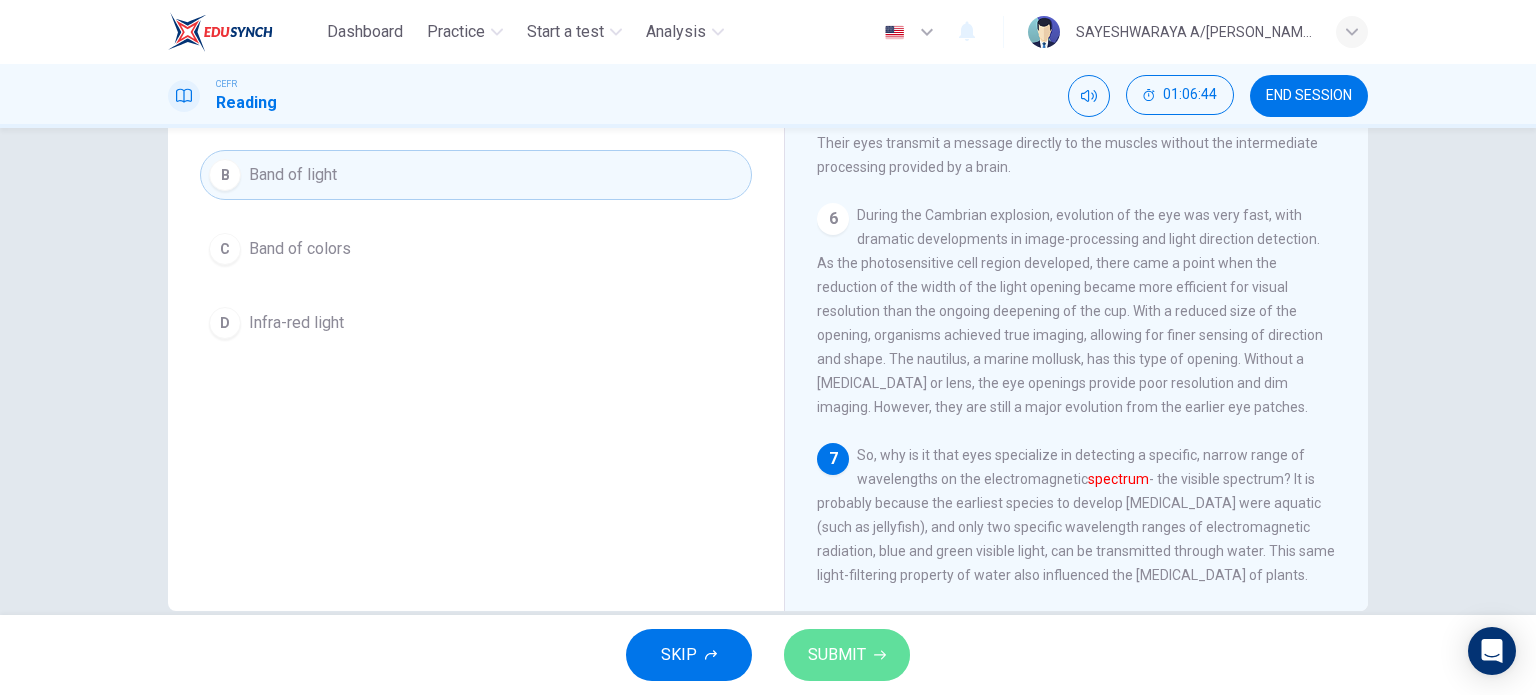 click on "SUBMIT" at bounding box center [837, 655] 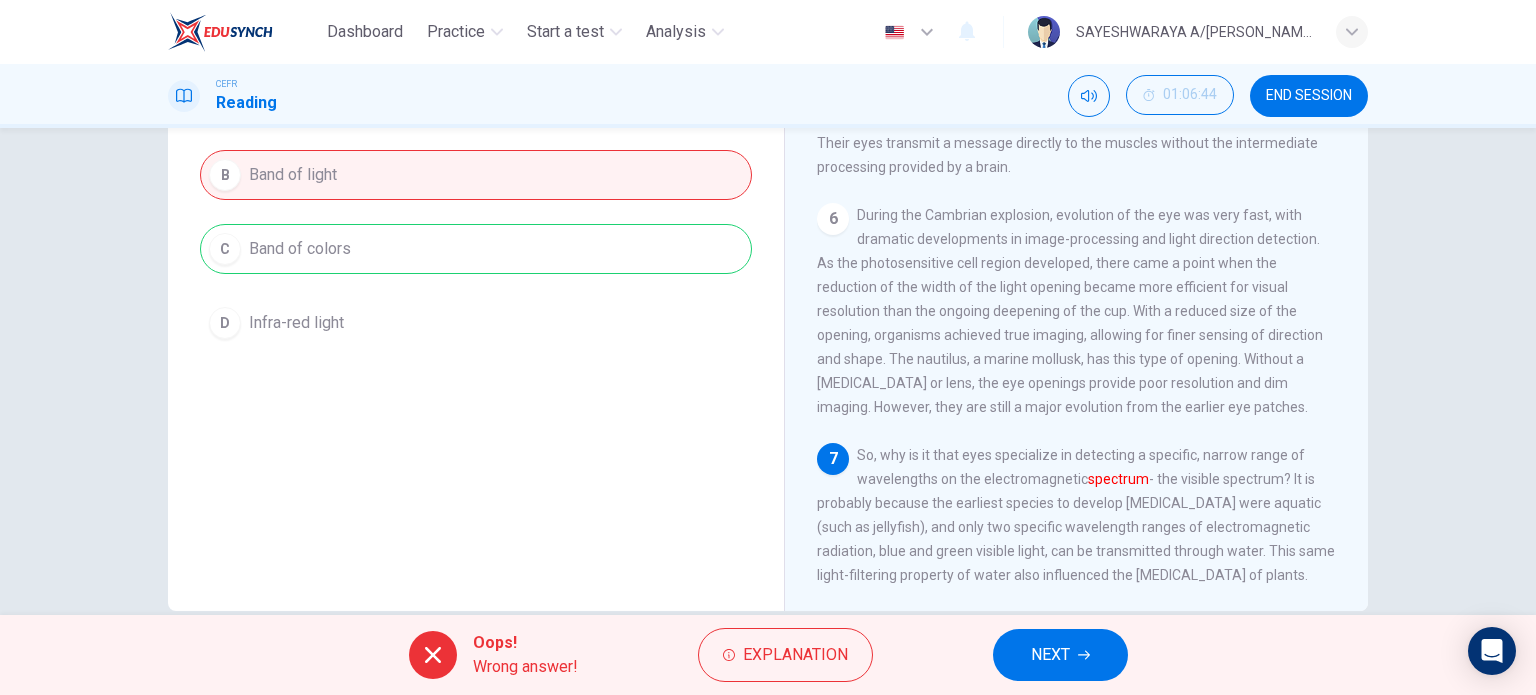 scroll, scrollTop: 278, scrollLeft: 0, axis: vertical 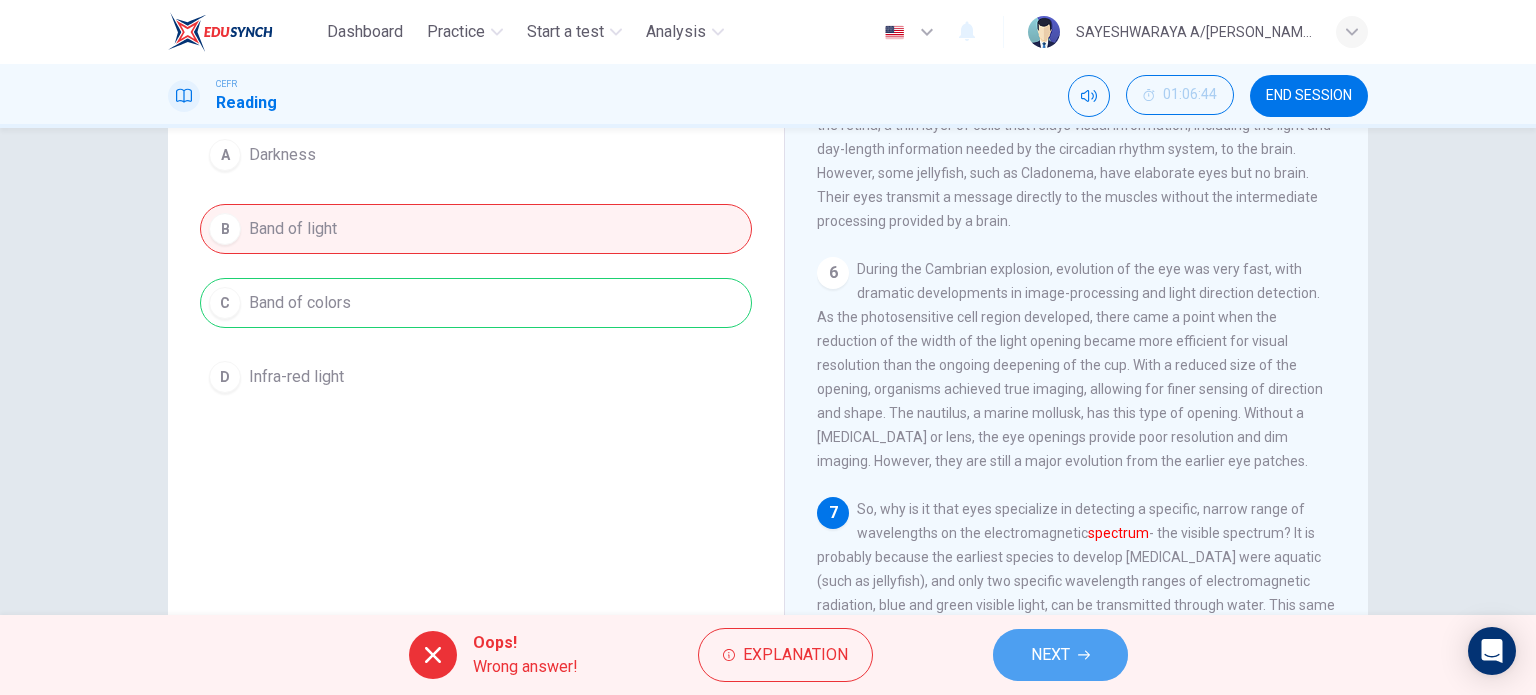 click on "NEXT" at bounding box center (1050, 655) 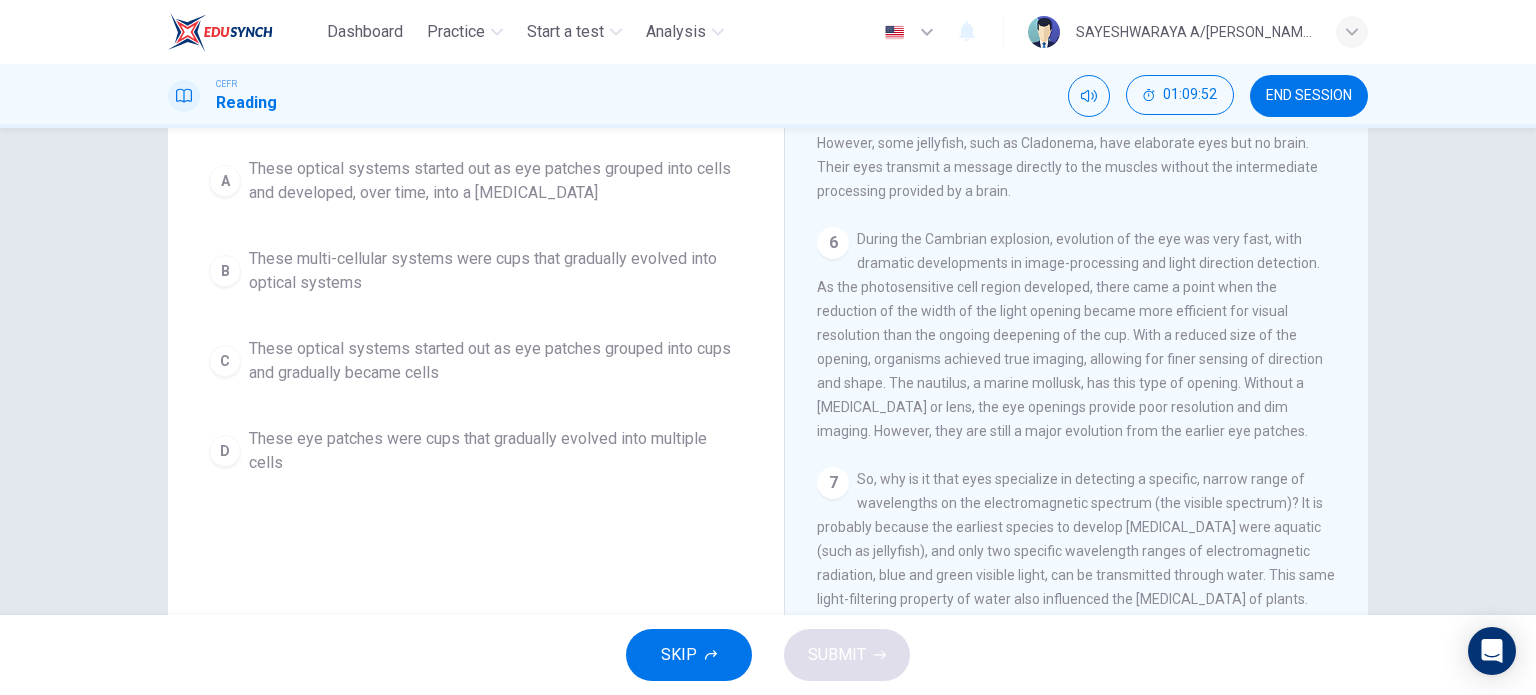 scroll, scrollTop: 228, scrollLeft: 0, axis: vertical 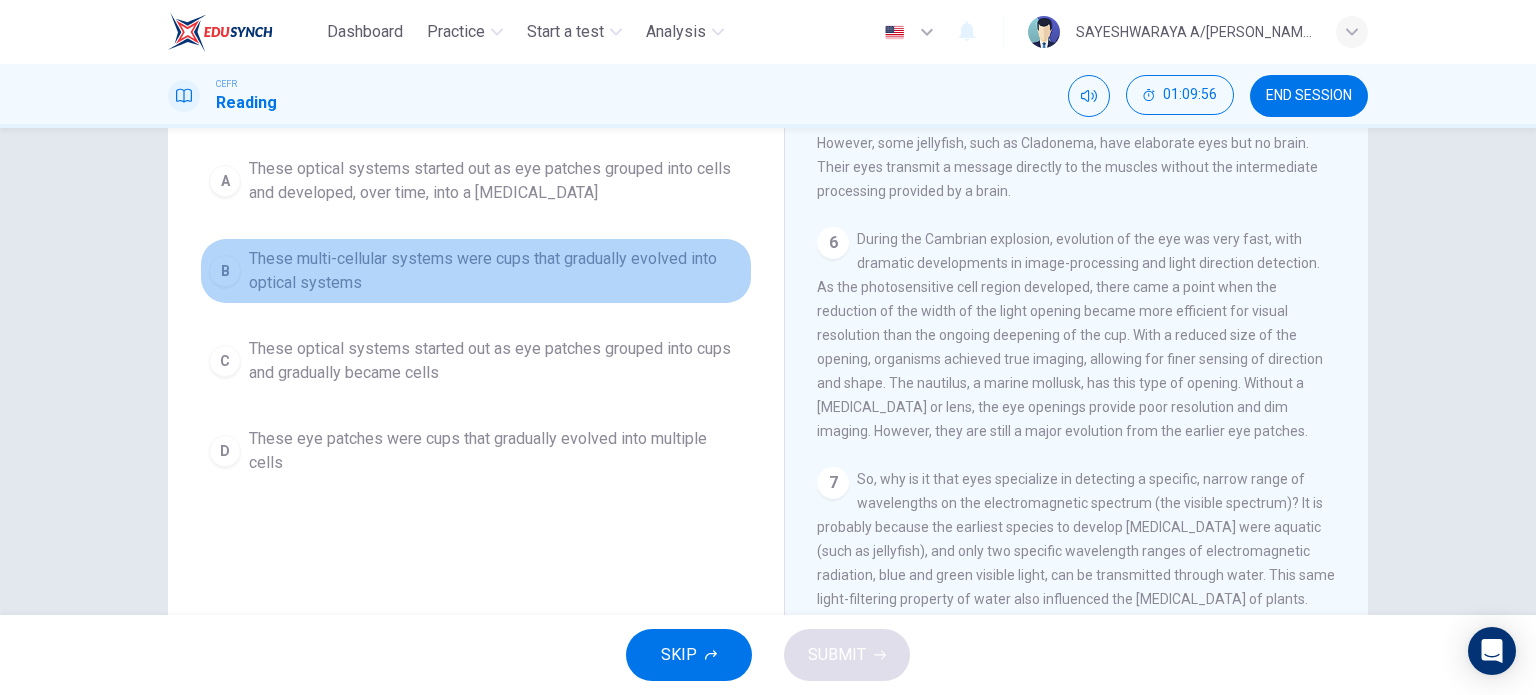 click on "These multi-cellular systems were cups that gradually evolved into optical systems" at bounding box center [496, 271] 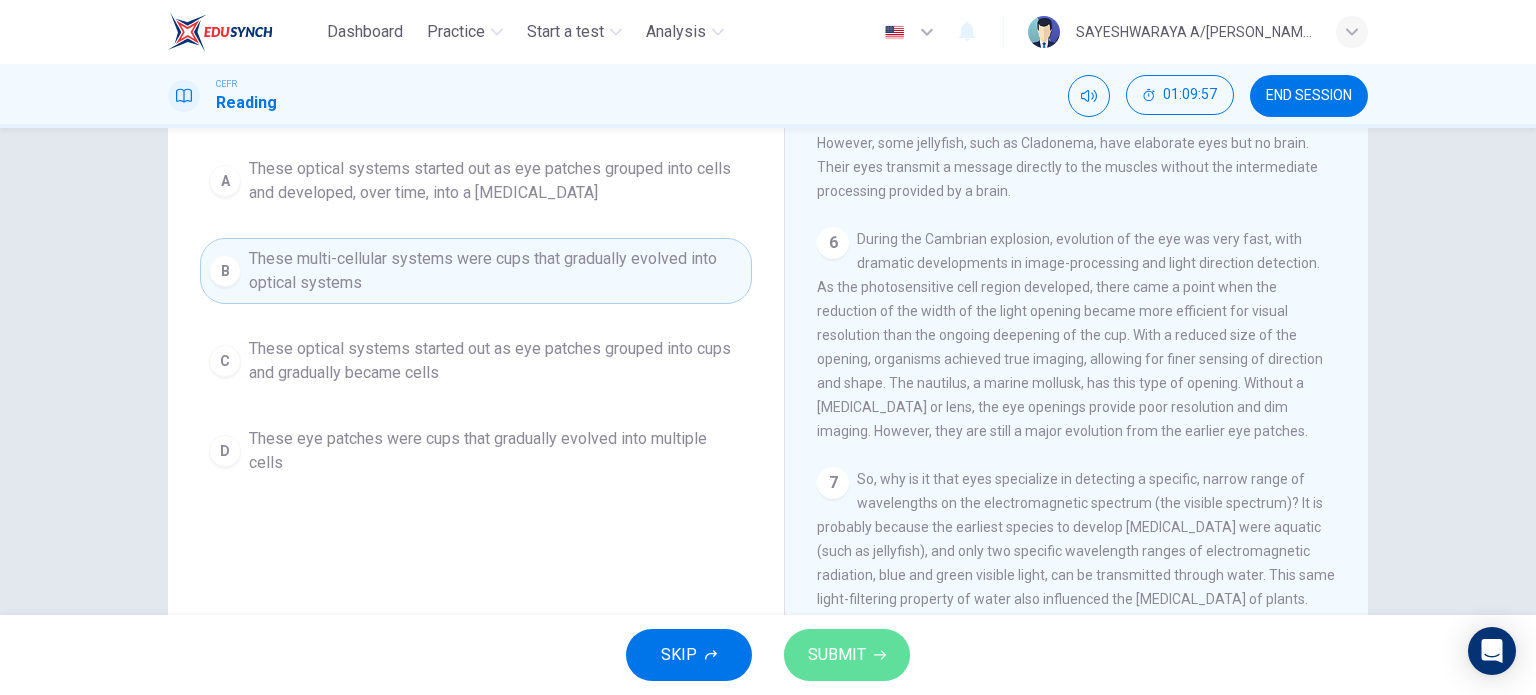 click on "SUBMIT" at bounding box center [837, 655] 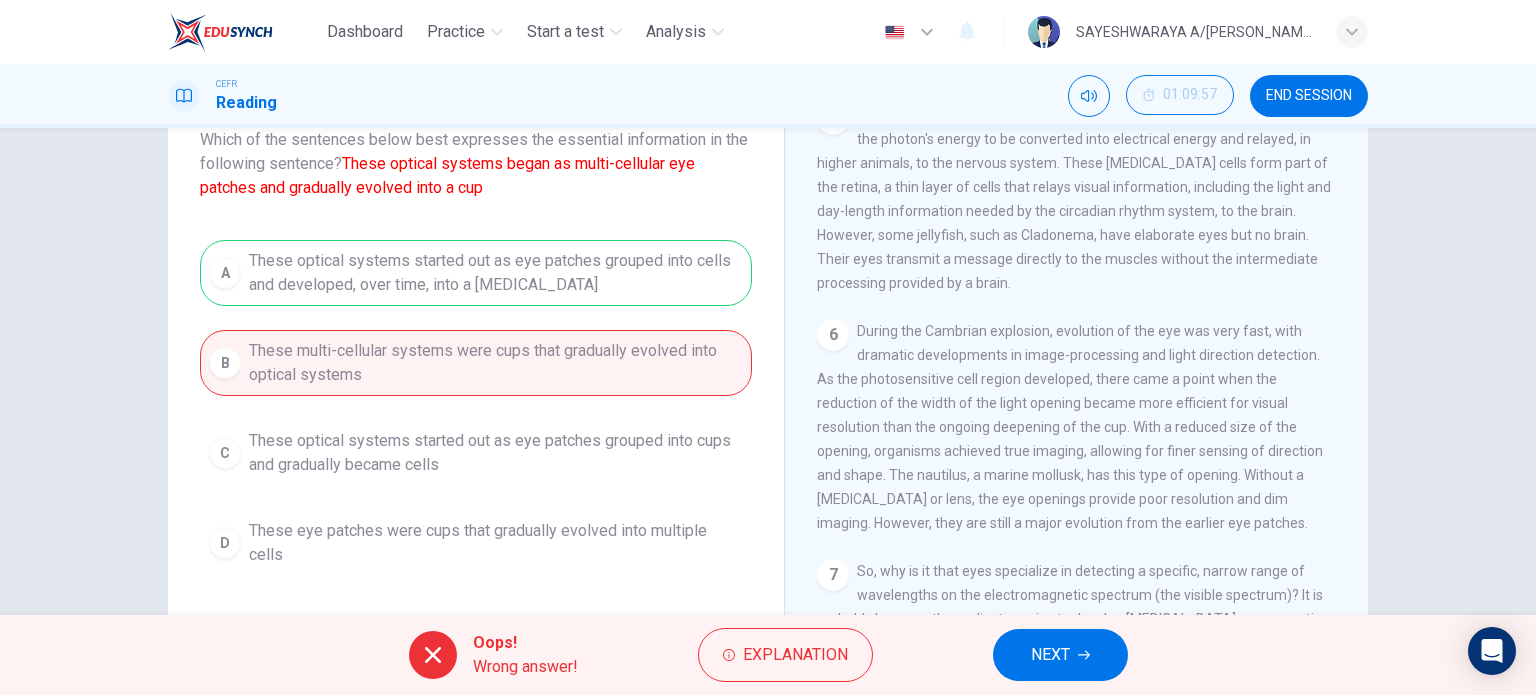 scroll, scrollTop: 288, scrollLeft: 0, axis: vertical 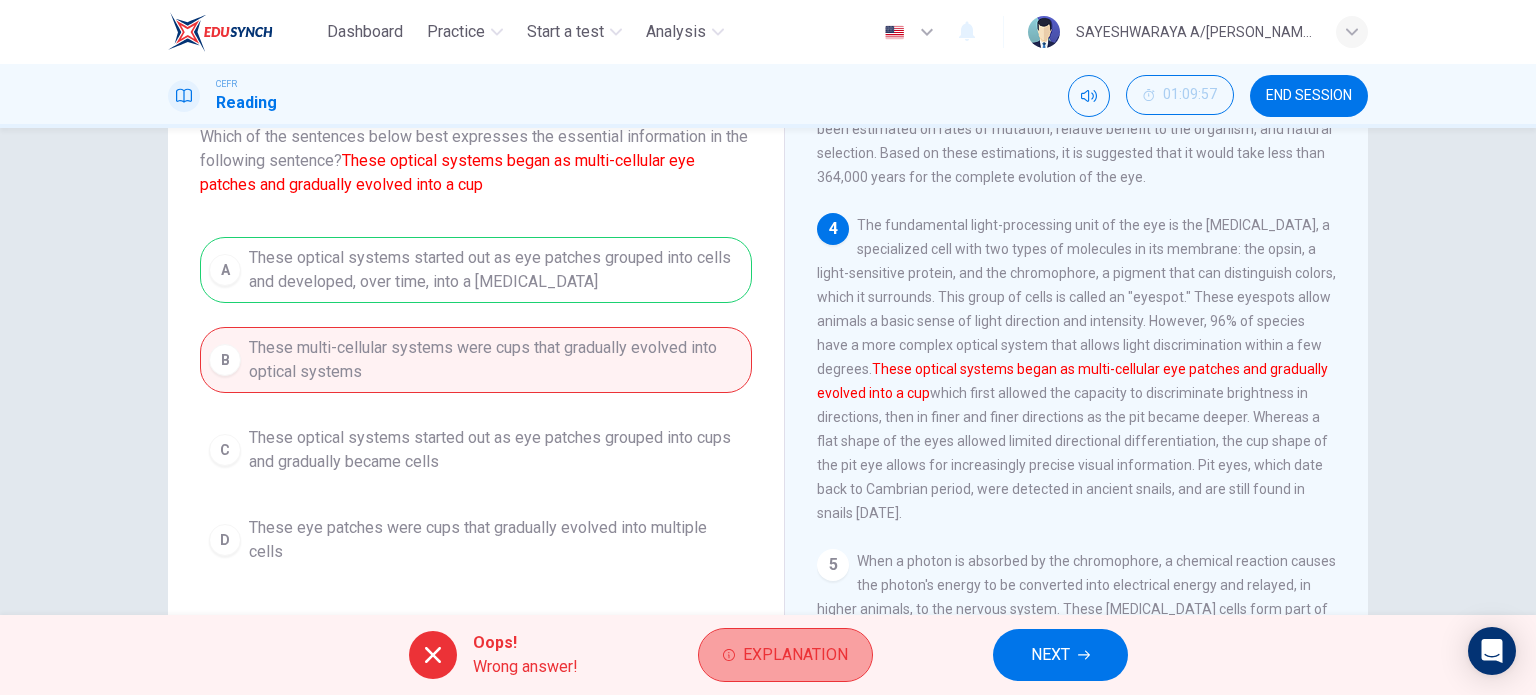 click on "Explanation" at bounding box center (795, 655) 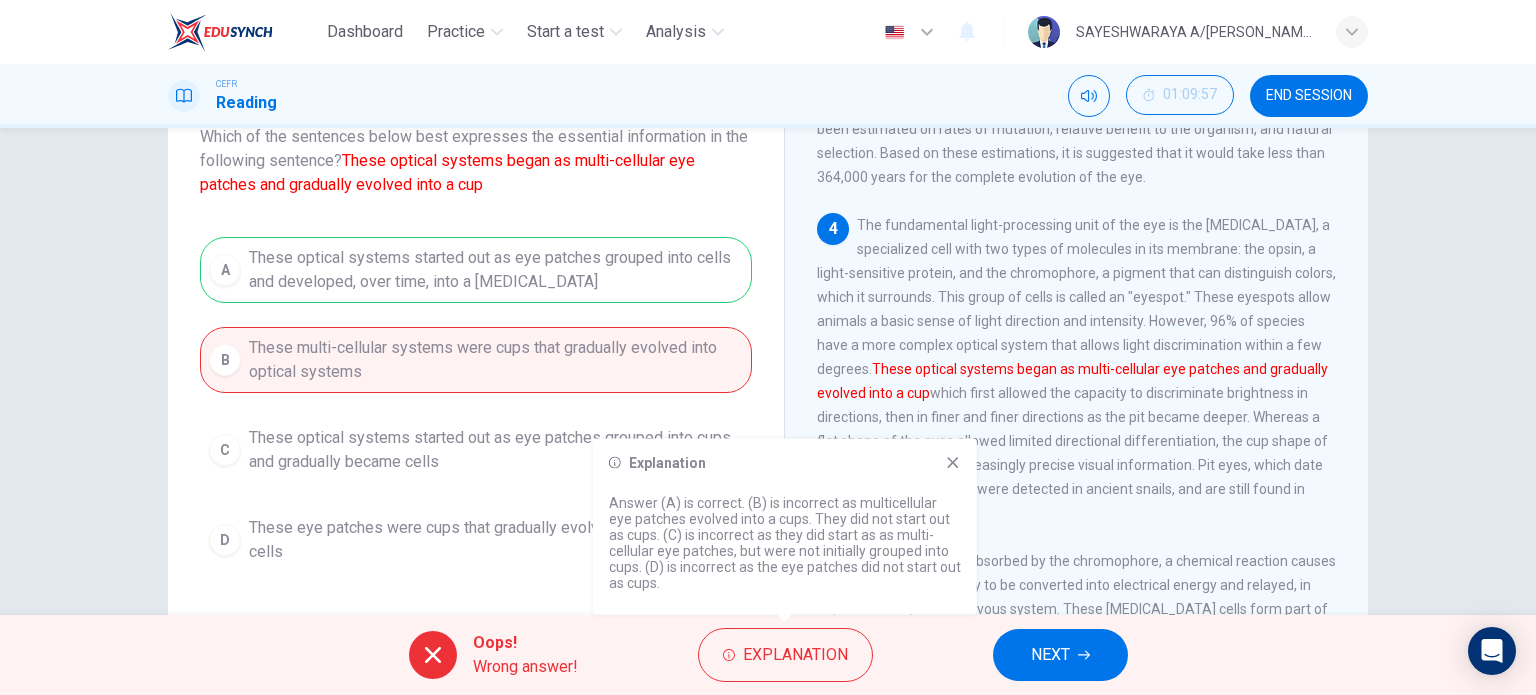 click 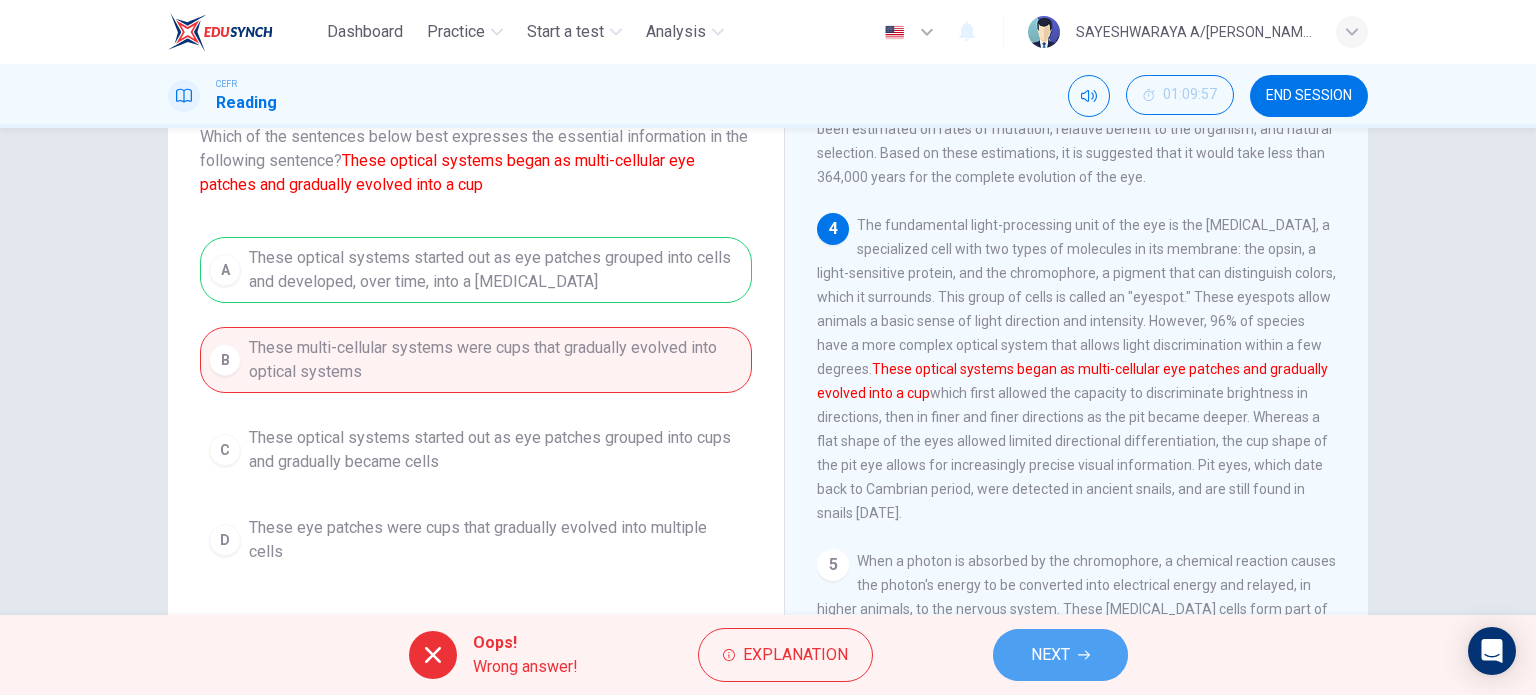 click on "NEXT" at bounding box center (1050, 655) 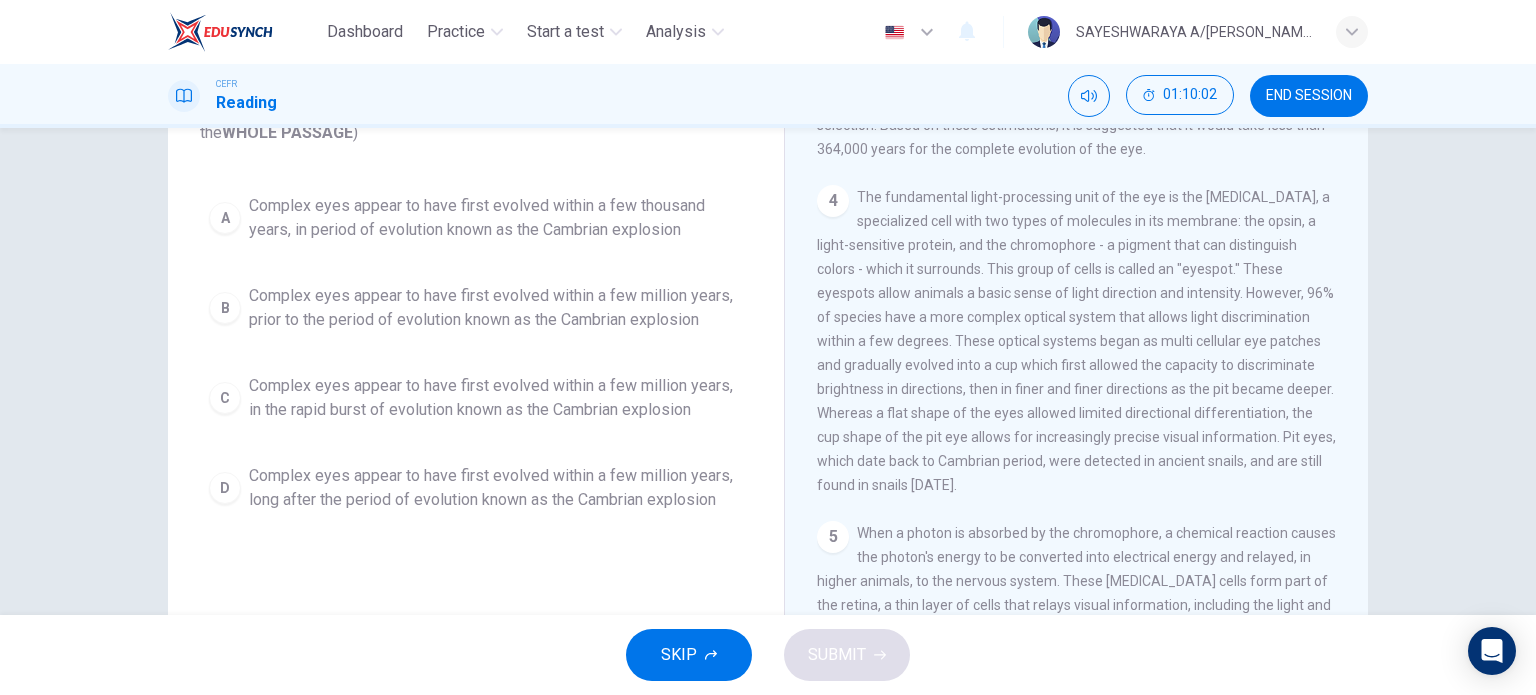 scroll, scrollTop: 168, scrollLeft: 0, axis: vertical 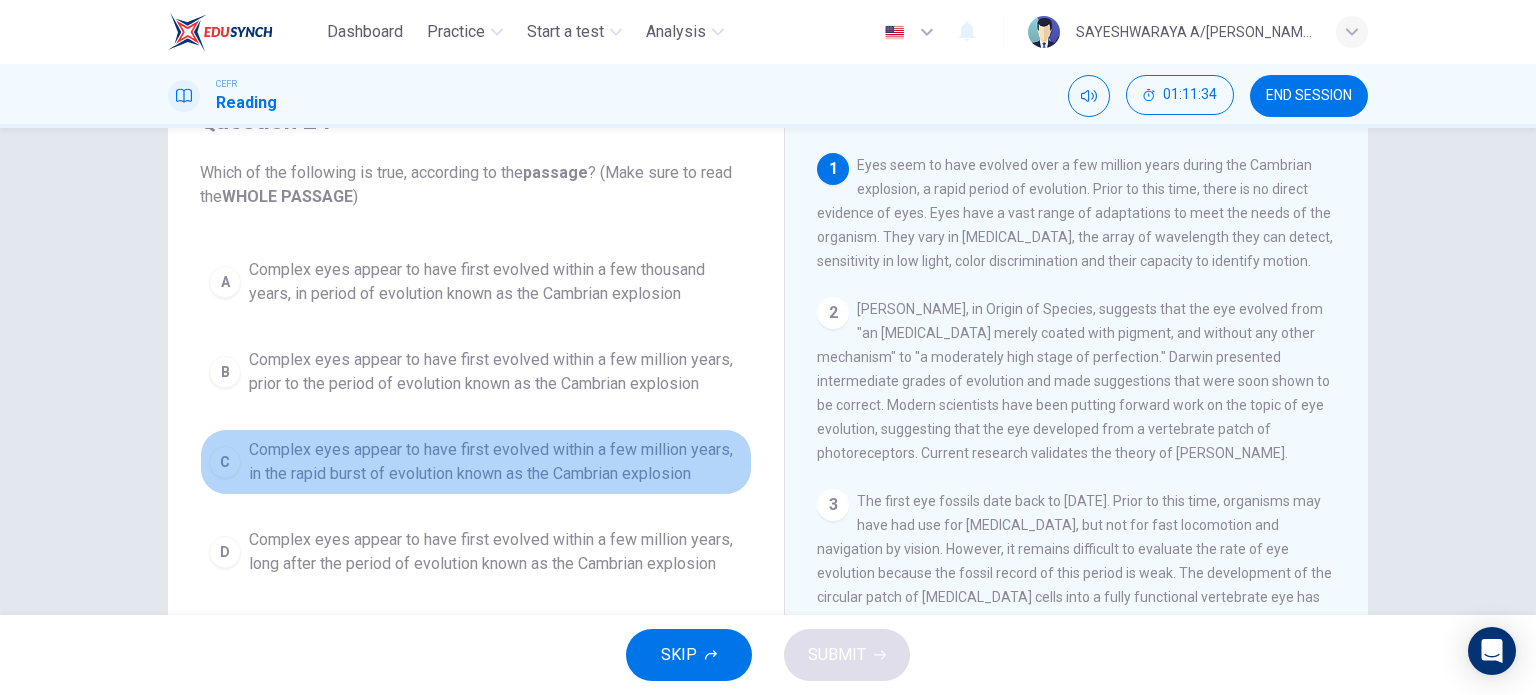 click on "Complex eyes appear to have first evolved within a few million years, in the rapid burst of evolution known as the Cambrian explosion" at bounding box center (496, 462) 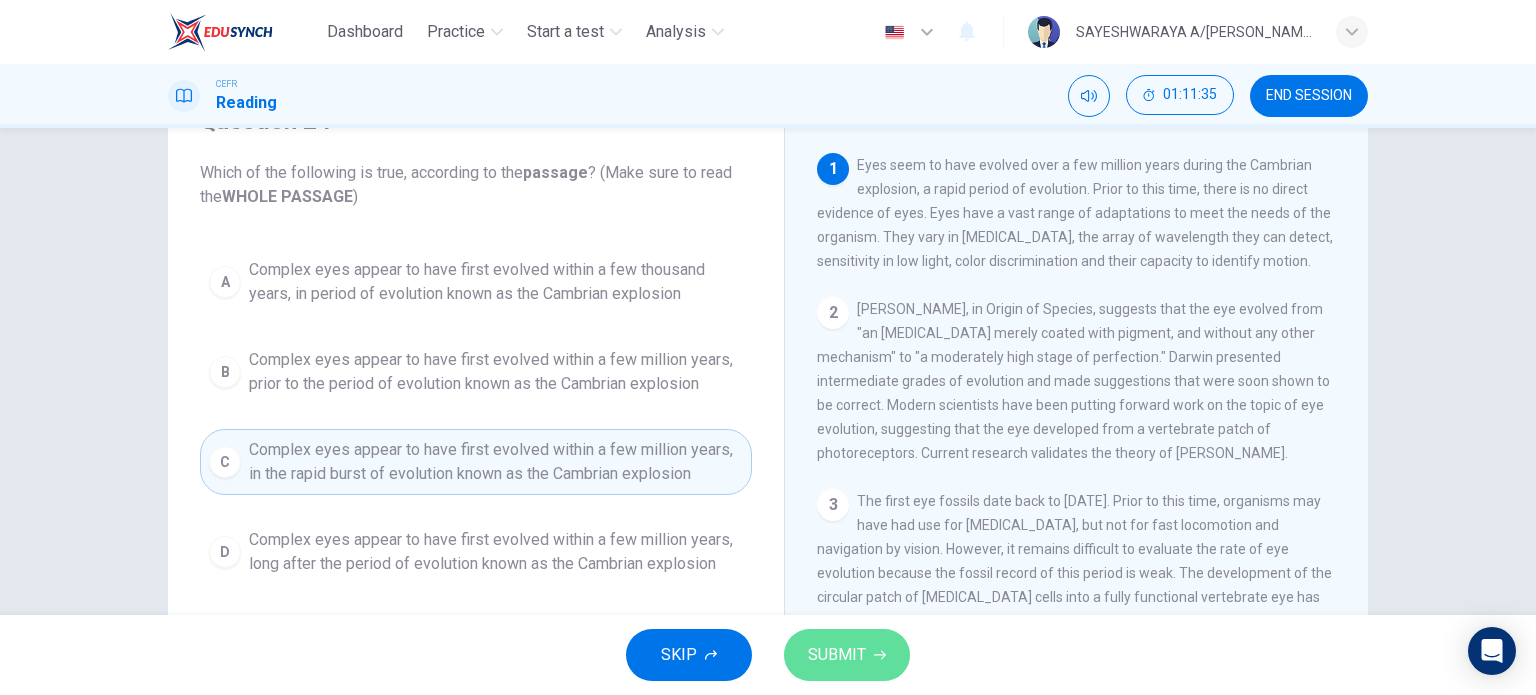 click on "SUBMIT" at bounding box center (837, 655) 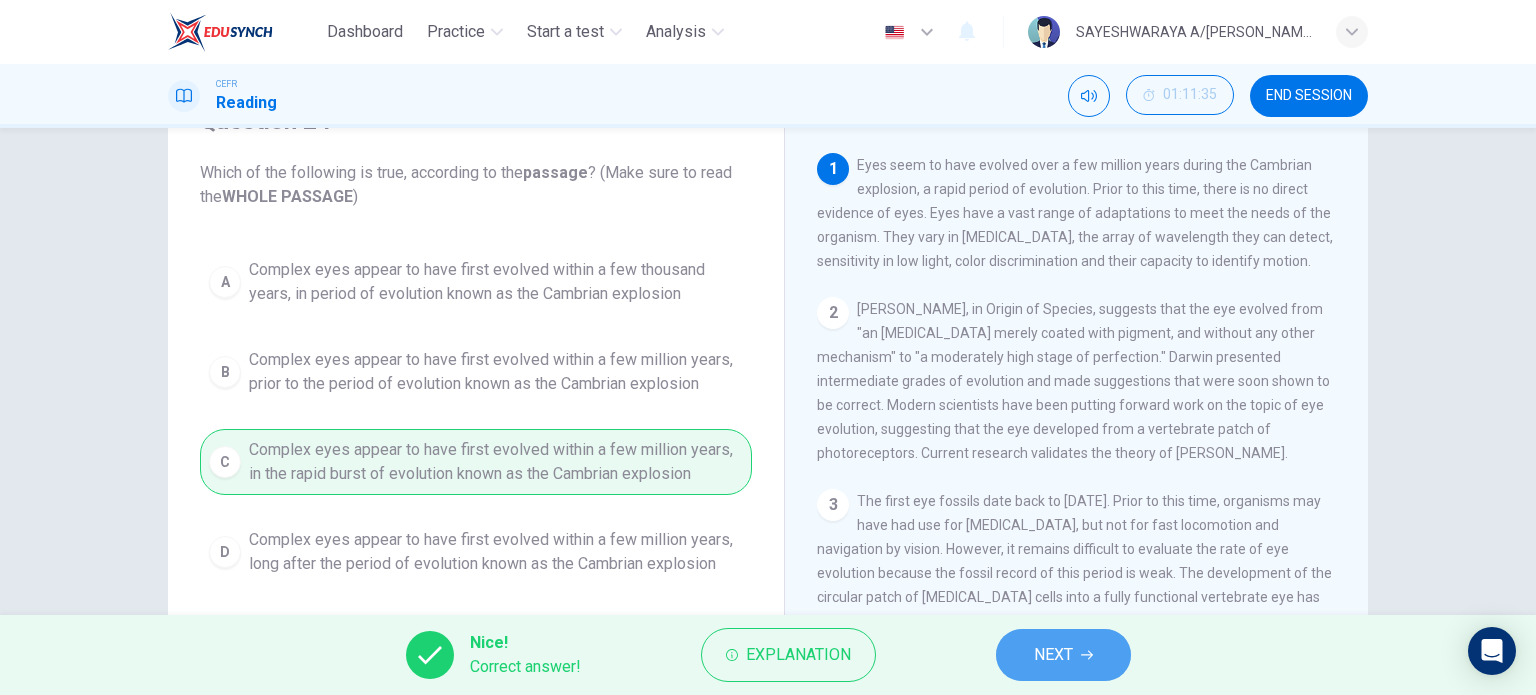 click on "NEXT" at bounding box center (1063, 655) 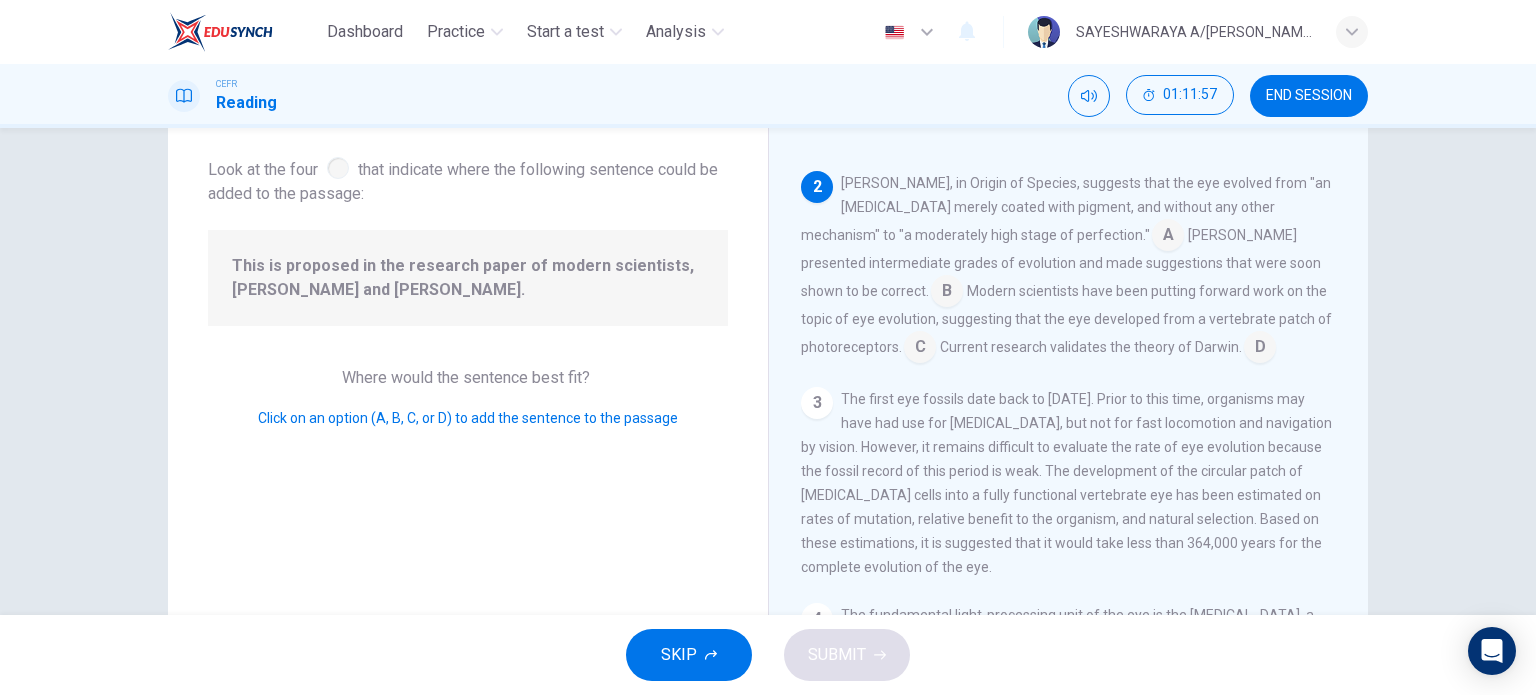 scroll, scrollTop: 124, scrollLeft: 0, axis: vertical 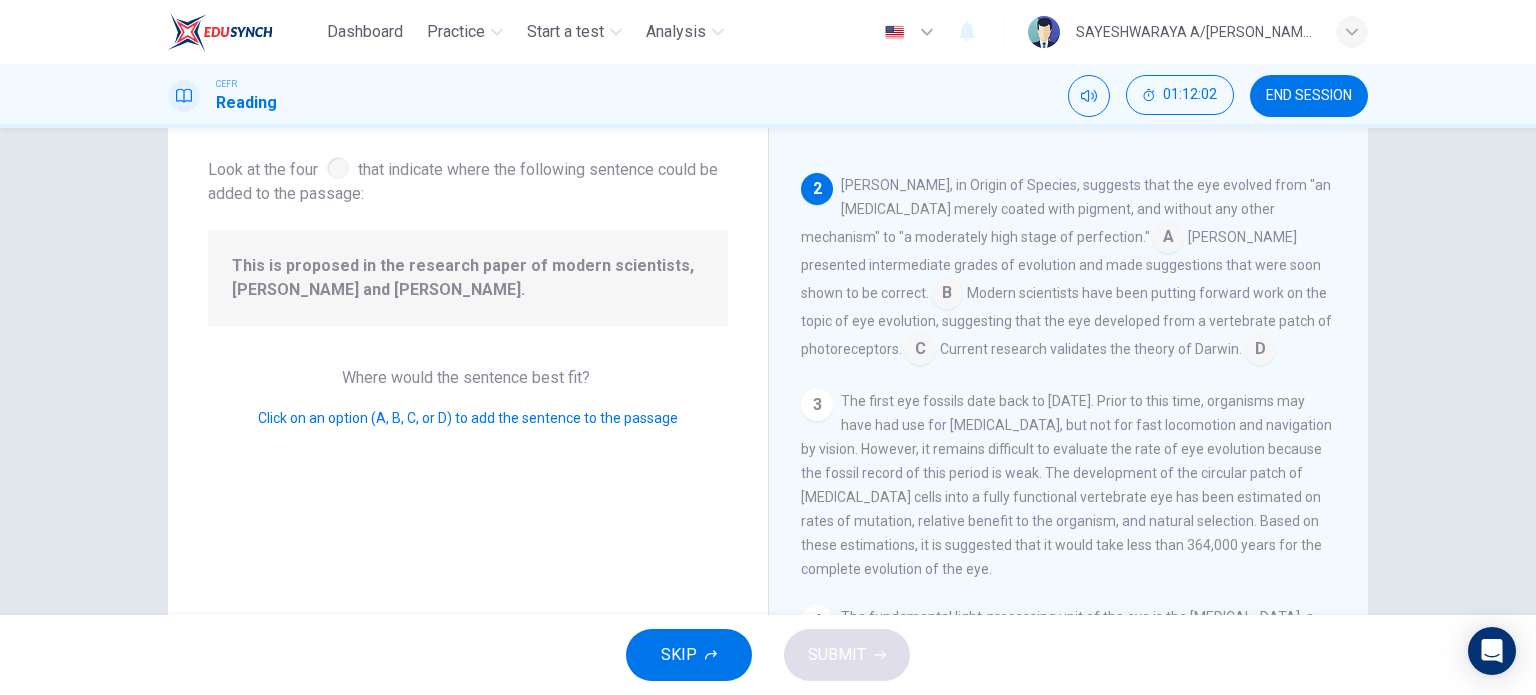 click at bounding box center [947, 295] 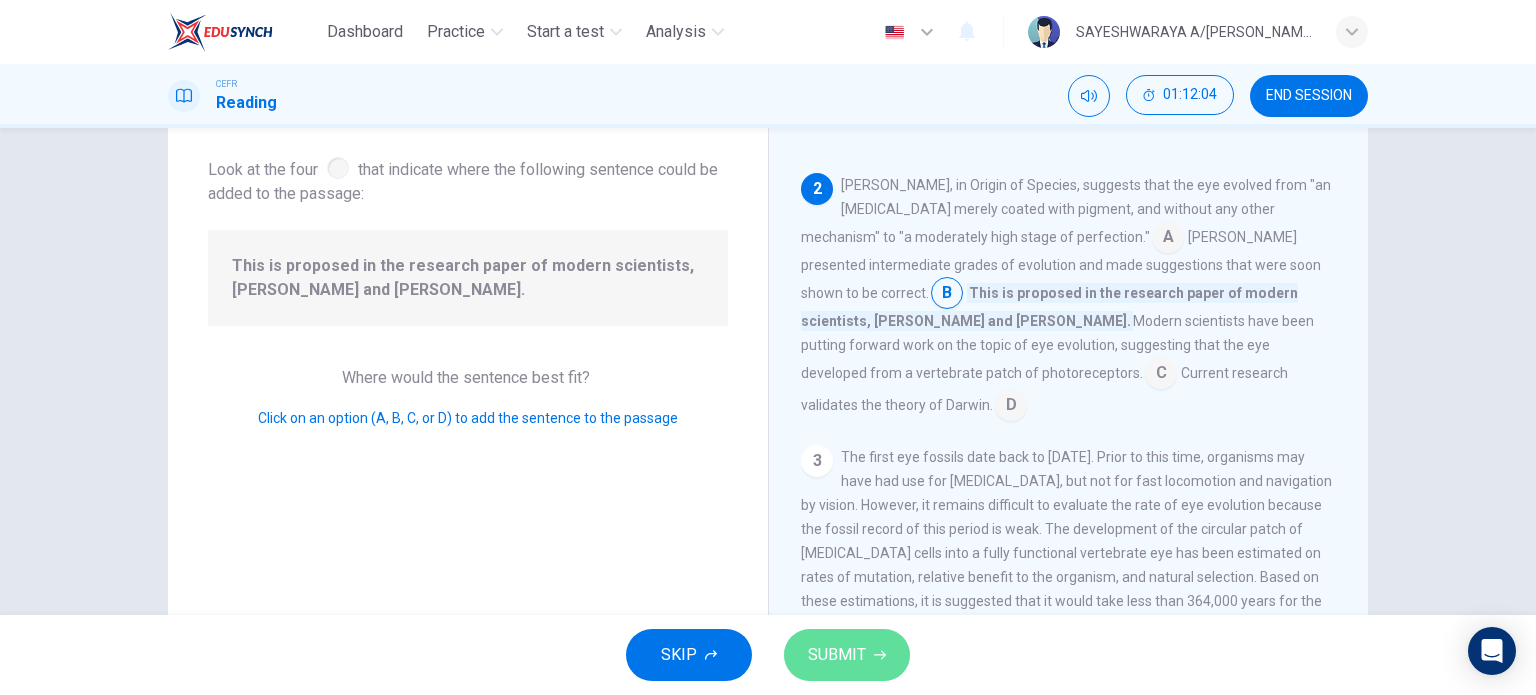 click on "SUBMIT" at bounding box center (847, 655) 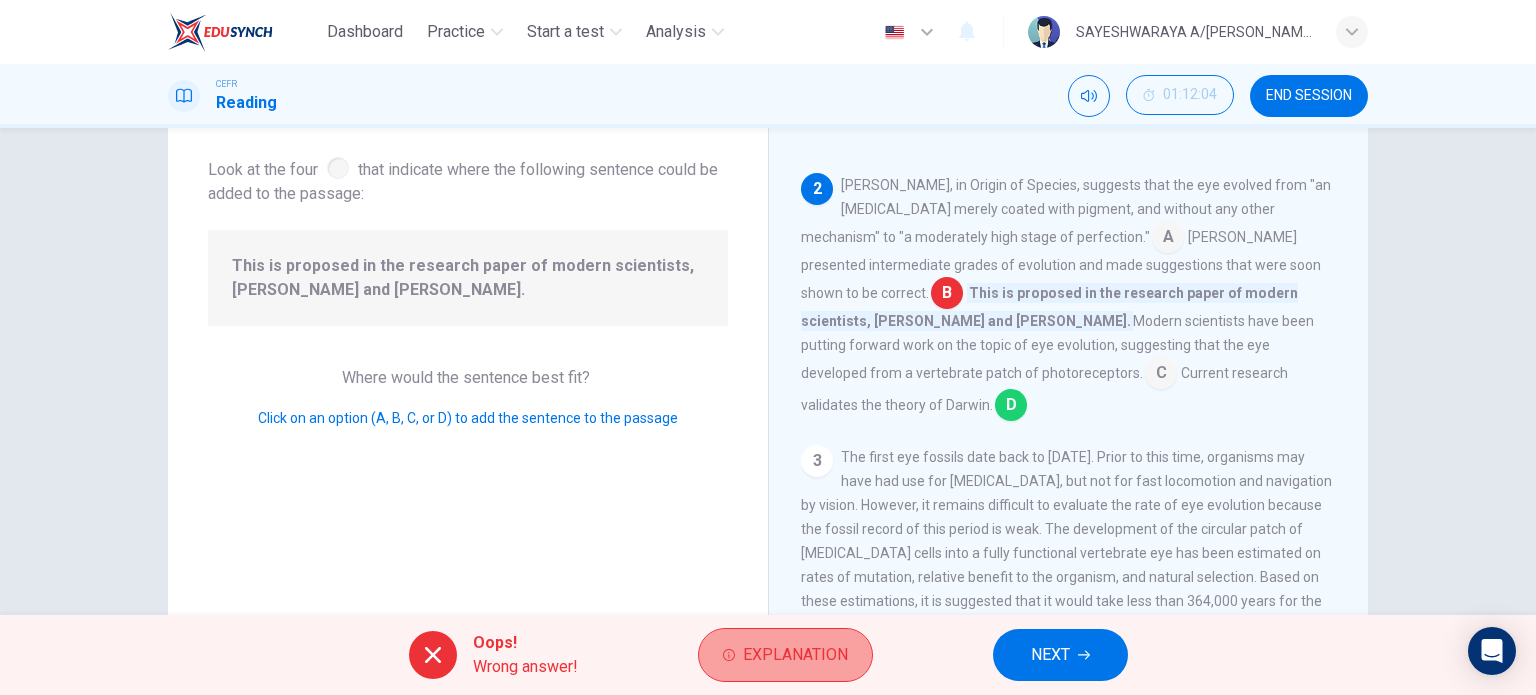 click on "Explanation" at bounding box center [795, 655] 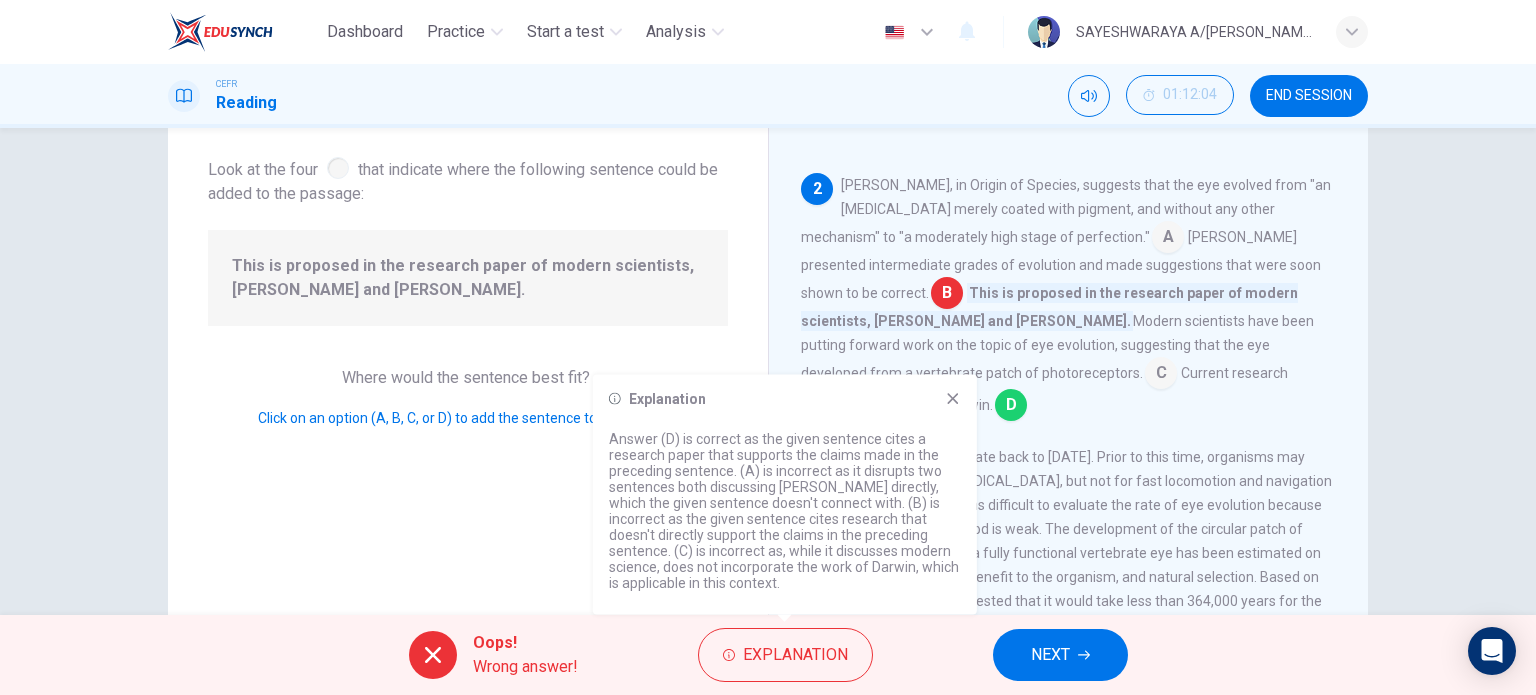 click on "1 Eyes seem to have evolved over a few million years during the Cambrian explosion, a rapid period of evolution. Prior to this time, there is no direct evidence of eyes. Eyes have a vast range of adaptations to meet the needs of the organism. They vary in visual acuity, the array of wavelength they can detect, sensitivity in low light, color discrimination and their capacity to identify motion. 2 Charles Darwin, in Origin of Species, suggests that the eye evolved from "an optic nerve merely coated with pigment, and without any other mechanism" to "a moderately high stage of perfection."  A  Darwin presented intermediate grades of evolution and made suggestions that were soon shown to be correct.  B This is proposed in the research paper of modern scientists, Nilsson and S. Pelger.  Modern scientists have been putting forward work on the topic of eye evolution, suggesting that the eye developed from a vertebrate patch of photoreceptors.  C  Current research validates the theory of Darwin.  D   3 4 5 6 7" at bounding box center [1082, 440] 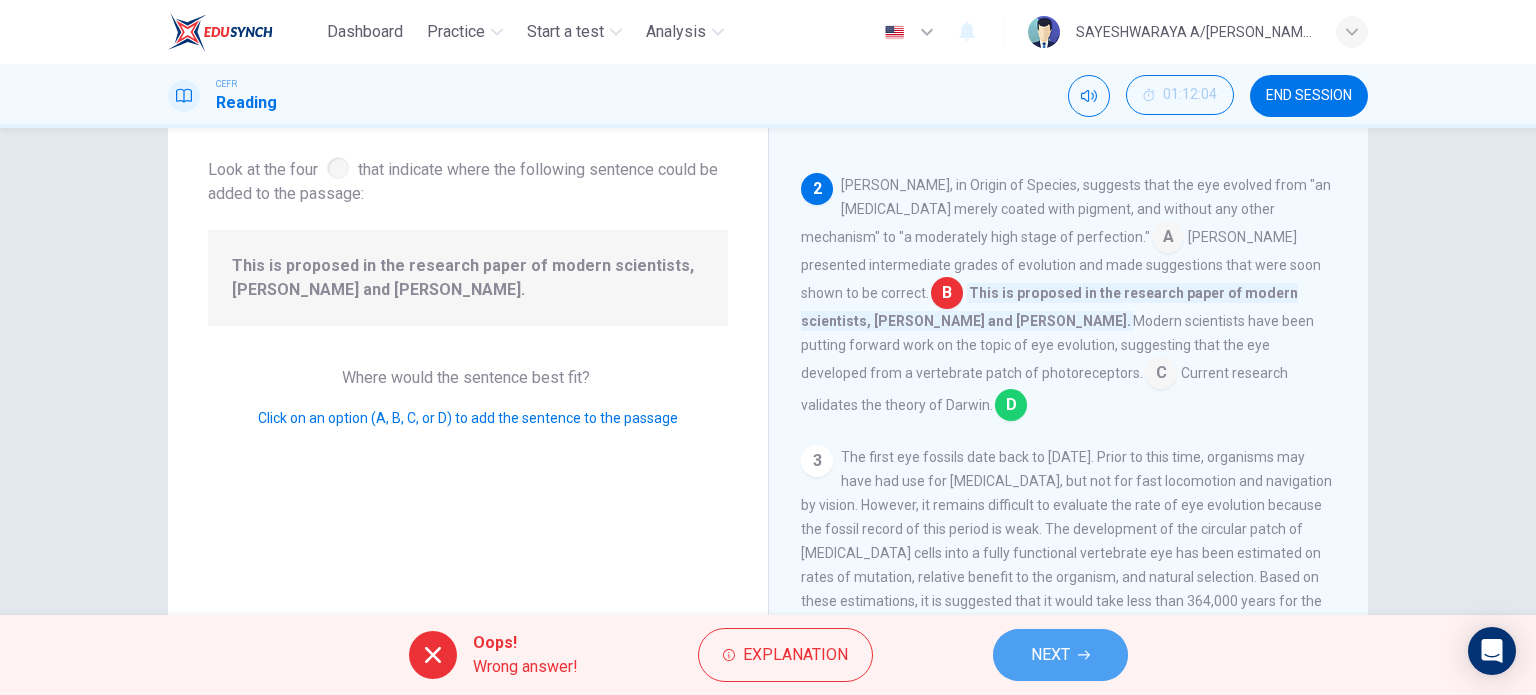 click on "NEXT" at bounding box center [1050, 655] 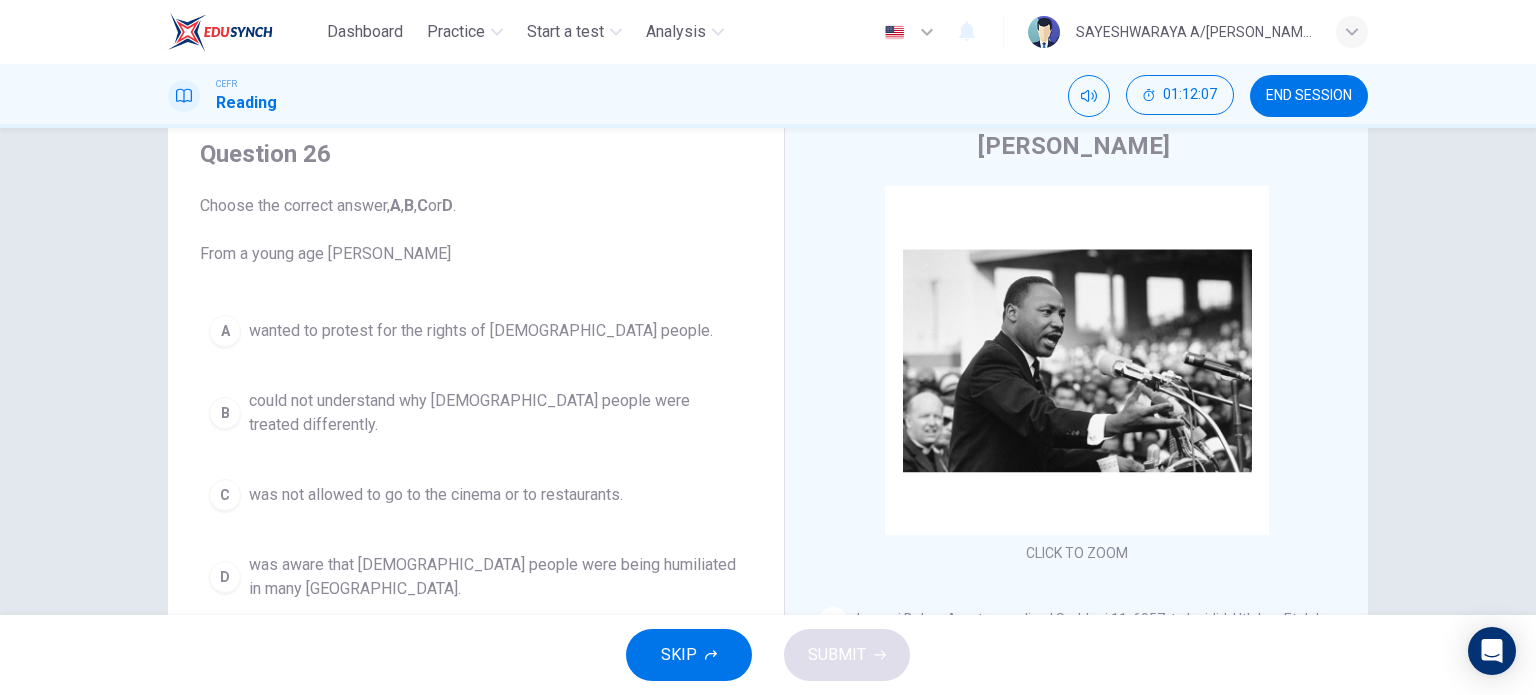 scroll, scrollTop: 96, scrollLeft: 0, axis: vertical 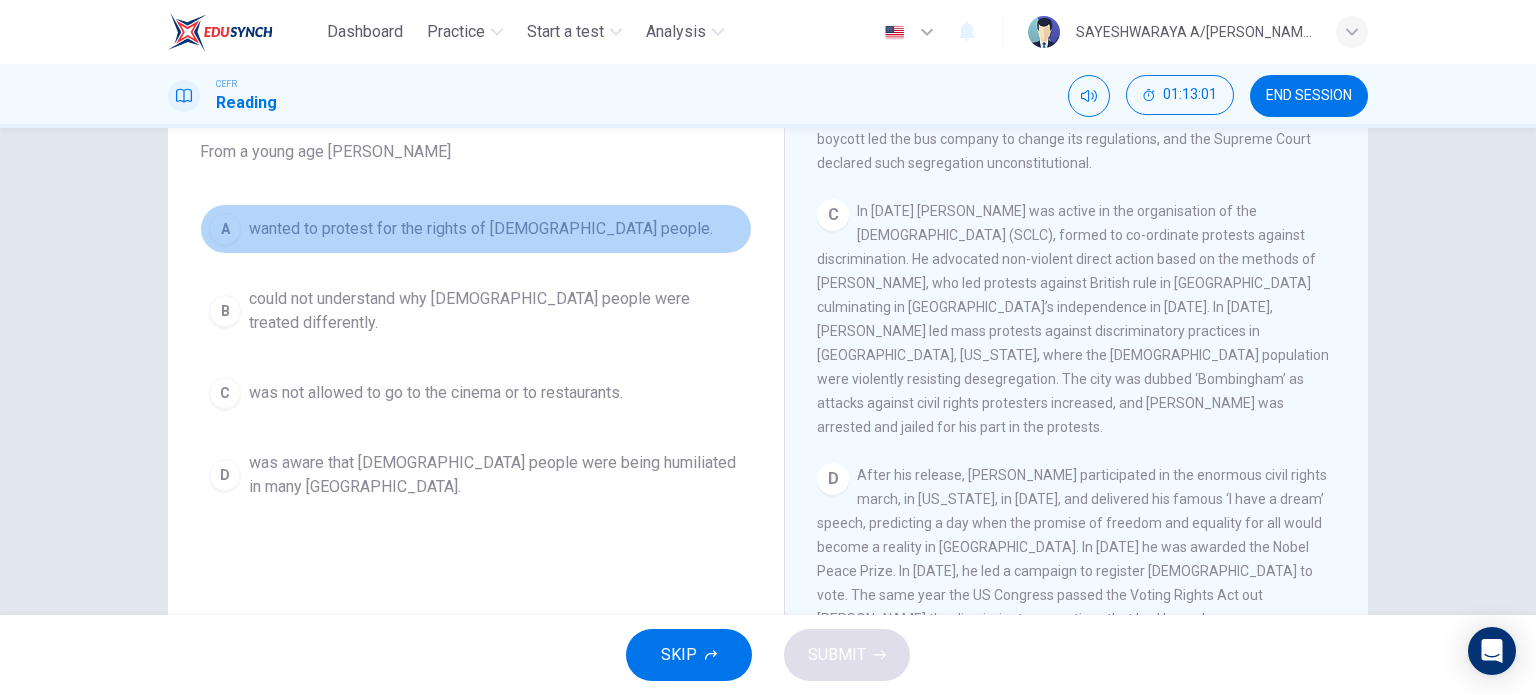 click on "A wanted to protest for the rights of black people." at bounding box center (476, 229) 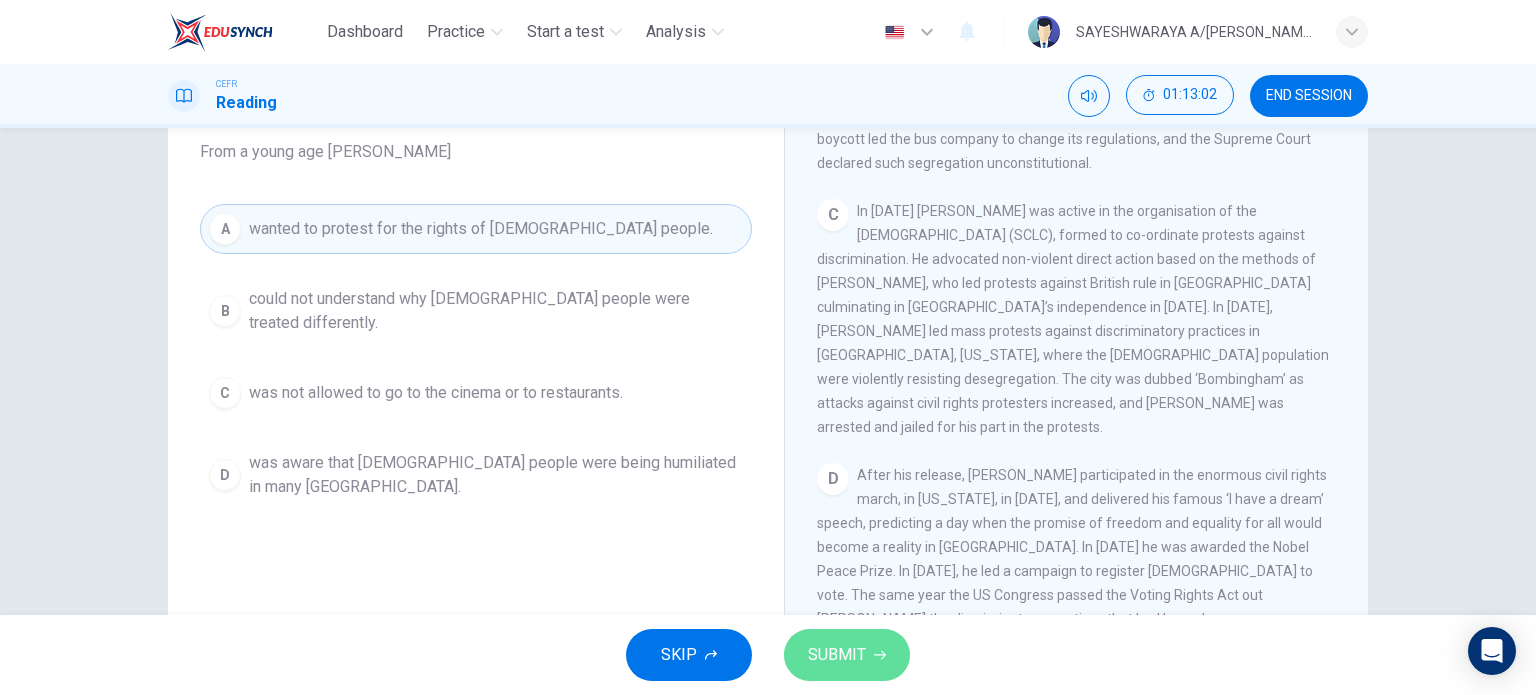 click on "SUBMIT" at bounding box center (837, 655) 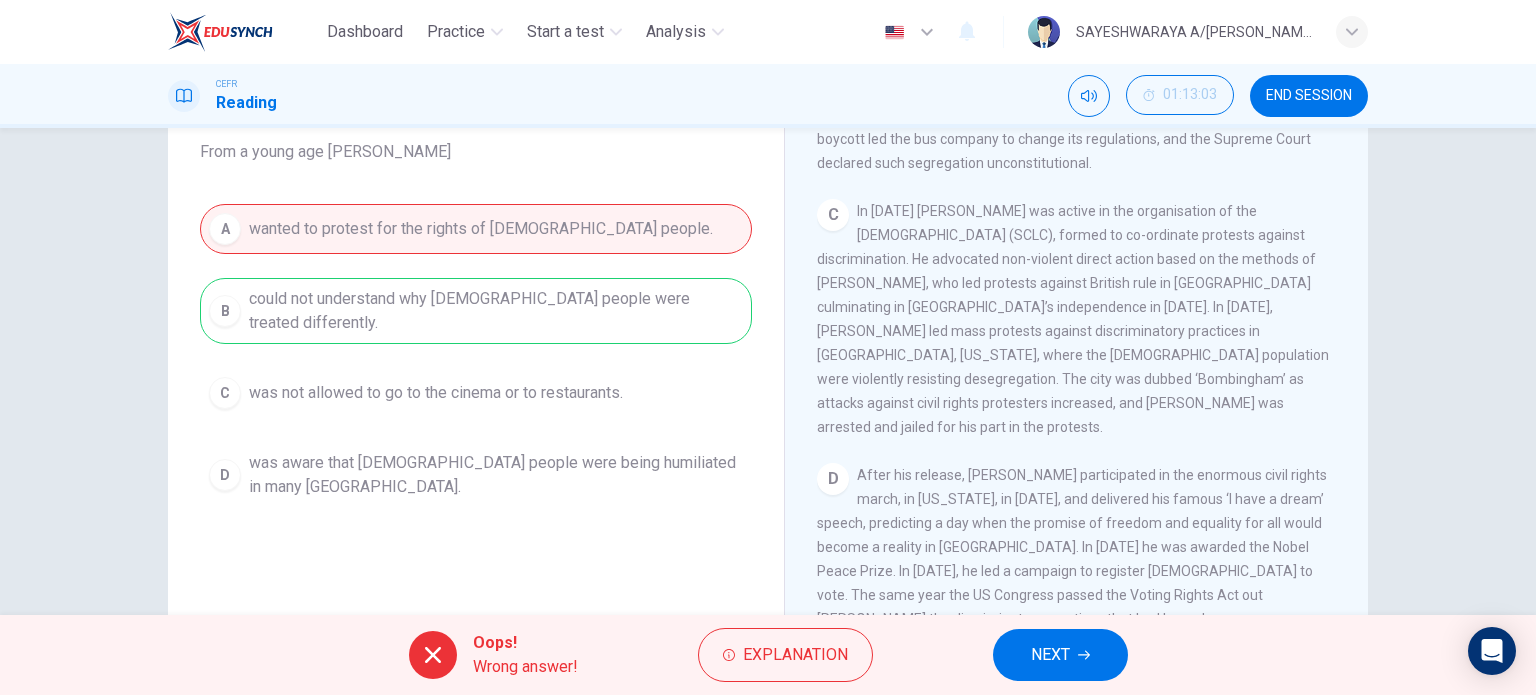 click on "A wanted to protest for the rights of black people. B could not understand why black people were treated differently. C was not allowed to go to the cinema or to restaurants. D was aware that black people were being humiliated in many northern states." at bounding box center (476, 356) 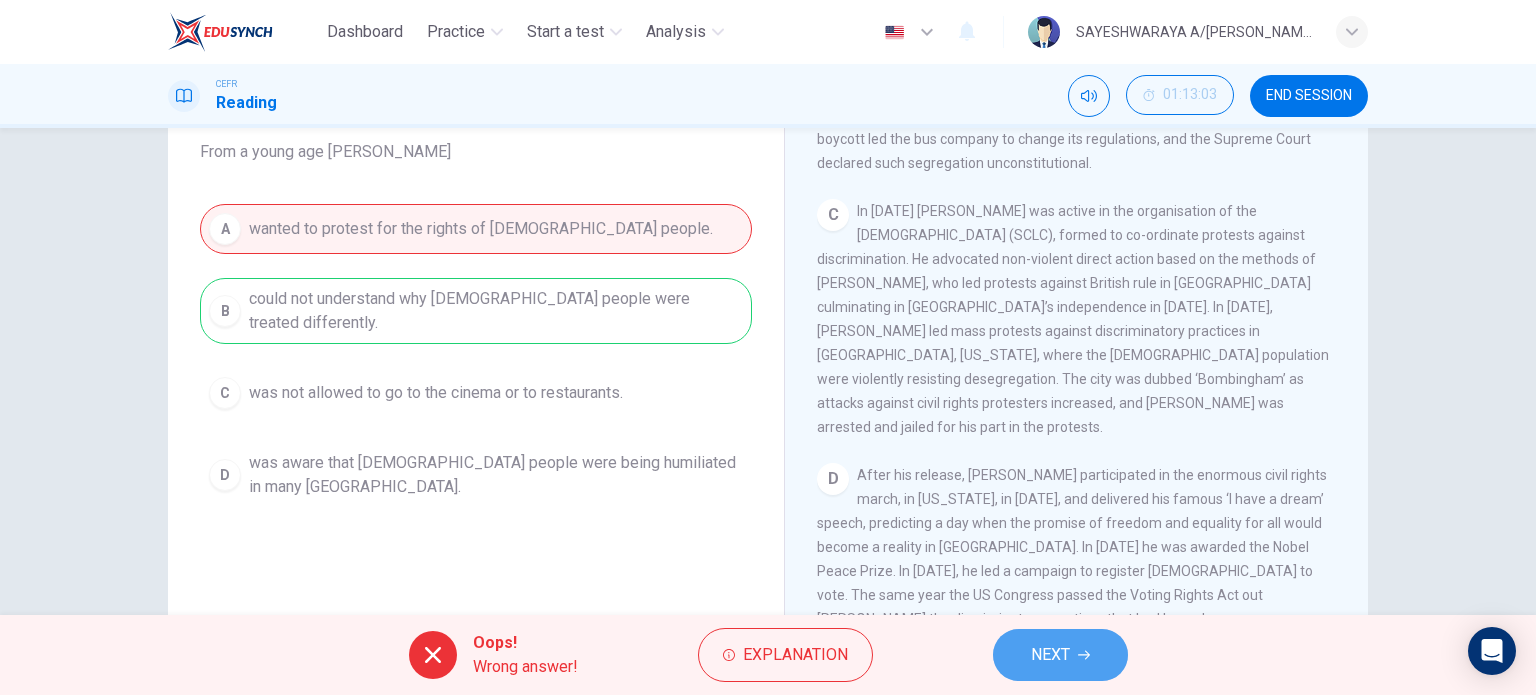 click on "NEXT" at bounding box center (1050, 655) 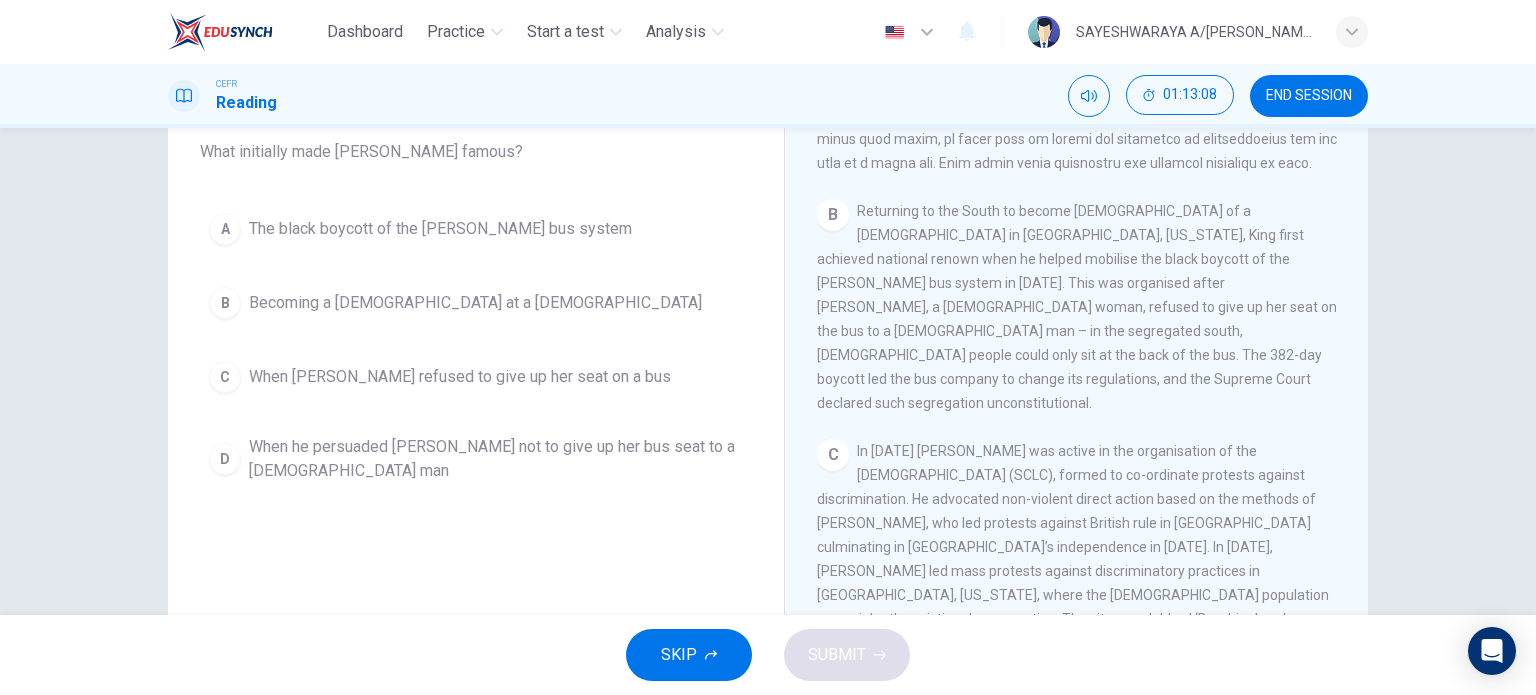 scroll, scrollTop: 644, scrollLeft: 0, axis: vertical 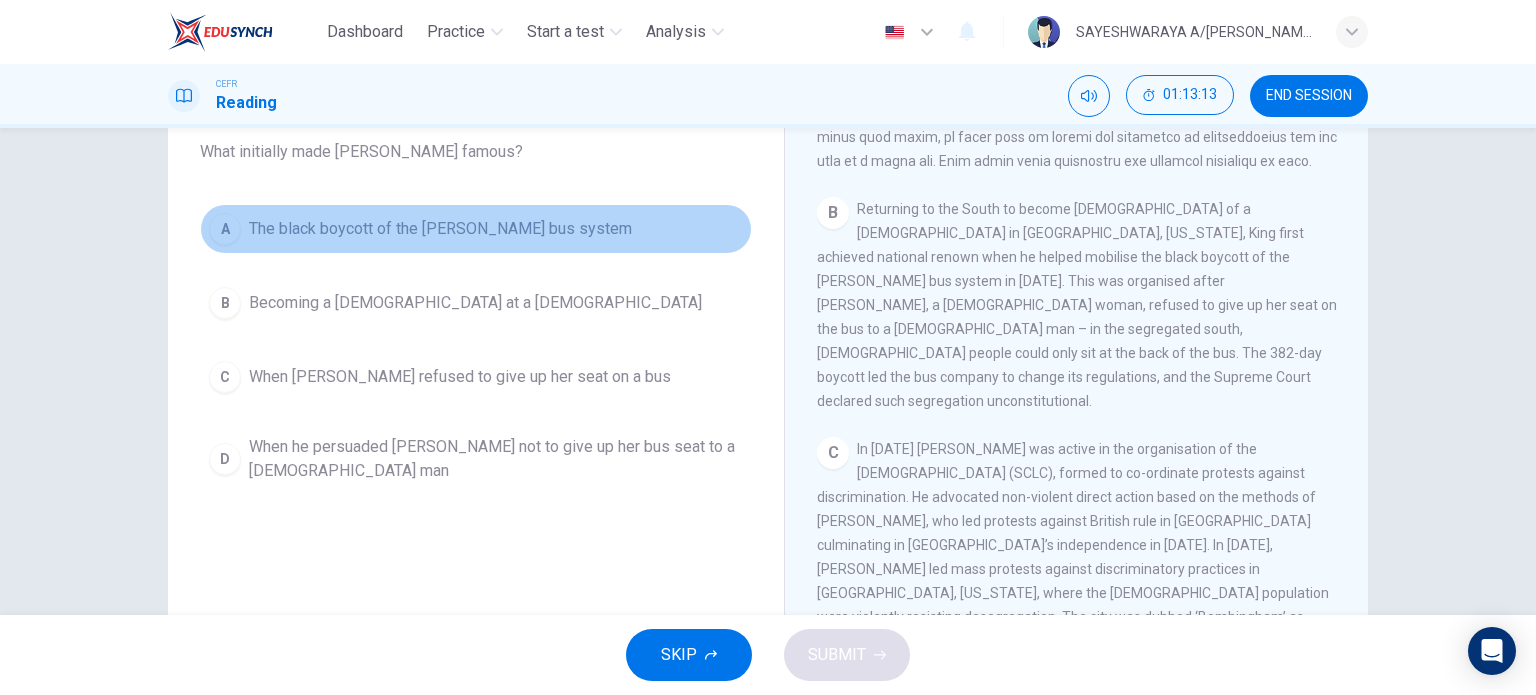 click on "The black boycott of the Montgomery bus system" at bounding box center [440, 229] 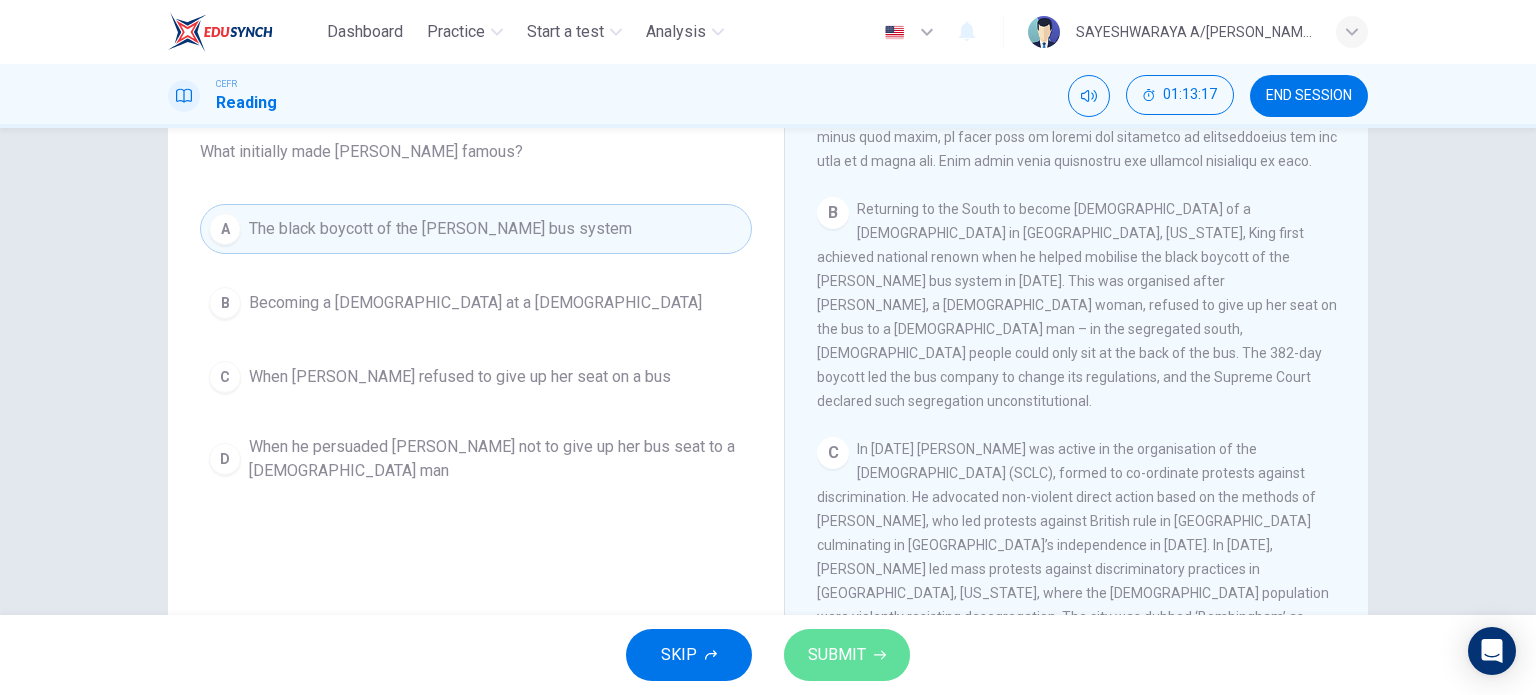 click on "SUBMIT" at bounding box center [847, 655] 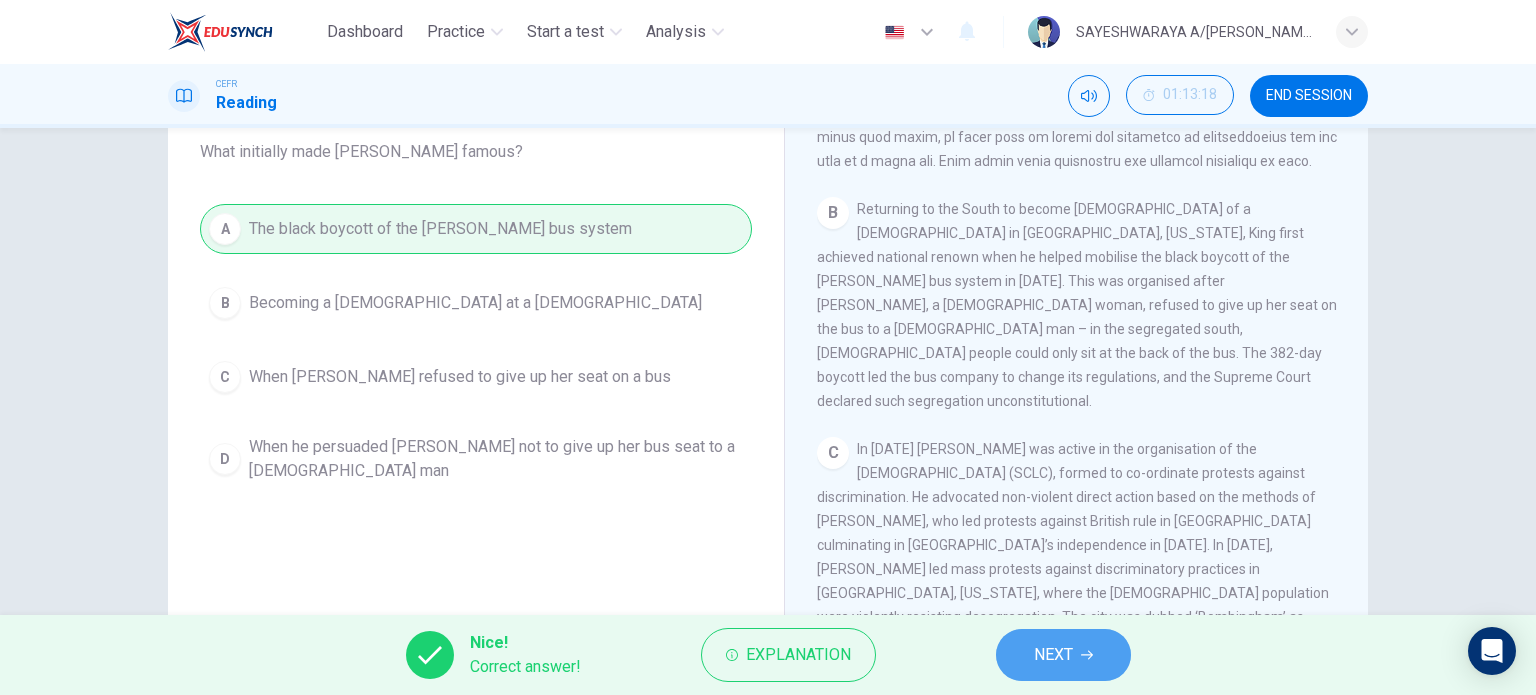 click on "NEXT" at bounding box center (1063, 655) 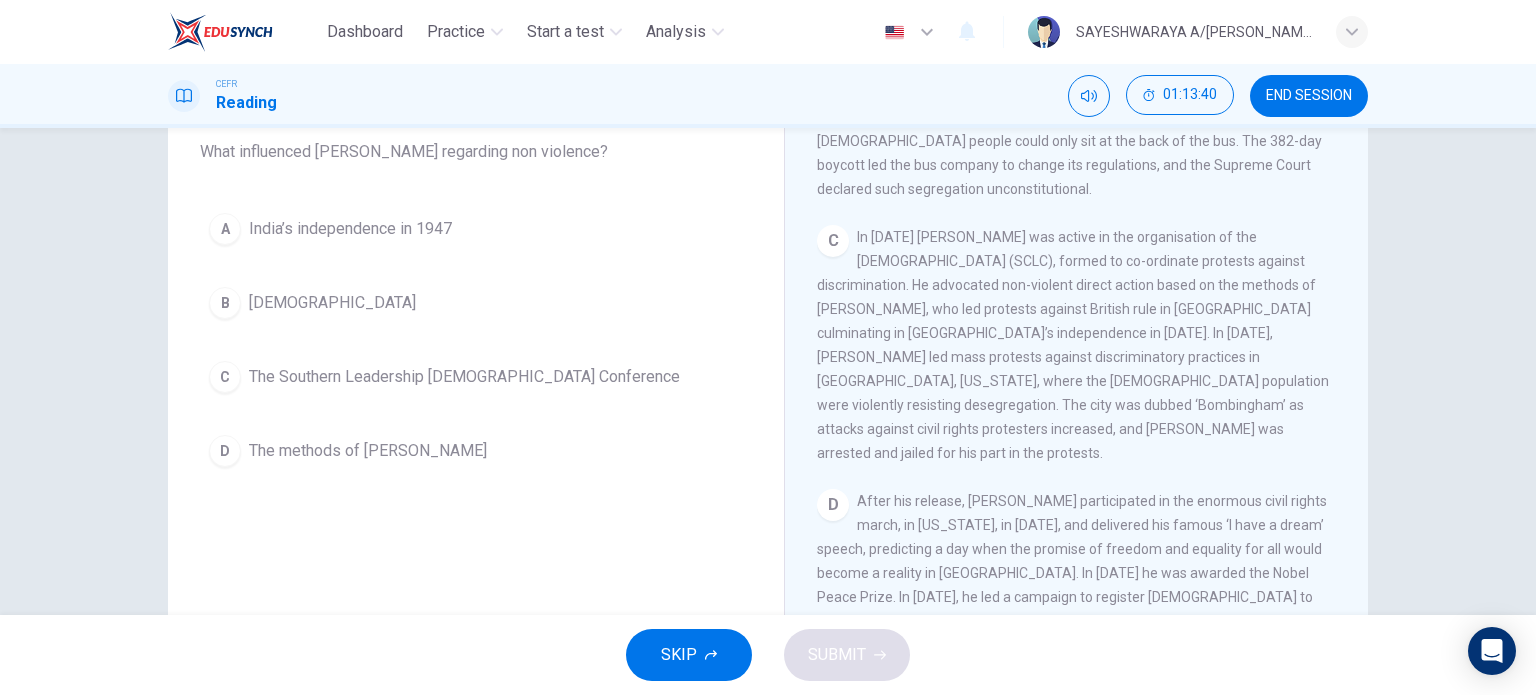 scroll, scrollTop: 856, scrollLeft: 0, axis: vertical 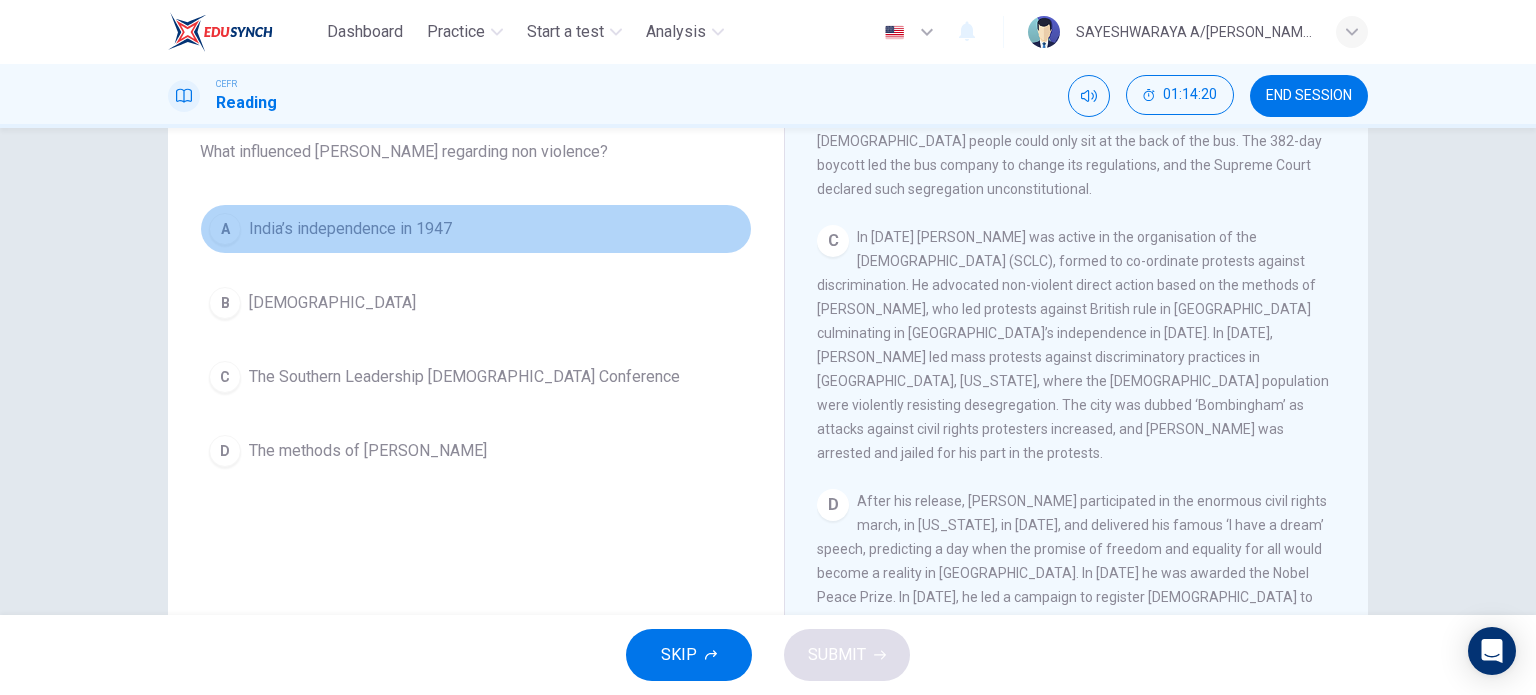 click on "India’s independence in 1947" at bounding box center (350, 229) 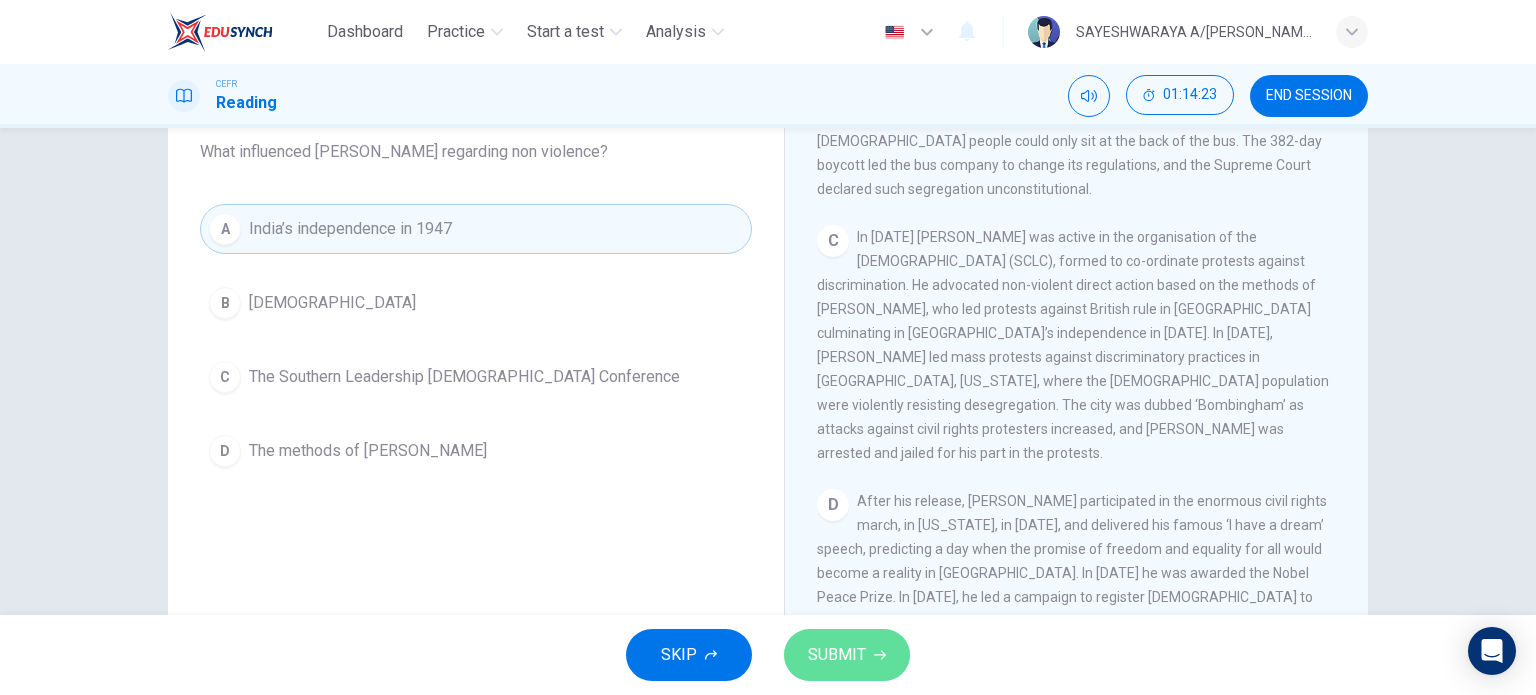 click on "SUBMIT" at bounding box center [847, 655] 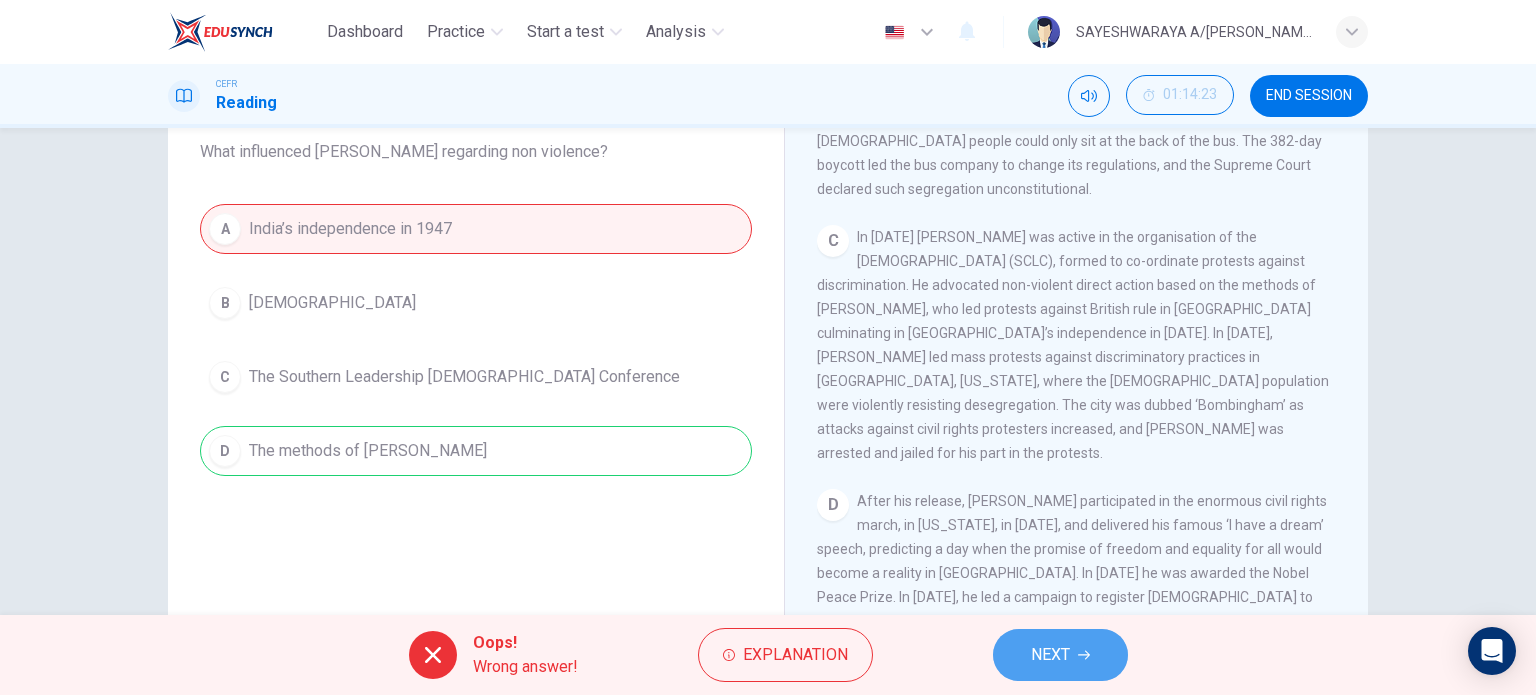 click on "NEXT" at bounding box center [1060, 655] 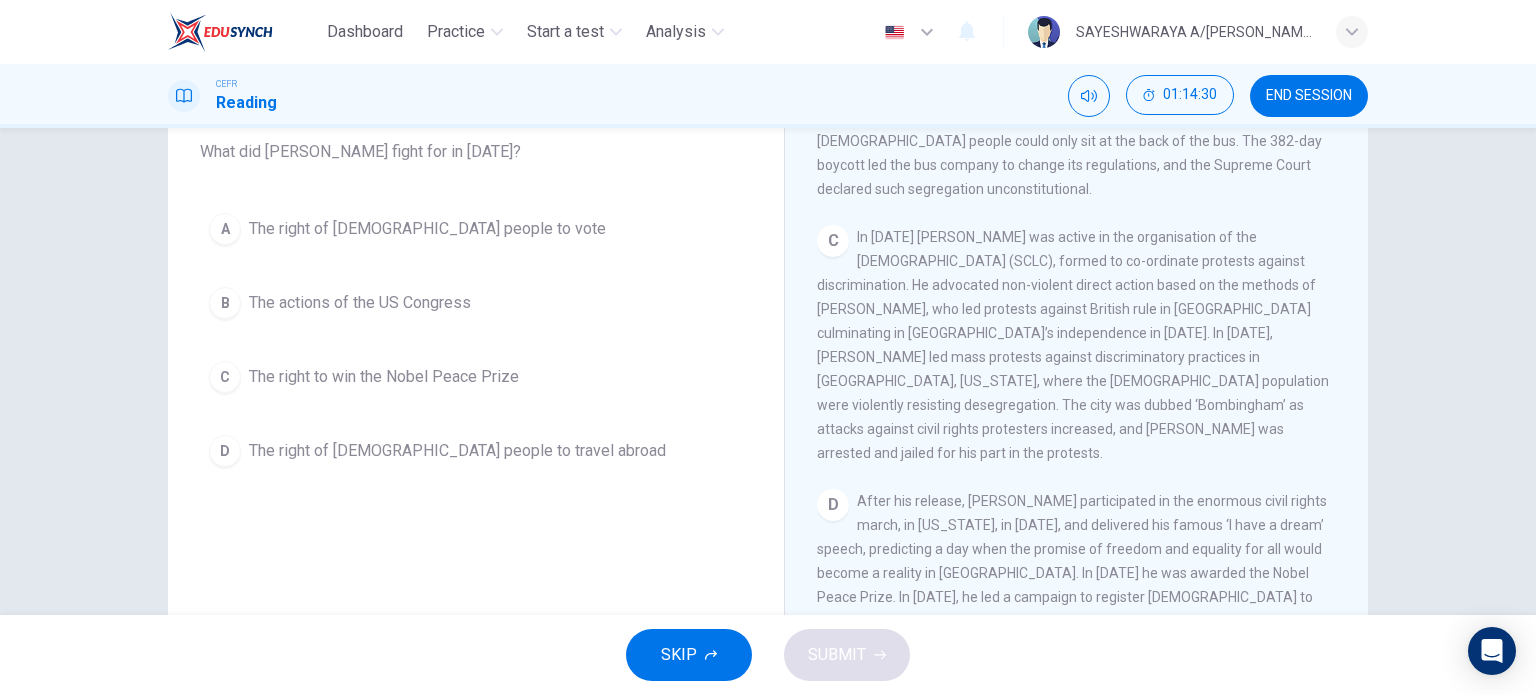 click on "The right of black people to vote" at bounding box center (427, 229) 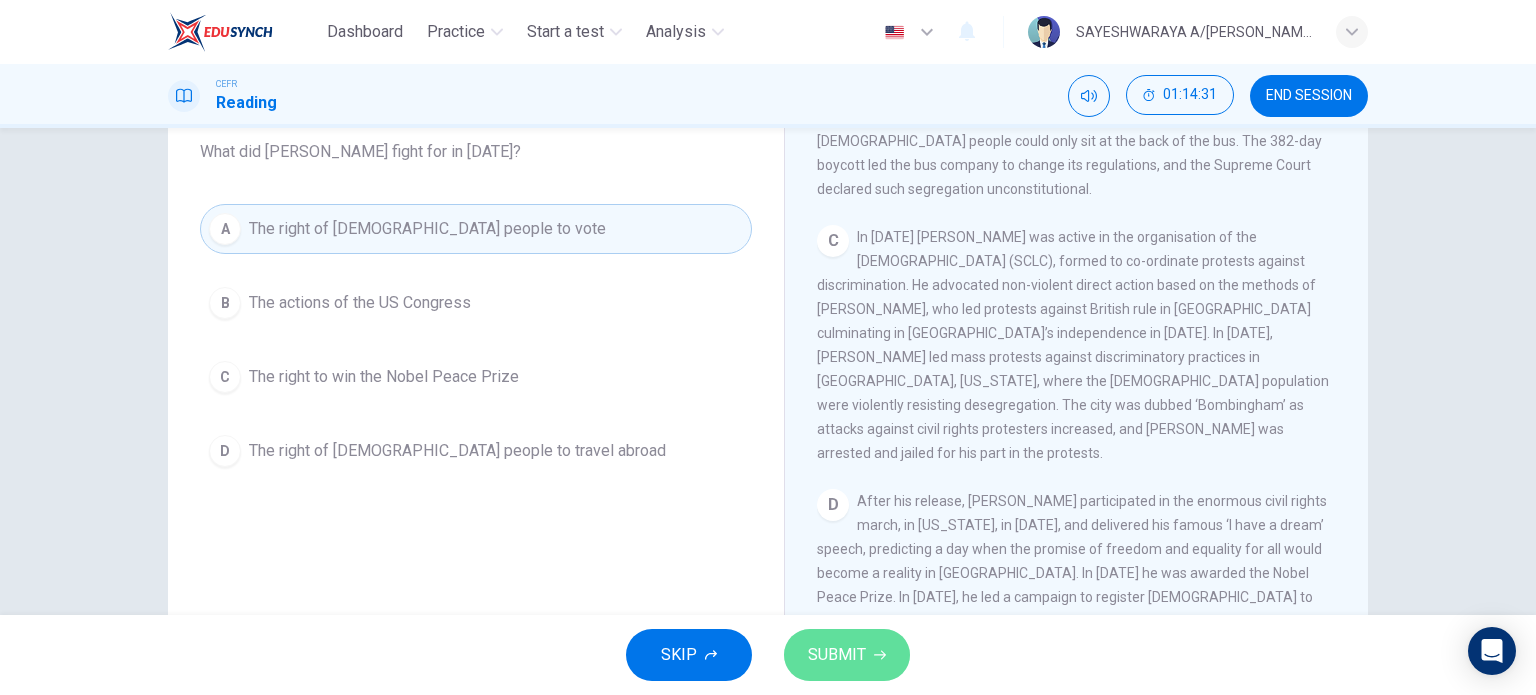 click on "SUBMIT" at bounding box center (837, 655) 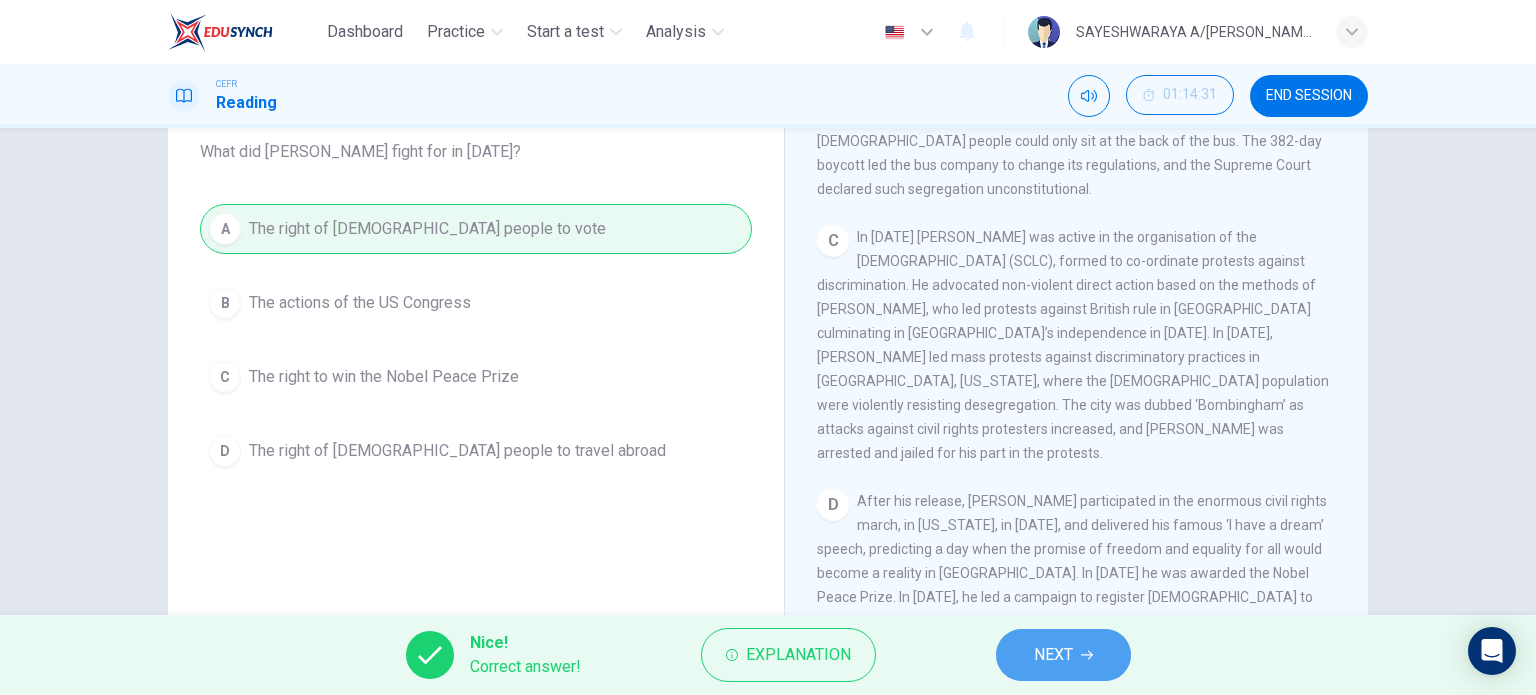 click on "NEXT" at bounding box center (1053, 655) 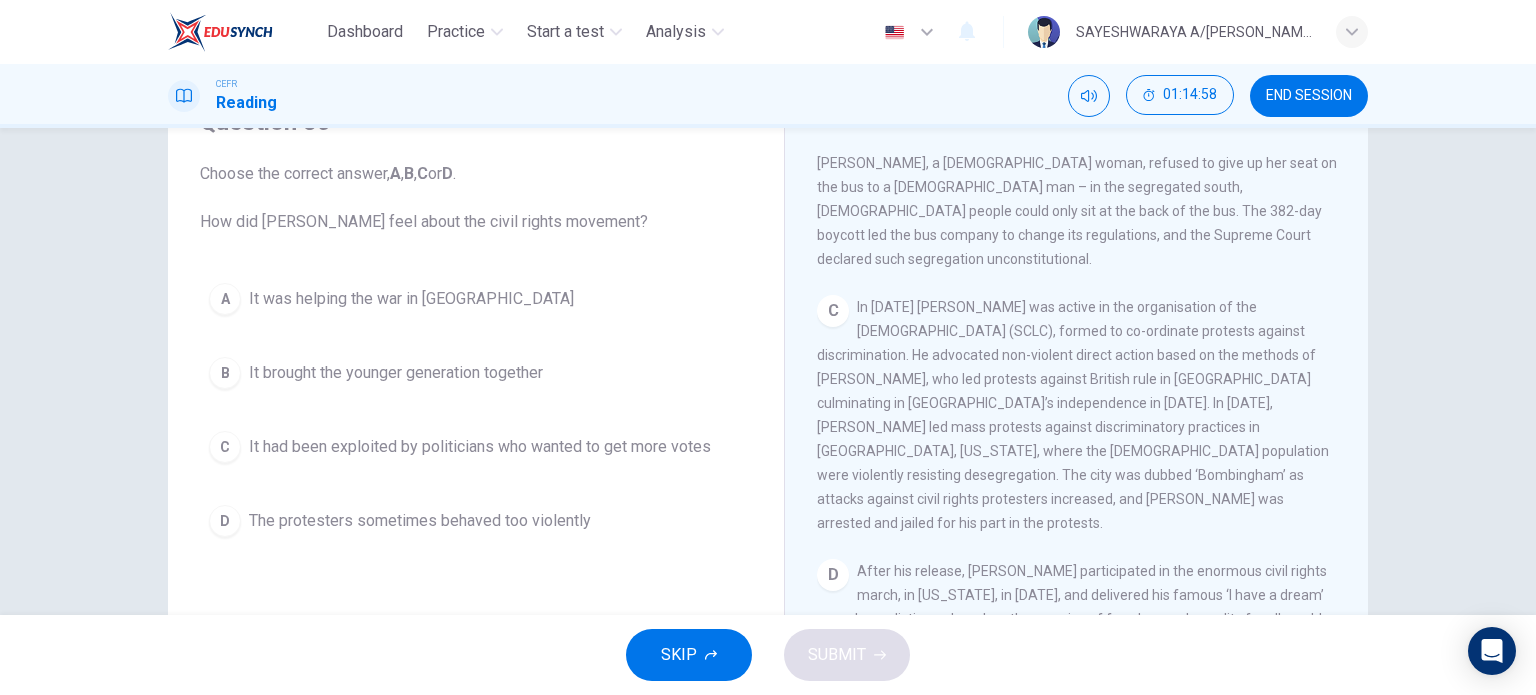scroll, scrollTop: 103, scrollLeft: 0, axis: vertical 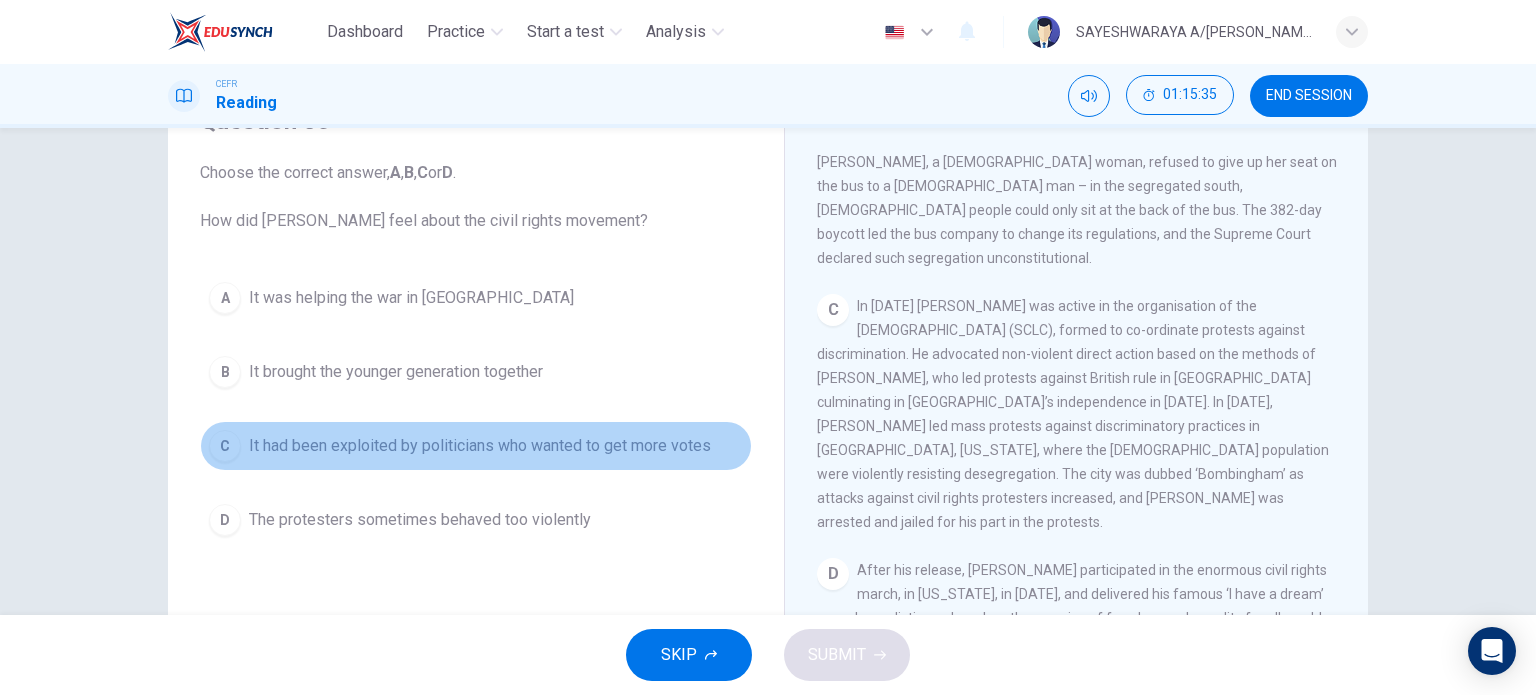 click on "It had been exploited by politicians who wanted to get more votes" at bounding box center [480, 446] 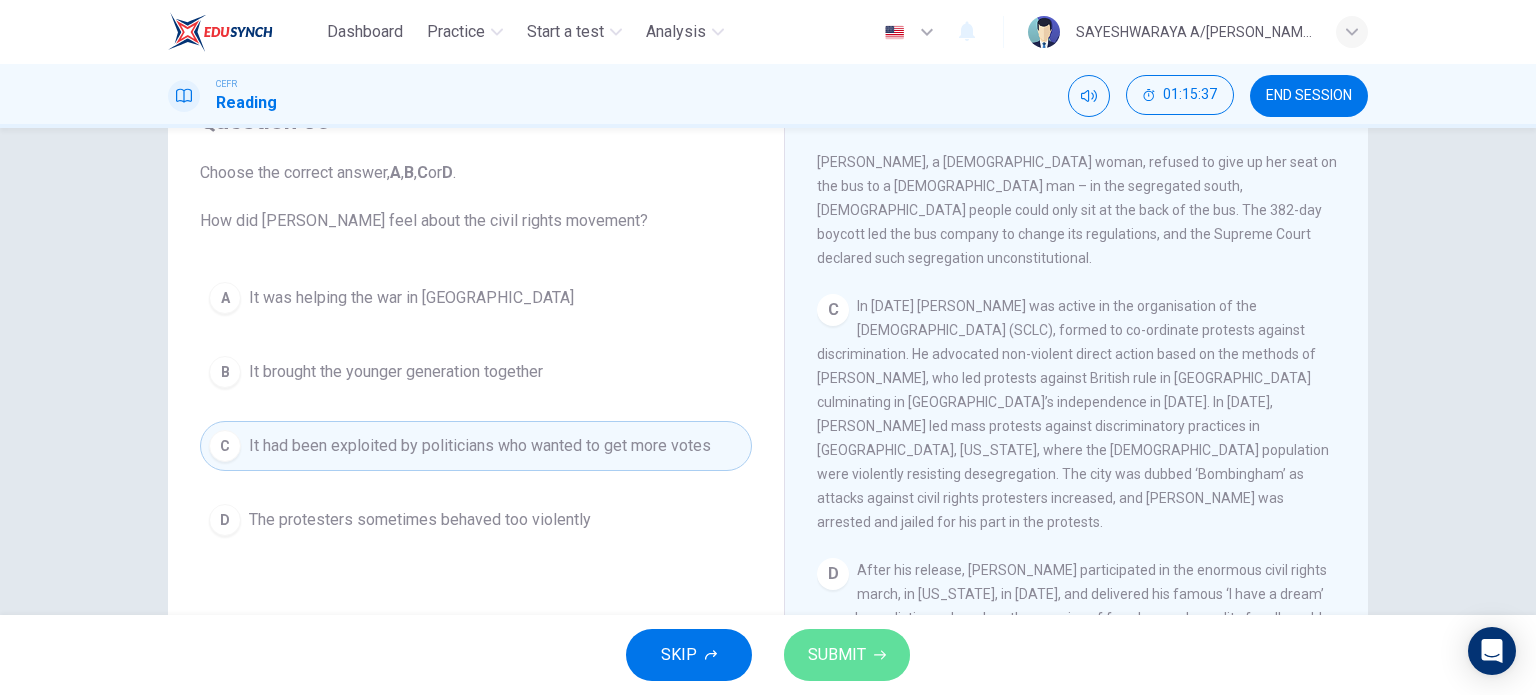 click on "SUBMIT" at bounding box center (847, 655) 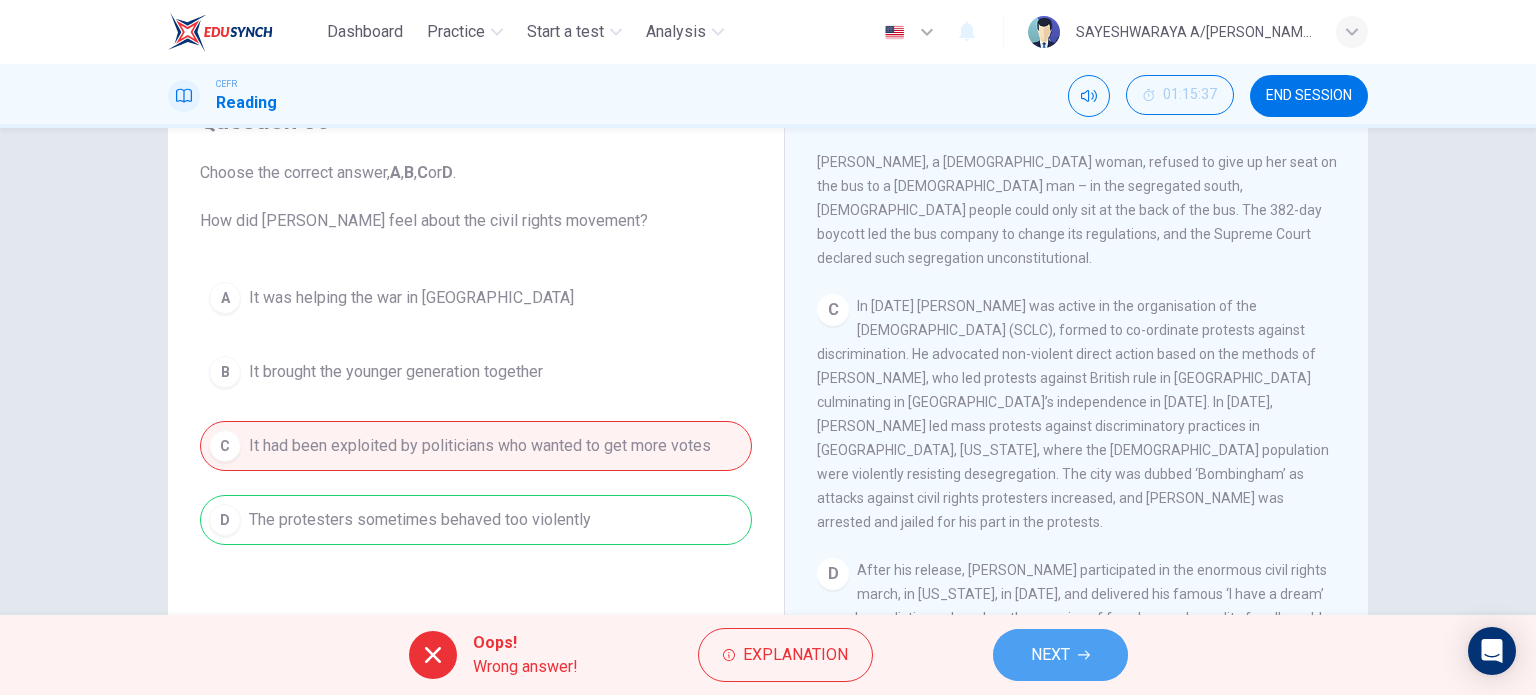 click on "NEXT" at bounding box center (1050, 655) 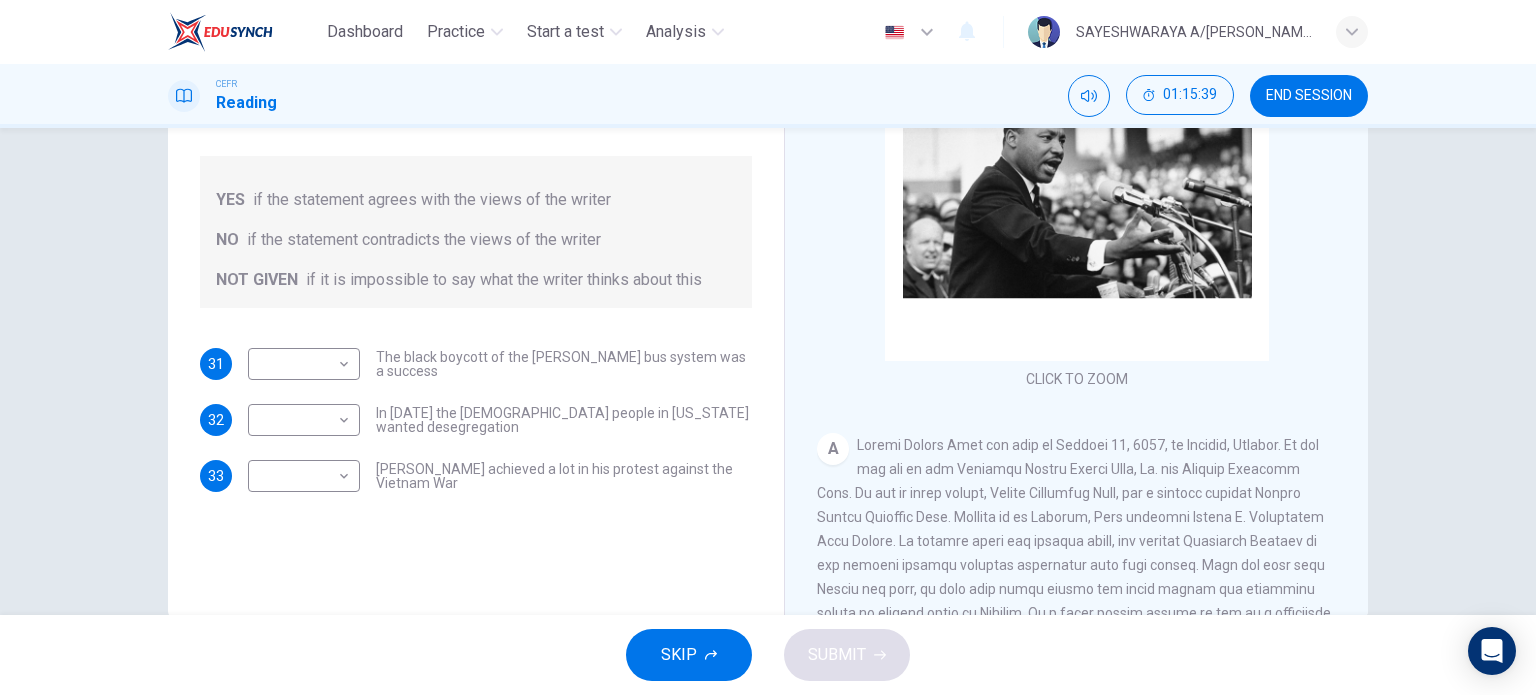 scroll, scrollTop: 244, scrollLeft: 0, axis: vertical 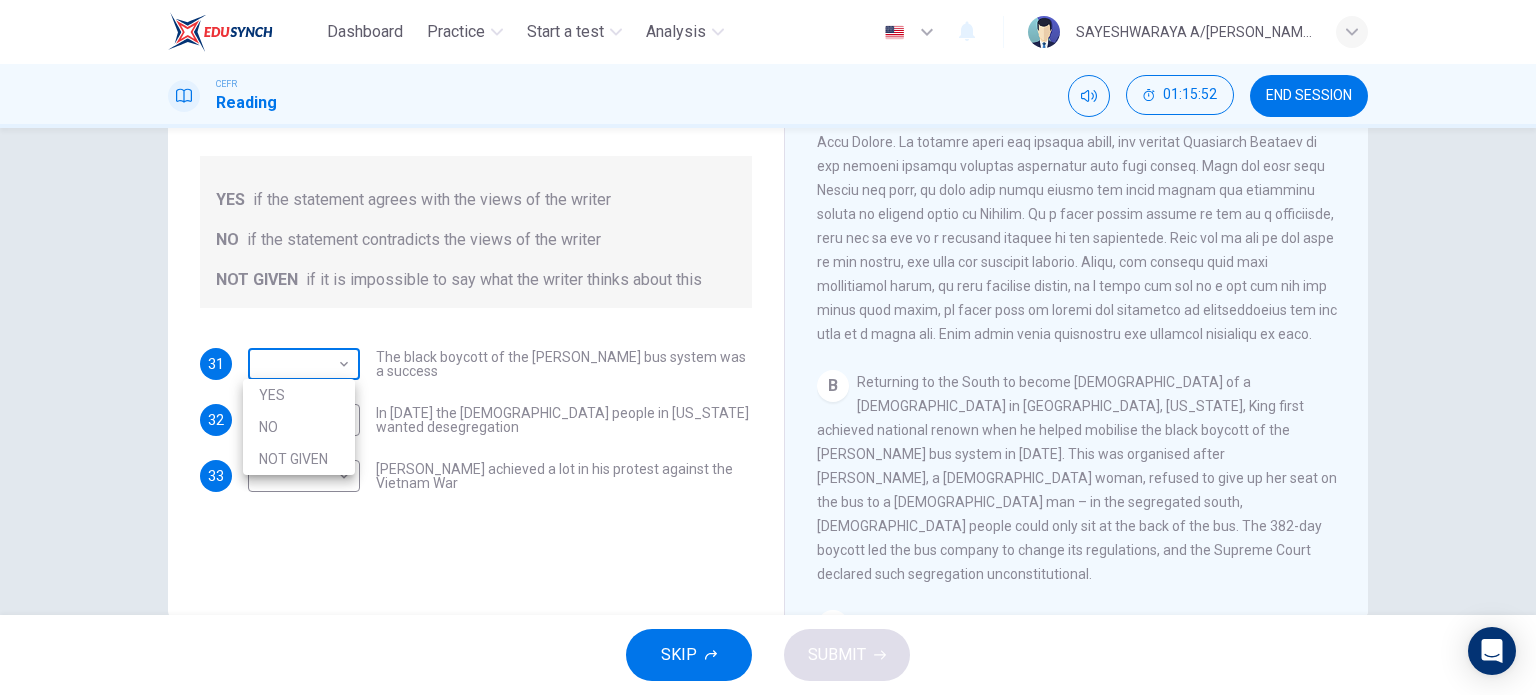 click on "Dashboard Practice Start a test Analysis English en ​ SAYESHWARAYA A/P SUBRAMANIAM CEFR Reading 01:15:52 END SESSION Questions 31 - 33 Do the following statements agree with the information given in the Reading Passage? In the space below, write YES if the statement agrees with the views of the writer NO if the statement contradicts the views of the writer NOT GIVEN if it is impossible to say what the writer thinks about this 31 ​ ​ The black boycott of the Montgomery bus system was a success 32 ​ ​ In 1963 the white people in Alabama wanted desegregation 33 ​ ​ Martin Luther King achieved a lot in his protest against the Vietnam War Martin Luther King CLICK TO ZOOM Click to Zoom A B C D E F SKIP SUBMIT EduSynch - Online Language Proficiency Testing
Dashboard Practice Start a test Analysis Notifications © Copyright  2025 YES NO NOT GIVEN" at bounding box center [768, 347] 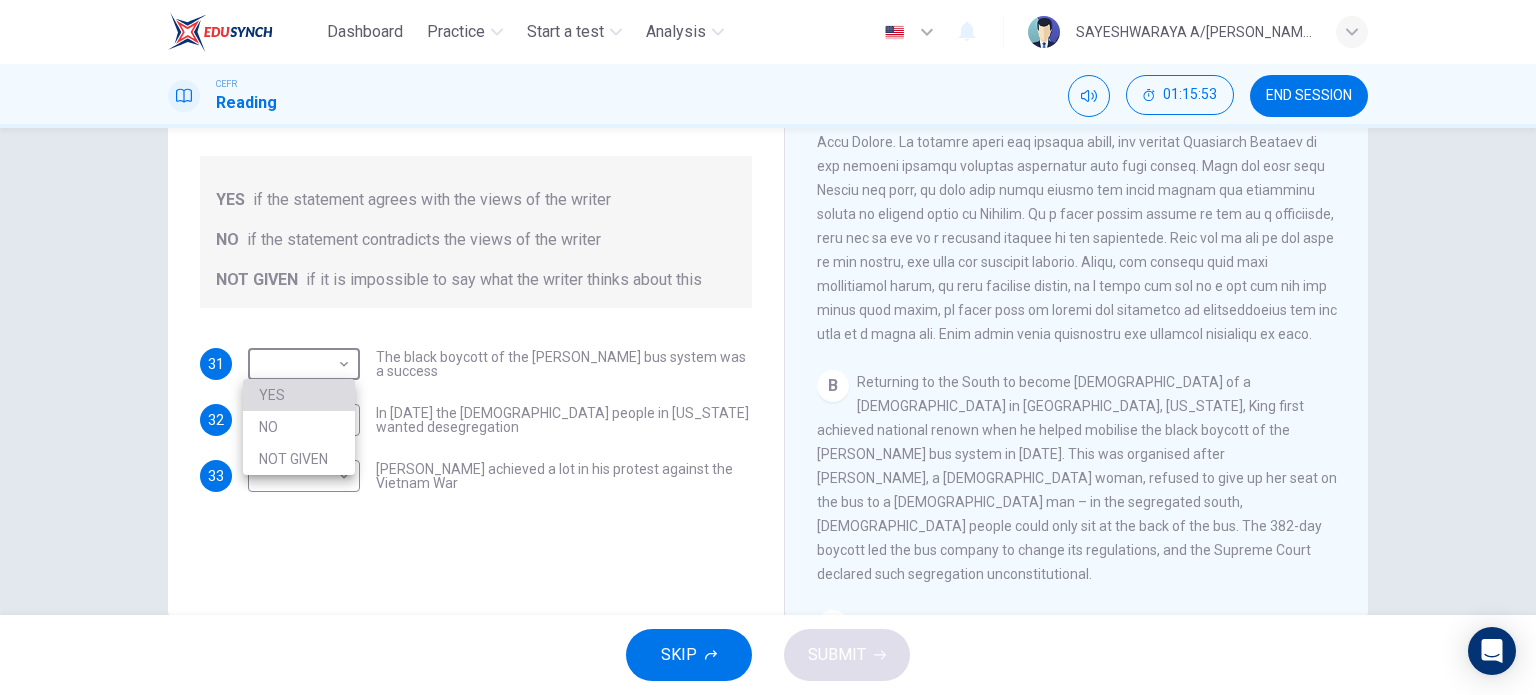 click on "YES" at bounding box center (299, 395) 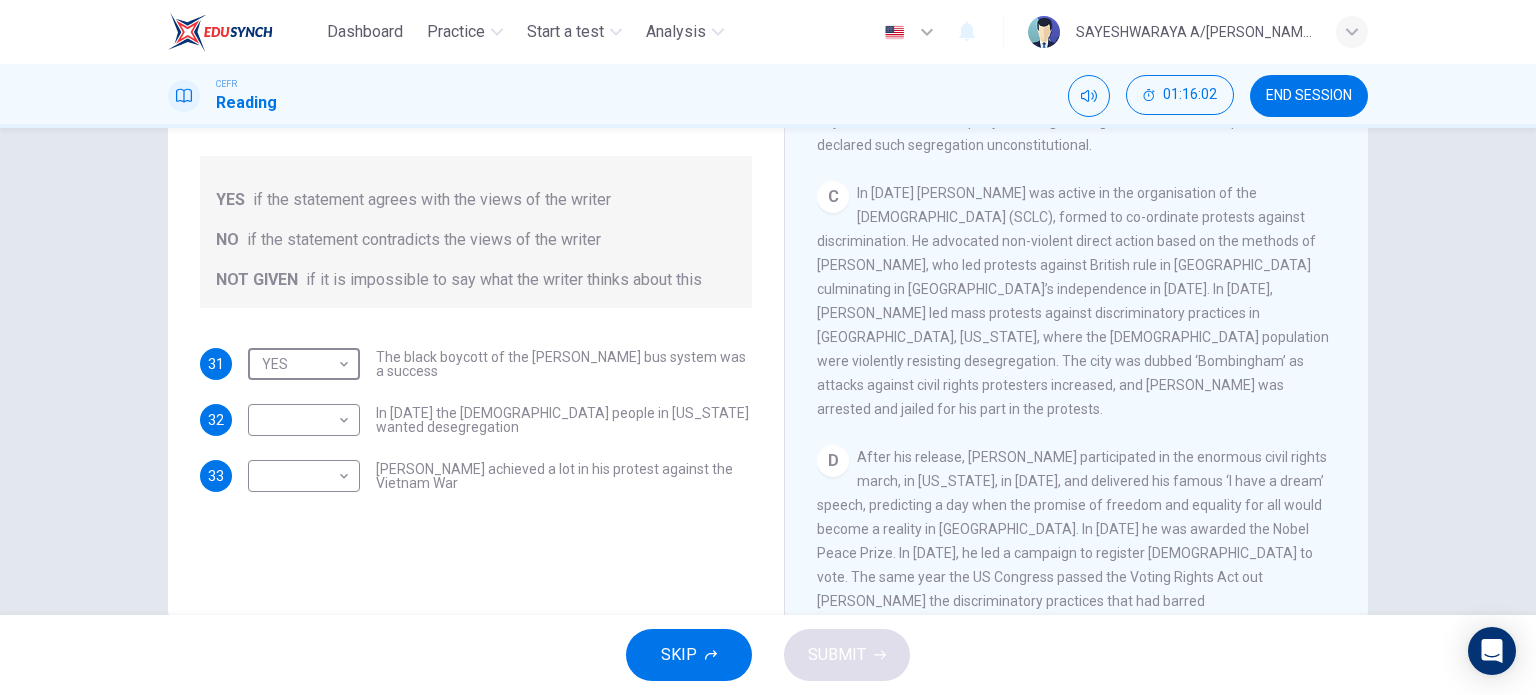 scroll, scrollTop: 828, scrollLeft: 0, axis: vertical 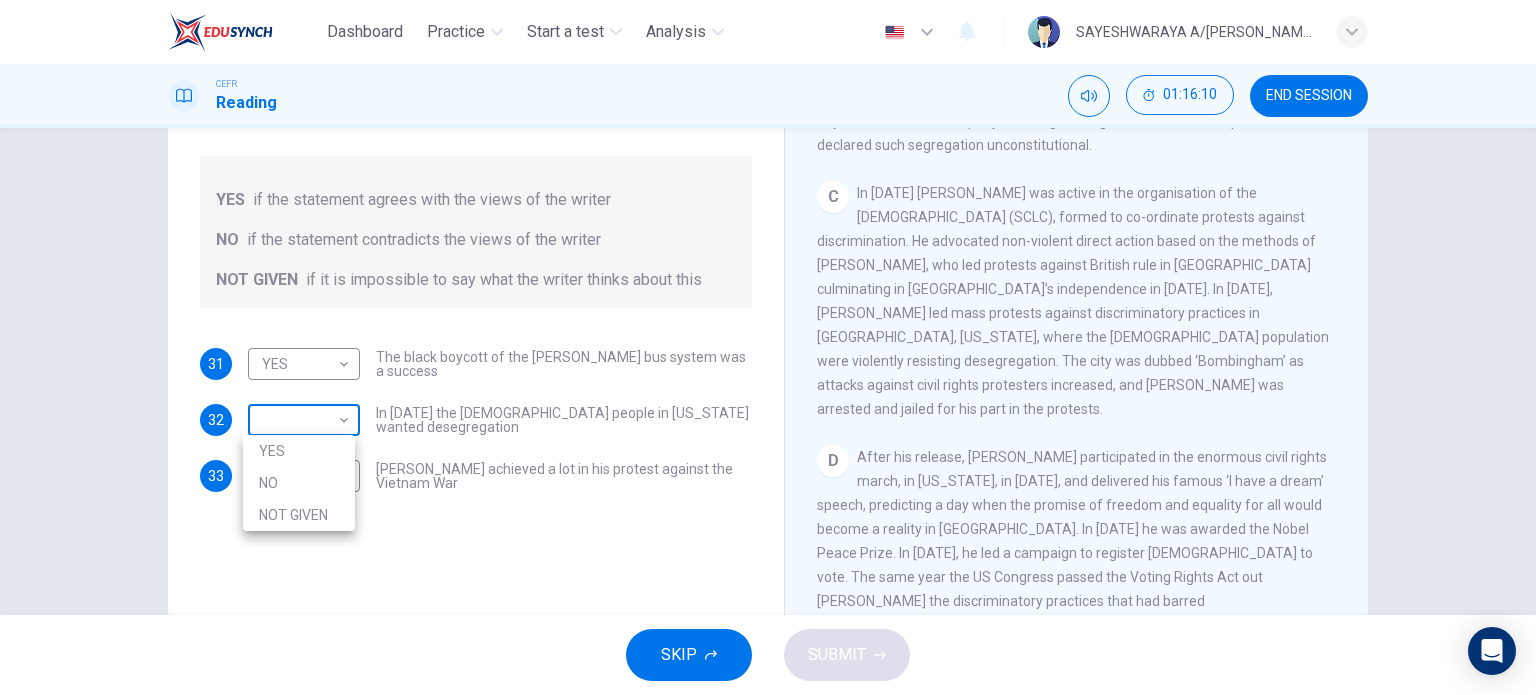 click on "Dashboard Practice Start a test Analysis English en ​ SAYESHWARAYA A/P SUBRAMANIAM CEFR Reading 01:16:10 END SESSION Questions 31 - 33 Do the following statements agree with the information given in the Reading Passage? In the space below, write YES if the statement agrees with the views of the writer NO if the statement contradicts the views of the writer NOT GIVEN if it is impossible to say what the writer thinks about this 31 YES YES ​ The black boycott of the Montgomery bus system was a success 32 ​ ​ In 1963 the white people in Alabama wanted desegregation 33 ​ ​ Martin Luther King achieved a lot in his protest against the Vietnam War Martin Luther King CLICK TO ZOOM Click to Zoom A B C D E F SKIP SUBMIT EduSynch - Online Language Proficiency Testing
Dashboard Practice Start a test Analysis Notifications © Copyright  2025 YES NO NOT GIVEN" at bounding box center (768, 347) 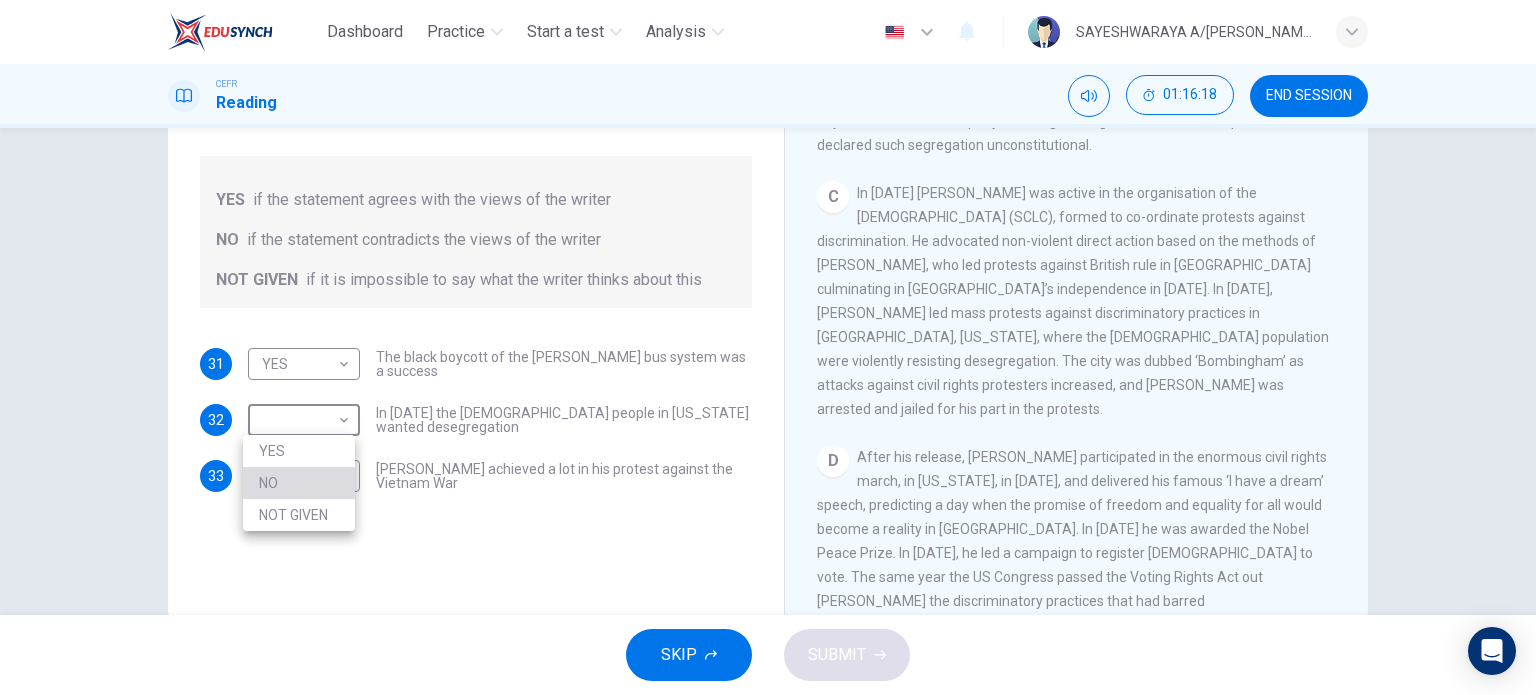 click on "NO" at bounding box center [299, 483] 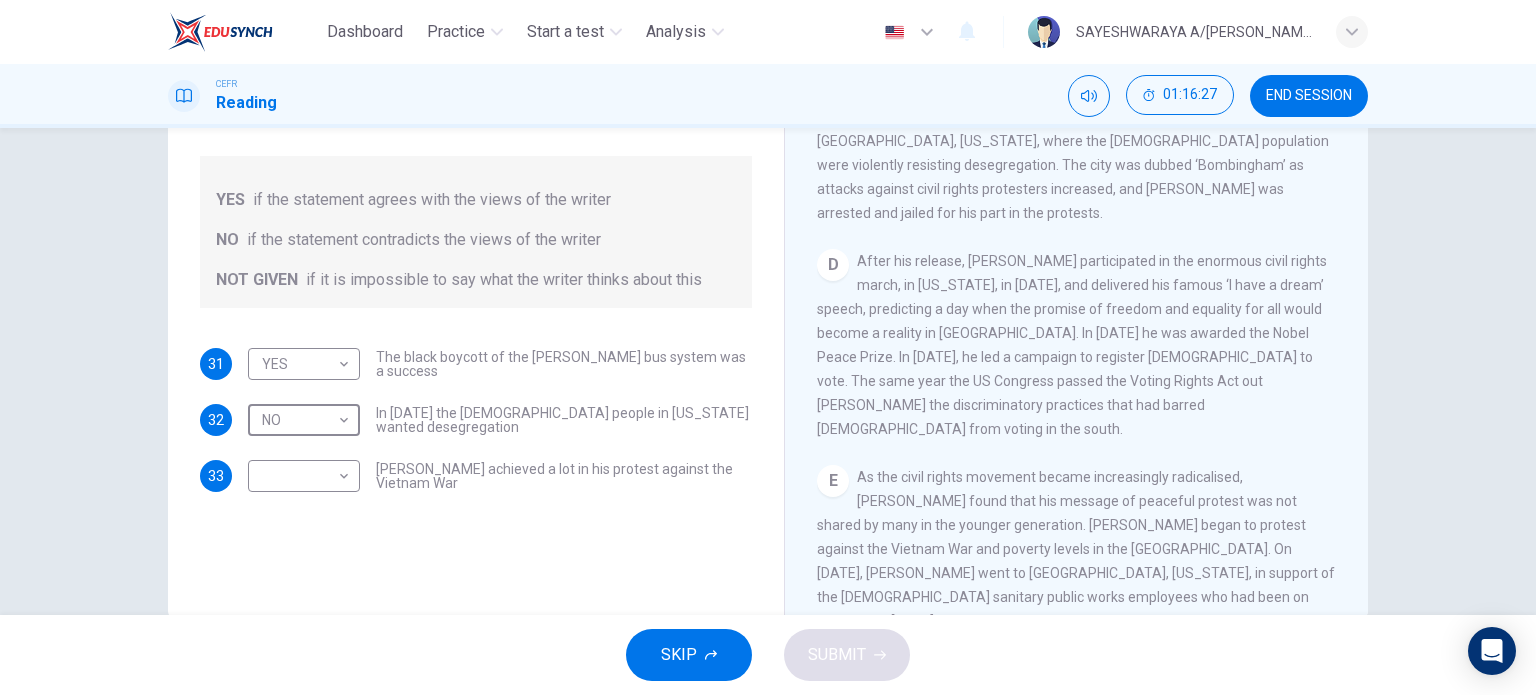 scroll, scrollTop: 1079, scrollLeft: 0, axis: vertical 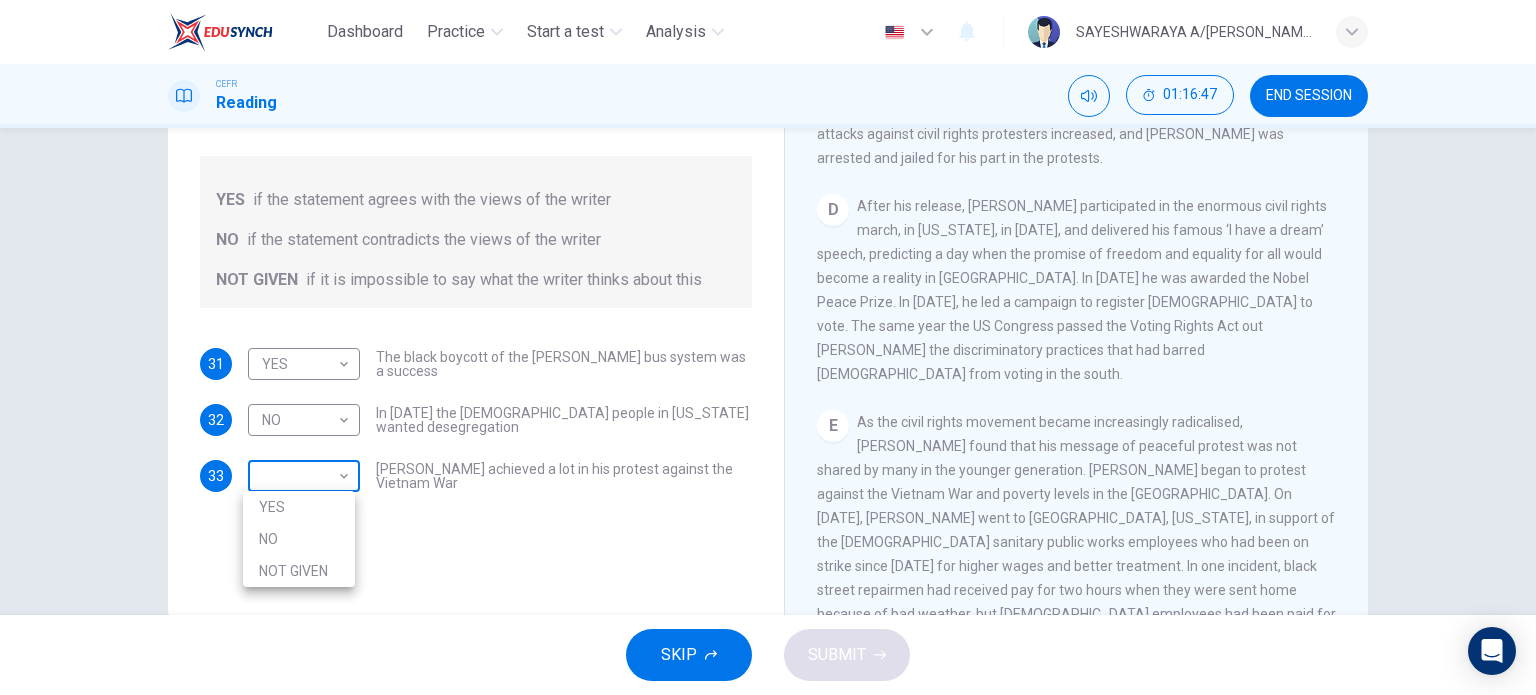 click on "Dashboard Practice Start a test Analysis English en ​ SAYESHWARAYA A/P SUBRAMANIAM CEFR Reading 01:16:47 END SESSION Questions 31 - 33 Do the following statements agree with the information given in the Reading Passage? In the space below, write YES if the statement agrees with the views of the writer NO if the statement contradicts the views of the writer NOT GIVEN if it is impossible to say what the writer thinks about this 31 YES YES ​ The black boycott of the Montgomery bus system was a success 32 NO NO ​ In 1963 the white people in Alabama wanted desegregation 33 ​ ​ Martin Luther King achieved a lot in his protest against the Vietnam War Martin Luther King CLICK TO ZOOM Click to Zoom A B C D E F SKIP SUBMIT EduSynch - Online Language Proficiency Testing
Dashboard Practice Start a test Analysis Notifications © Copyright  2025 YES NO NOT GIVEN" at bounding box center [768, 347] 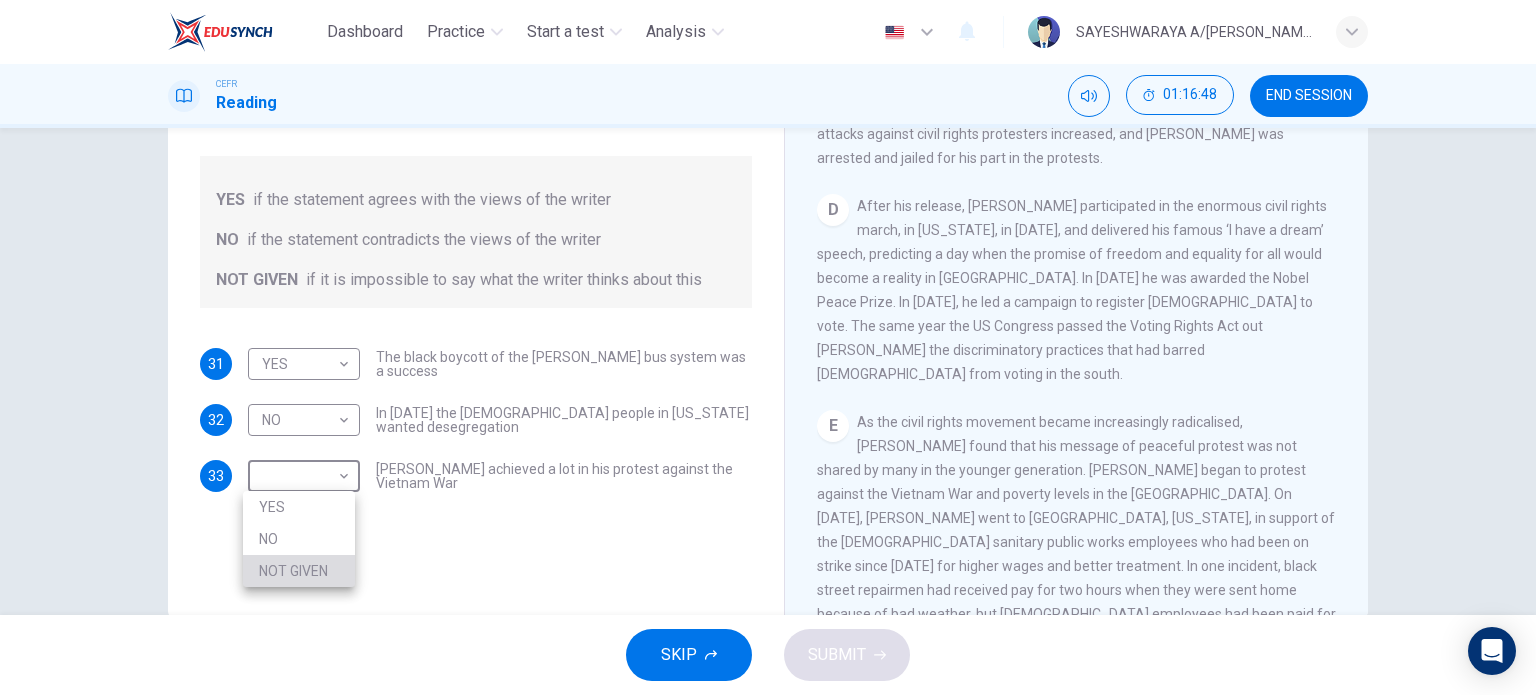 click on "NOT GIVEN" at bounding box center (299, 571) 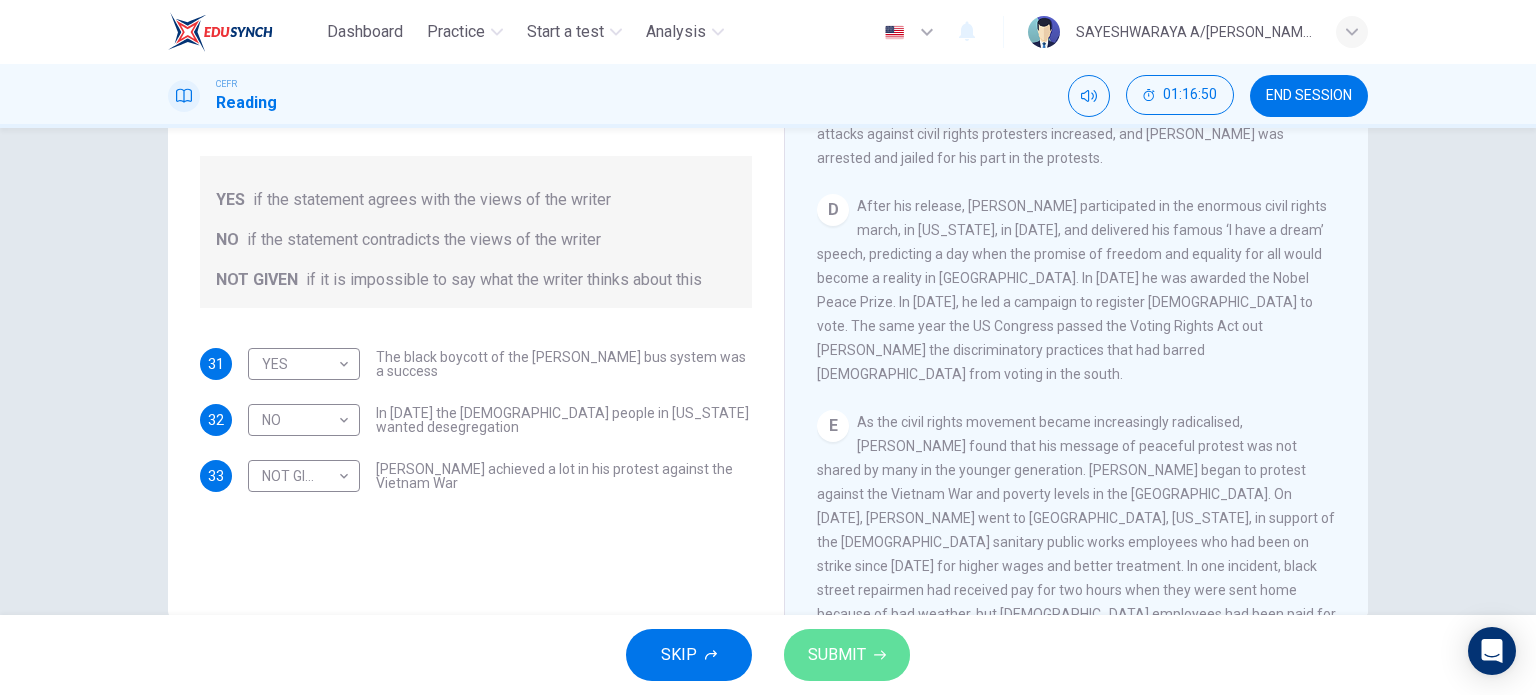 click on "SUBMIT" at bounding box center [837, 655] 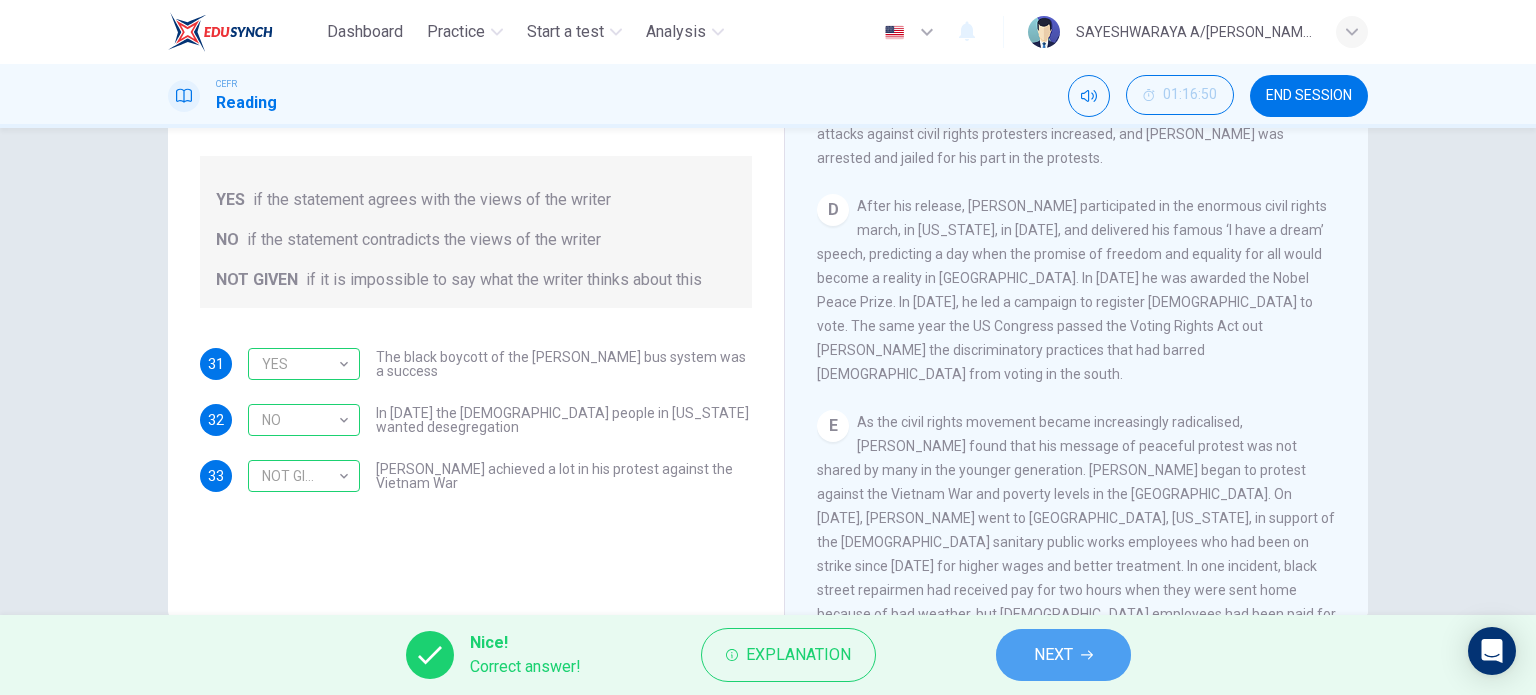 click on "NEXT" at bounding box center [1053, 655] 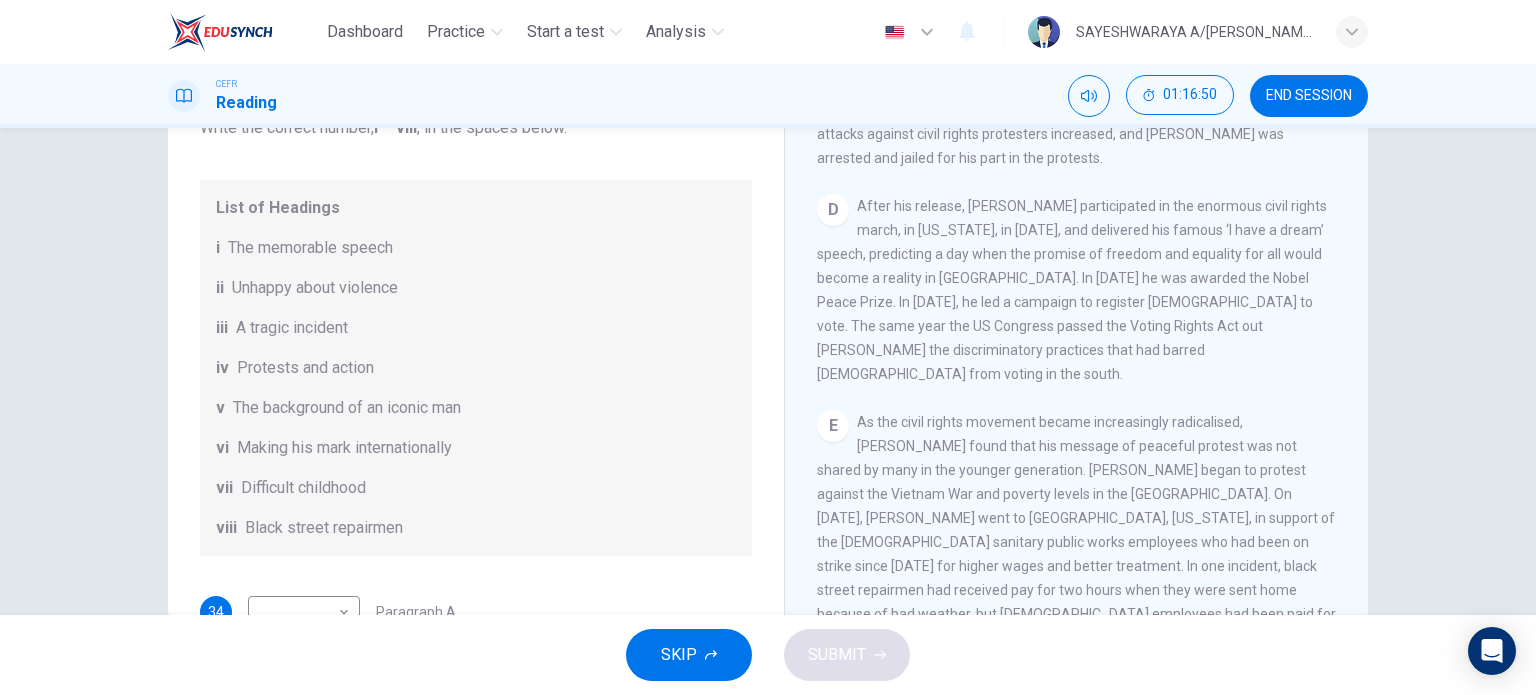 scroll, scrollTop: 288, scrollLeft: 0, axis: vertical 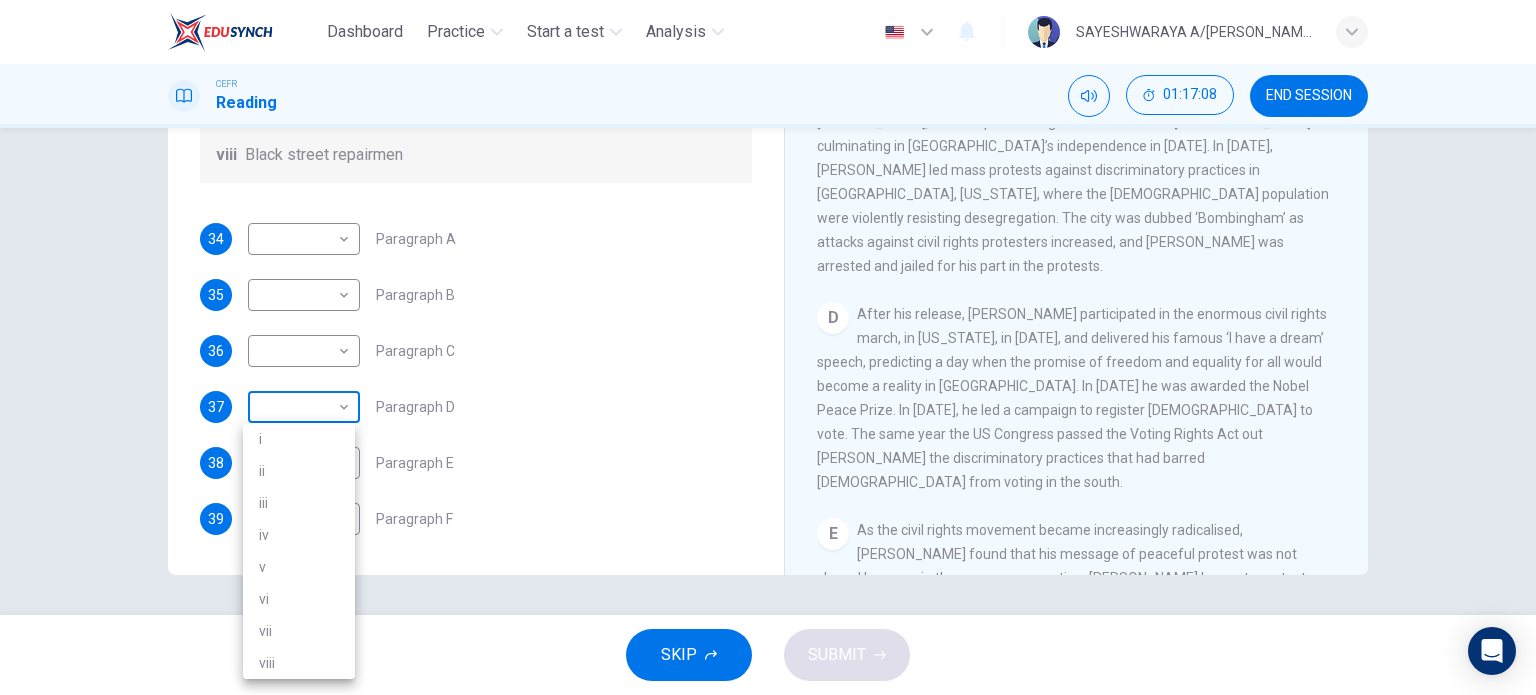click on "Dashboard Practice Start a test Analysis English en ​ SAYESHWARAYA A/P SUBRAMANIAM CEFR Reading 01:17:08 END SESSION Questions 34 - 39 The Reading Passage has 6 paragraphs.
Choose the correct heading for each paragraph  A – F , from the list of headings.
Write the correct number,  i – viii , in the spaces below. List of Headings i The memorable speech ii Unhappy about violence iii A tragic incident iv Protests and action v The background of an iconic man vi Making his mark internationally vii Difficult childhood viii Black street repairmen 34 ​ ​ Paragraph A 35 ​ ​ Paragraph B 36 ​ ​ Paragraph C 37 ​ ​ Paragraph D 38 ​ ​ Paragraph E 39 ​ ​ Paragraph F Martin Luther King CLICK TO ZOOM Click to Zoom A B C D E F SKIP SUBMIT EduSynch - Online Language Proficiency Testing
Dashboard Practice Start a test Analysis Notifications © Copyright  2025 i ii iii iv v vi vii viii" at bounding box center [768, 347] 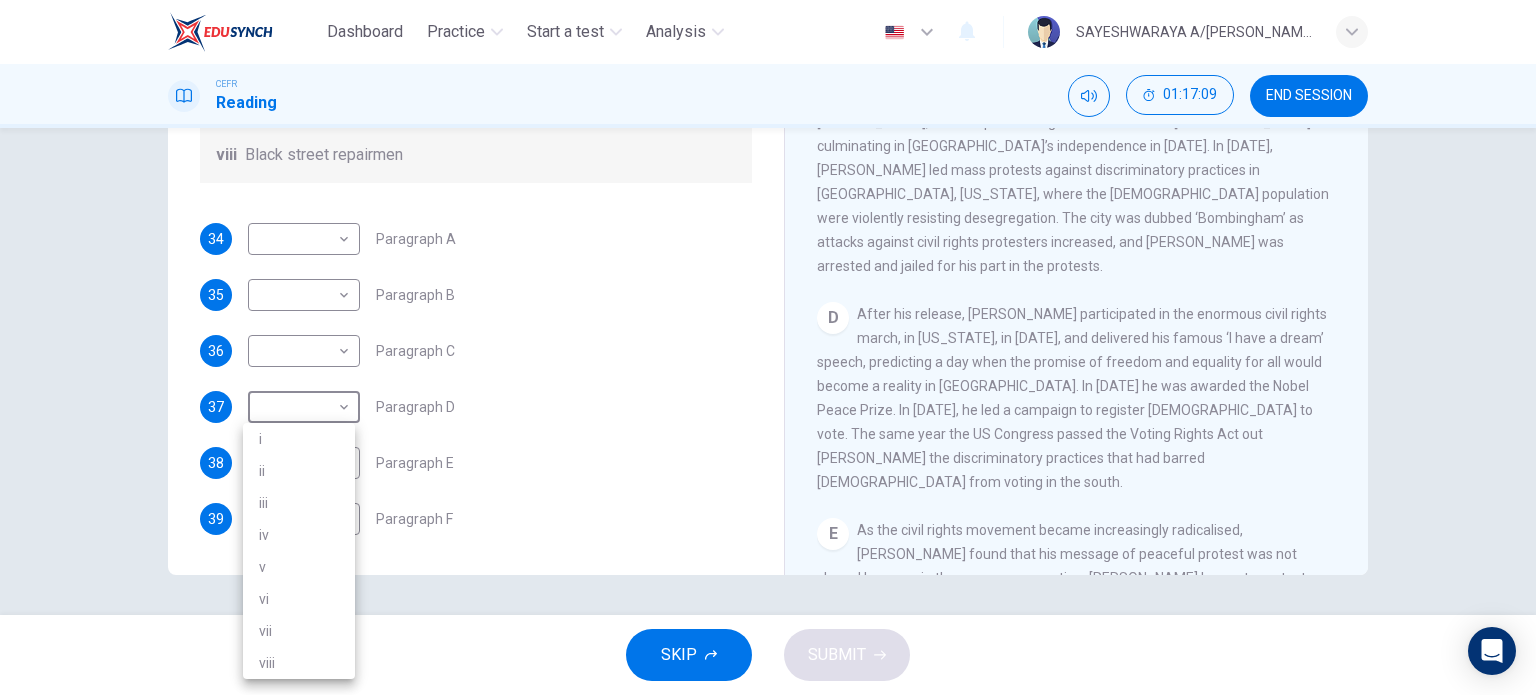 click on "i" at bounding box center [299, 439] 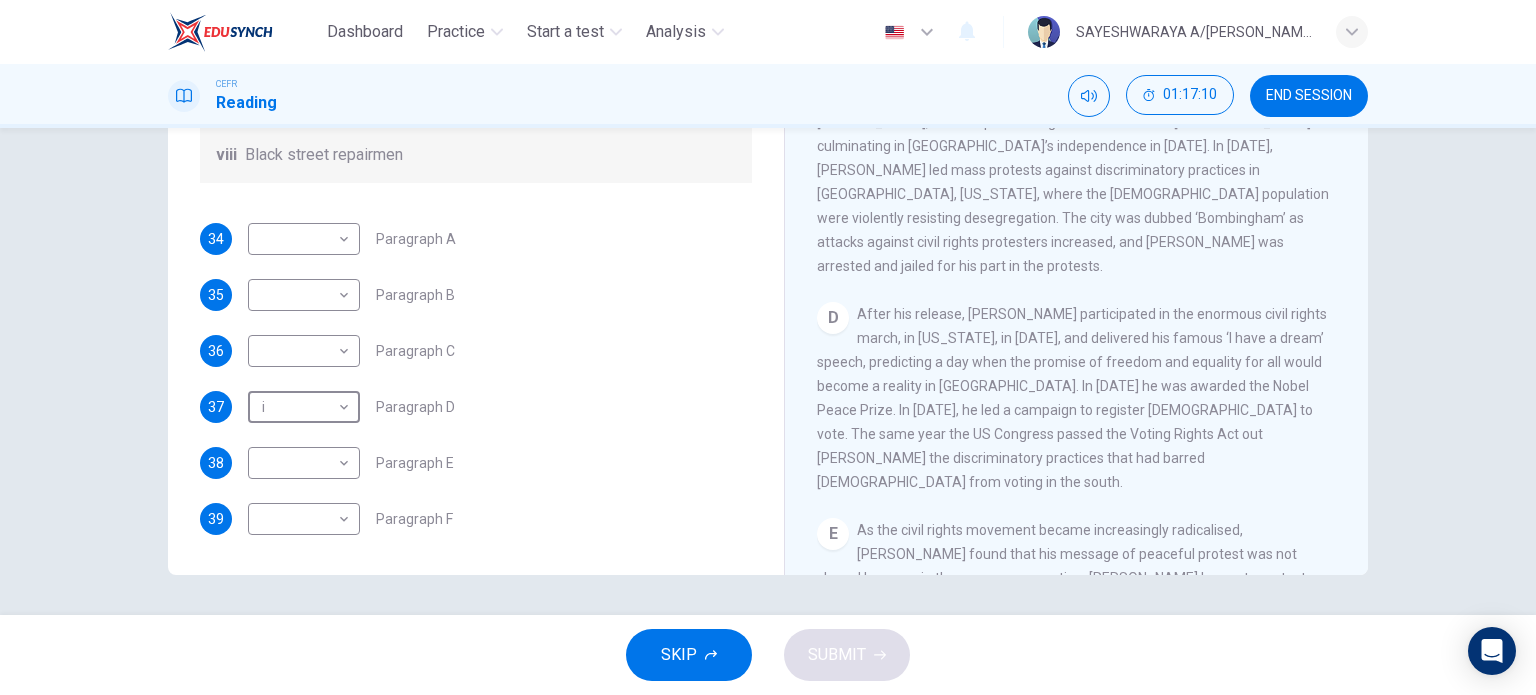 scroll, scrollTop: 692, scrollLeft: 0, axis: vertical 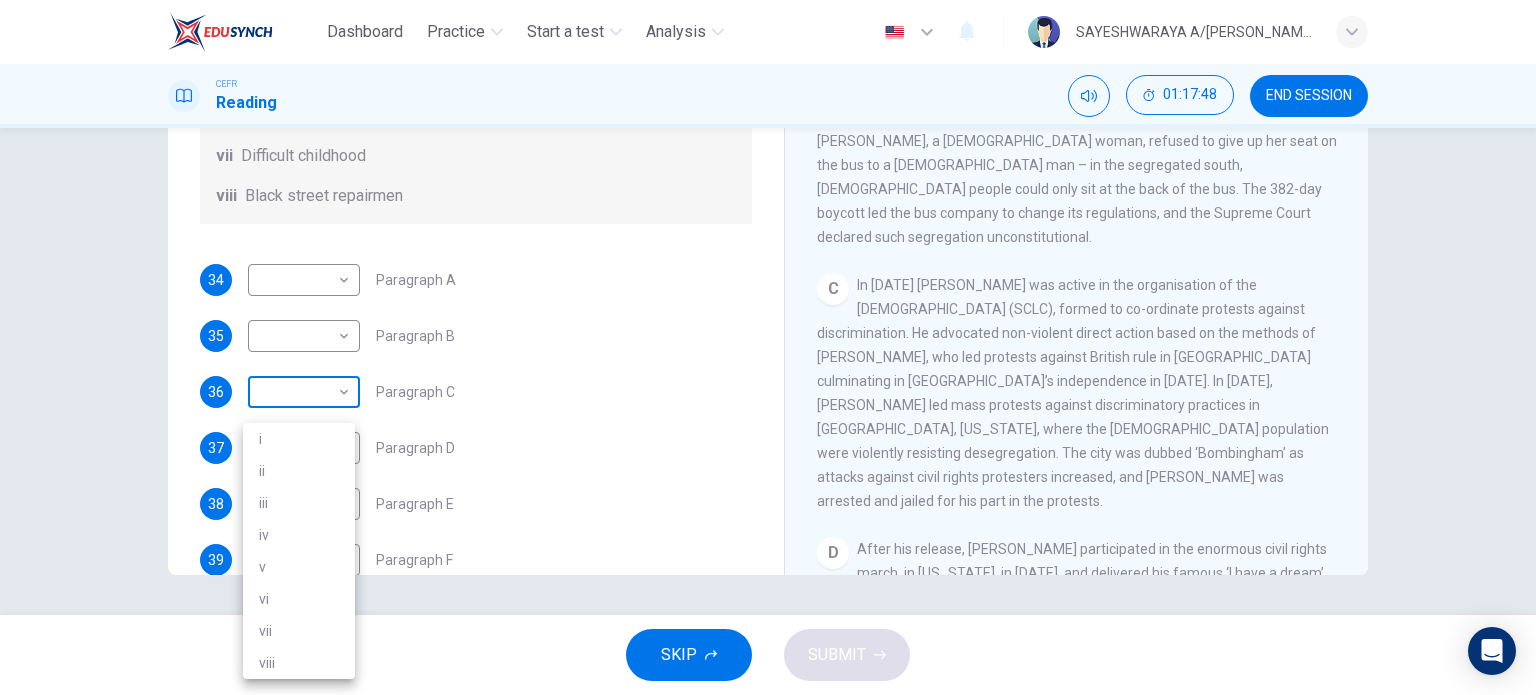click on "Dashboard Practice Start a test Analysis English en ​ SAYESHWARAYA A/P SUBRAMANIAM CEFR Reading 01:17:48 END SESSION Questions 34 - 39 The Reading Passage has 6 paragraphs.
Choose the correct heading for each paragraph  A – F , from the list of headings.
Write the correct number,  i – viii , in the spaces below. List of Headings i The memorable speech ii Unhappy about violence iii A tragic incident iv Protests and action v The background of an iconic man vi Making his mark internationally vii Difficult childhood viii Black street repairmen 34 ​ ​ Paragraph A 35 ​ ​ Paragraph B 36 ​ ​ Paragraph C 37 i i ​ Paragraph D 38 ​ ​ Paragraph E 39 ​ ​ Paragraph F Martin Luther King CLICK TO ZOOM Click to Zoom A B C D E F SKIP SUBMIT EduSynch - Online Language Proficiency Testing
Dashboard Practice Start a test Analysis Notifications © Copyright  2025 i ii iii iv v vi vii viii" at bounding box center [768, 347] 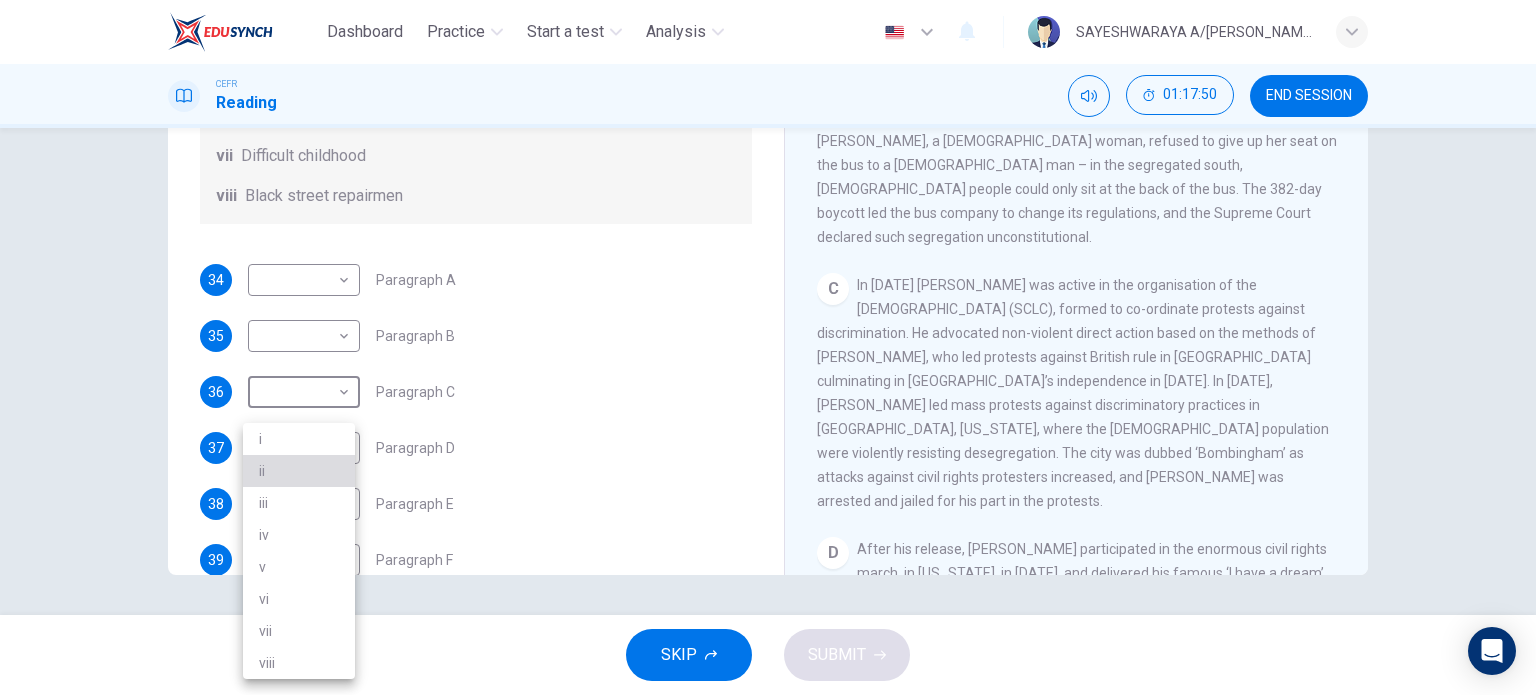 click on "ii" at bounding box center [299, 471] 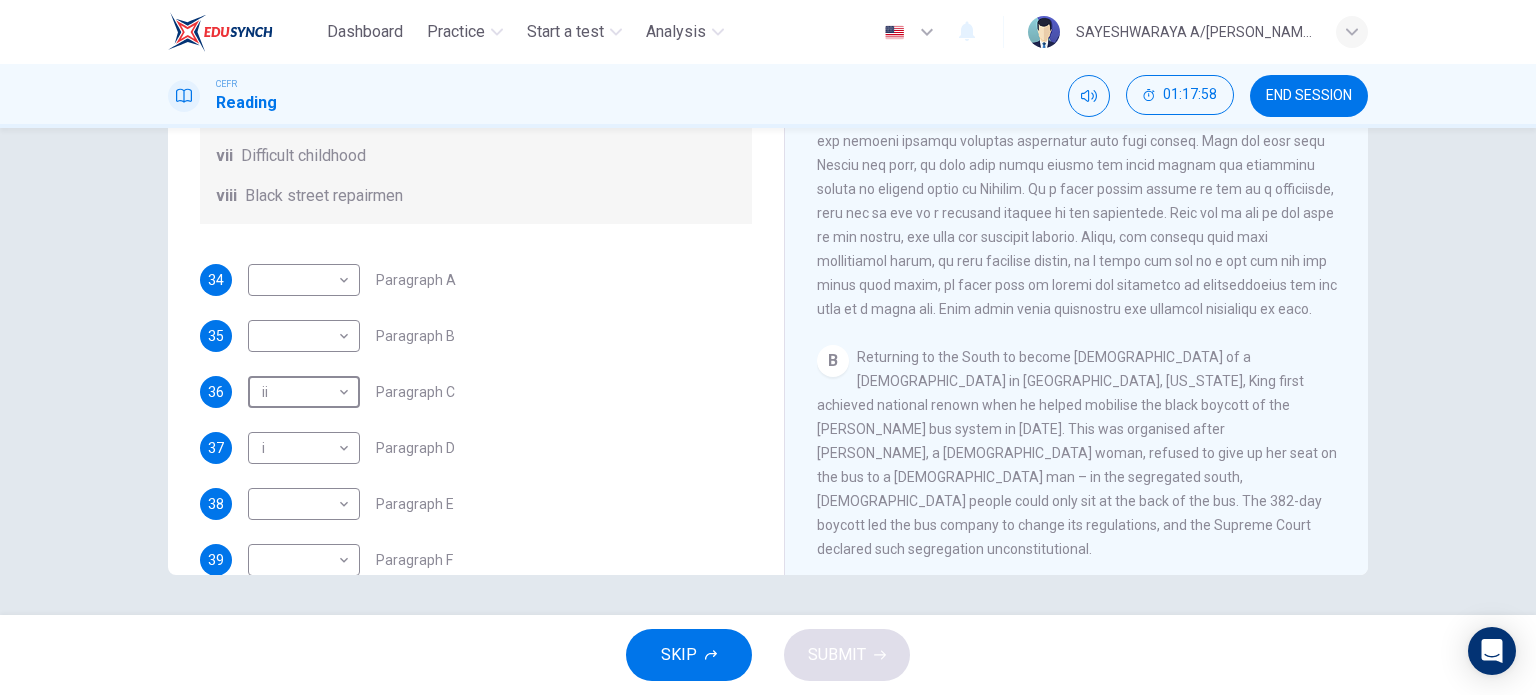 scroll, scrollTop: 382, scrollLeft: 0, axis: vertical 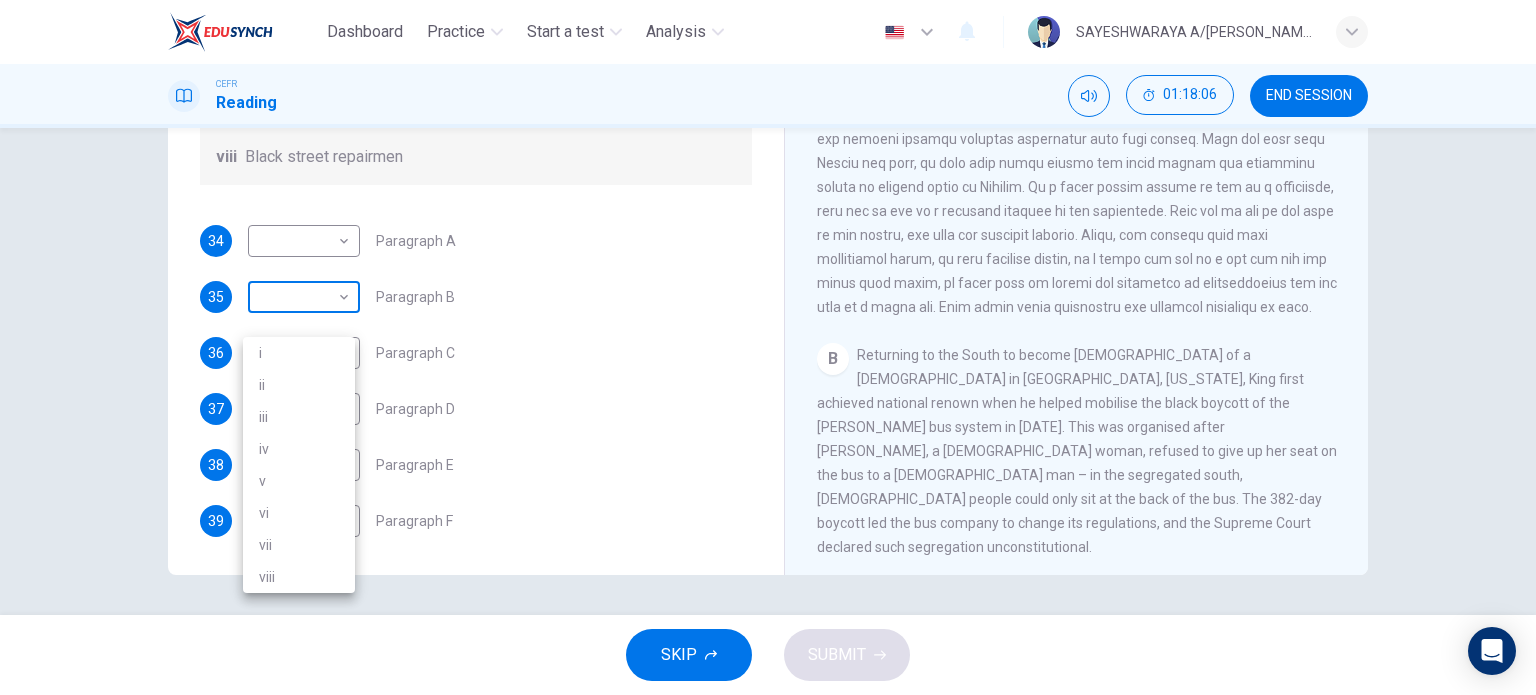 click on "Dashboard Practice Start a test Analysis English en ​ SAYESHWARAYA A/P SUBRAMANIAM CEFR Reading 01:18:06 END SESSION Questions 34 - 39 The Reading Passage has 6 paragraphs.
Choose the correct heading for each paragraph  A – F , from the list of headings.
Write the correct number,  i – viii , in the spaces below. List of Headings i The memorable speech ii Unhappy about violence iii A tragic incident iv Protests and action v The background of an iconic man vi Making his mark internationally vii Difficult childhood viii Black street repairmen 34 ​ ​ Paragraph A 35 ​ ​ Paragraph B 36 ii ii ​ Paragraph C 37 i i ​ Paragraph D 38 ​ ​ Paragraph E 39 ​ ​ Paragraph F Martin Luther King CLICK TO ZOOM Click to Zoom A B C D E F SKIP SUBMIT EduSynch - Online Language Proficiency Testing
Dashboard Practice Start a test Analysis Notifications © Copyright  2025 i ii iii iv v vi vii viii" at bounding box center [768, 347] 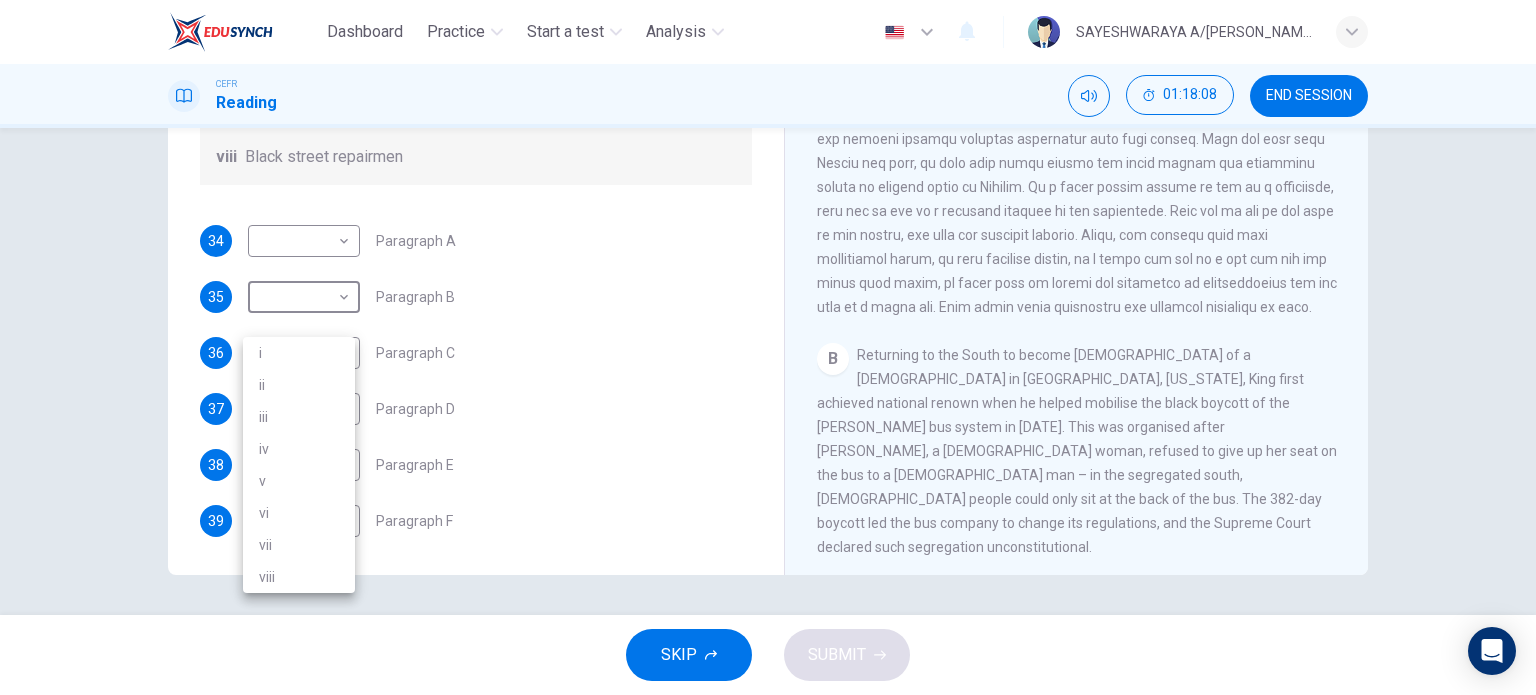 click on "iii" at bounding box center (299, 417) 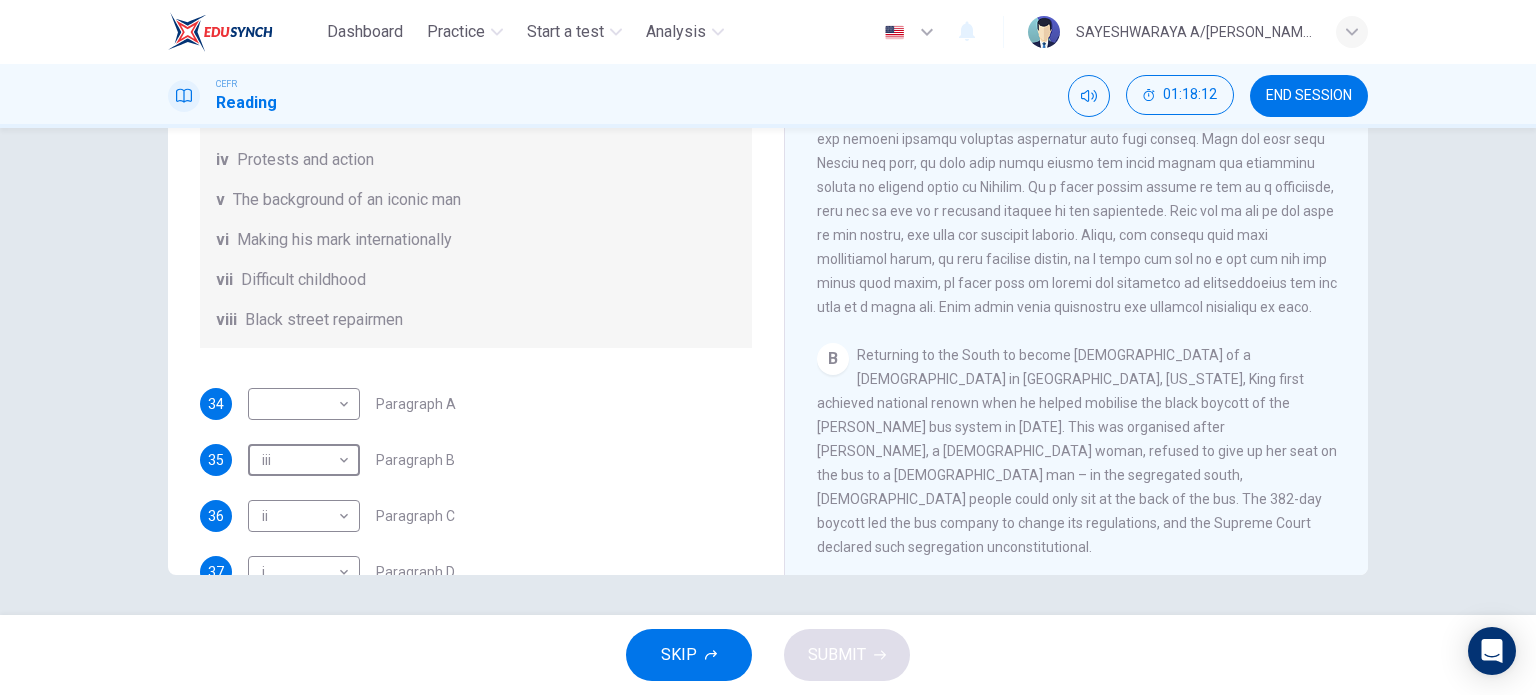 scroll, scrollTop: 163, scrollLeft: 0, axis: vertical 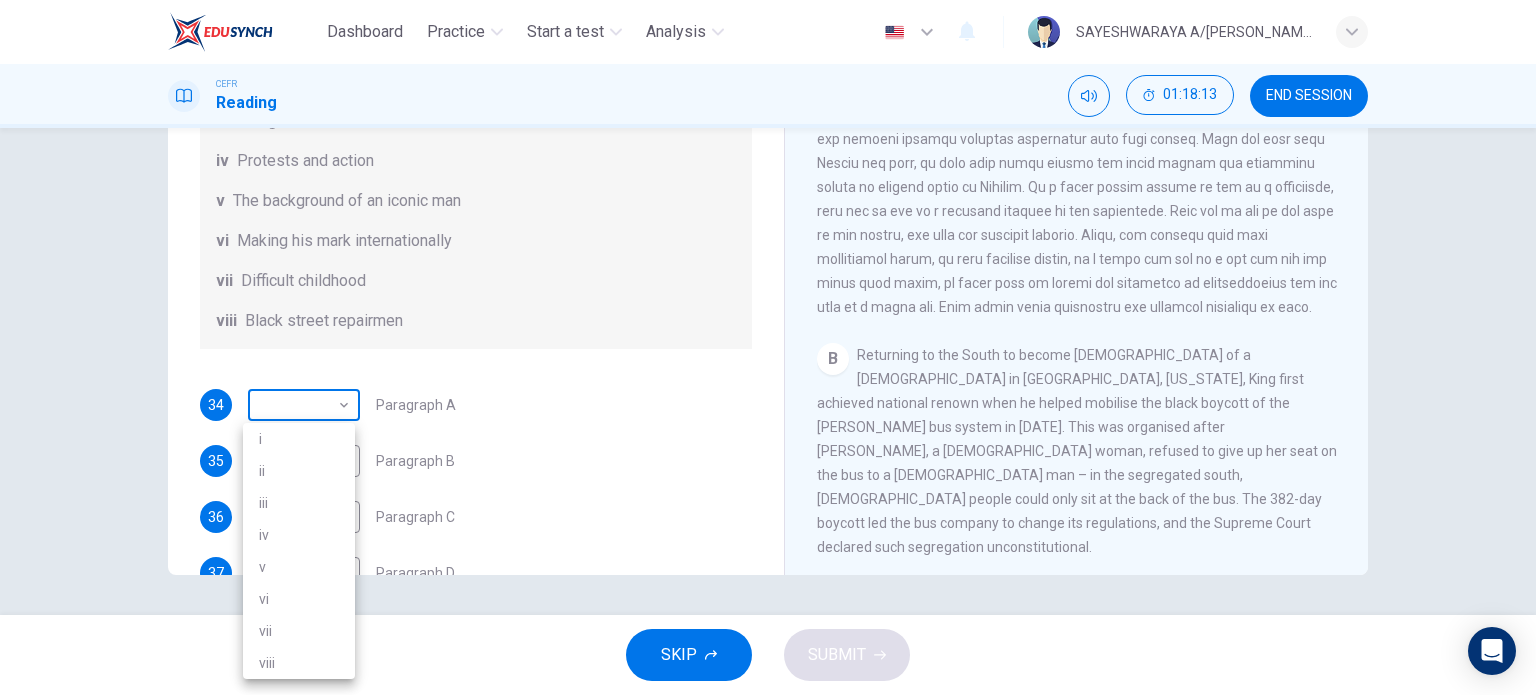 click on "Dashboard Practice Start a test Analysis English en ​ SAYESHWARAYA A/P SUBRAMANIAM CEFR Reading 01:18:13 END SESSION Questions 34 - 39 The Reading Passage has 6 paragraphs.
Choose the correct heading for each paragraph  A – F , from the list of headings.
Write the correct number,  i – viii , in the spaces below. List of Headings i The memorable speech ii Unhappy about violence iii A tragic incident iv Protests and action v The background of an iconic man vi Making his mark internationally vii Difficult childhood viii Black street repairmen 34 ​ ​ Paragraph A 35 iii iii ​ Paragraph B 36 ii ii ​ Paragraph C 37 i i ​ Paragraph D 38 ​ ​ Paragraph E 39 ​ ​ Paragraph F Martin Luther King CLICK TO ZOOM Click to Zoom A B C D E F SKIP SUBMIT EduSynch - Online Language Proficiency Testing
Dashboard Practice Start a test Analysis Notifications © Copyright  2025 i ii iii iv v vi vii viii" at bounding box center [768, 347] 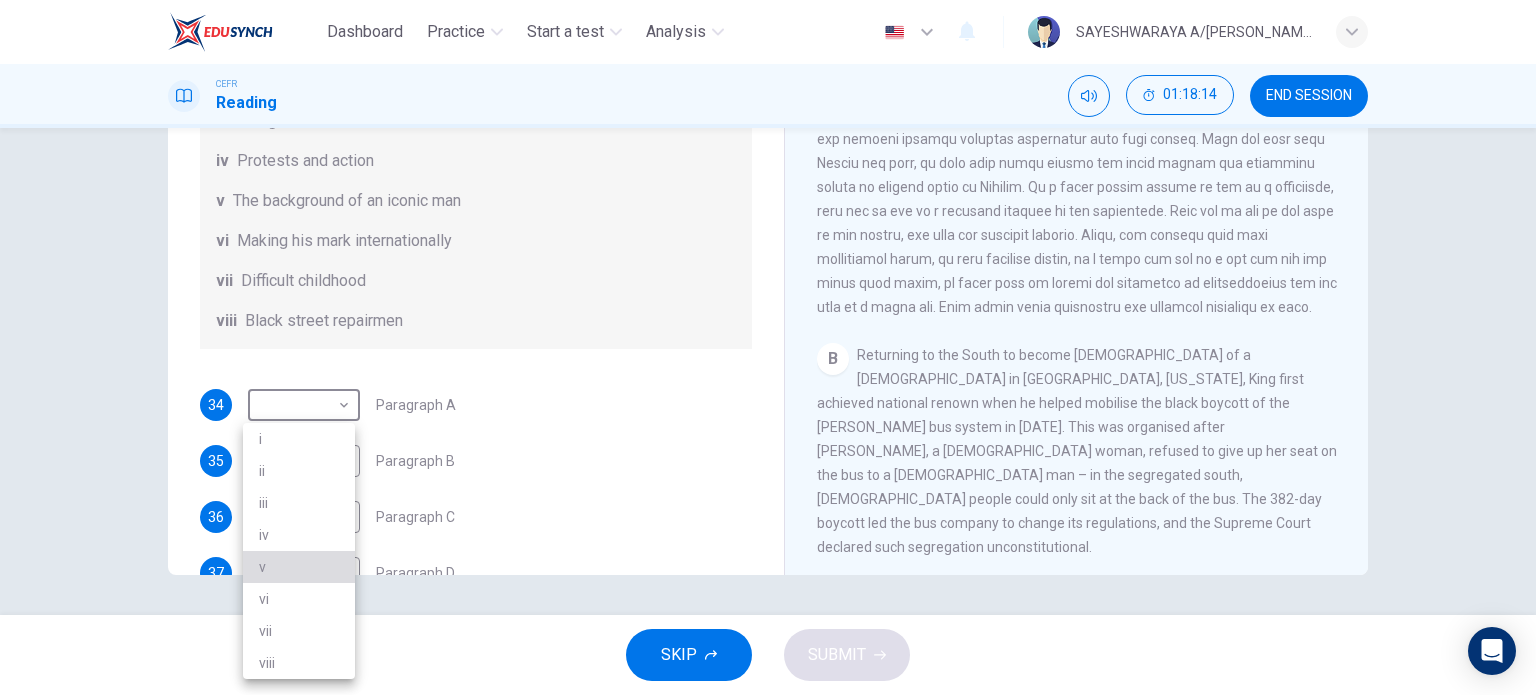 click on "v" at bounding box center (299, 567) 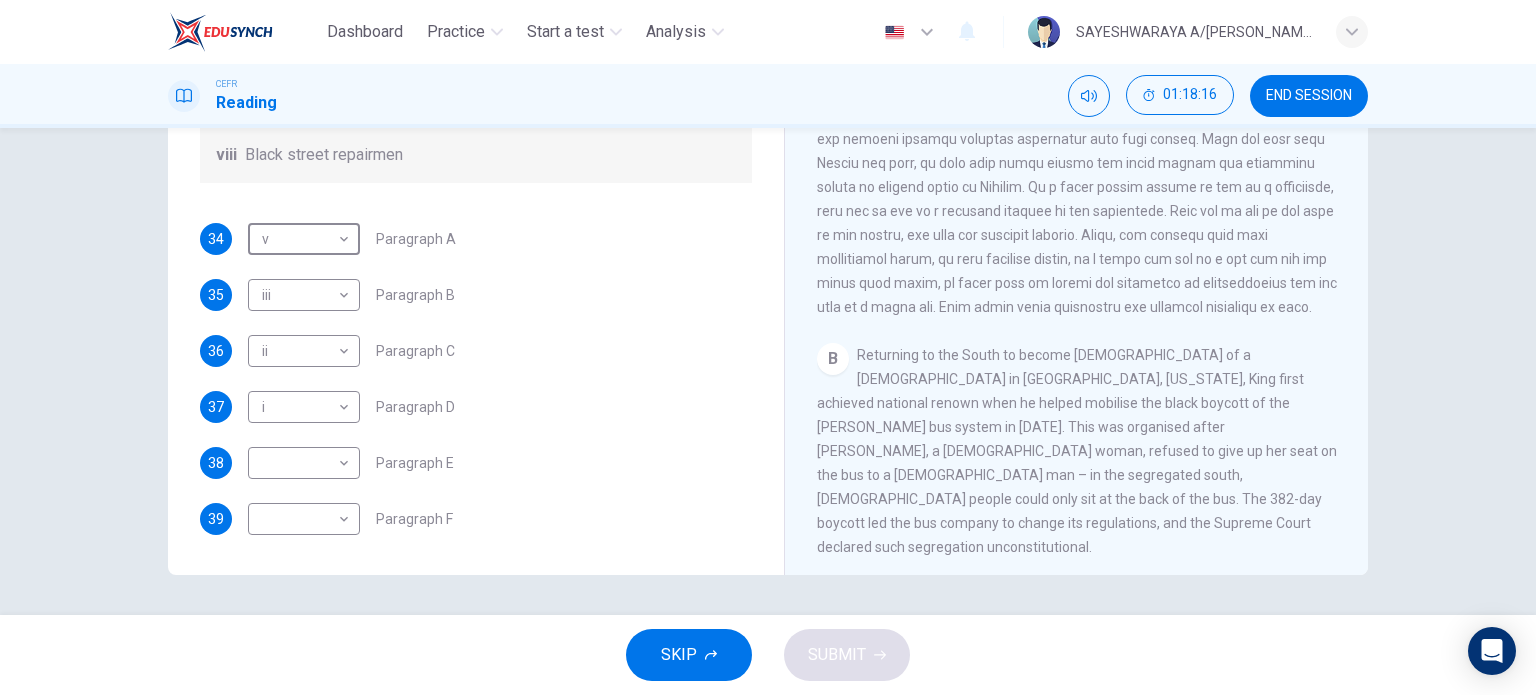 scroll, scrollTop: 352, scrollLeft: 0, axis: vertical 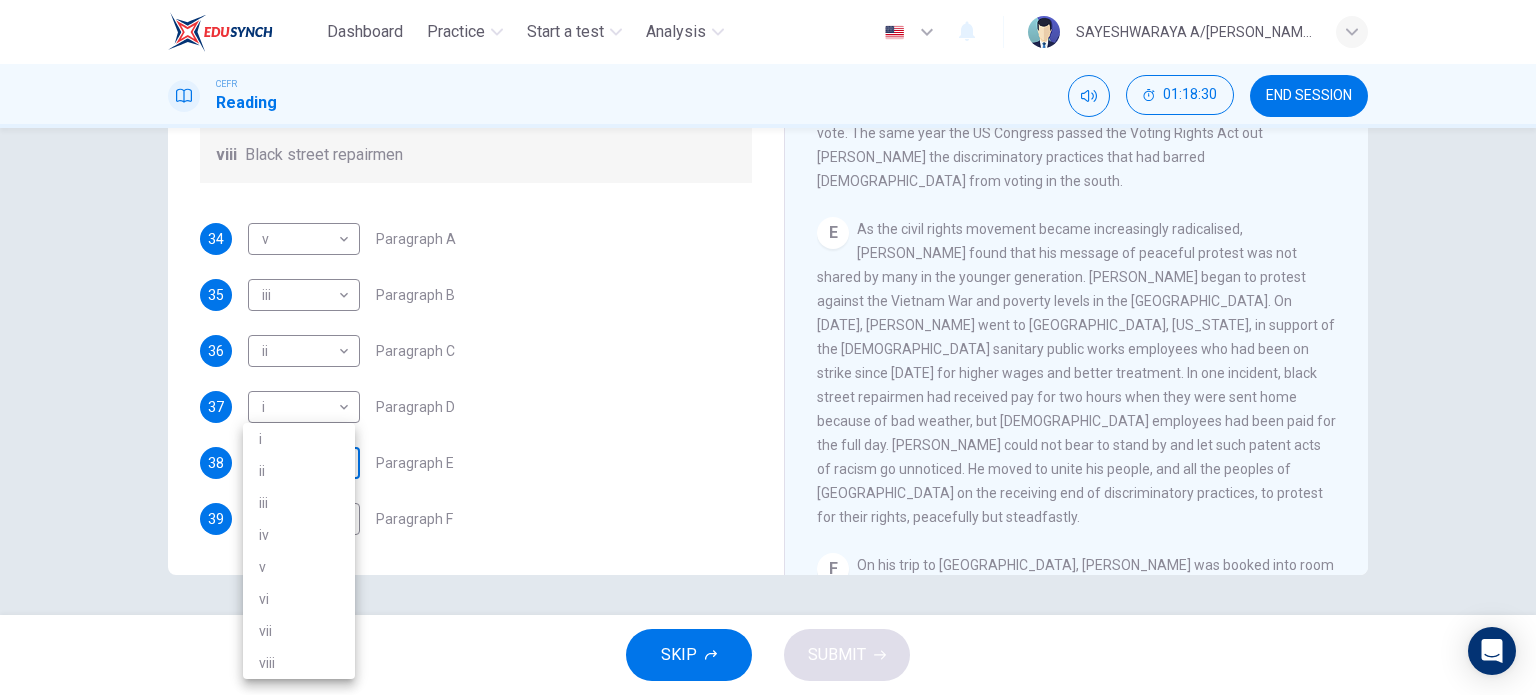 click on "Dashboard Practice Start a test Analysis English en ​ SAYESHWARAYA A/P SUBRAMANIAM CEFR Reading 01:18:30 END SESSION Questions 34 - 39 The Reading Passage has 6 paragraphs.
Choose the correct heading for each paragraph  A – F , from the list of headings.
Write the correct number,  i – viii , in the spaces below. List of Headings i The memorable speech ii Unhappy about violence iii A tragic incident iv Protests and action v The background of an iconic man vi Making his mark internationally vii Difficult childhood viii Black street repairmen 34 v v ​ Paragraph A 35 iii iii ​ Paragraph B 36 ii ii ​ Paragraph C 37 i i ​ Paragraph D 38 ​ ​ Paragraph E 39 ​ ​ Paragraph F Martin Luther King CLICK TO ZOOM Click to Zoom A B C D E F SKIP SUBMIT EduSynch - Online Language Proficiency Testing
Dashboard Practice Start a test Analysis Notifications © Copyright  2025 i ii iii iv v vi vii viii" at bounding box center [768, 347] 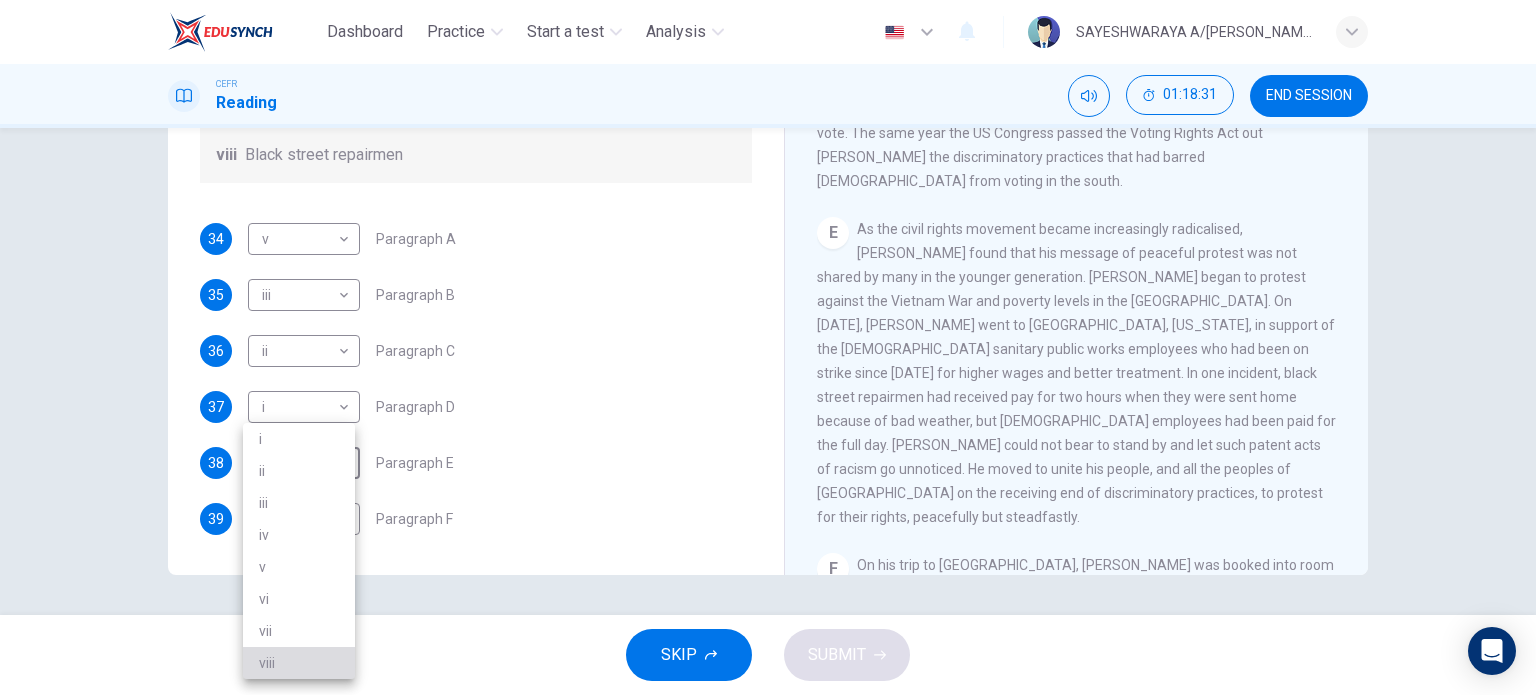 click on "viii" at bounding box center [299, 663] 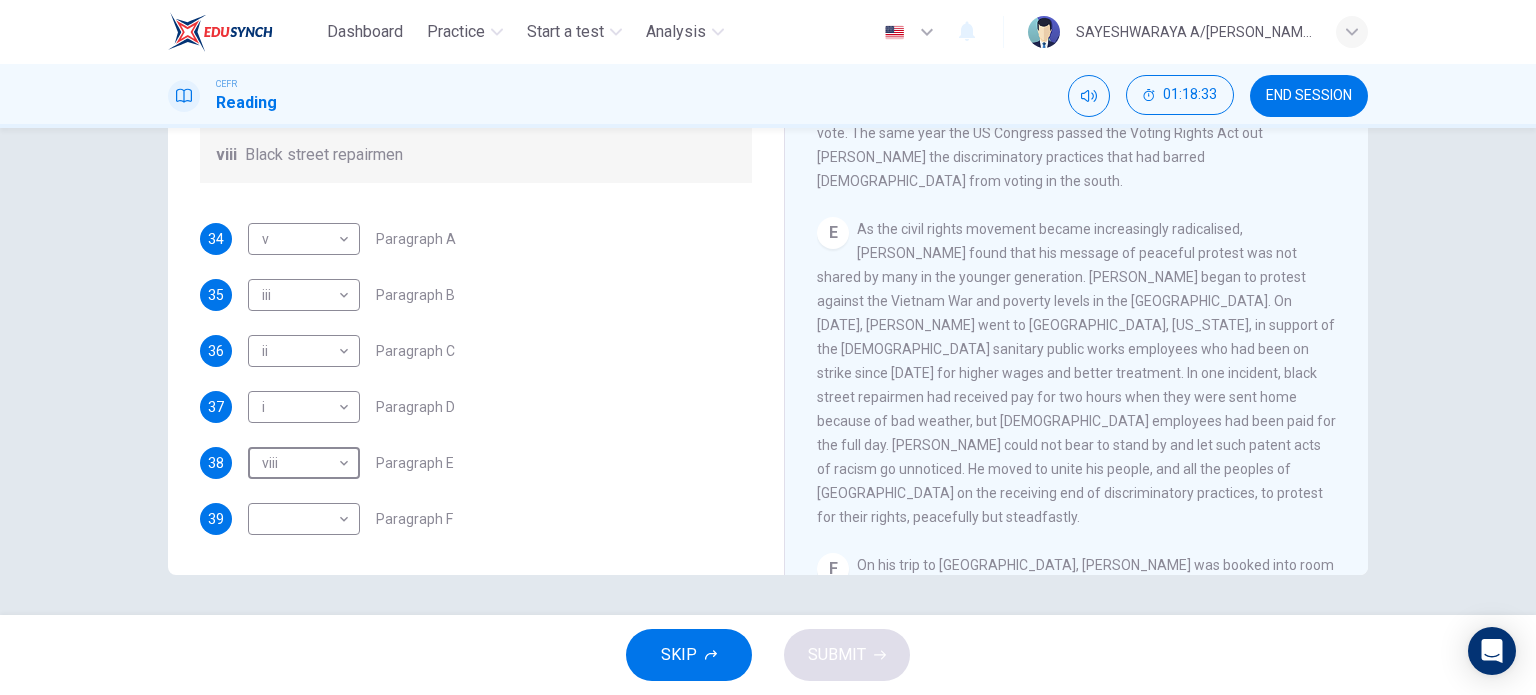 scroll, scrollTop: 1272, scrollLeft: 0, axis: vertical 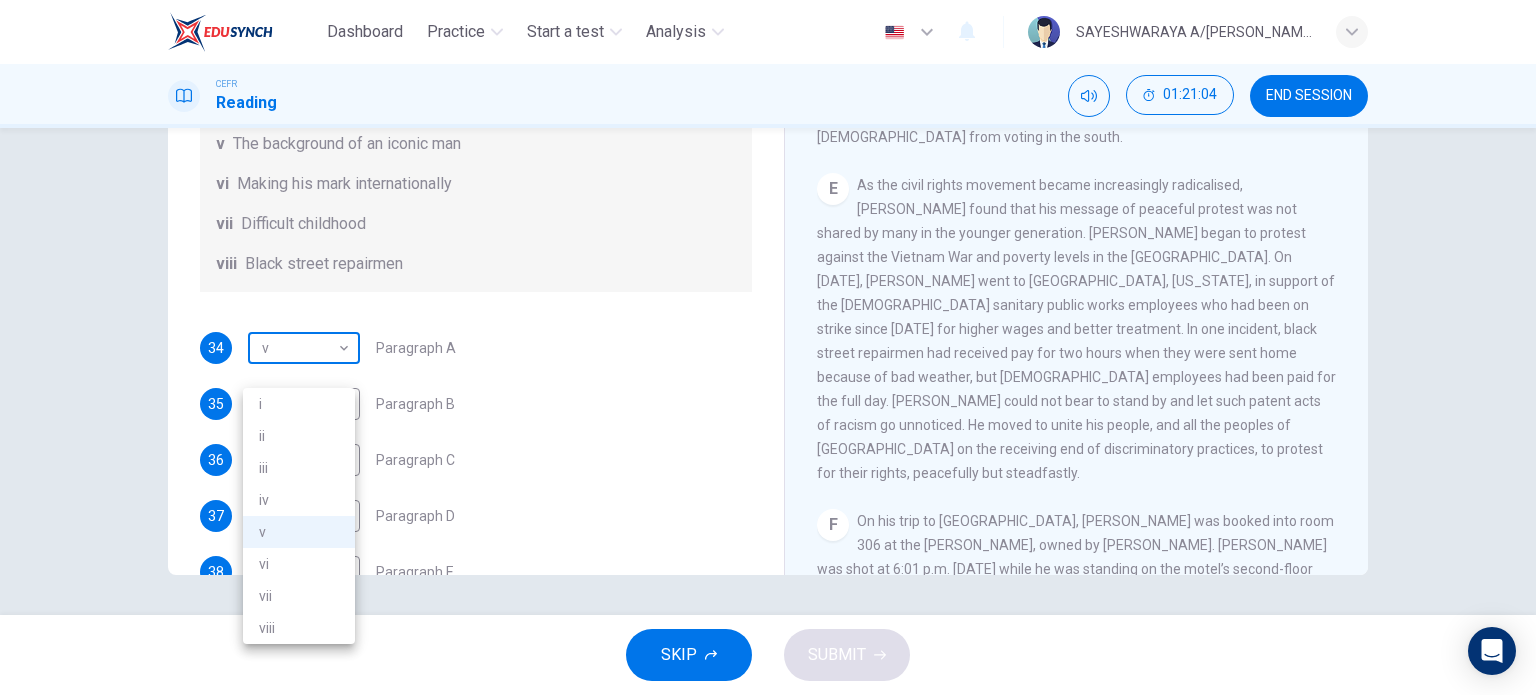 click on "Dashboard Practice Start a test Analysis English en ​ SAYESHWARAYA A/P SUBRAMANIAM CEFR Reading 01:21:04 END SESSION Questions 34 - 39 The Reading Passage has 6 paragraphs.
Choose the correct heading for each paragraph  A – F , from the list of headings.
Write the correct number,  i – viii , in the spaces below. List of Headings i The memorable speech ii Unhappy about violence iii A tragic incident iv Protests and action v The background of an iconic man vi Making his mark internationally vii Difficult childhood viii Black street repairmen 34 v v ​ Paragraph A 35 iii iii ​ Paragraph B 36 ii ii ​ Paragraph C 37 i i ​ Paragraph D 38 viii viii ​ Paragraph E 39 ​ ​ Paragraph F Martin Luther King CLICK TO ZOOM Click to Zoom A B C D E F SKIP SUBMIT EduSynch - Online Language Proficiency Testing
Dashboard Practice Start a test Analysis Notifications © Copyright  2025 i ii iii iv v vi vii viii" at bounding box center (768, 347) 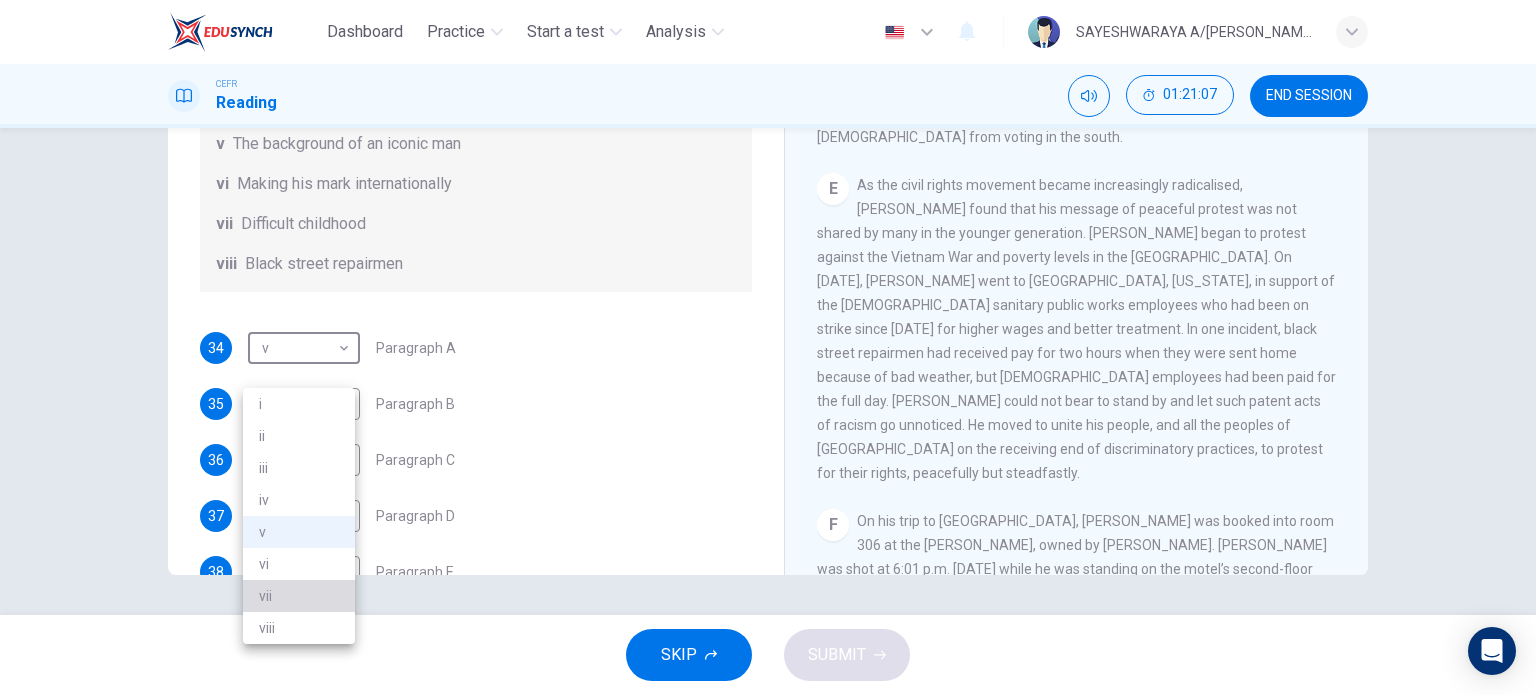 click on "vii" at bounding box center (299, 596) 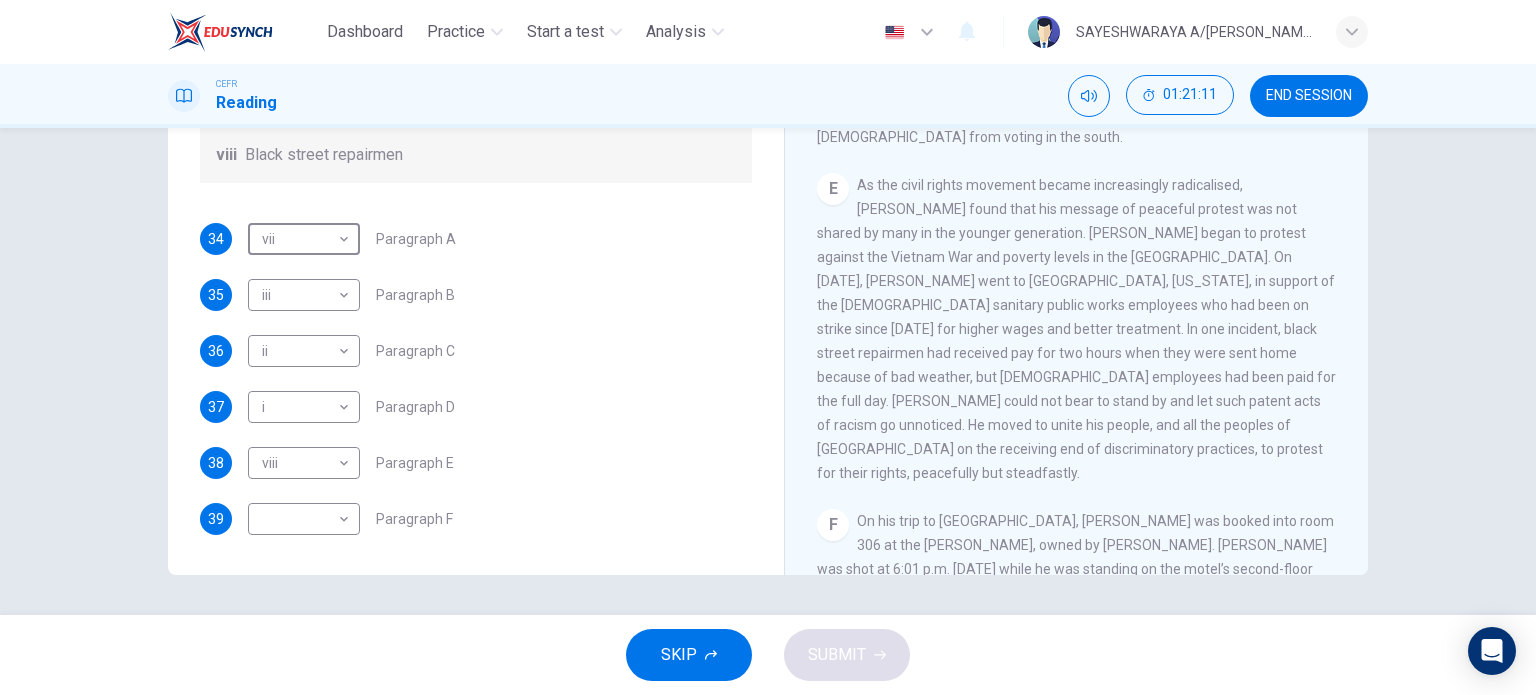 scroll, scrollTop: 352, scrollLeft: 0, axis: vertical 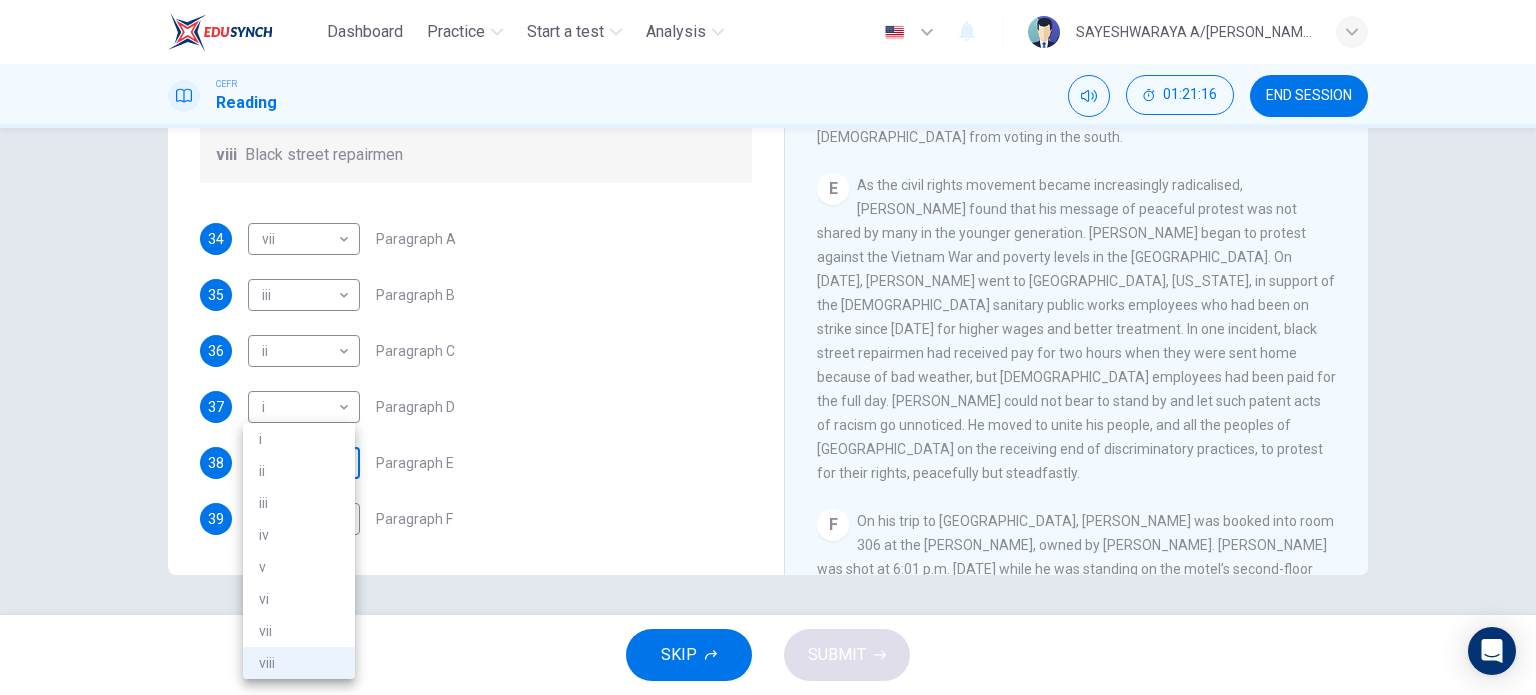 click on "Dashboard Practice Start a test Analysis English en ​ SAYESHWARAYA A/P SUBRAMANIAM CEFR Reading 01:21:16 END SESSION Questions 34 - 39 The Reading Passage has 6 paragraphs.
Choose the correct heading for each paragraph  A – F , from the list of headings.
Write the correct number,  i – viii , in the spaces below. List of Headings i The memorable speech ii Unhappy about violence iii A tragic incident iv Protests and action v The background of an iconic man vi Making his mark internationally vii Difficult childhood viii Black street repairmen 34 vii vii ​ Paragraph A 35 iii iii ​ Paragraph B 36 ii ii ​ Paragraph C 37 i i ​ Paragraph D 38 viii viii ​ Paragraph E 39 ​ ​ Paragraph F Martin Luther King CLICK TO ZOOM Click to Zoom A B C D E F SKIP SUBMIT EduSynch - Online Language Proficiency Testing
Dashboard Practice Start a test Analysis Notifications © Copyright  2025 i ii iii iv v vi vii viii" at bounding box center [768, 347] 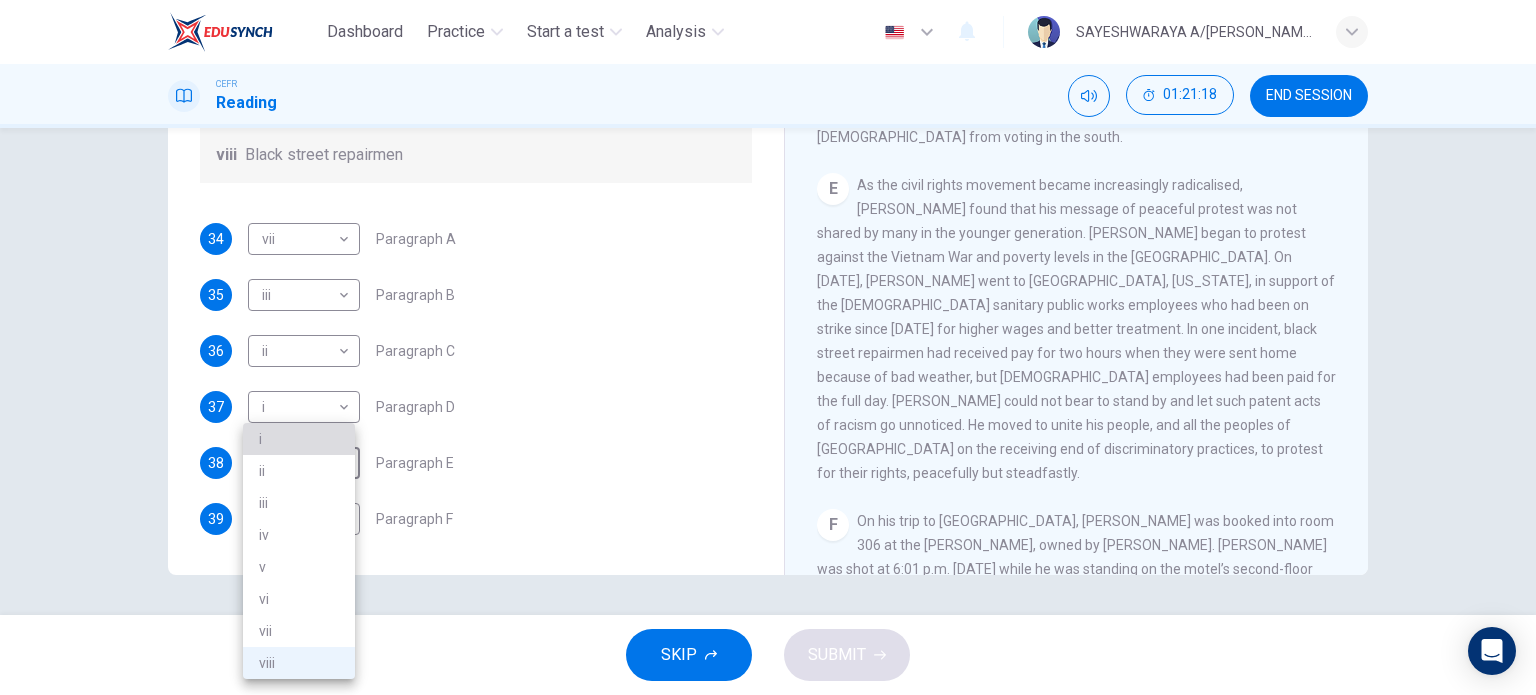 click on "i" at bounding box center [299, 439] 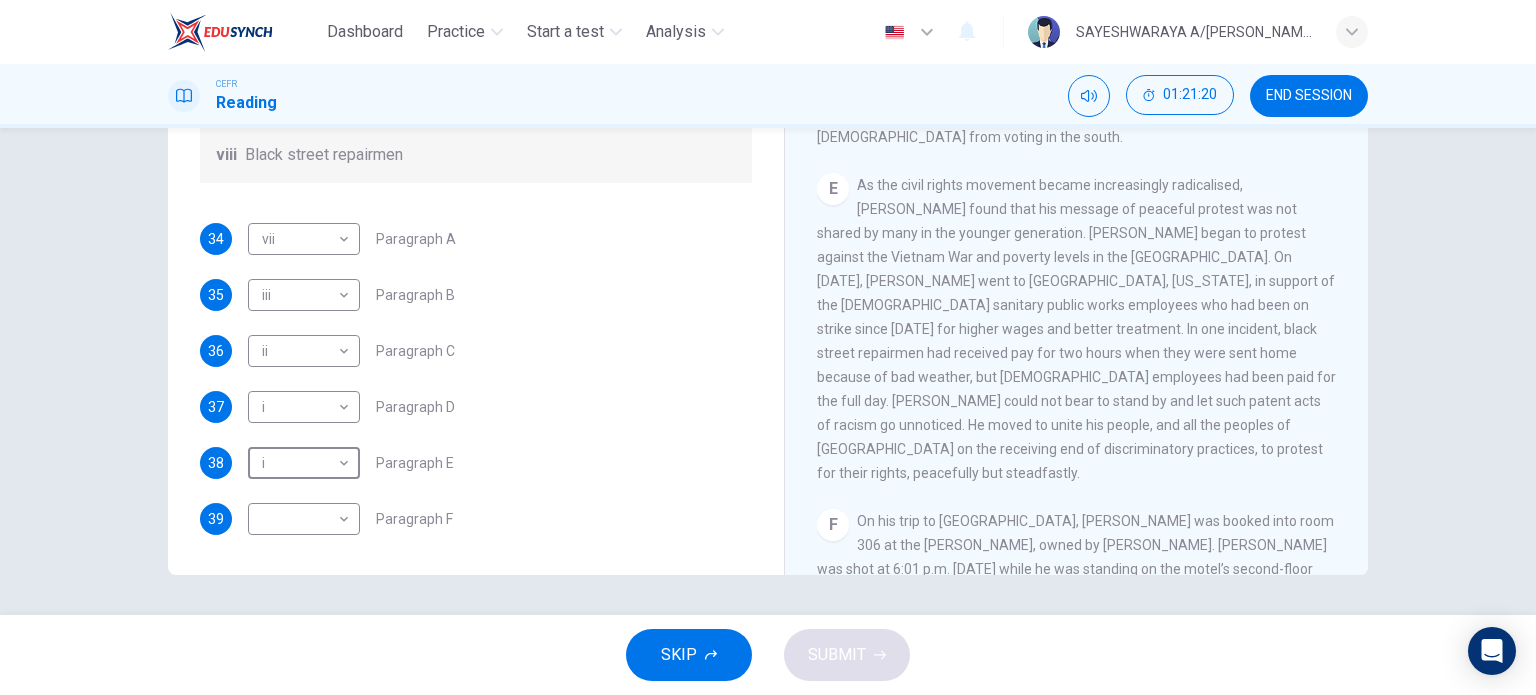 scroll, scrollTop: 352, scrollLeft: 0, axis: vertical 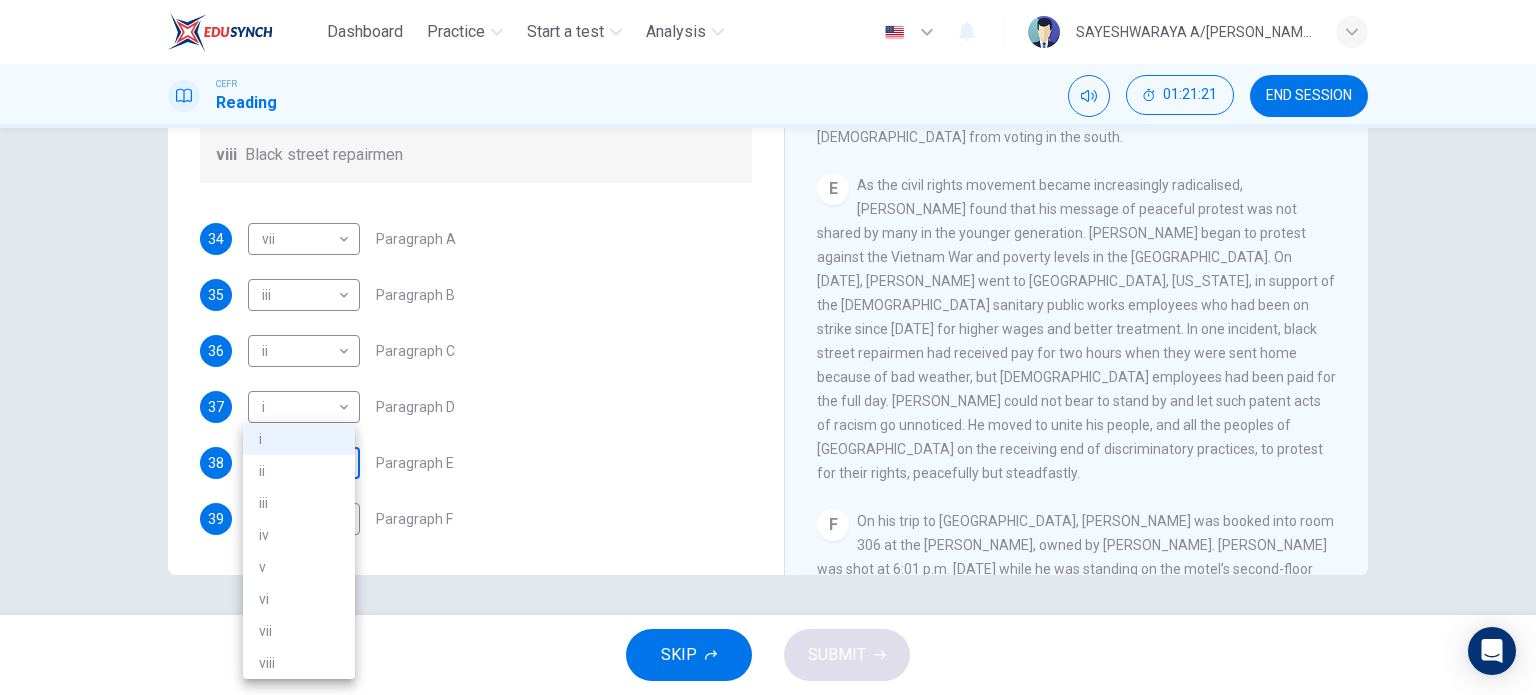 click on "Dashboard Practice Start a test Analysis English en ​ SAYESHWARAYA A/P SUBRAMANIAM CEFR Reading 01:21:21 END SESSION Questions 34 - 39 The Reading Passage has 6 paragraphs.
Choose the correct heading for each paragraph  A – F , from the list of headings.
Write the correct number,  i – viii , in the spaces below. List of Headings i The memorable speech ii Unhappy about violence iii A tragic incident iv Protests and action v The background of an iconic man vi Making his mark internationally vii Difficult childhood viii Black street repairmen 34 vii vii ​ Paragraph A 35 iii iii ​ Paragraph B 36 ii ii ​ Paragraph C 37 i i ​ Paragraph D 38 i i ​ Paragraph E 39 ​ ​ Paragraph F Martin Luther King CLICK TO ZOOM Click to Zoom A B C D E F SKIP SUBMIT EduSynch - Online Language Proficiency Testing
Dashboard Practice Start a test Analysis Notifications © Copyright  2025 i ii iii iv v vi vii viii" at bounding box center (768, 347) 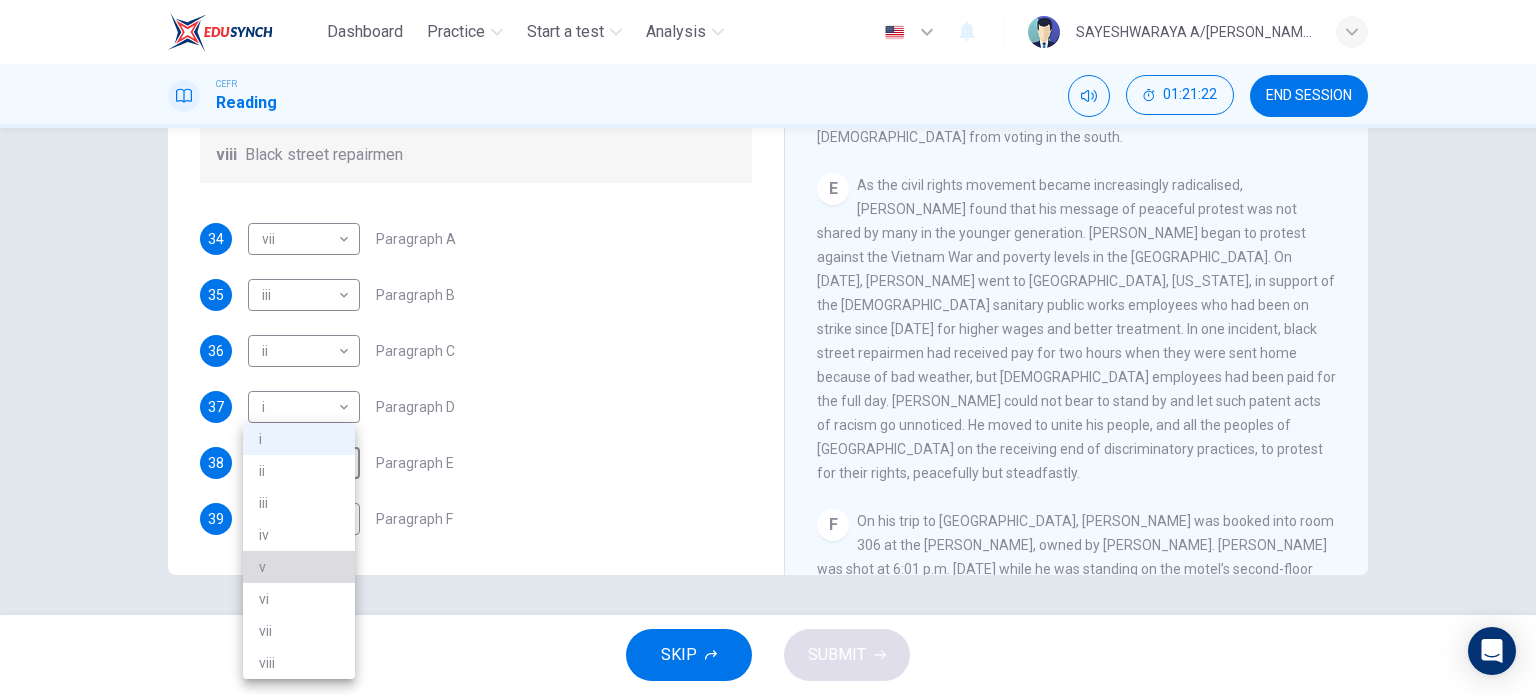 click on "v" at bounding box center (299, 567) 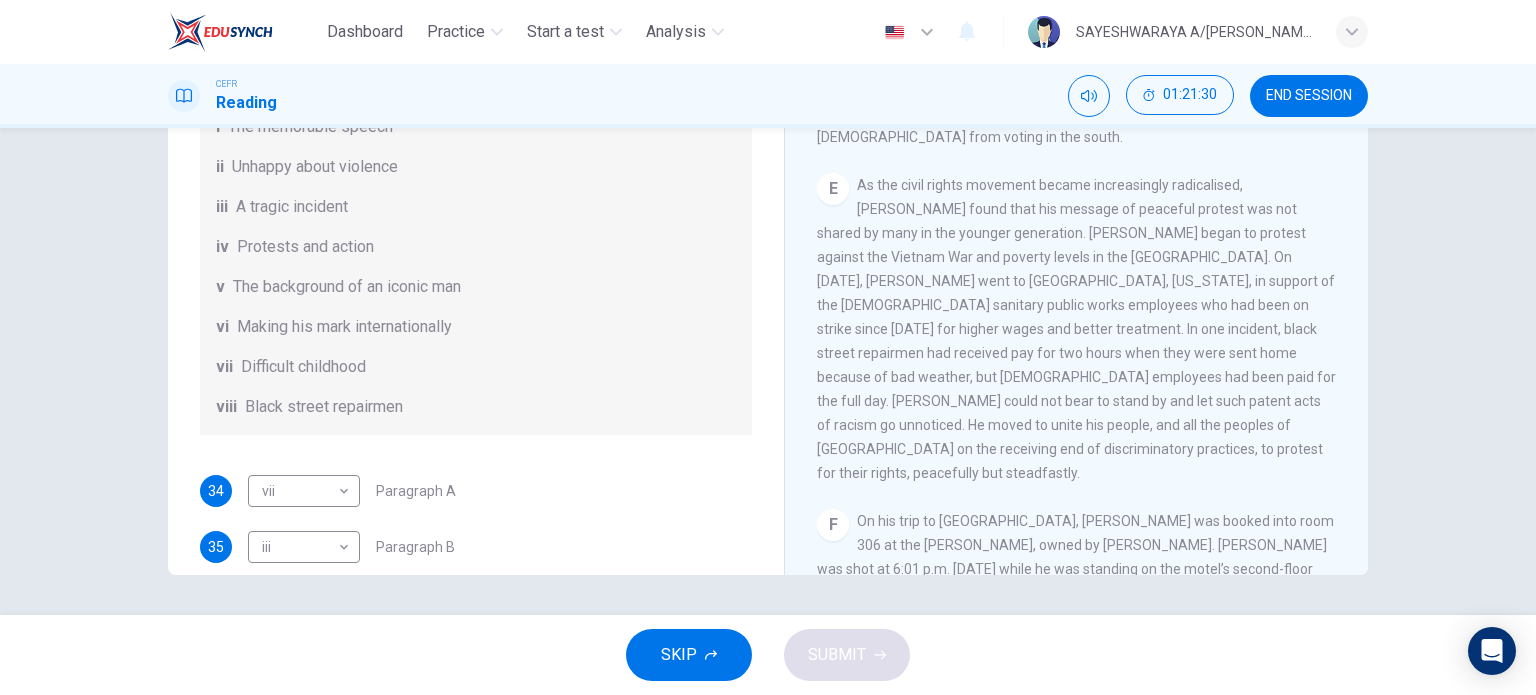scroll, scrollTop: 73, scrollLeft: 0, axis: vertical 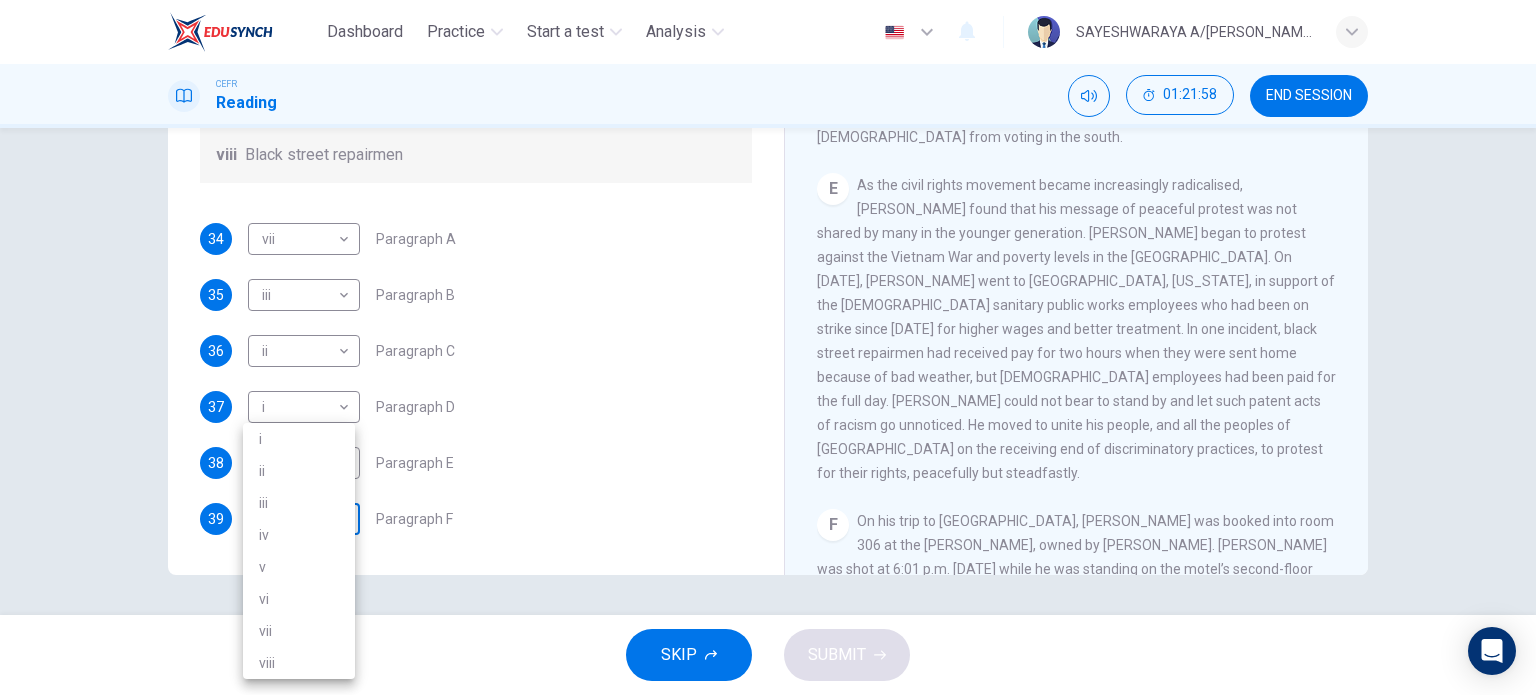 click on "Dashboard Practice Start a test Analysis English en ​ SAYESHWARAYA A/P SUBRAMANIAM CEFR Reading 01:21:58 END SESSION Questions 34 - 39 The Reading Passage has 6 paragraphs.
Choose the correct heading for each paragraph  A – F , from the list of headings.
Write the correct number,  i – viii , in the spaces below. List of Headings i The memorable speech ii Unhappy about violence iii A tragic incident iv Protests and action v The background of an iconic man vi Making his mark internationally vii Difficult childhood viii Black street repairmen 34 vii vii ​ Paragraph A 35 iii iii ​ Paragraph B 36 ii ii ​ Paragraph C 37 i i ​ Paragraph D 38 v v ​ Paragraph E 39 ​ ​ Paragraph F Martin Luther King CLICK TO ZOOM Click to Zoom A B C D E F SKIP SUBMIT EduSynch - Online Language Proficiency Testing
Dashboard Practice Start a test Analysis Notifications © Copyright  2025 i ii iii iv v vi vii viii" at bounding box center [768, 347] 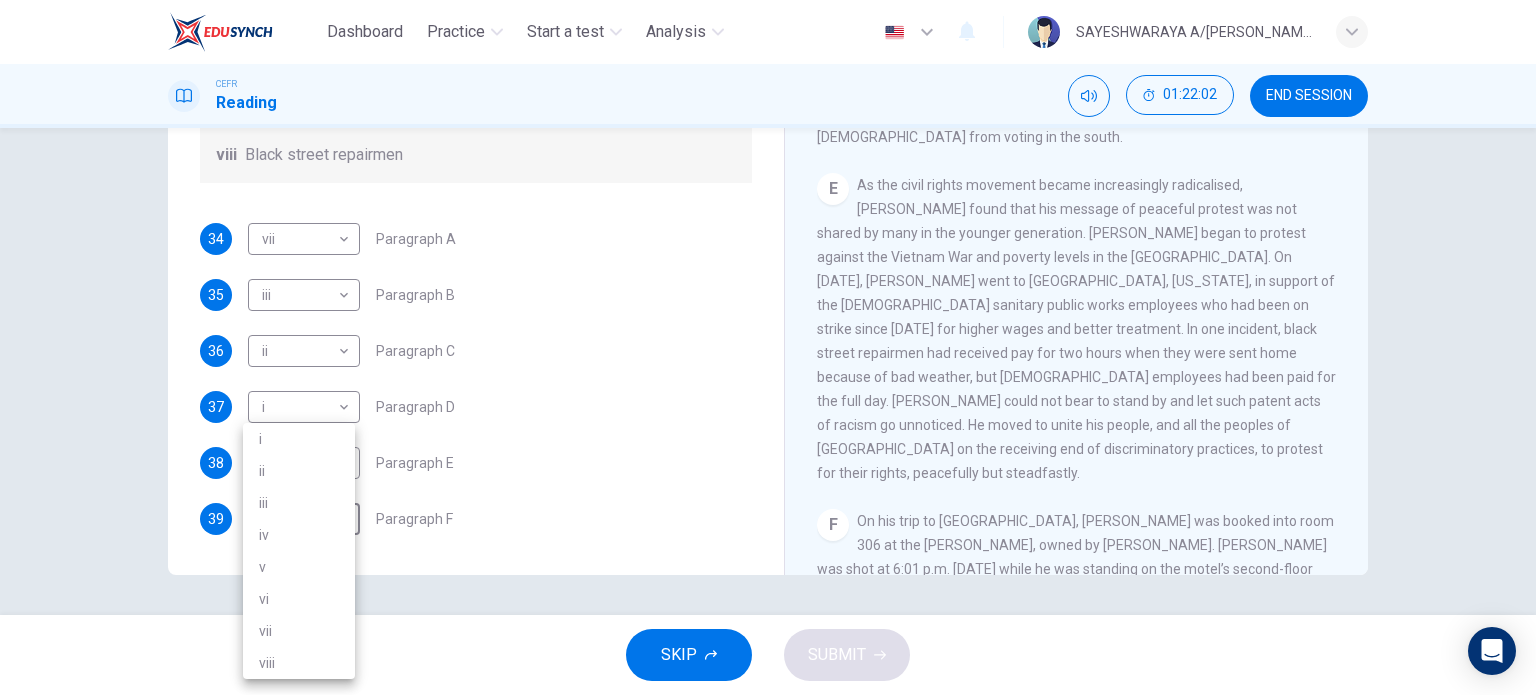 click at bounding box center [768, 347] 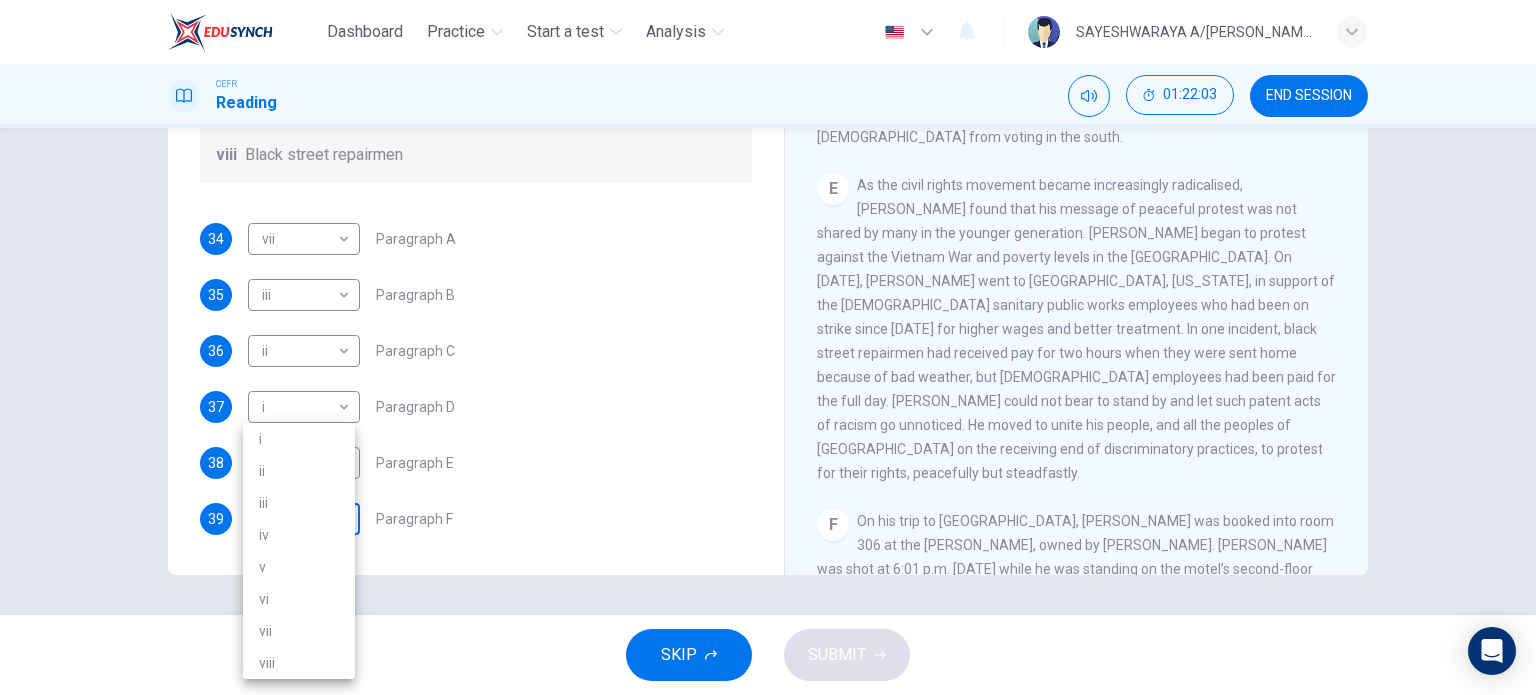 click on "Dashboard Practice Start a test Analysis English en ​ SAYESHWARAYA A/P SUBRAMANIAM CEFR Reading 01:22:03 END SESSION Questions 34 - 39 The Reading Passage has 6 paragraphs.
Choose the correct heading for each paragraph  A – F , from the list of headings.
Write the correct number,  i – viii , in the spaces below. List of Headings i The memorable speech ii Unhappy about violence iii A tragic incident iv Protests and action v The background of an iconic man vi Making his mark internationally vii Difficult childhood viii Black street repairmen 34 vii vii ​ Paragraph A 35 iii iii ​ Paragraph B 36 ii ii ​ Paragraph C 37 i i ​ Paragraph D 38 v v ​ Paragraph E 39 ​ ​ Paragraph F Martin Luther King CLICK TO ZOOM Click to Zoom A B C D E F SKIP SUBMIT EduSynch - Online Language Proficiency Testing
Dashboard Practice Start a test Analysis Notifications © Copyright  2025 i ii iii iv v vi vii viii" at bounding box center (768, 347) 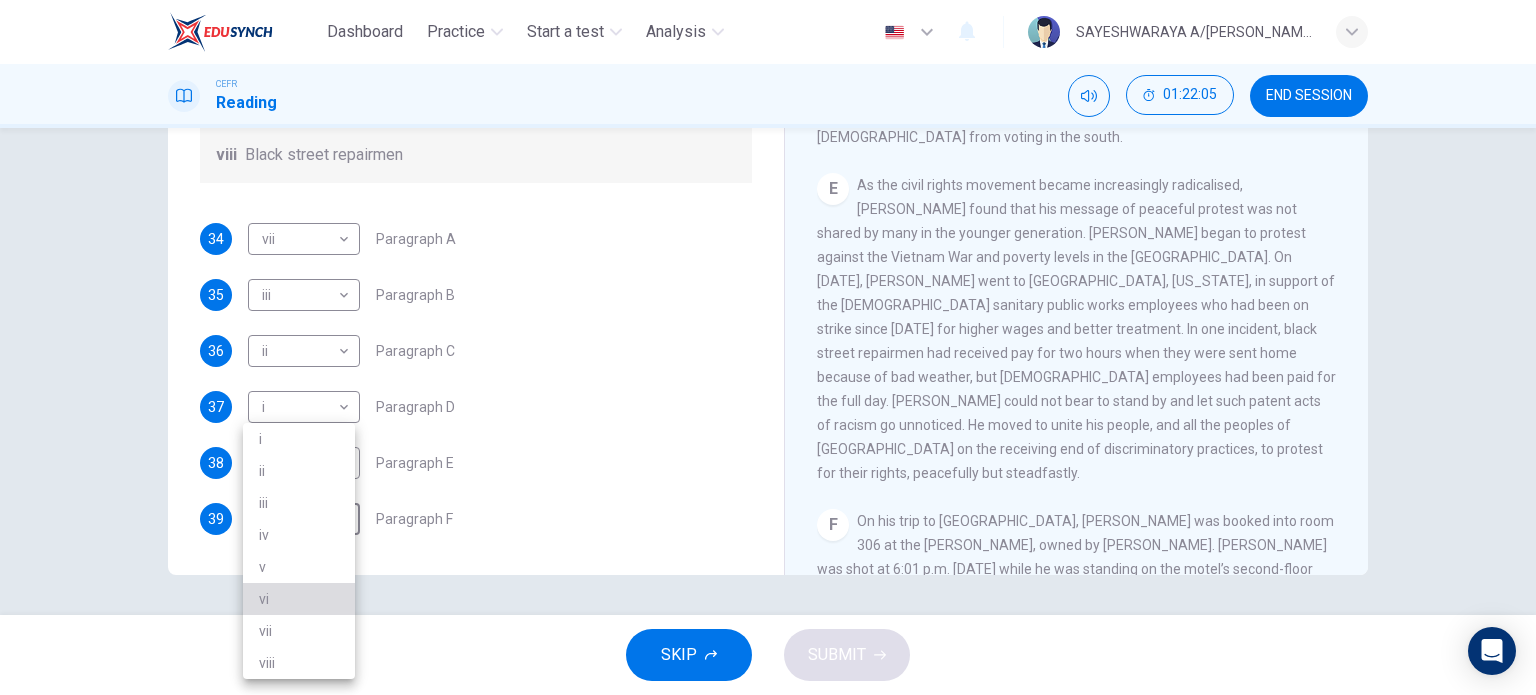 click on "vi" at bounding box center (299, 599) 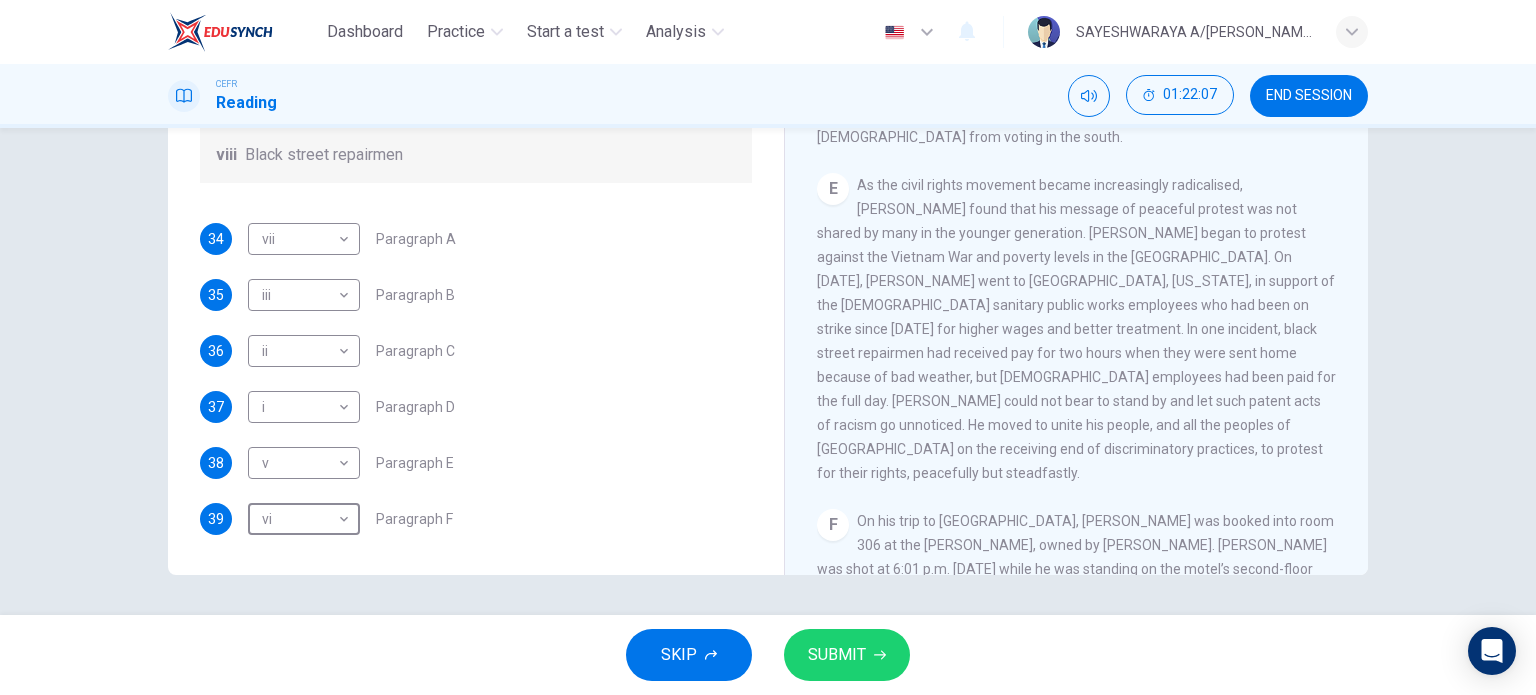 click on "SUBMIT" at bounding box center (847, 655) 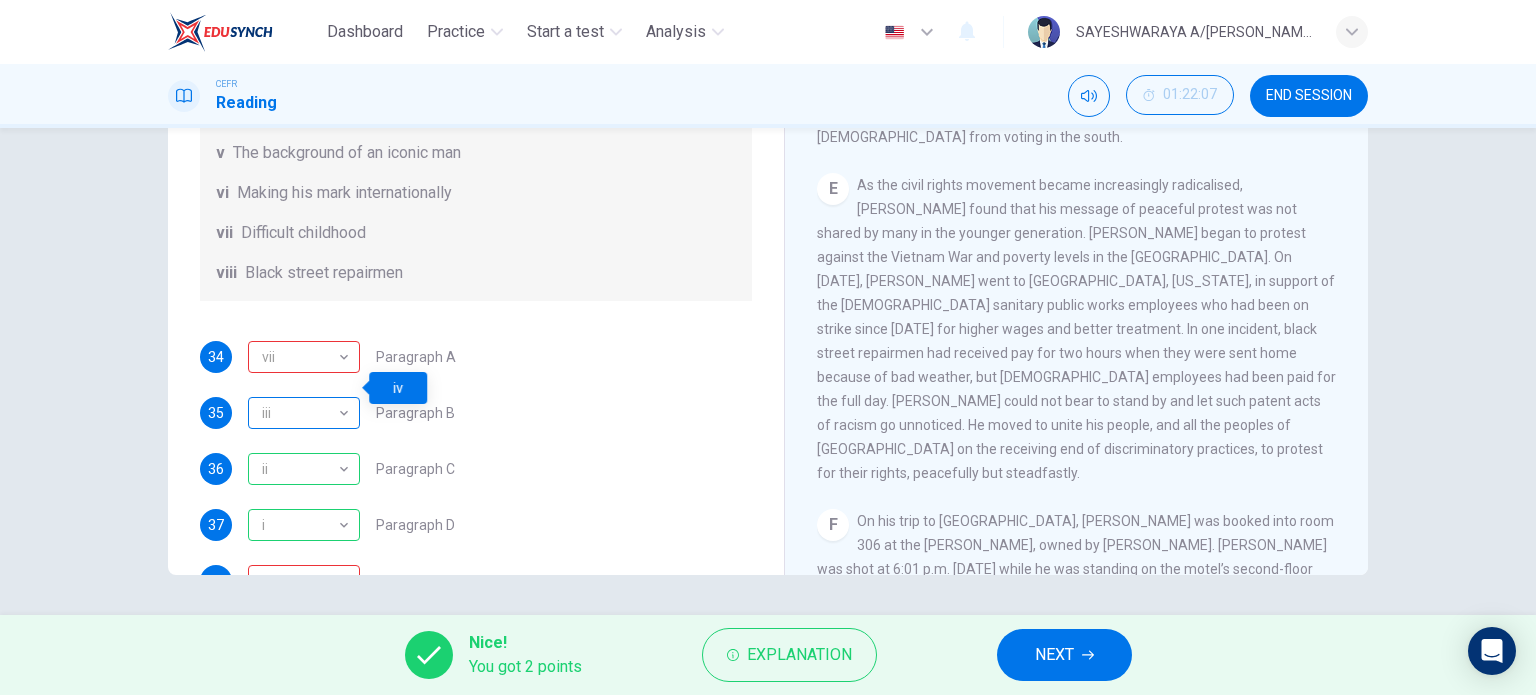 scroll, scrollTop: 260, scrollLeft: 0, axis: vertical 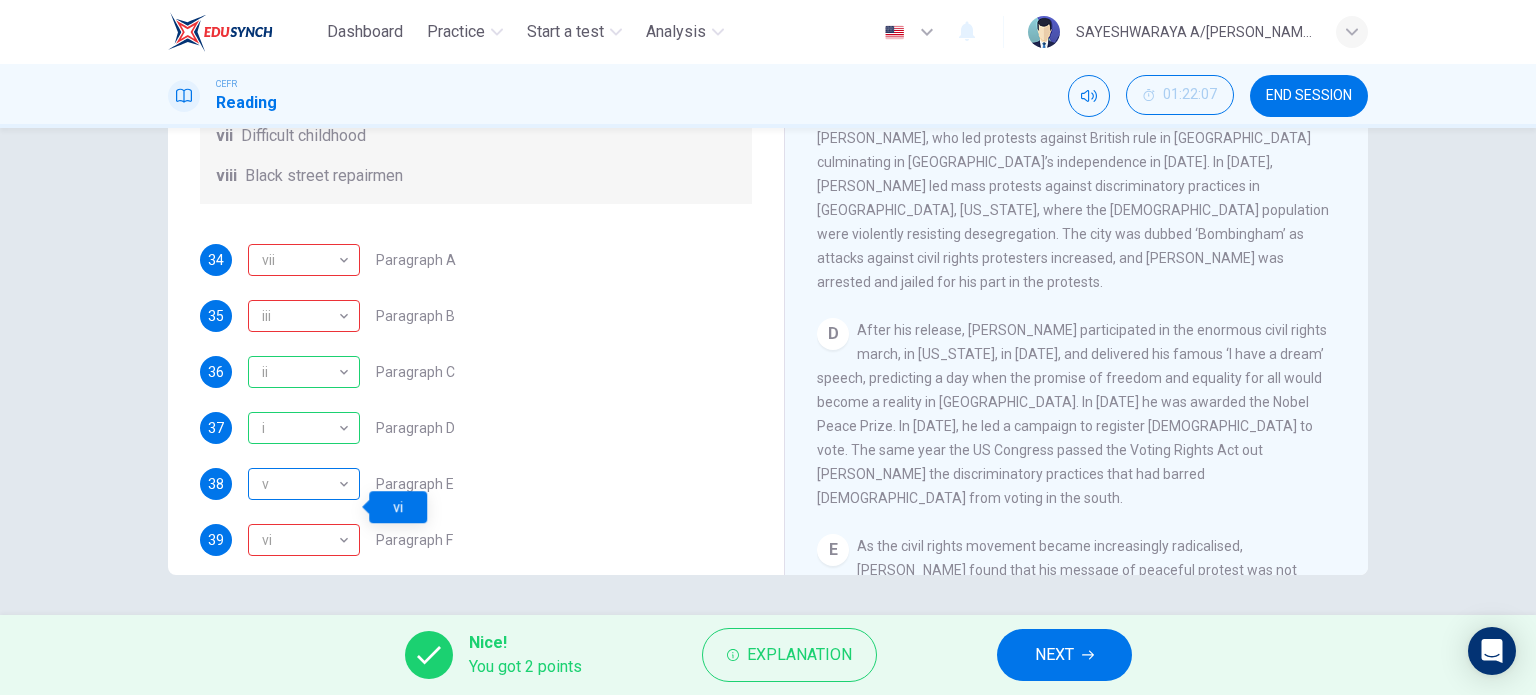 click on "v" at bounding box center (300, 484) 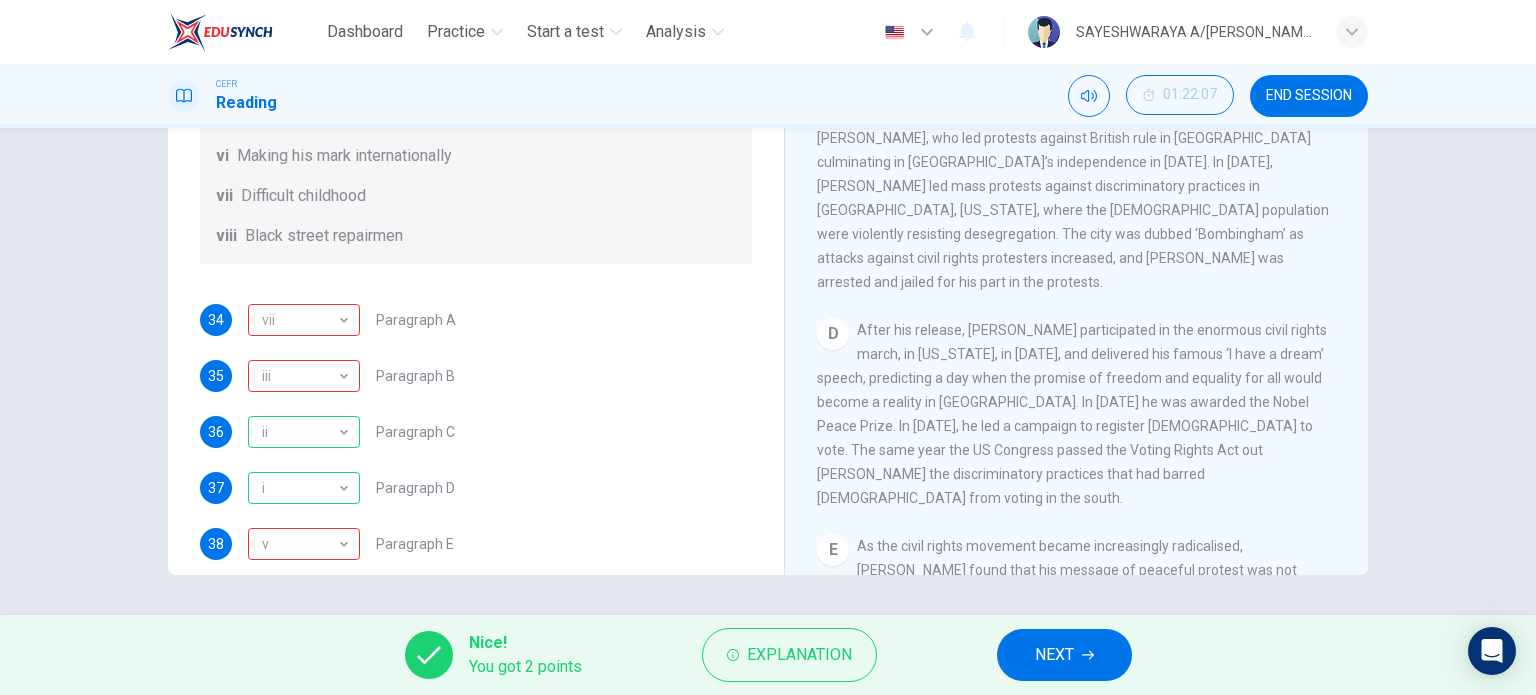 scroll, scrollTop: 352, scrollLeft: 0, axis: vertical 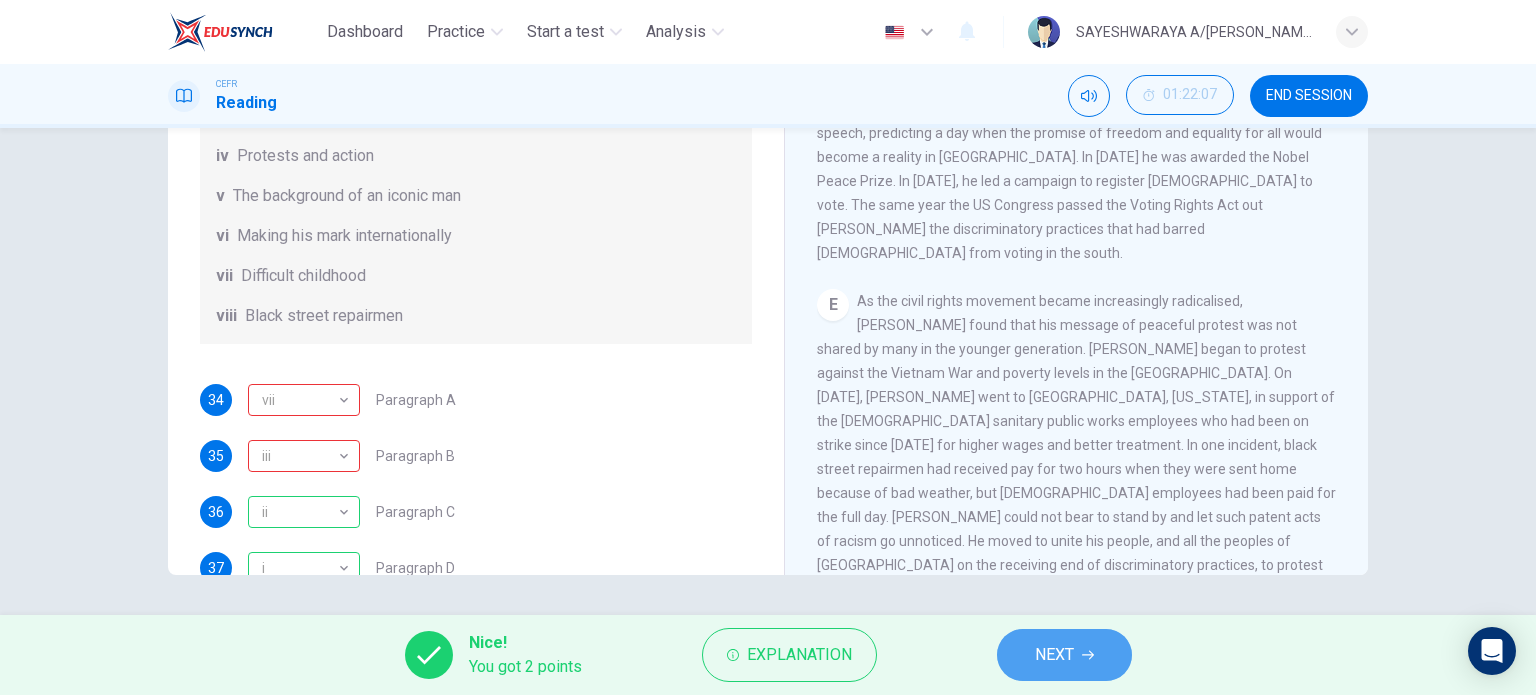 click on "NEXT" at bounding box center [1064, 655] 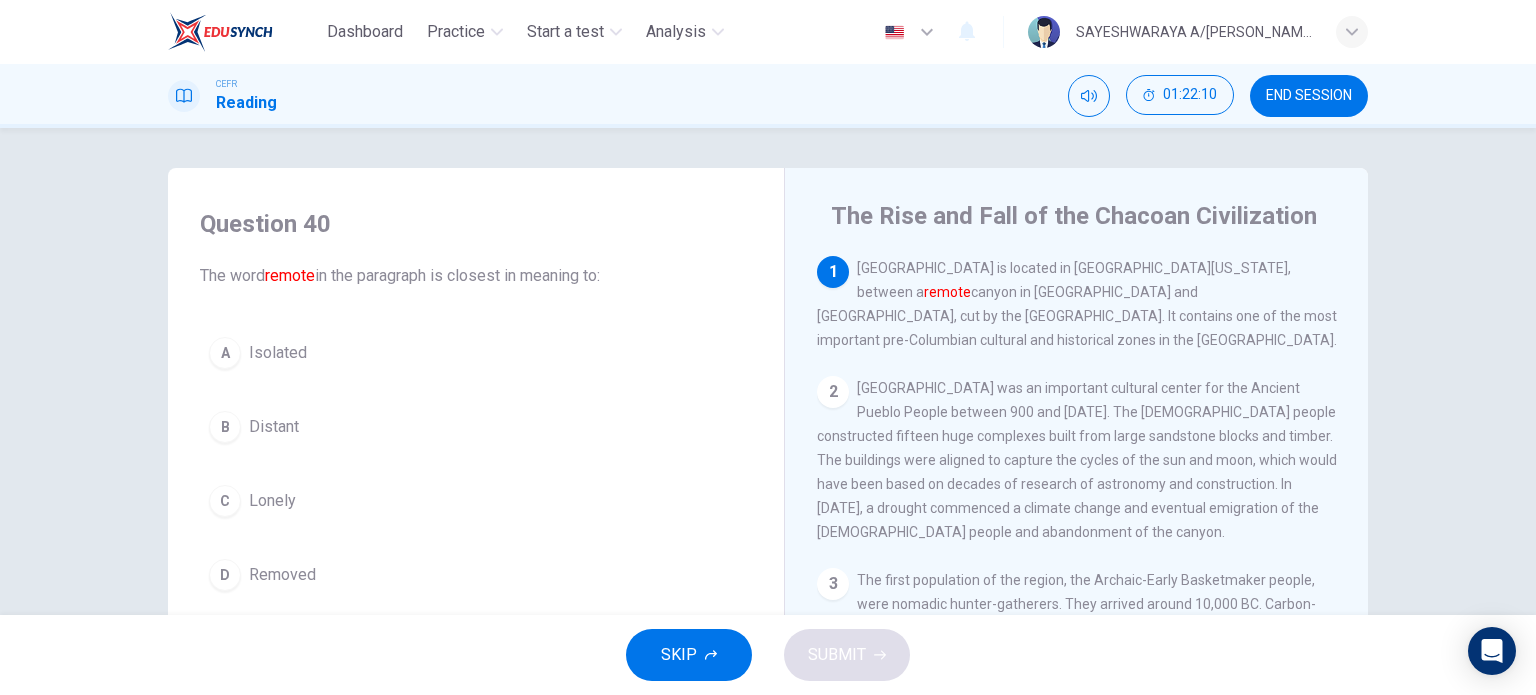 scroll, scrollTop: 88, scrollLeft: 0, axis: vertical 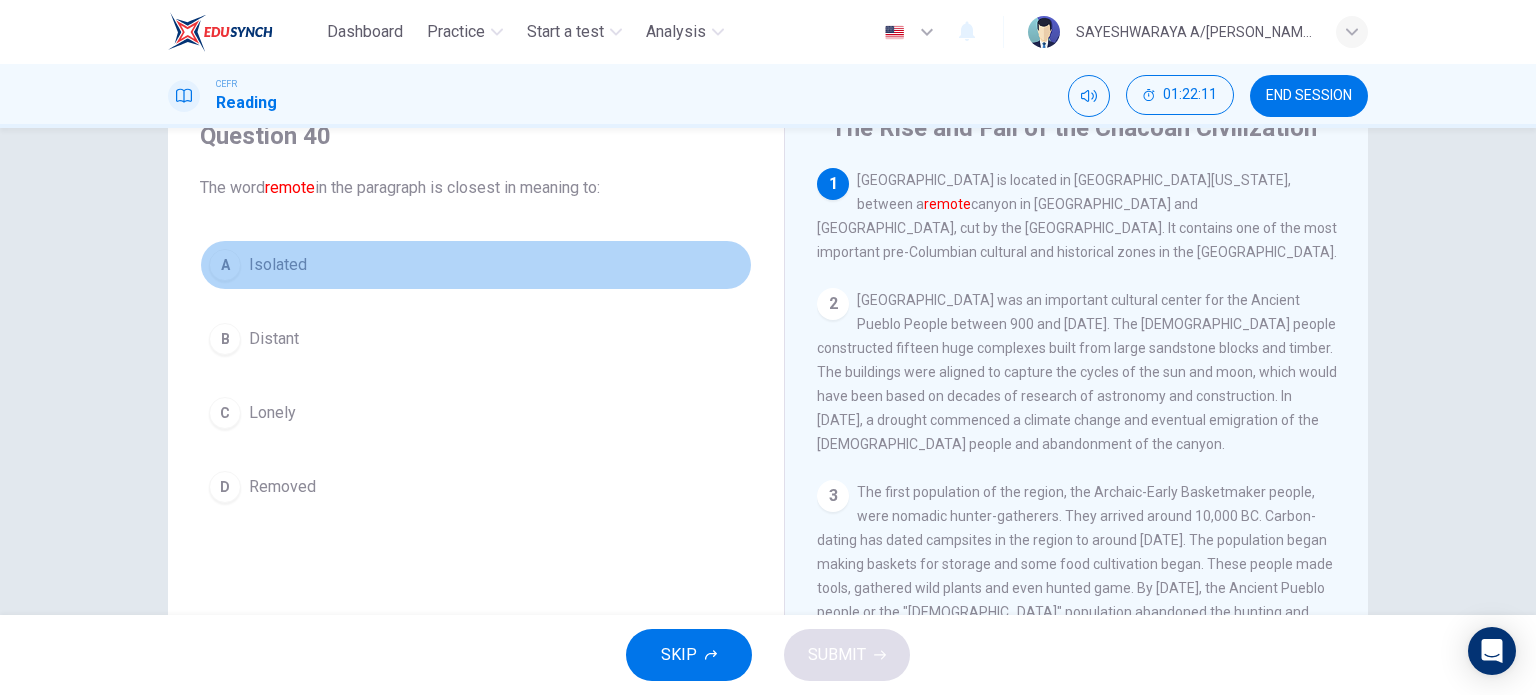 click on "Isolated" at bounding box center [278, 265] 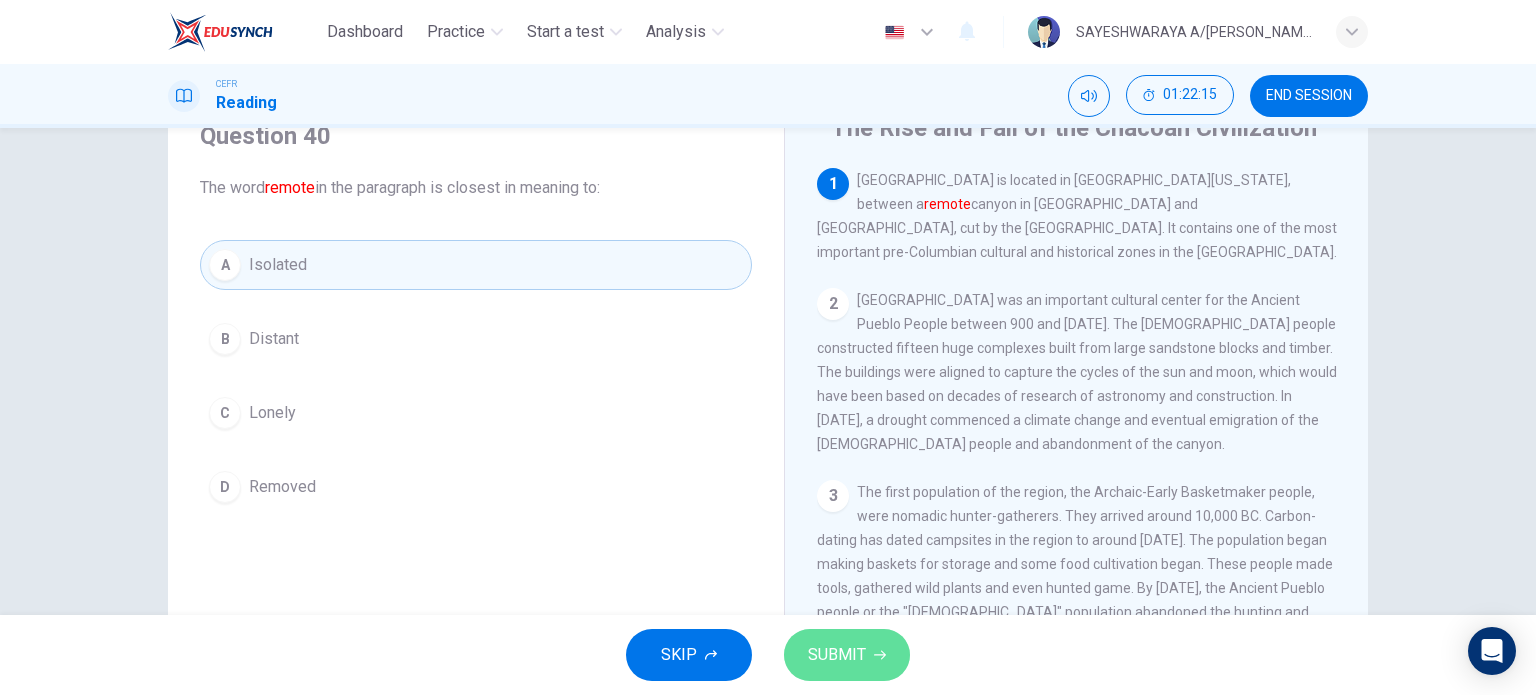 click on "SUBMIT" at bounding box center [847, 655] 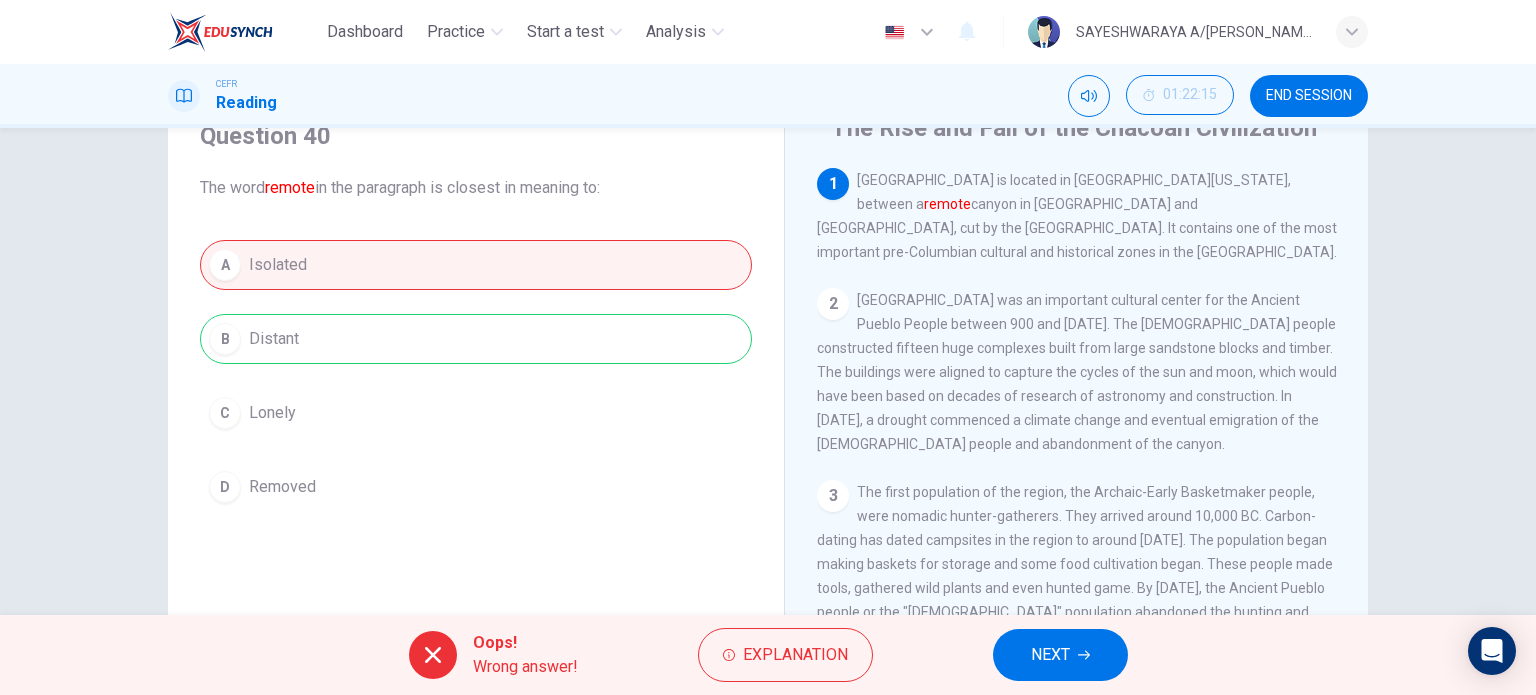 click on "A Isolated B Distant C Lonely D Removed" at bounding box center (476, 376) 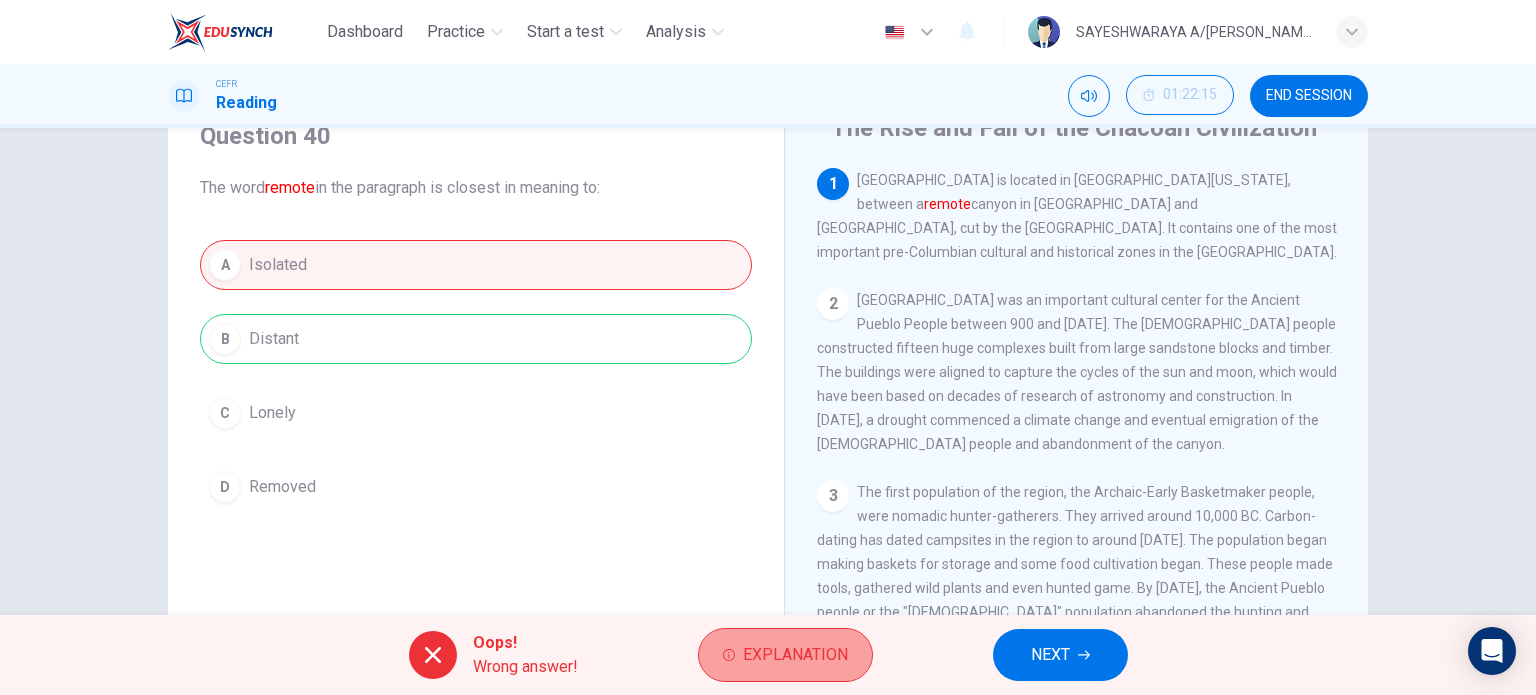 click on "Explanation" at bounding box center (795, 655) 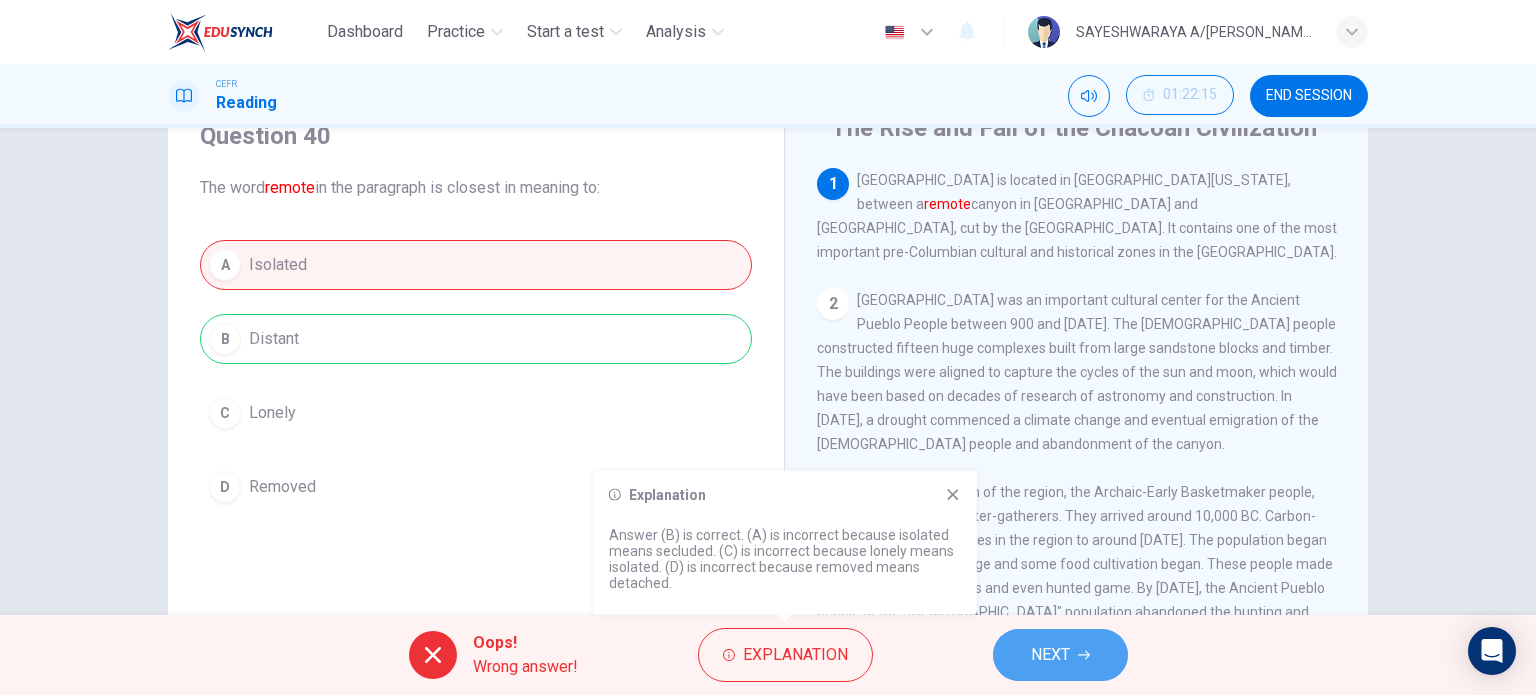 click on "NEXT" at bounding box center [1050, 655] 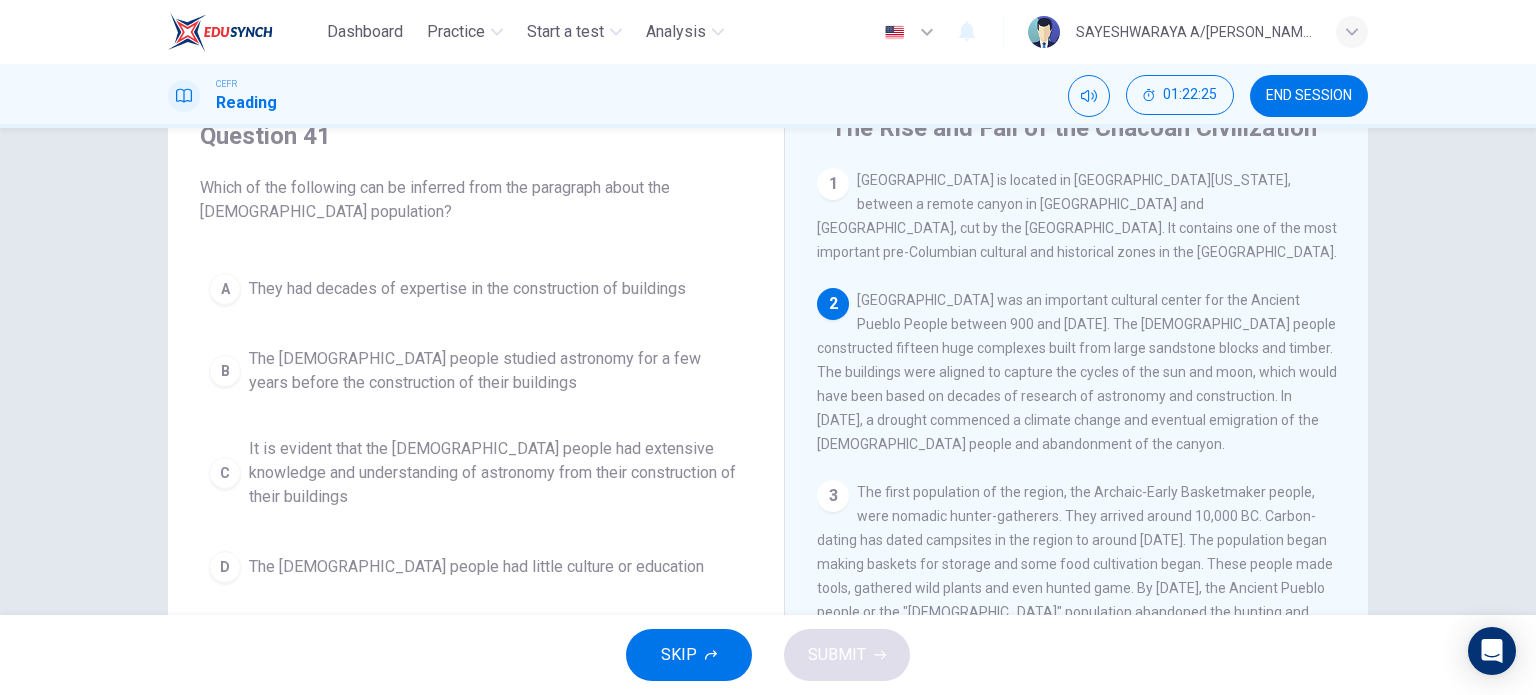click on "END SESSION" at bounding box center [1309, 96] 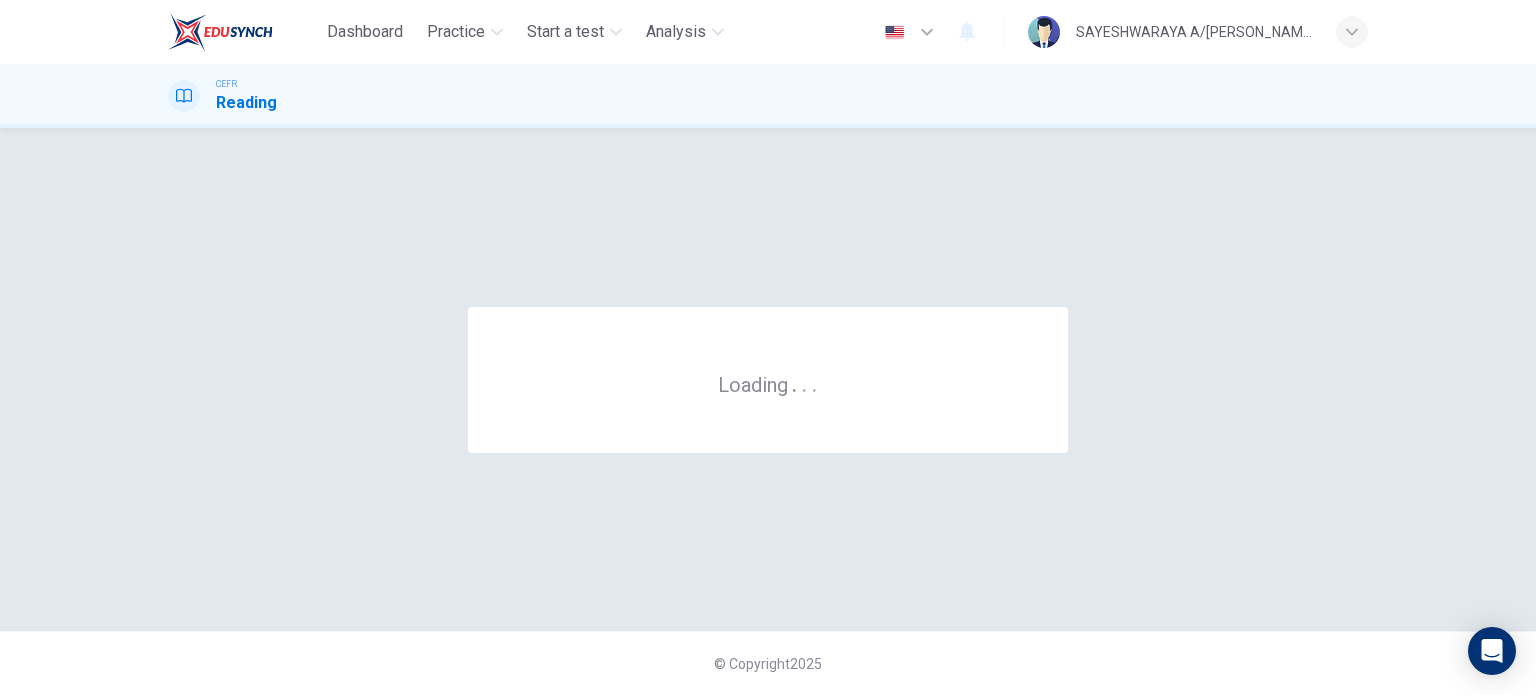 scroll, scrollTop: 0, scrollLeft: 0, axis: both 